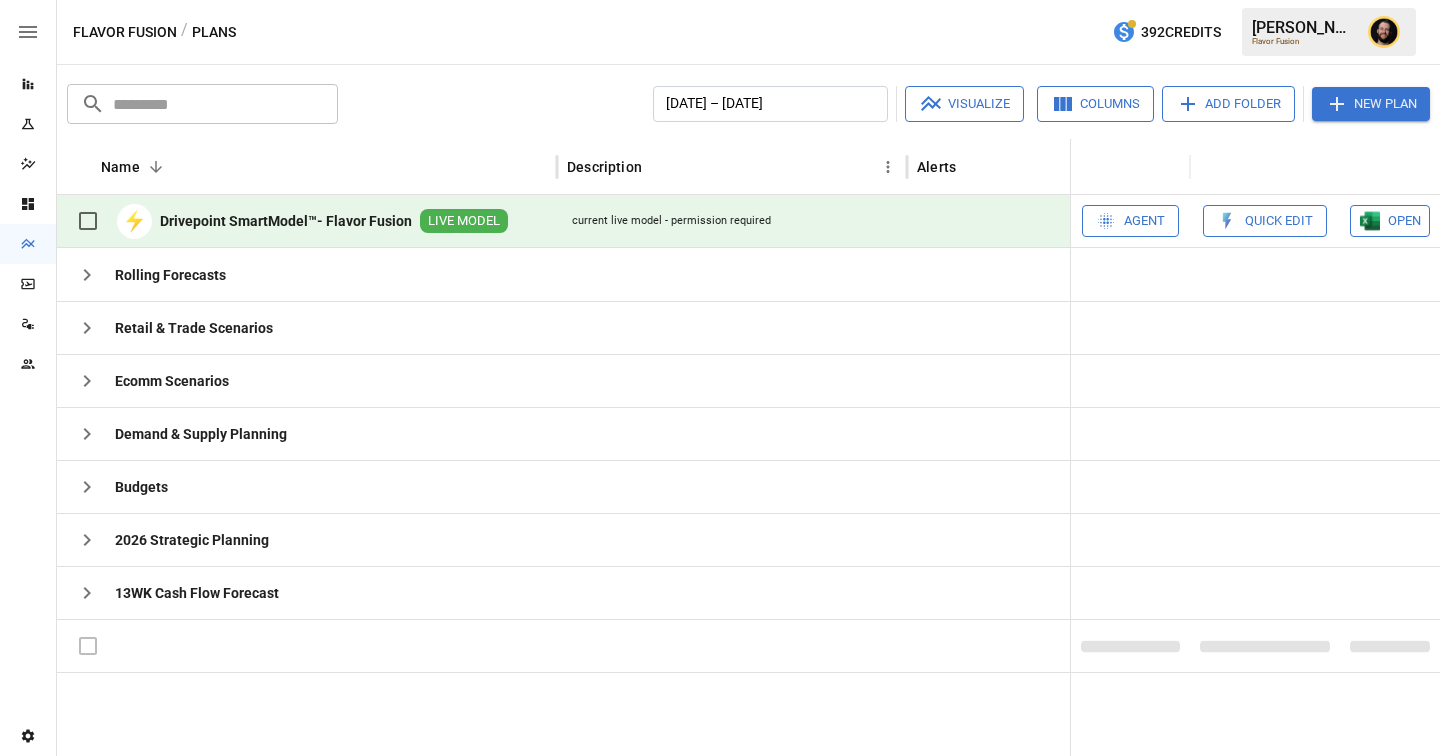 scroll, scrollTop: 0, scrollLeft: 0, axis: both 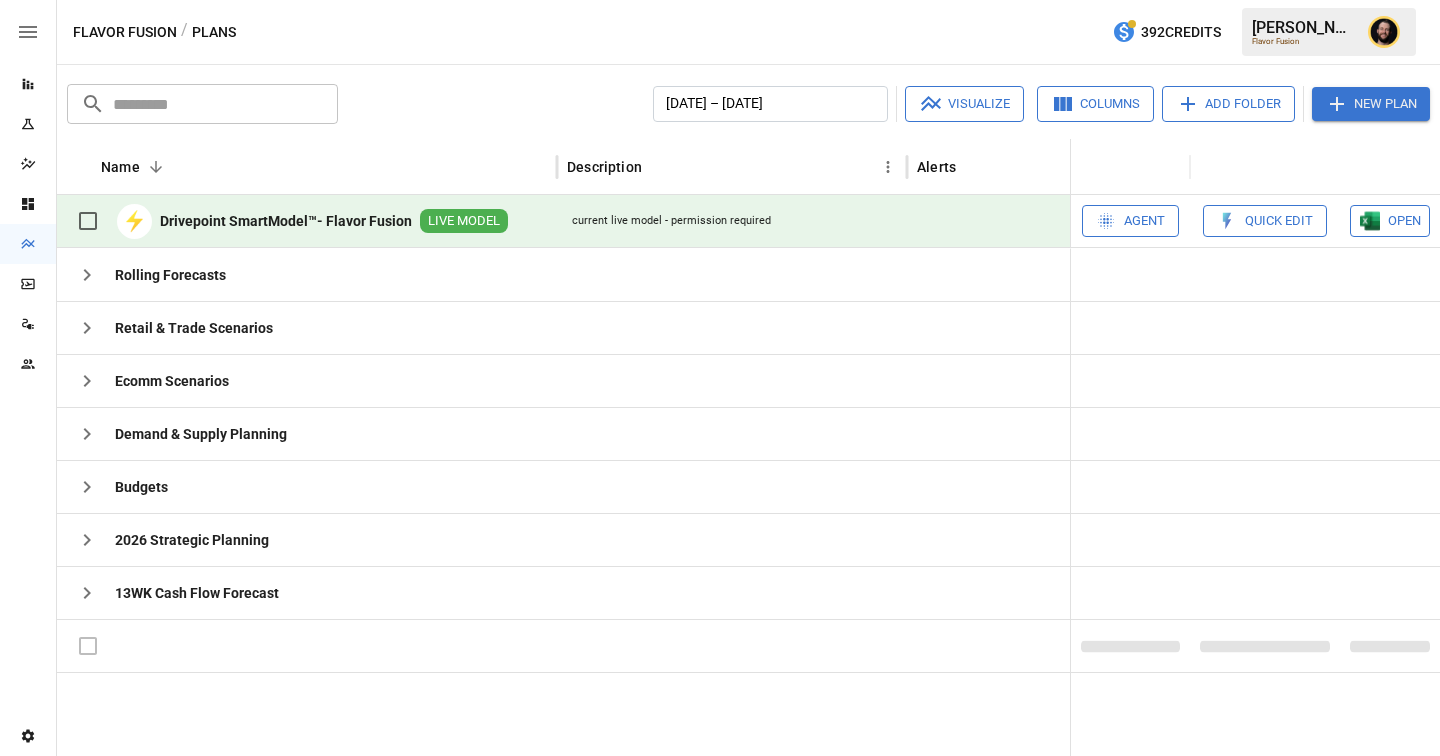 click 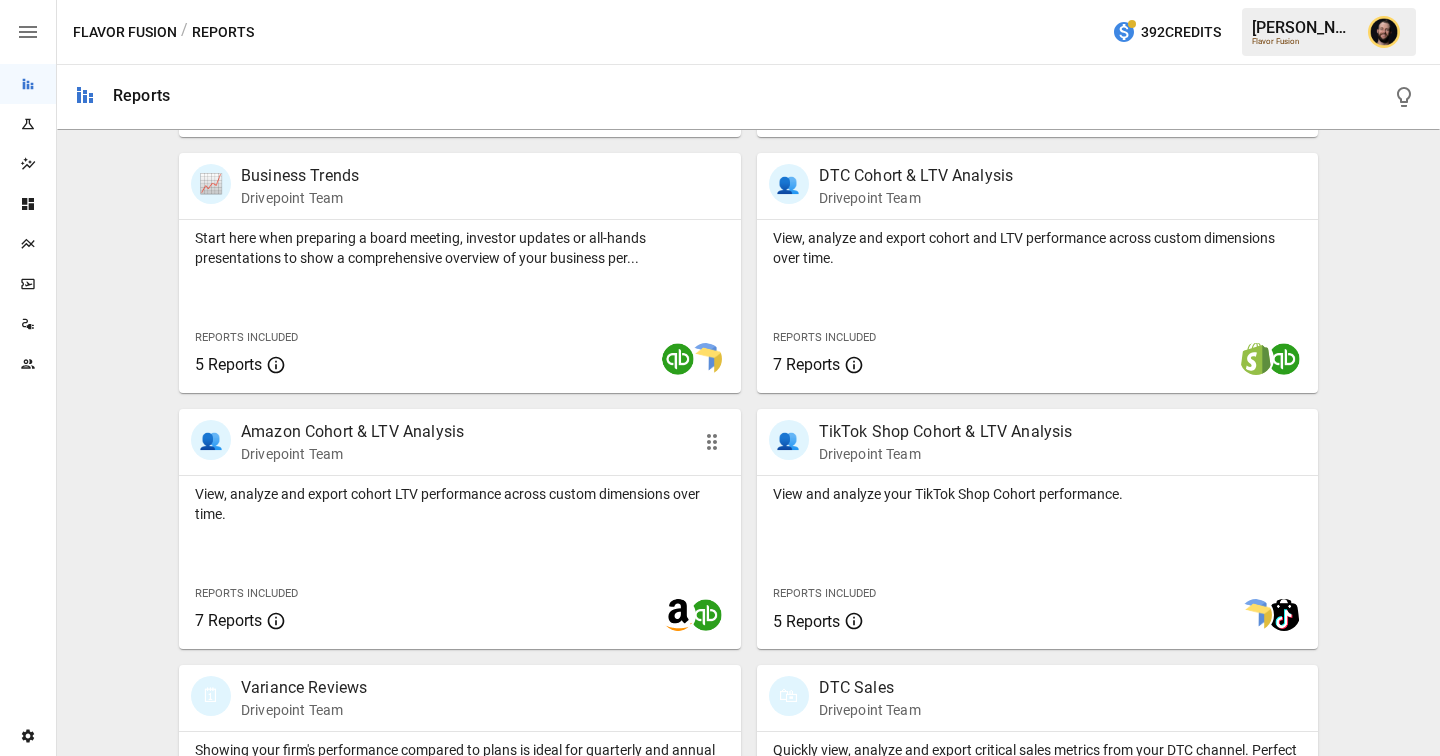 scroll, scrollTop: 906, scrollLeft: 0, axis: vertical 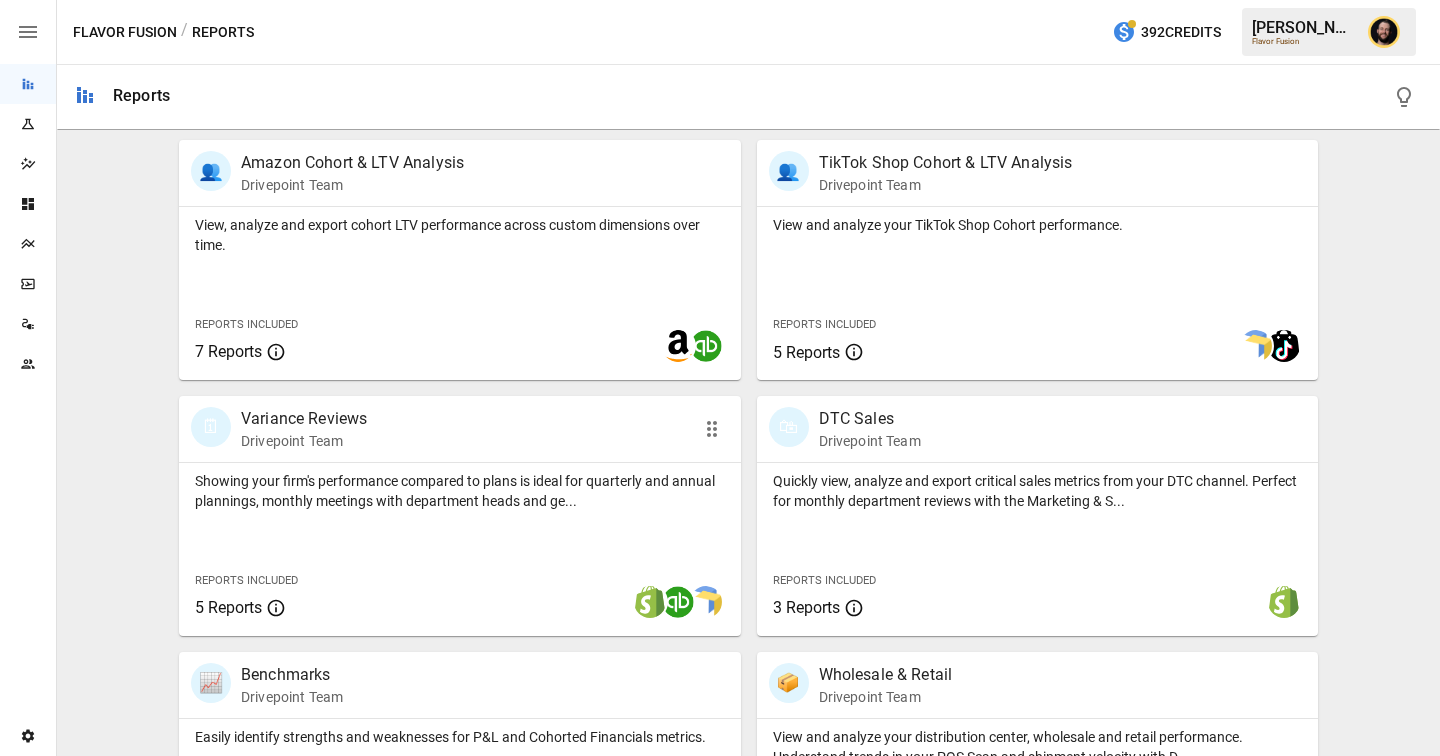 click on "Showing your firm's performance compared to plans is ideal for quarterly and annual plannings, monthly meetings with department heads and ge..." at bounding box center (460, 491) 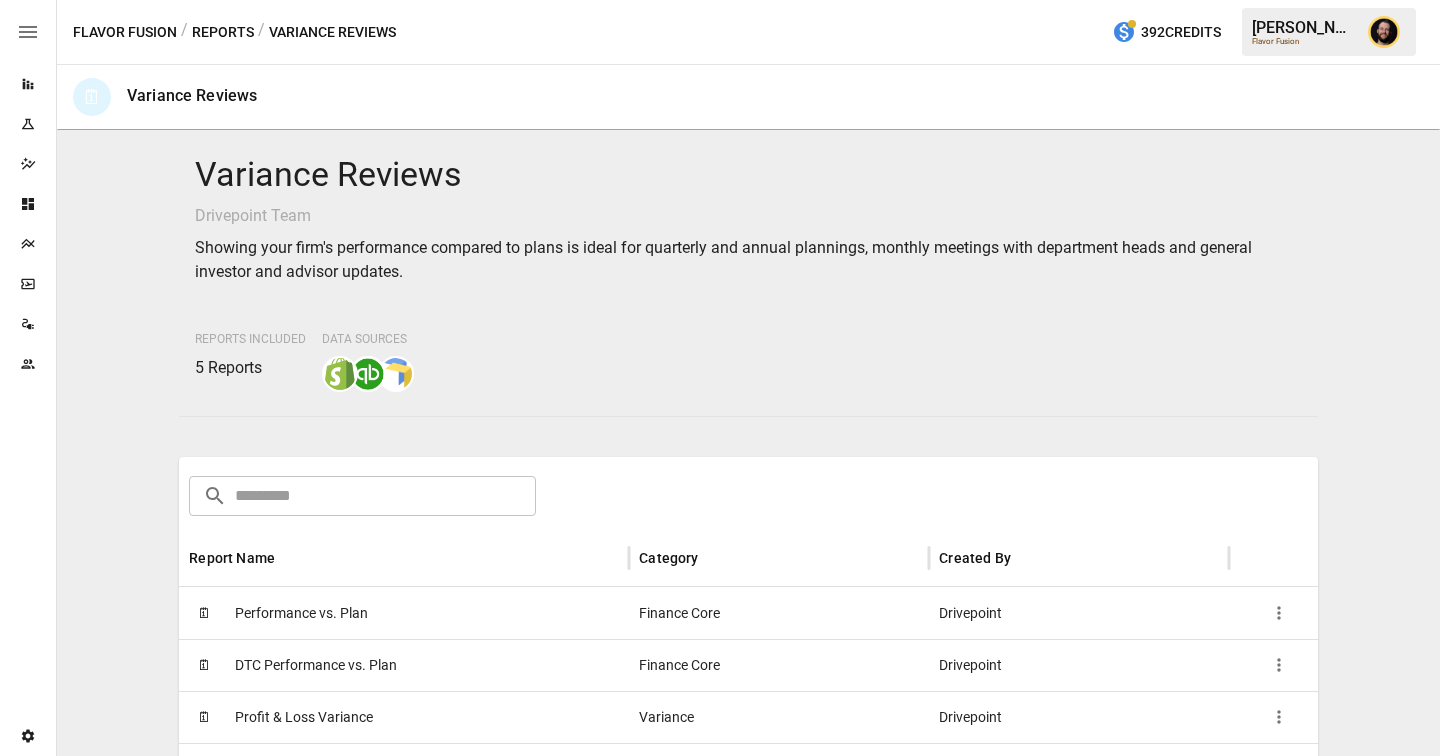 click on "🗓 Performance vs. Plan" at bounding box center (404, 613) 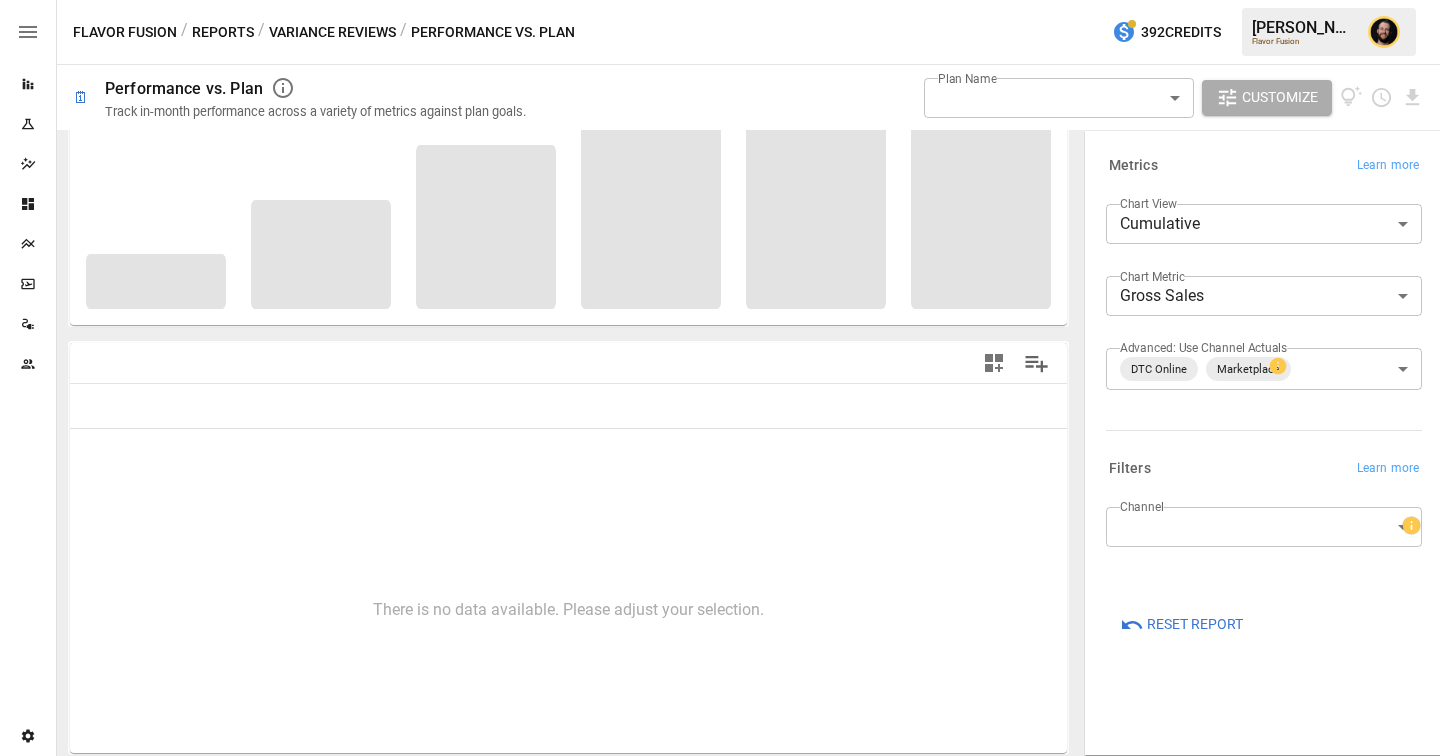 scroll, scrollTop: 0, scrollLeft: 0, axis: both 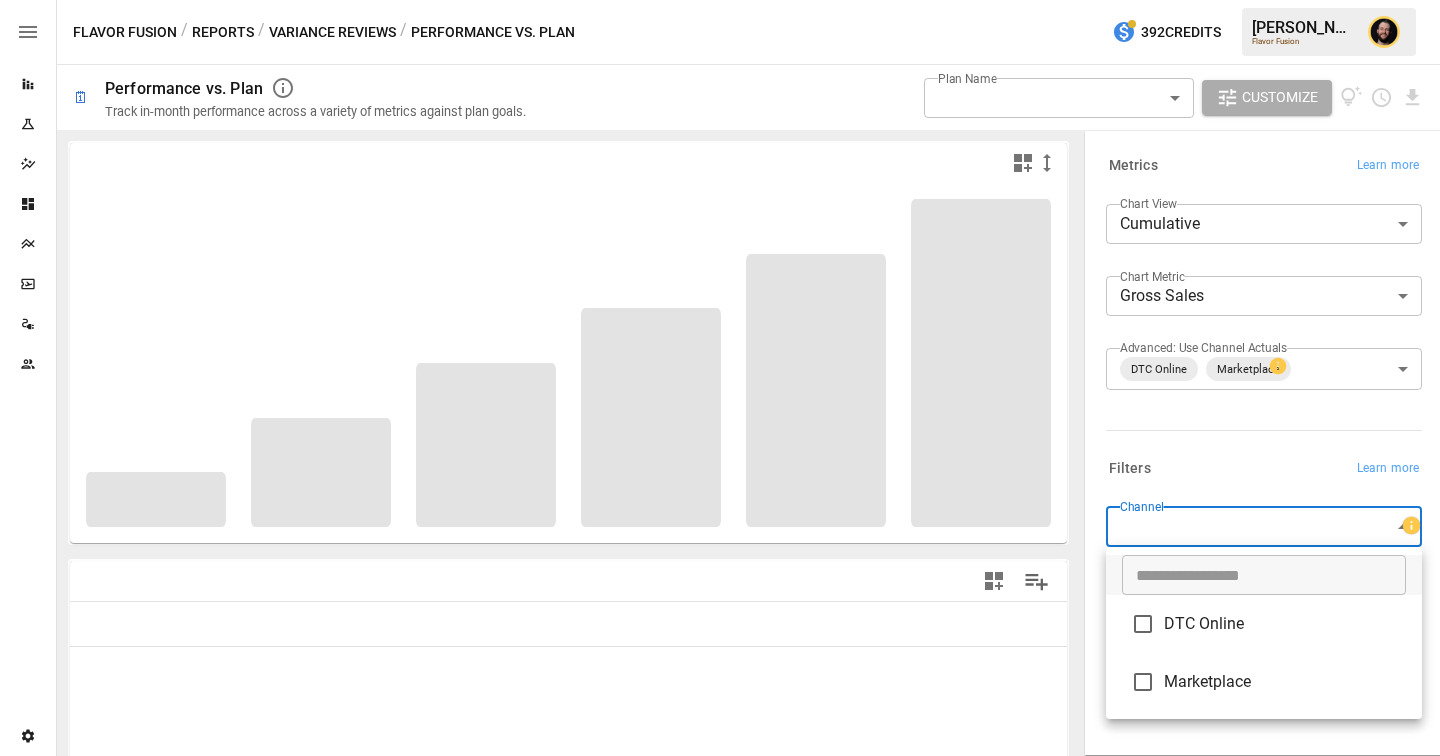 click on "**********" at bounding box center [720, 0] 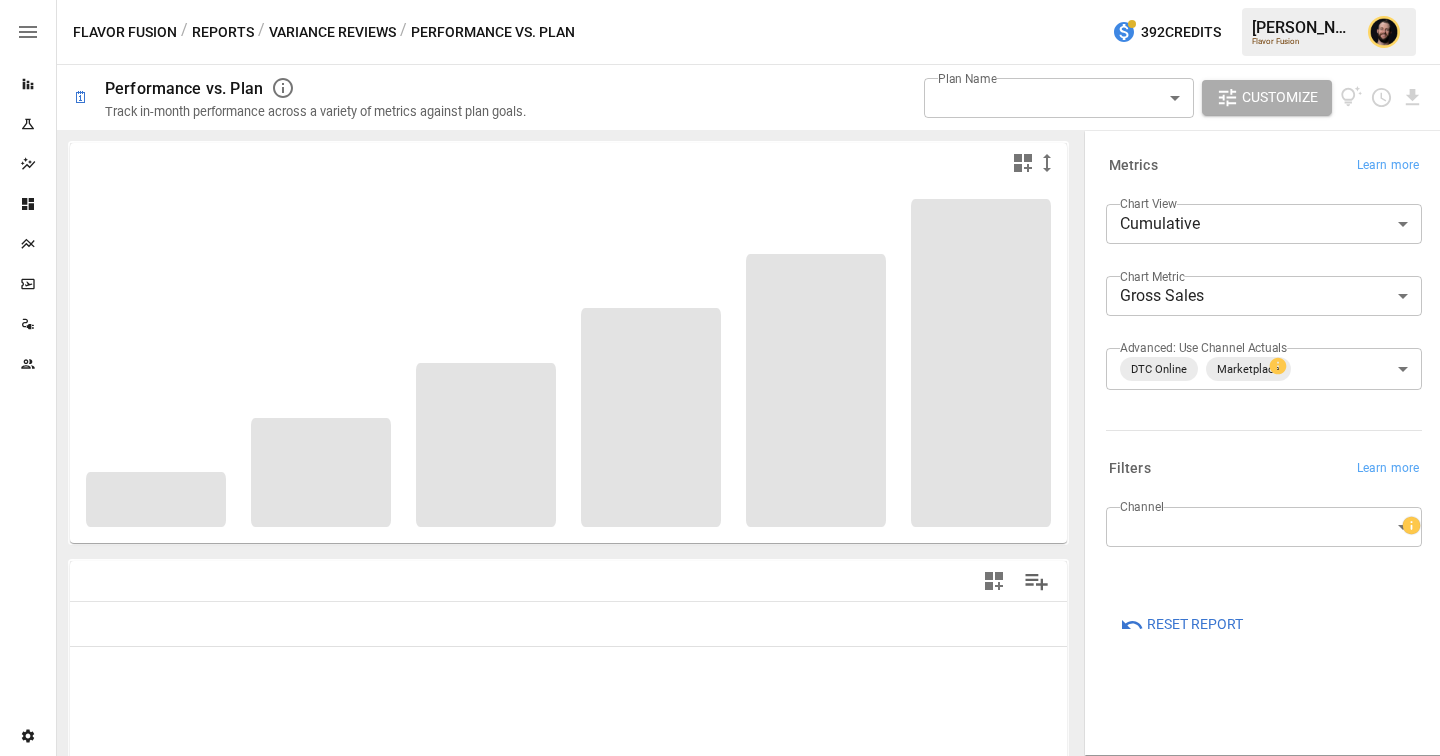 click on "Filters Learn more" at bounding box center [1264, 469] 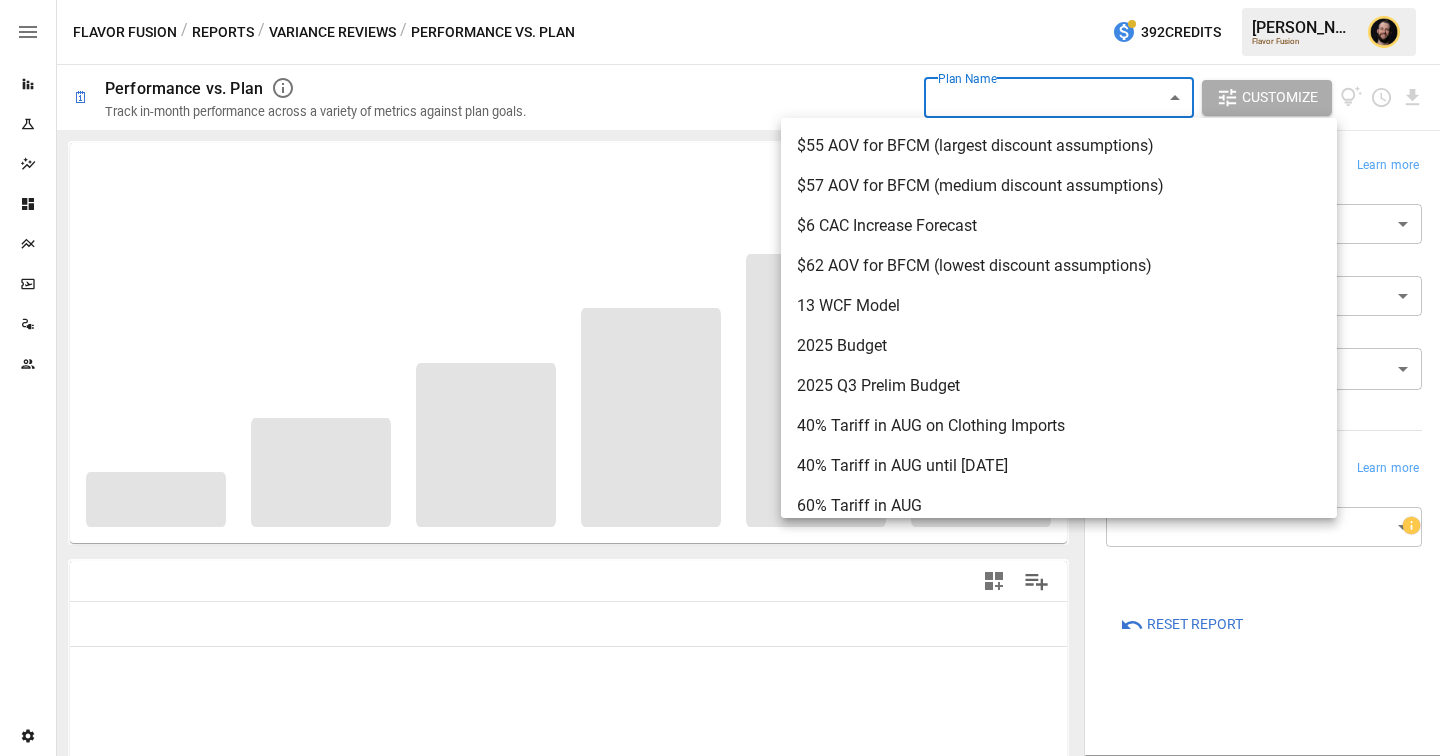 click on "**********" at bounding box center (720, 0) 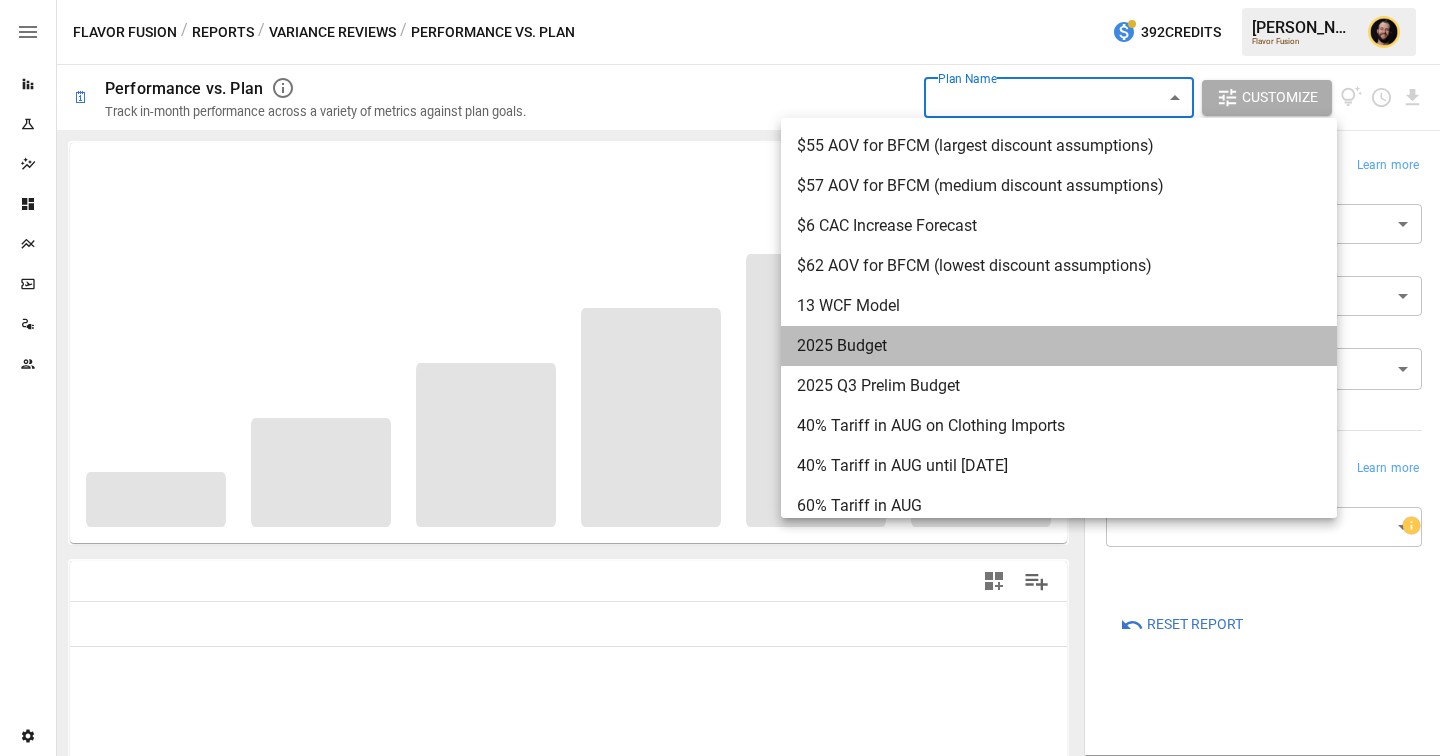 click on "2025 Budget" at bounding box center (1059, 346) 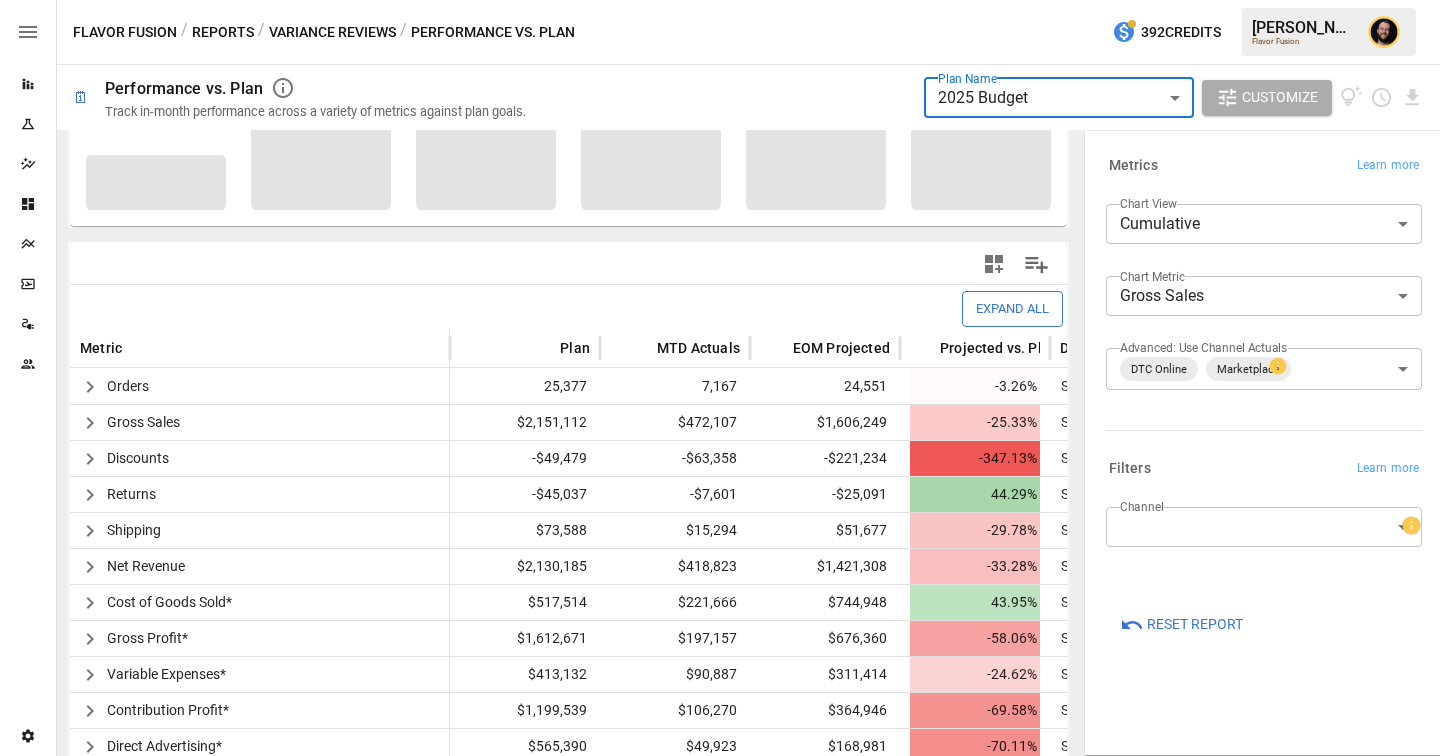 scroll, scrollTop: 321, scrollLeft: 0, axis: vertical 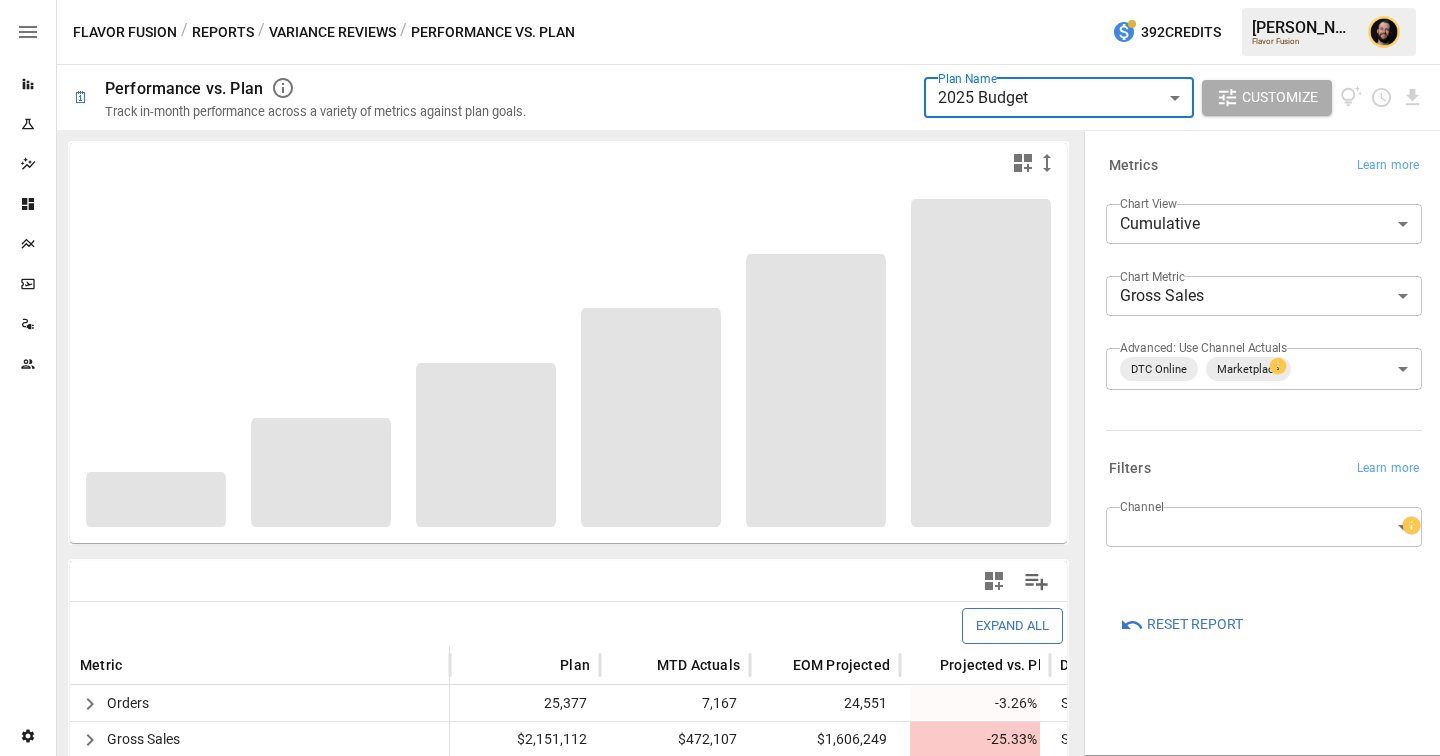click on "**********" at bounding box center [720, 0] 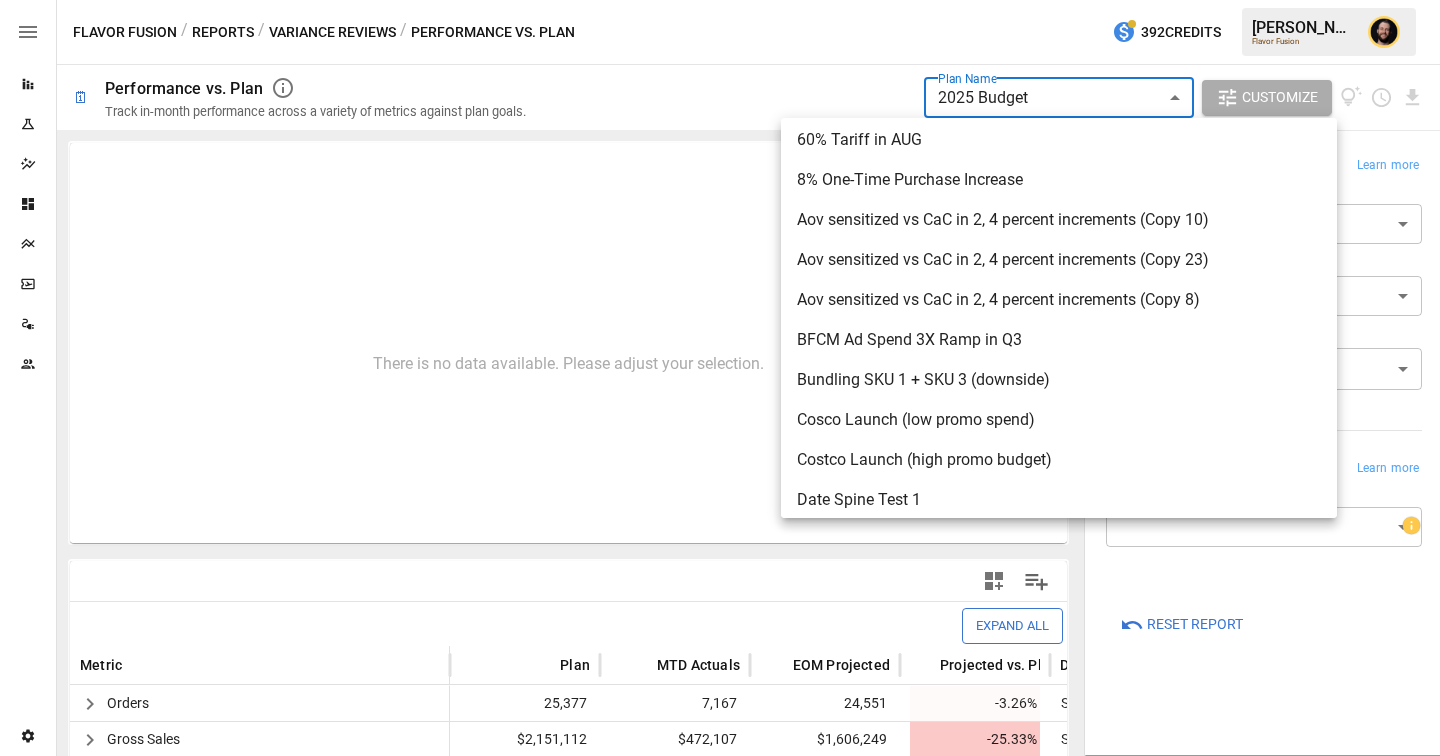 scroll, scrollTop: 591, scrollLeft: 0, axis: vertical 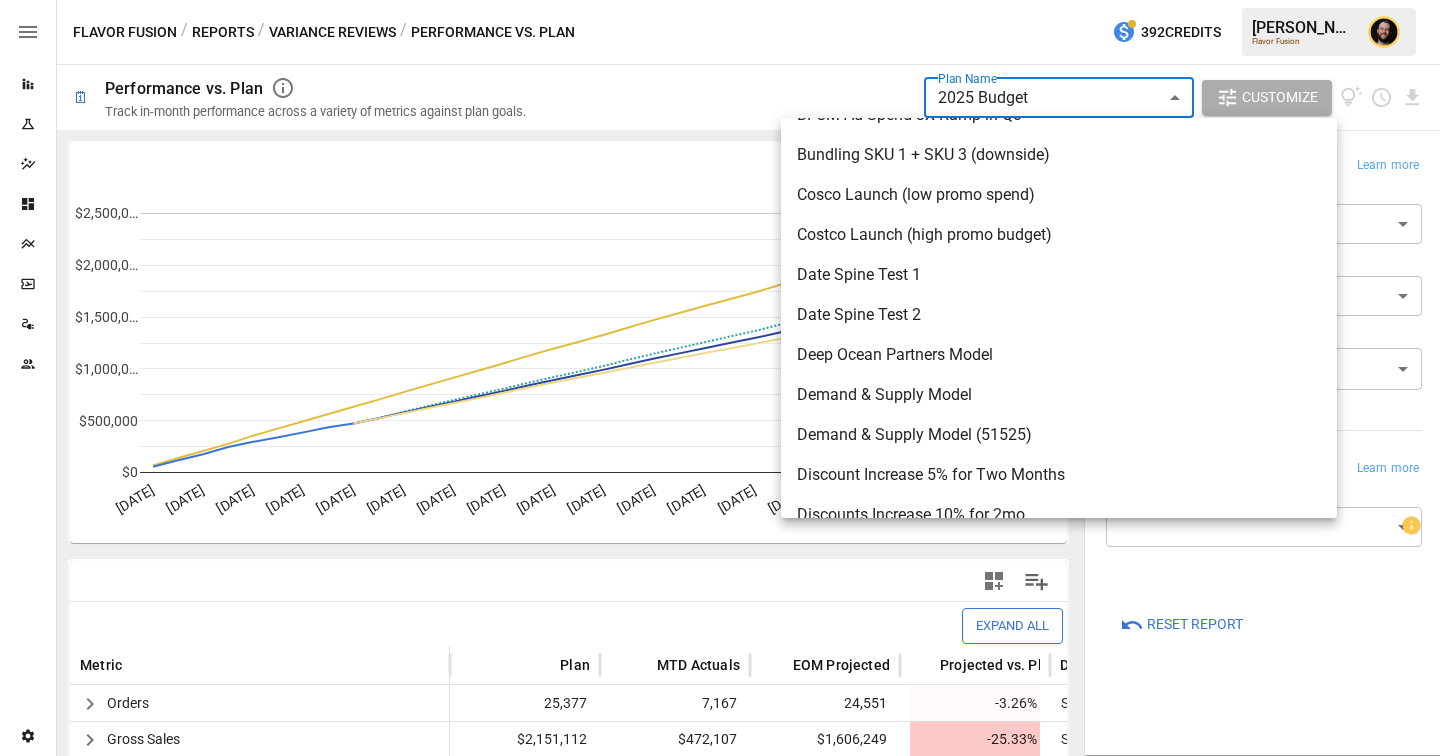 click at bounding box center (720, 378) 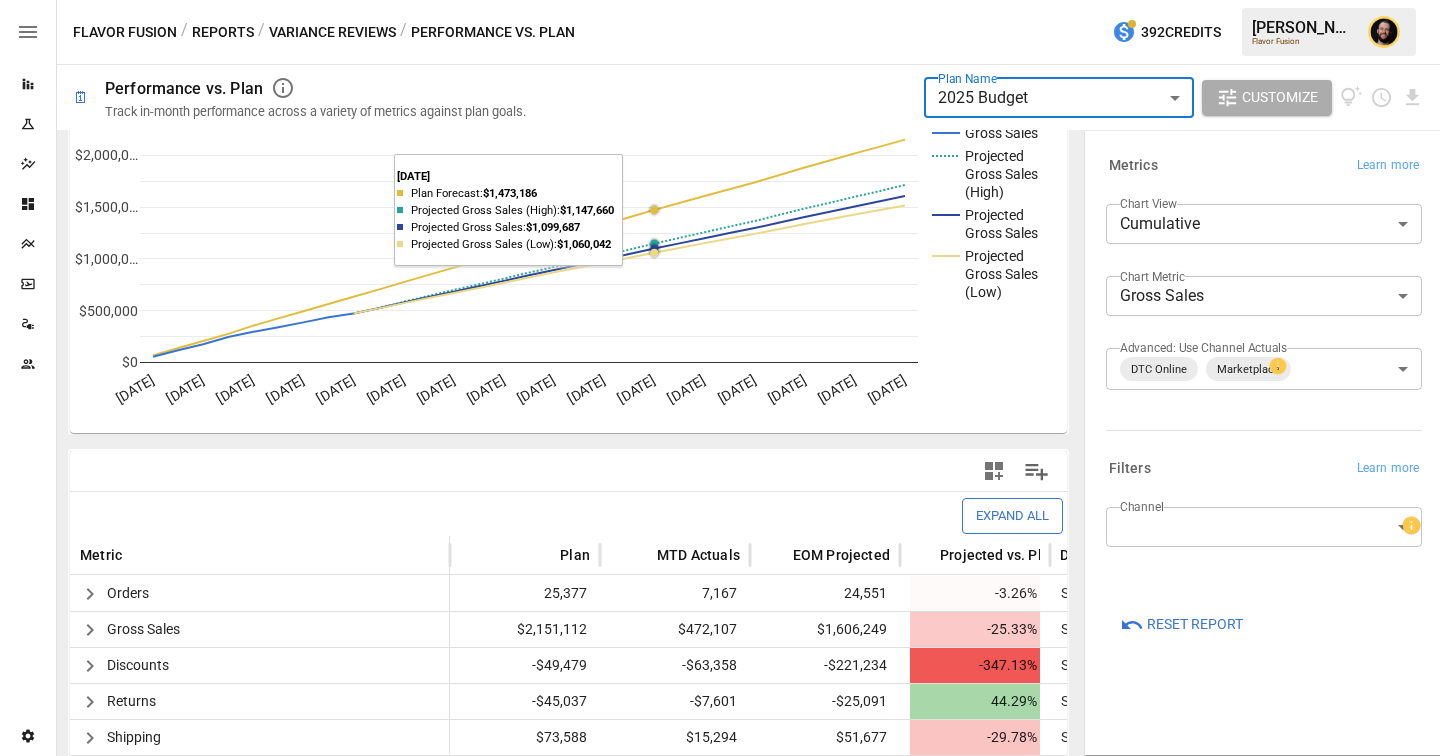 scroll, scrollTop: 121, scrollLeft: 0, axis: vertical 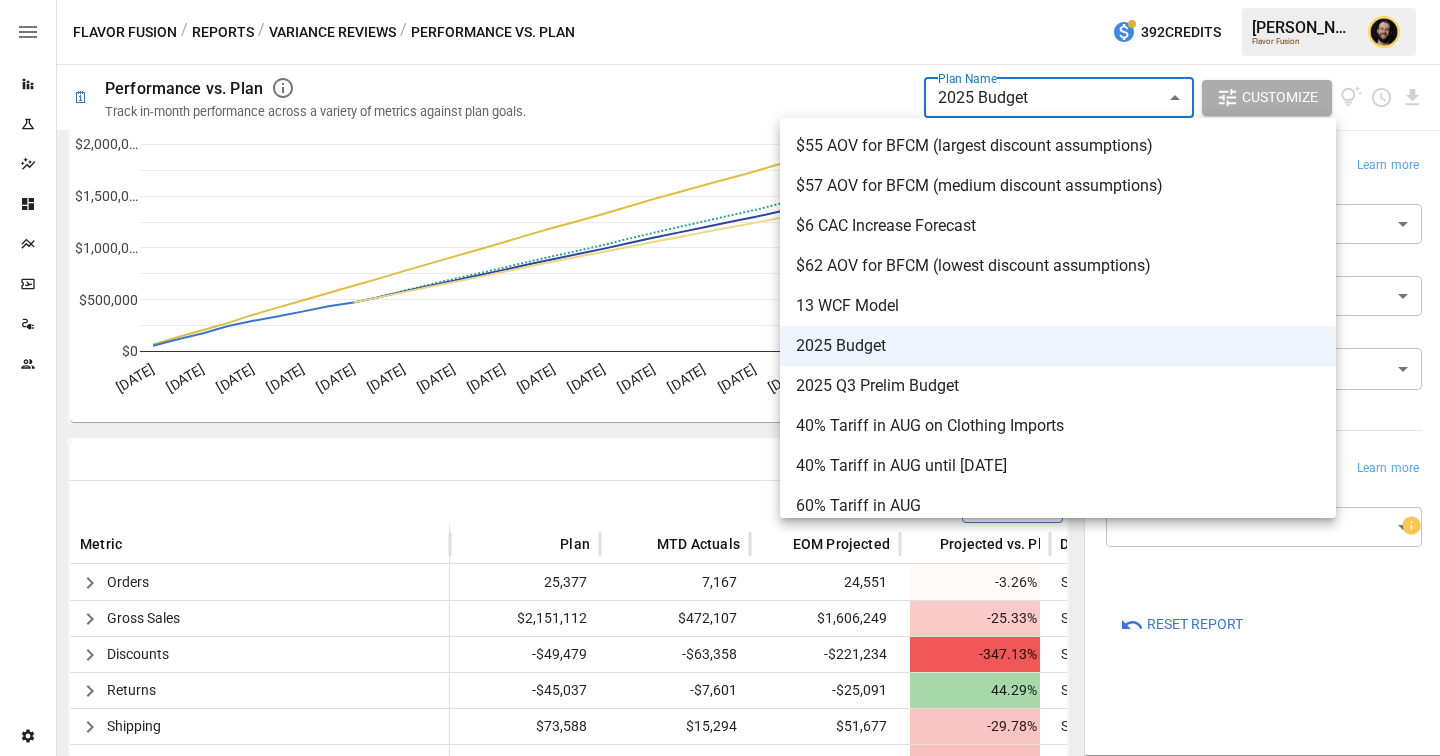 click on "**********" at bounding box center [720, 0] 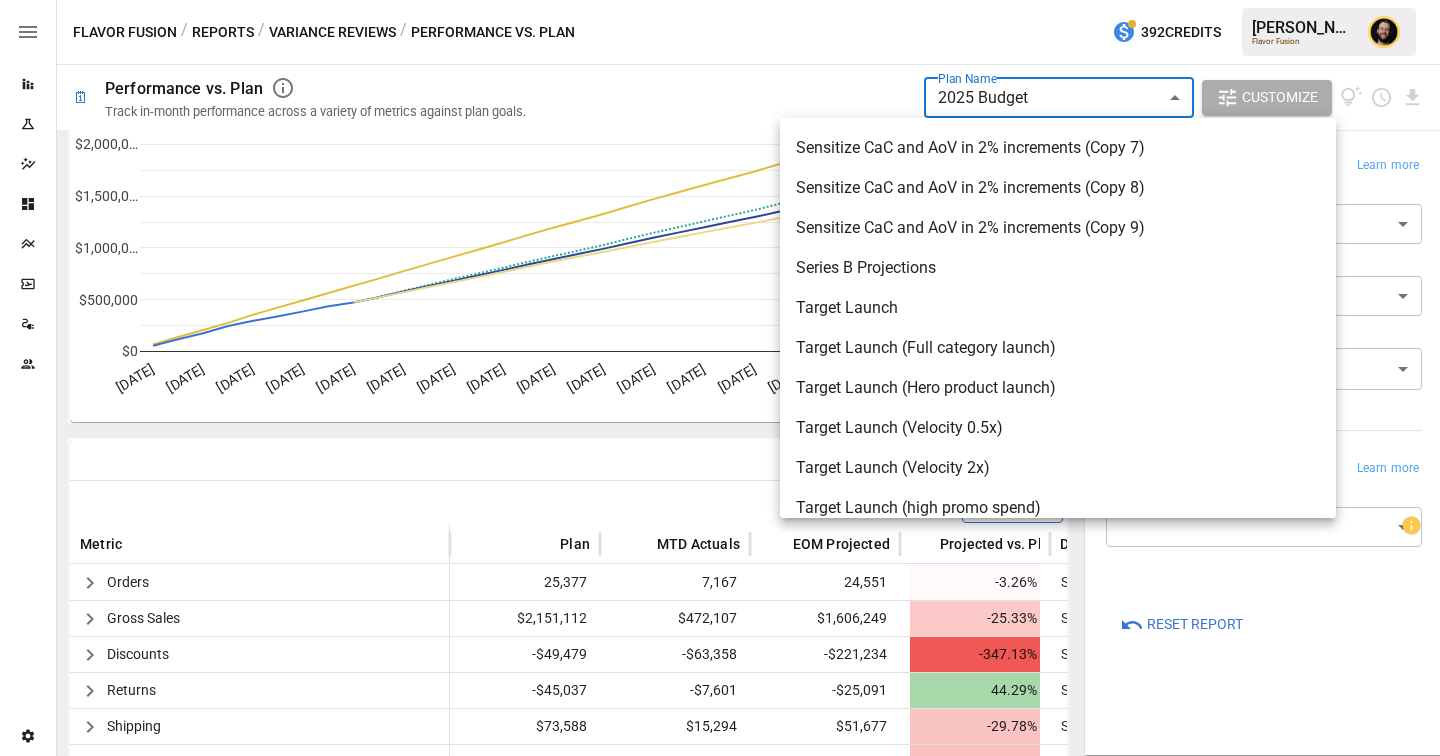 scroll, scrollTop: 3039, scrollLeft: 0, axis: vertical 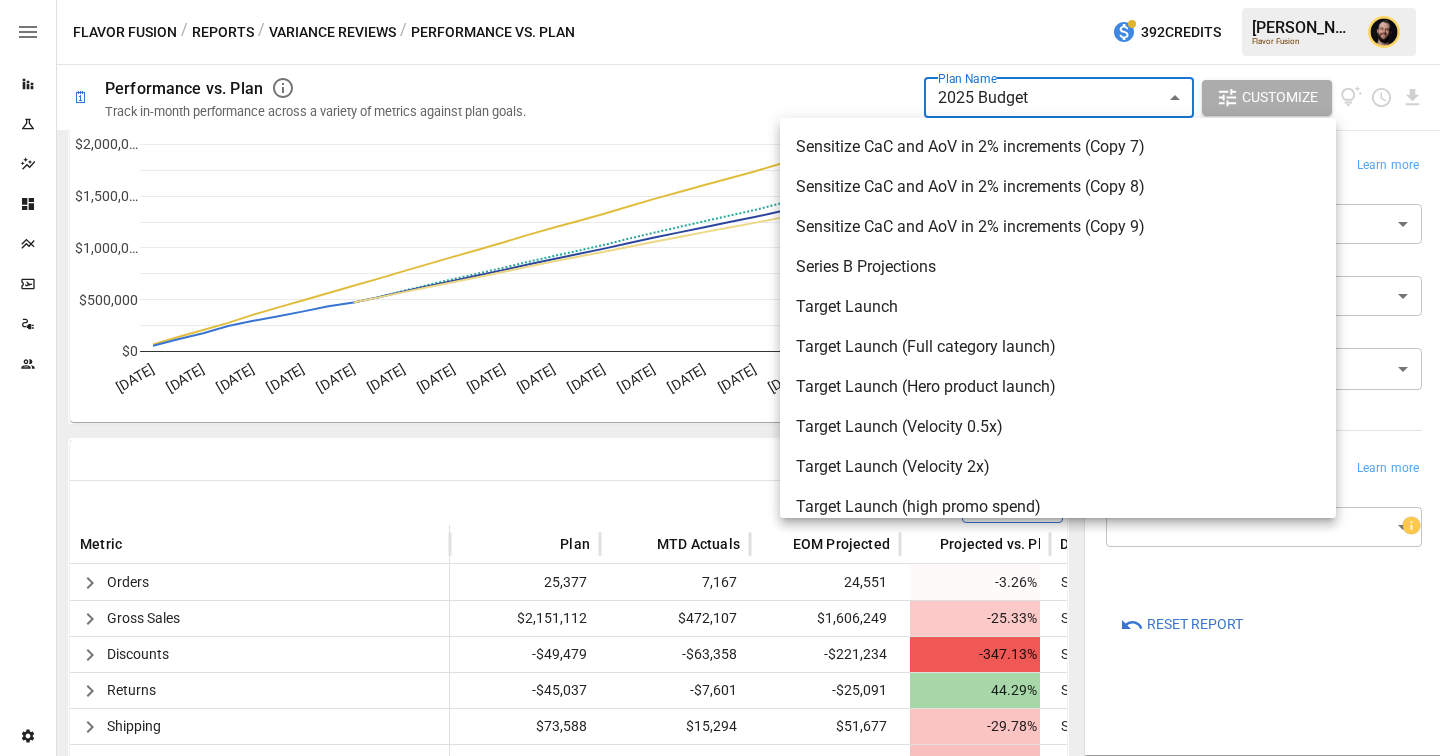 click at bounding box center [720, 378] 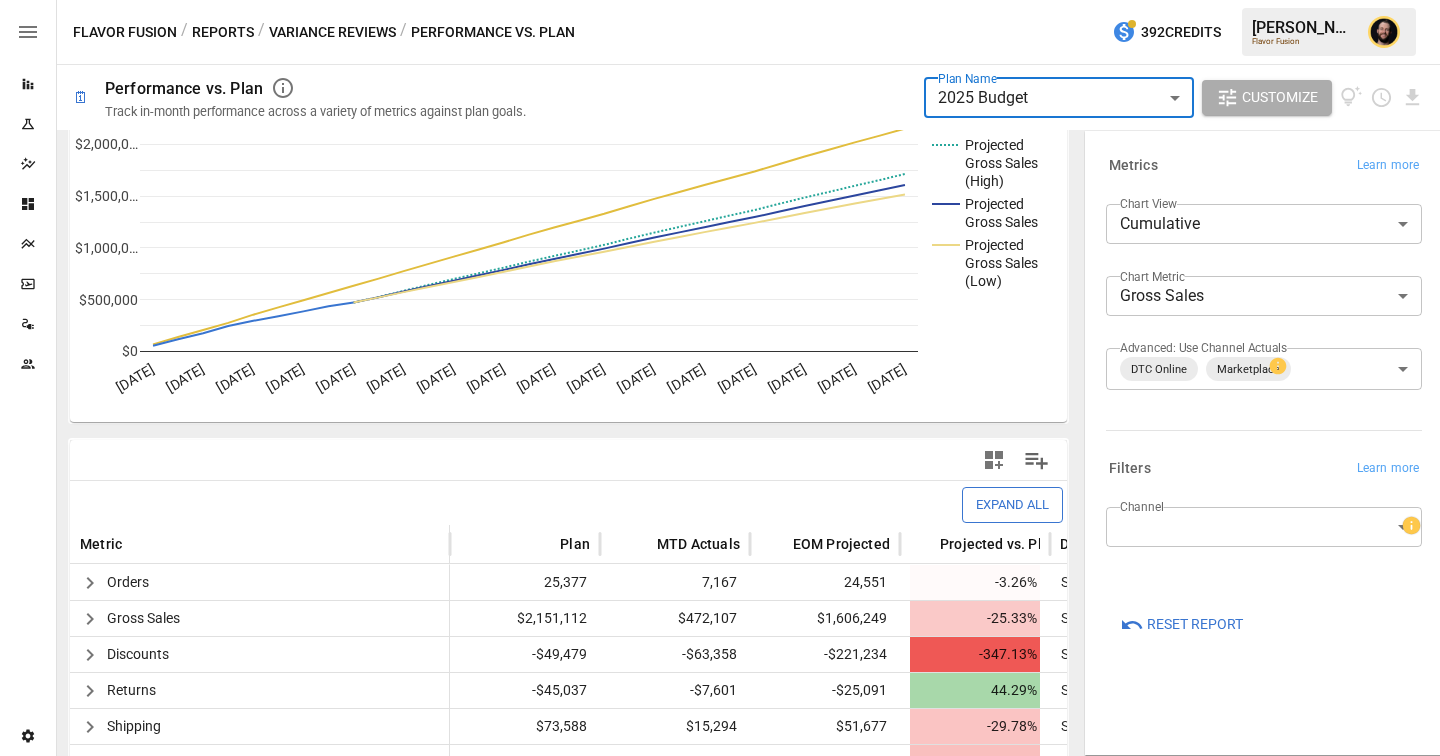 click on "Variance Reviews" at bounding box center (332, 32) 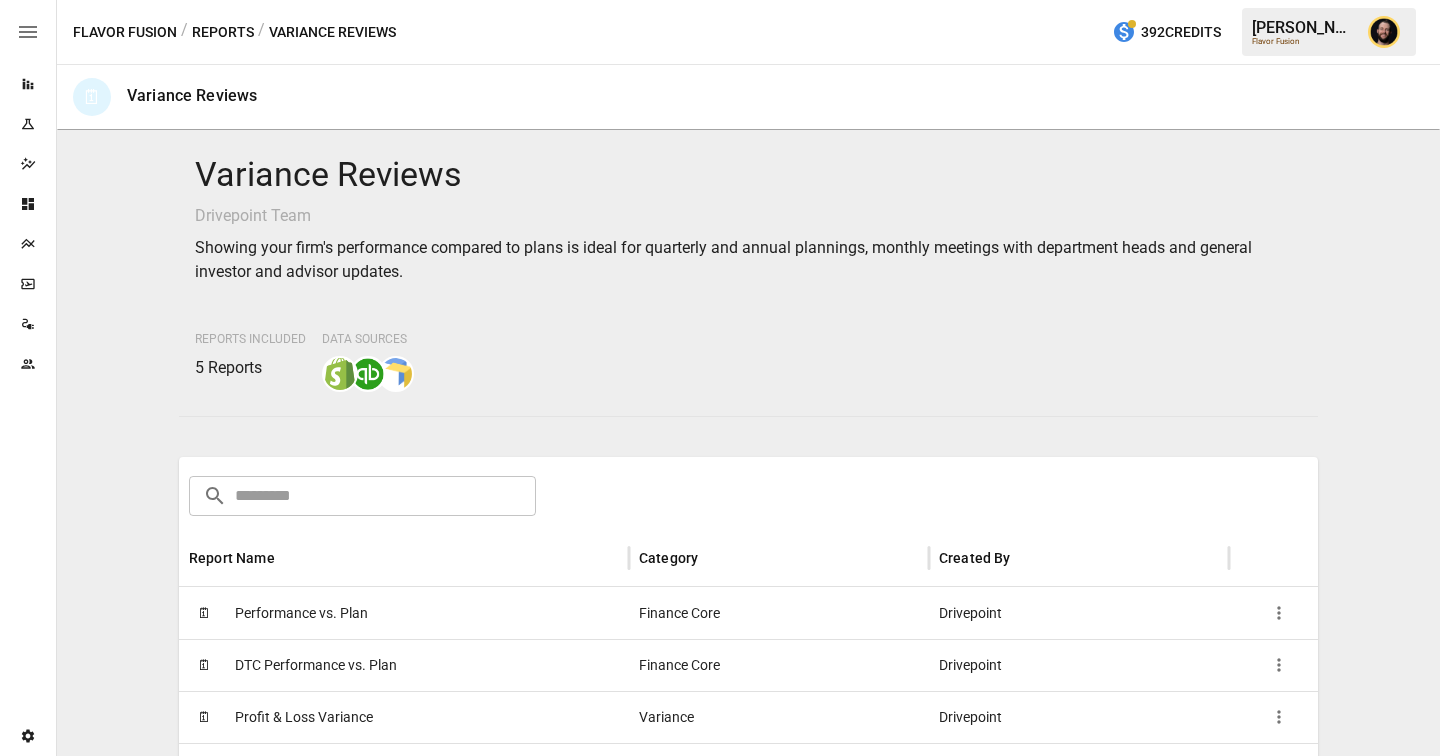 scroll, scrollTop: 317, scrollLeft: 0, axis: vertical 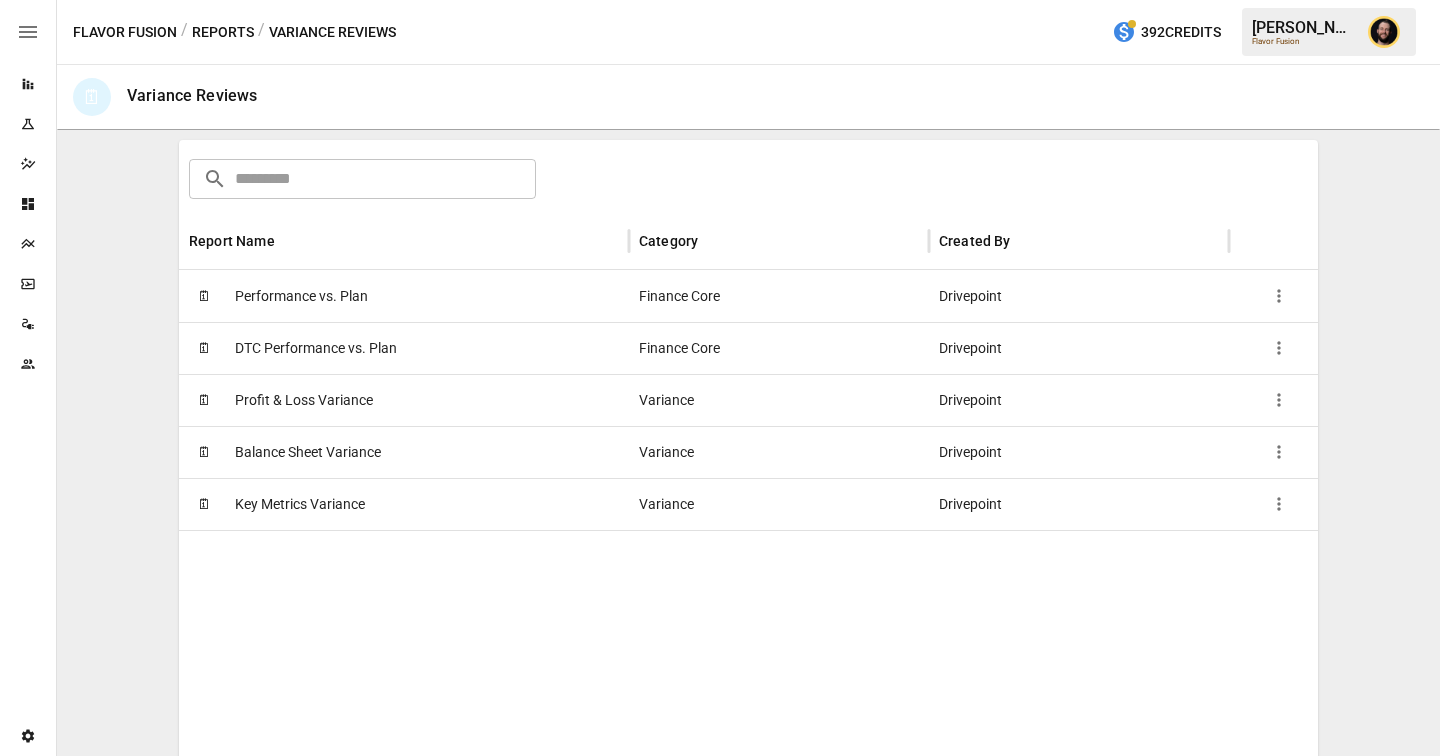 click on "Profit & Loss Variance" at bounding box center (304, 400) 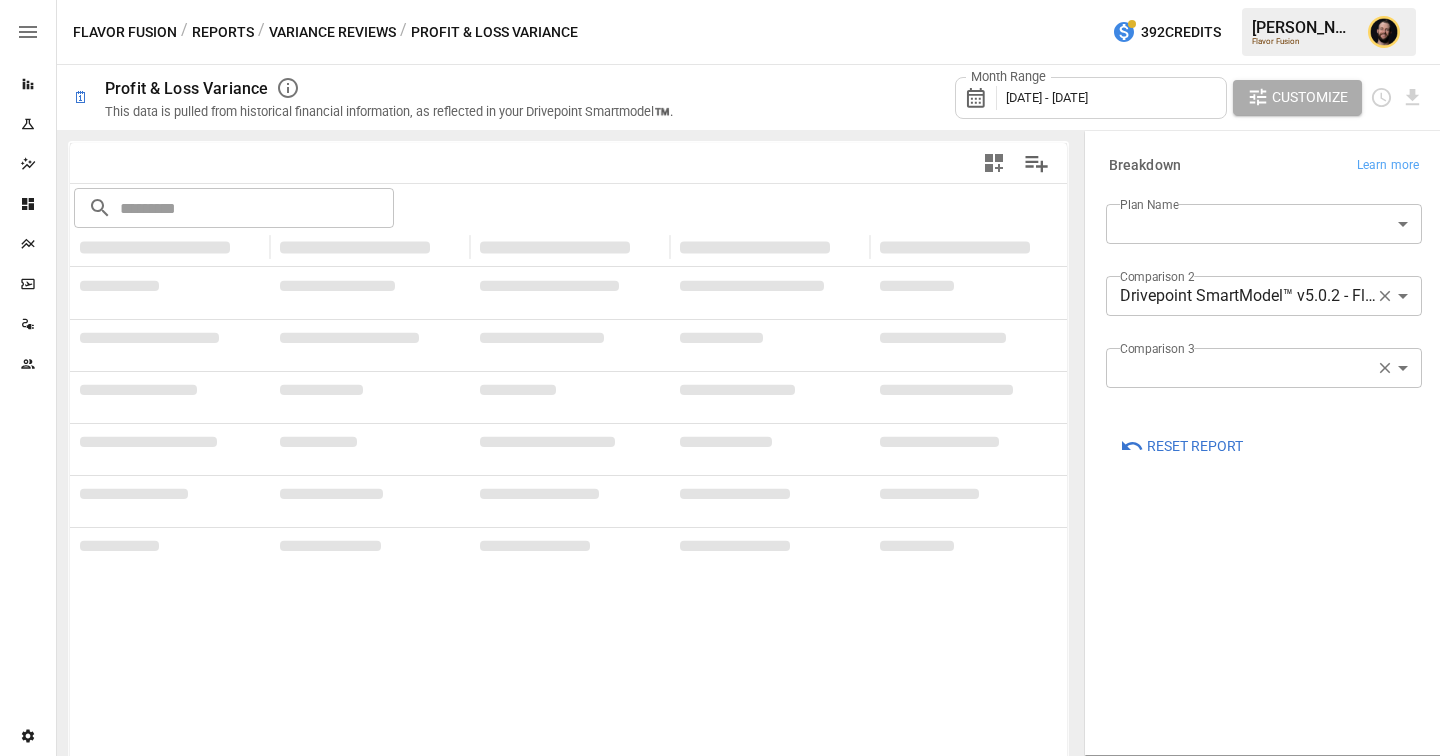click on "**********" at bounding box center (1260, 282) 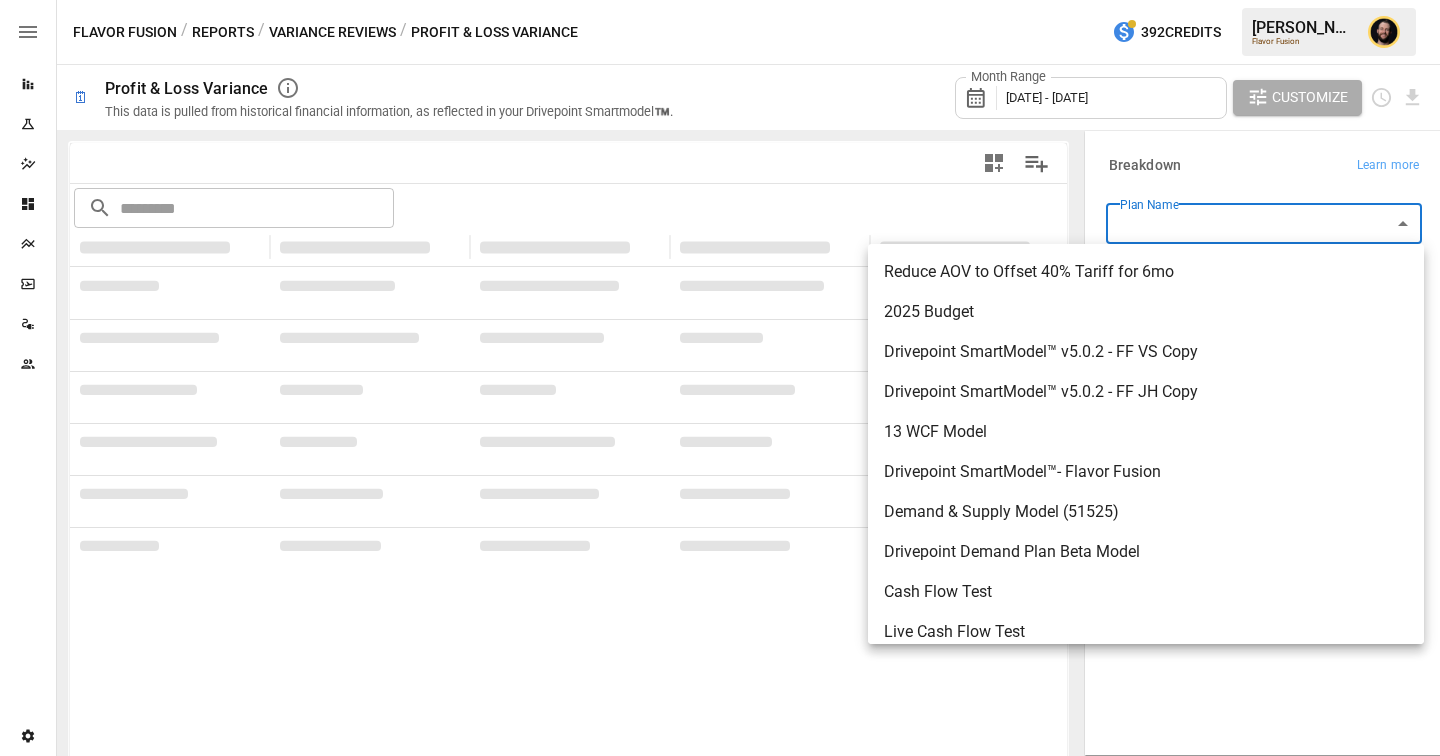 click on "2025 Budget" at bounding box center (1146, 312) 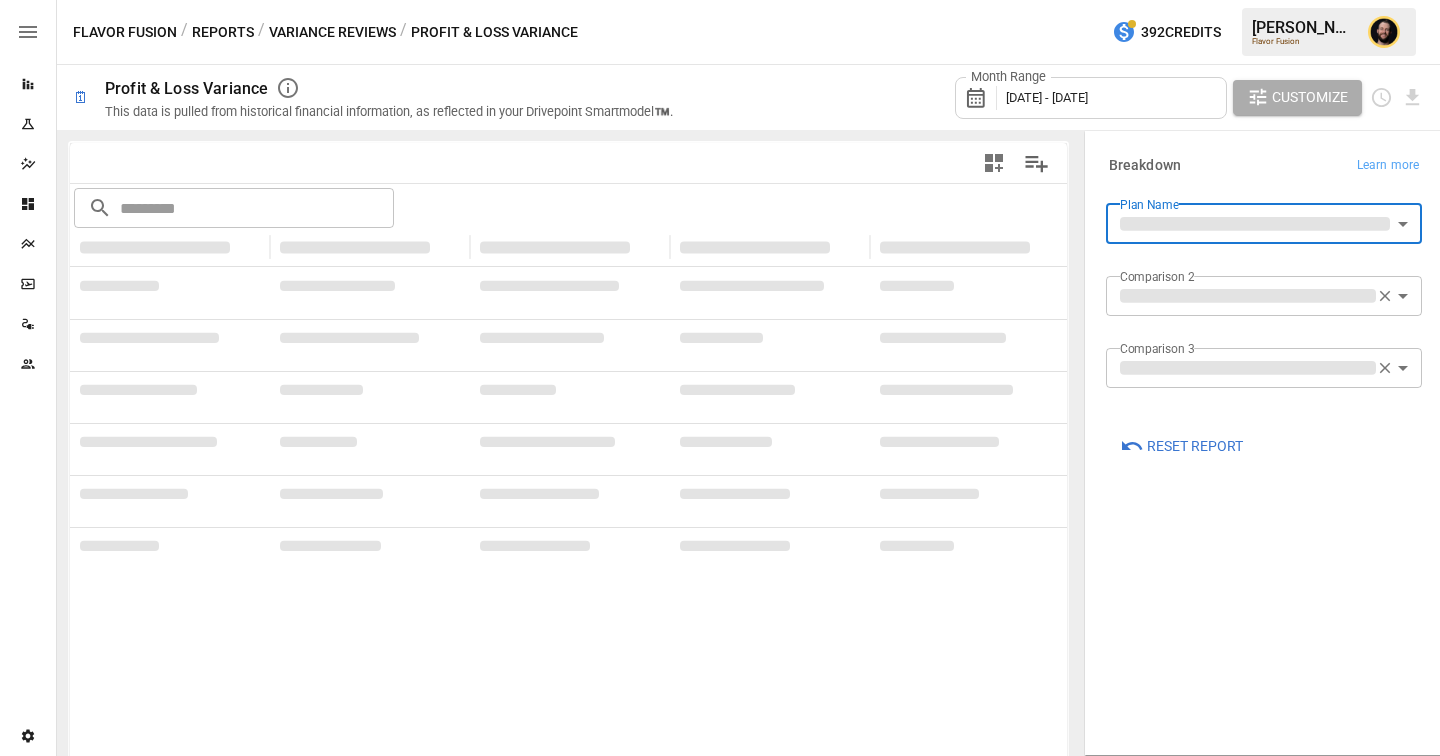 click on "**********" at bounding box center (720, 0) 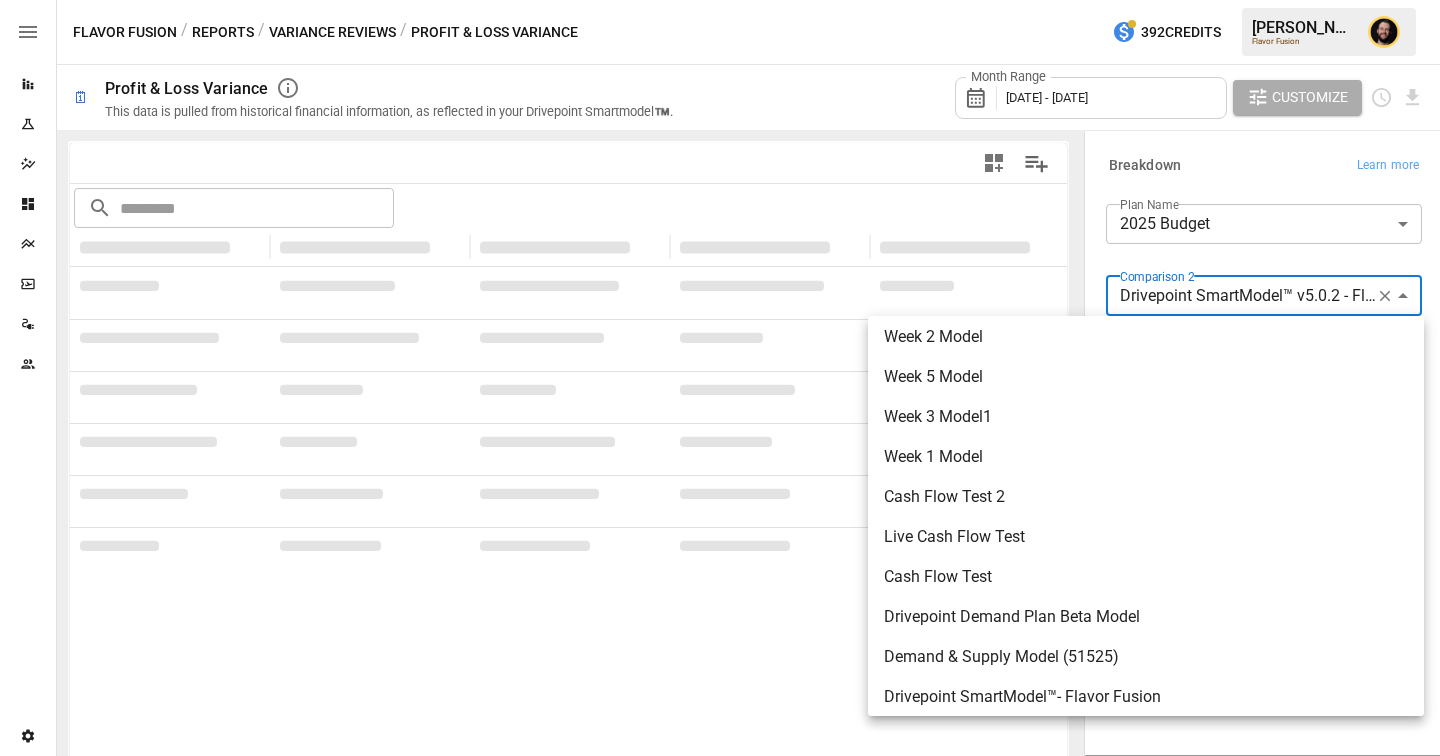 scroll, scrollTop: 3616, scrollLeft: 0, axis: vertical 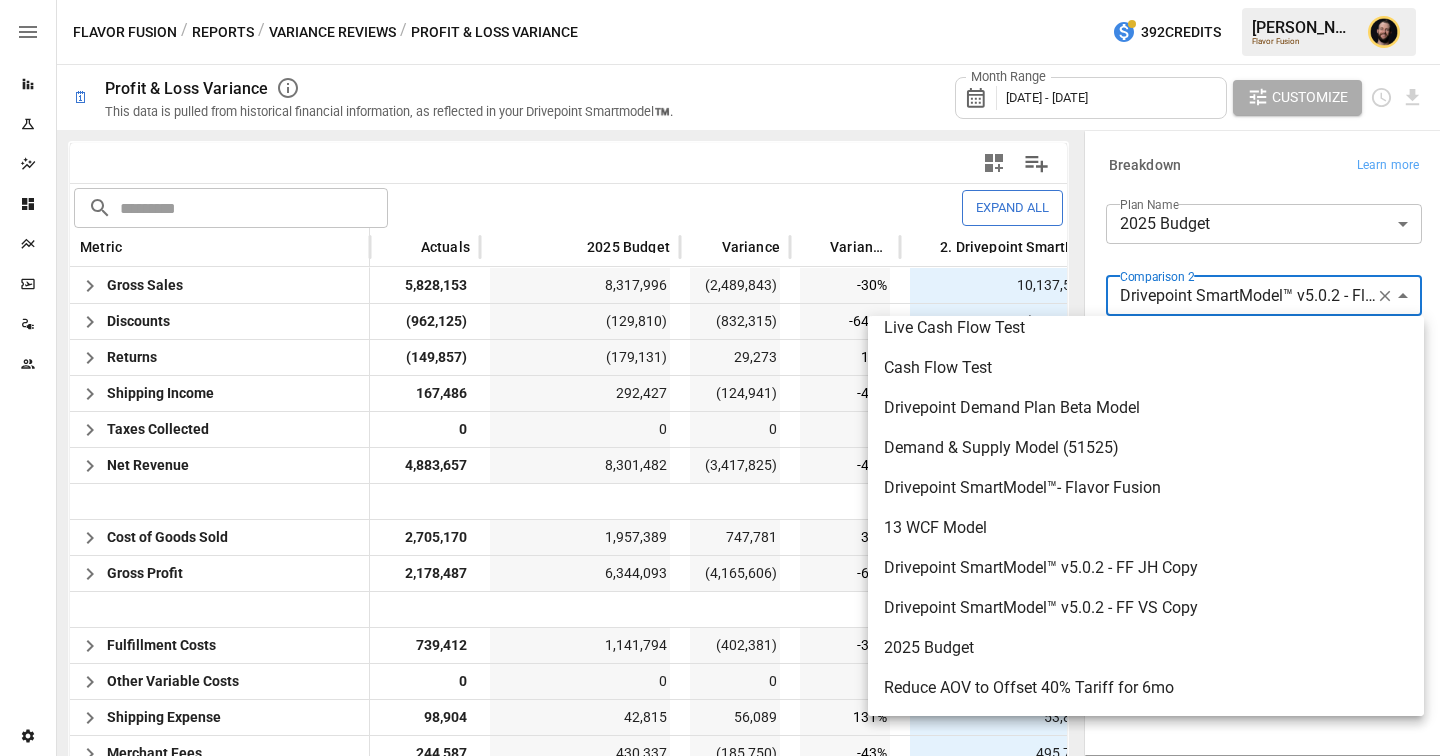 click at bounding box center (720, 378) 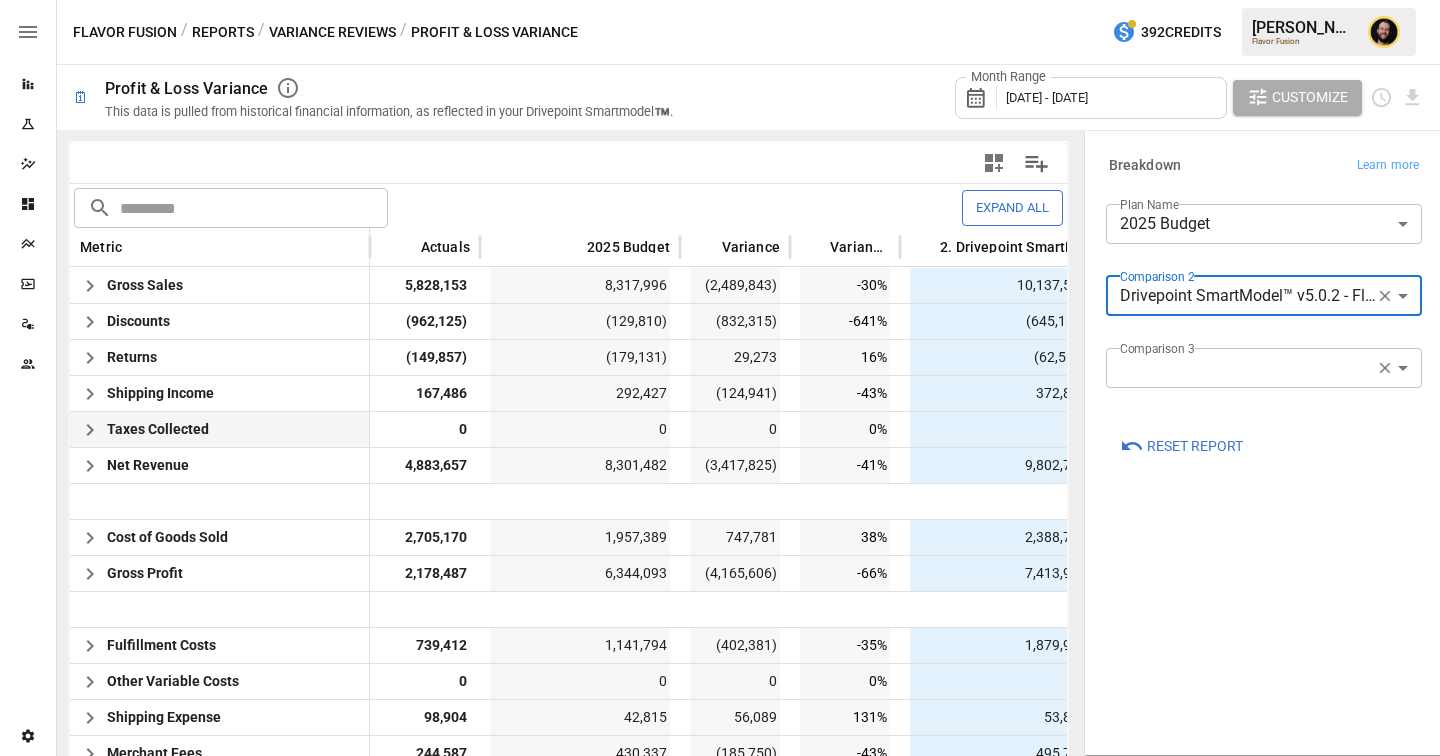 scroll, scrollTop: 0, scrollLeft: 369, axis: horizontal 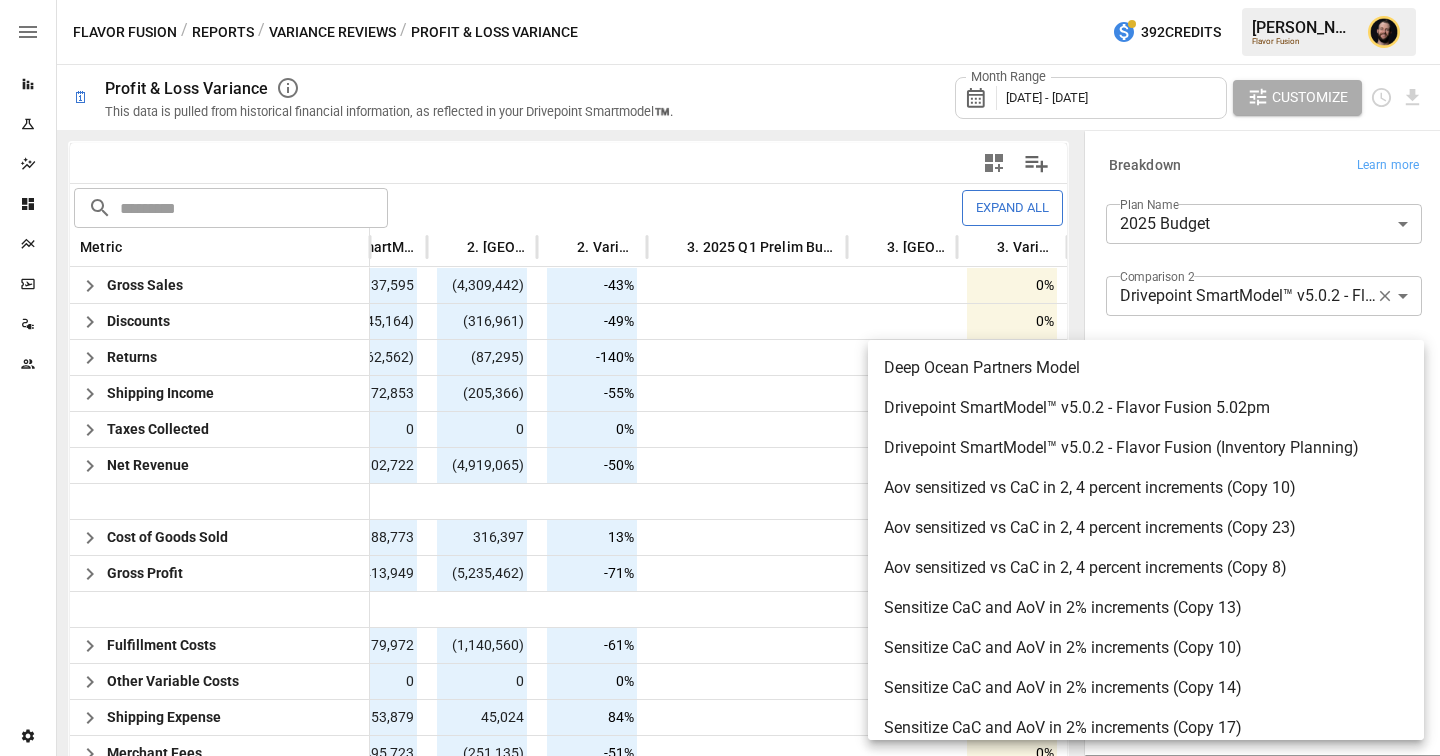click on "Reports Experiments Dazzler Studio Dashboards Plans SmartModel ™ Data Sources Team Settings Flavor Fusion / Reports / Variance Reviews / Profit & Loss Variance 392  Credits Ciaran N. Flavor Fusion 🗓 Profit & Loss Variance This data is pulled from historical financial information, as reflected in your Drivepoint Smartmodel™️. Month Range January 2025 - April 2025 Customize ​ ​ Expand All Metric 2. Drivepoint SmartModel™ v5.0.2 - Flavor Fusion 5.02pm 2. Variance 2. Variance % 3. 2025 Q1 Prelim Budget 3. Variance 3. Variance % Gross Sales 10,137,595 (4,309,442) -43% 0% Discounts (645,164) (316,961) -49% 0% Returns (62,562) (87,295) -140% 0% Shipping Income 372,853 (205,366) -55% 0% Taxes Collected 0 0 0% 0% Net Revenue 9,802,722 (4,919,065) -50% 0% Cost of Goods Sold 2,388,773 316,397 13% 0% Gross Profit 7,413,949 (5,235,462) -71% 0% Fulfillment Costs 1,879,972 (1,140,560) -61% 0% Other Variable Costs 0 0 0% 0% Shipping Expense 53,879 45,024 84% 0% Merchant Fees 495,723 (251,135) -51% 0% 2,429,574" at bounding box center [720, 0] 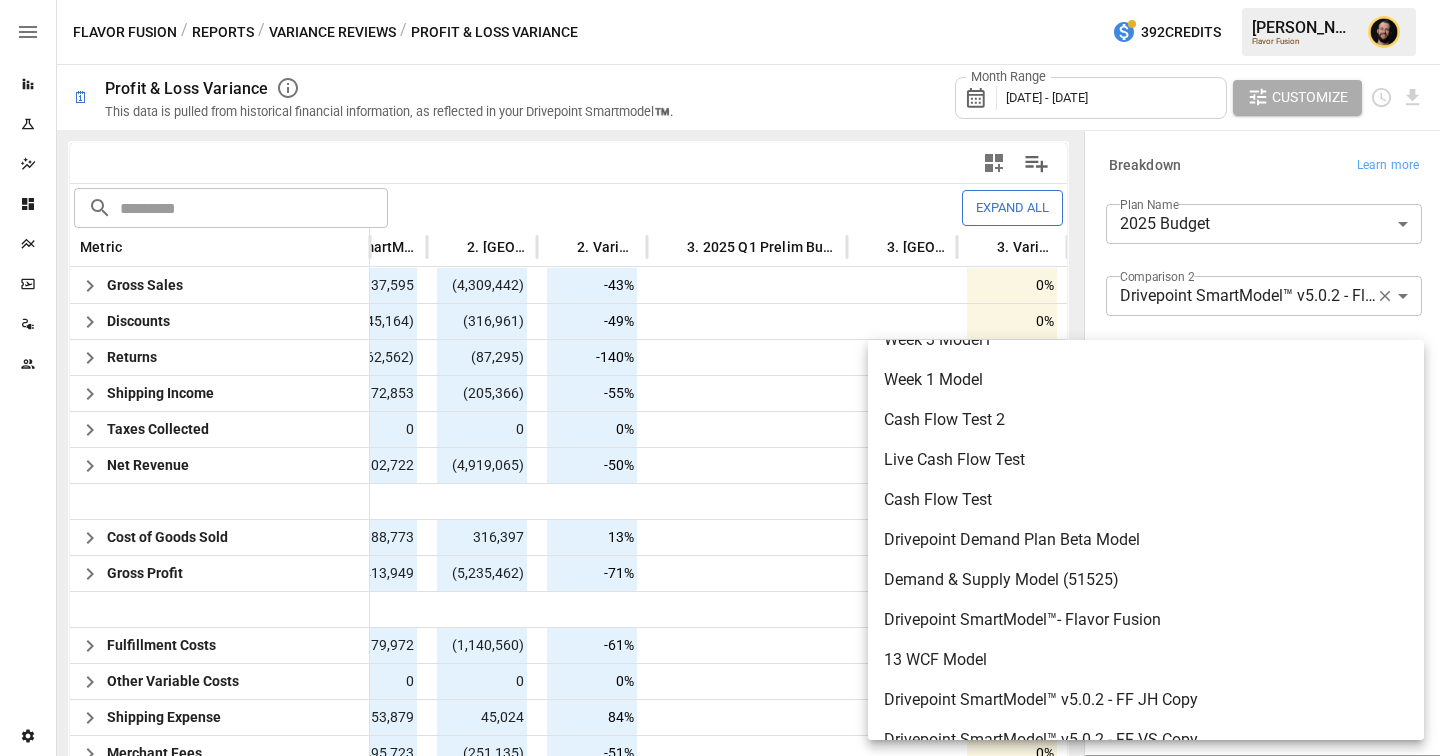 scroll, scrollTop: 3616, scrollLeft: 0, axis: vertical 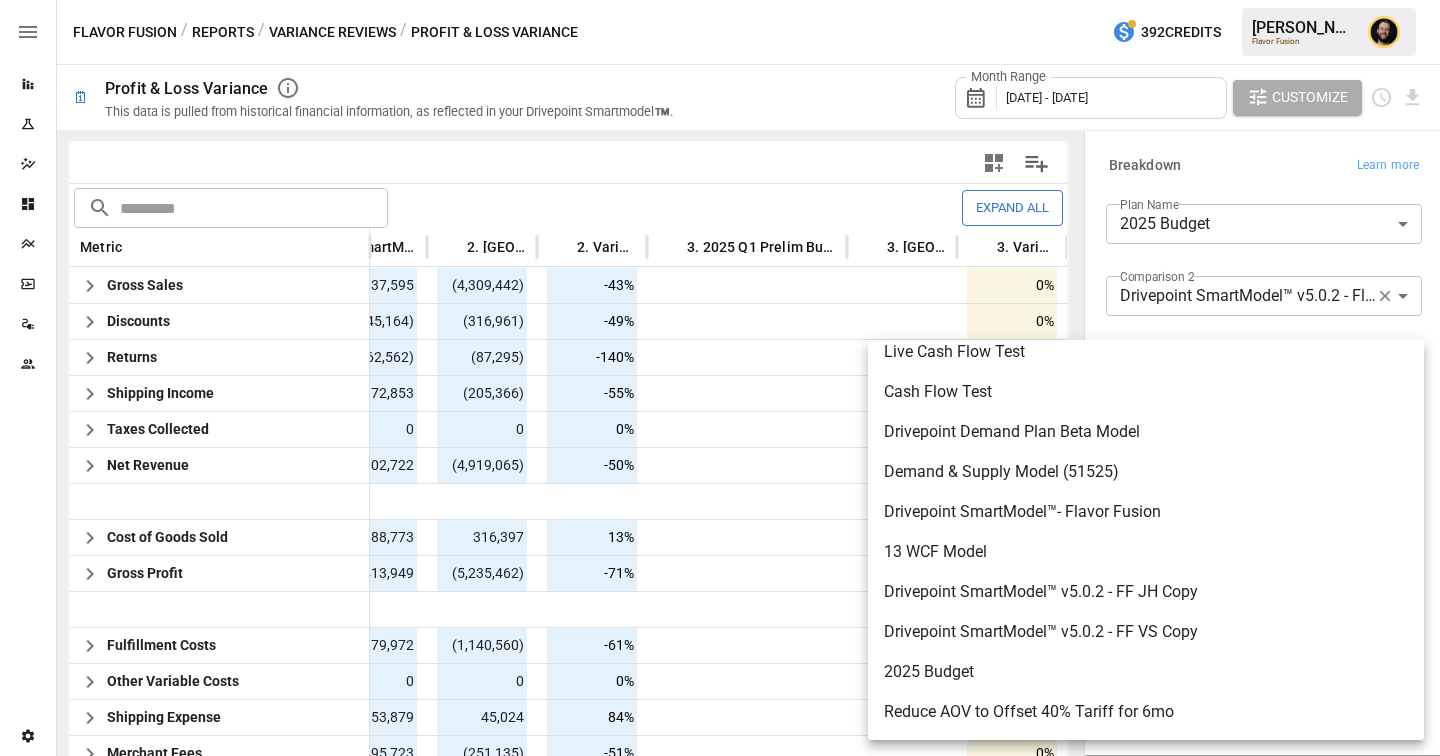click at bounding box center [720, 378] 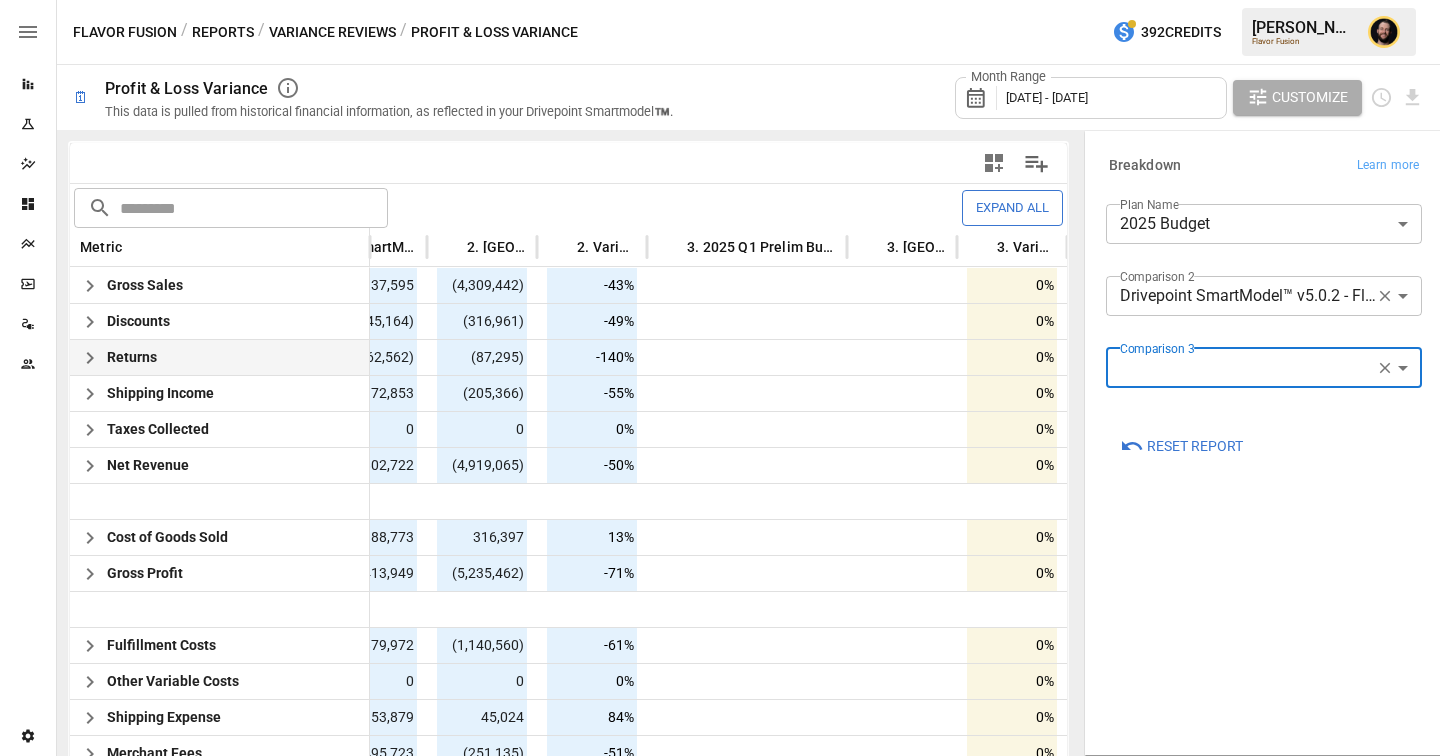 scroll, scrollTop: 0, scrollLeft: 523, axis: horizontal 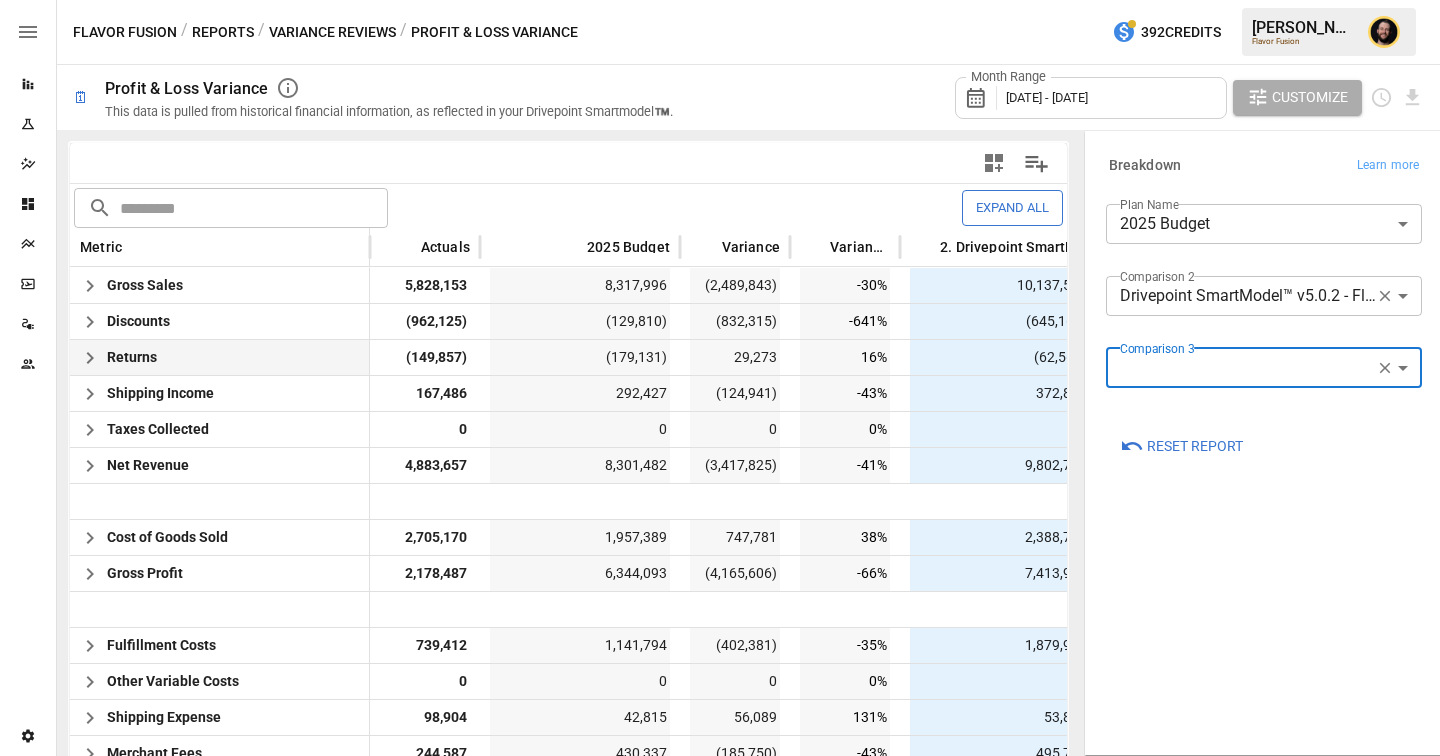 click on "January 2025 - April 2025" at bounding box center [1047, 97] 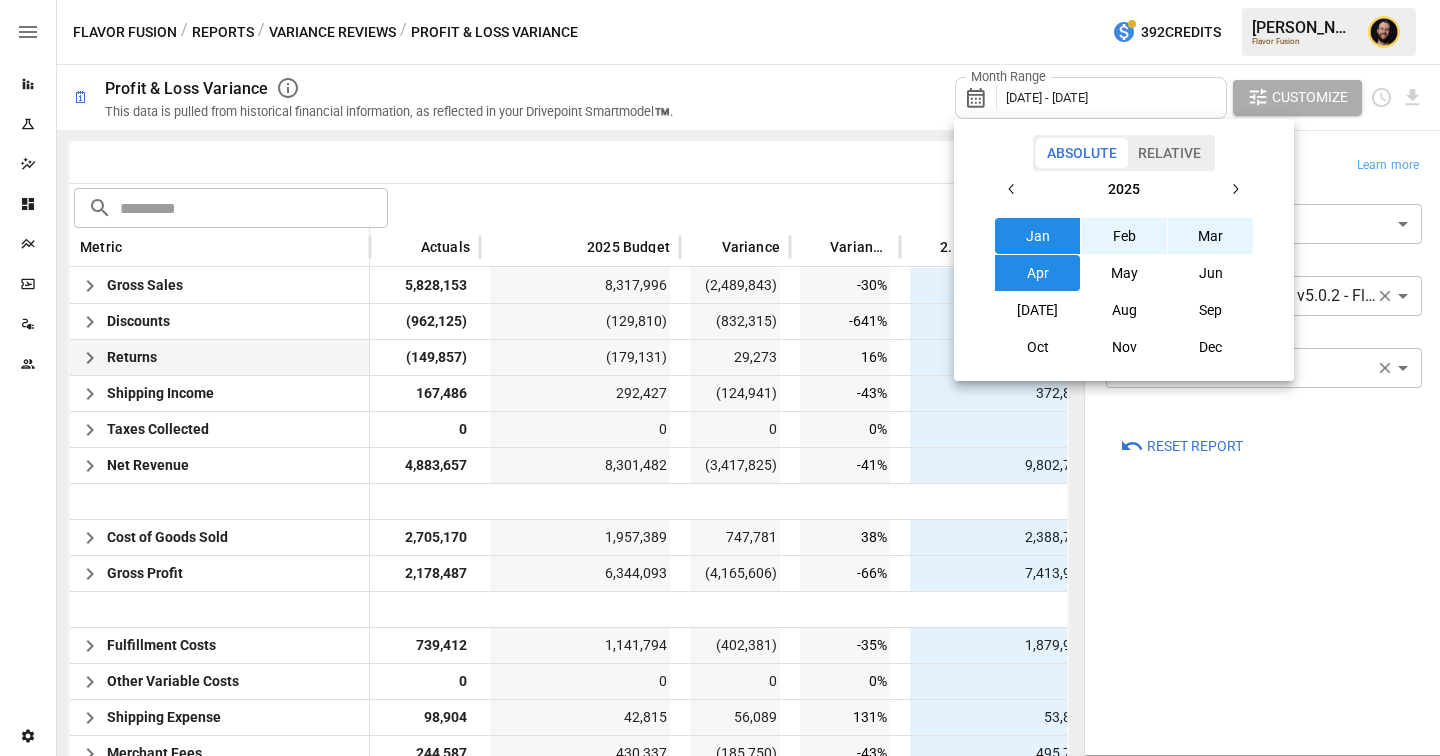 click at bounding box center (720, 378) 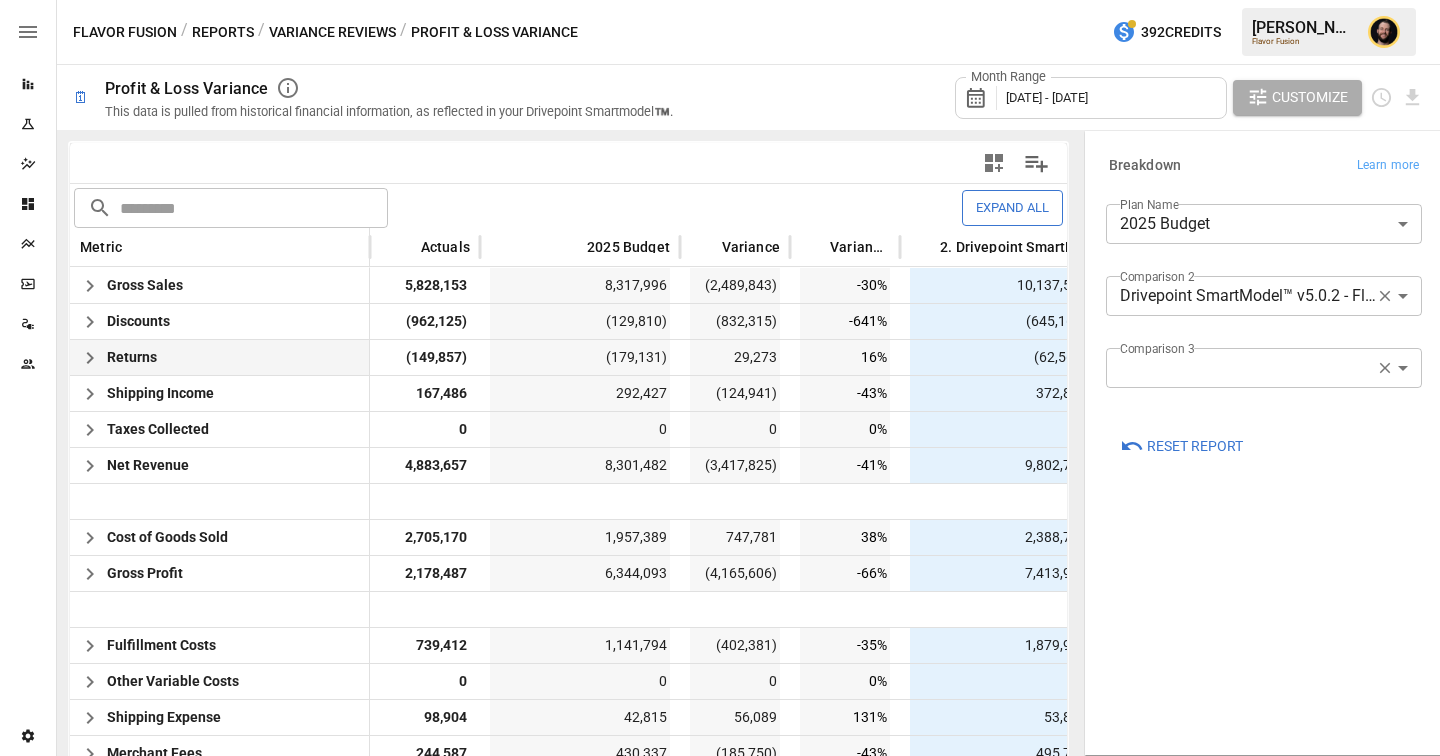 click on "Reports Experiments Dazzler Studio Dashboards Plans SmartModel ™ Data Sources Team Settings Flavor Fusion / Reports / Variance Reviews / Profit & Loss Variance 392  Credits Ciaran N. Flavor Fusion 🗓 Profit & Loss Variance This data is pulled from historical financial information, as reflected in your Drivepoint Smartmodel™️. Month Range January 2025 - April 2025 Customize ​ ​ Expand All Metric Actuals 2025 Budget Variance Variance % 2. Drivepoint SmartModel™ v5.0.2 - Flavor Fusion 5.02pm 2. Variance 2. Variance % Gross Sales 5,828,153 8,317,996 (2,489,843) -30% 10,137,595 (4,309,442) -43% Discounts (962,125) (129,810) (832,315) -641% (645,164) (316,961) -49% Returns (149,857) (179,131) 29,273 16% (62,562) (87,295) -140% Shipping Income 167,486 292,427 (124,941) -43% 372,853 (205,366) -55% Taxes Collected 0 0 0 0% 0 0 0% Net Revenue 4,883,657 8,301,482 (3,417,825) -41% 9,802,722 (4,919,065) -50% Cost of Goods Sold 2,705,170 1,957,389 747,781 38% 2,388,773 316,397 13% Gross Profit 2,178,487 -66%" at bounding box center [720, 0] 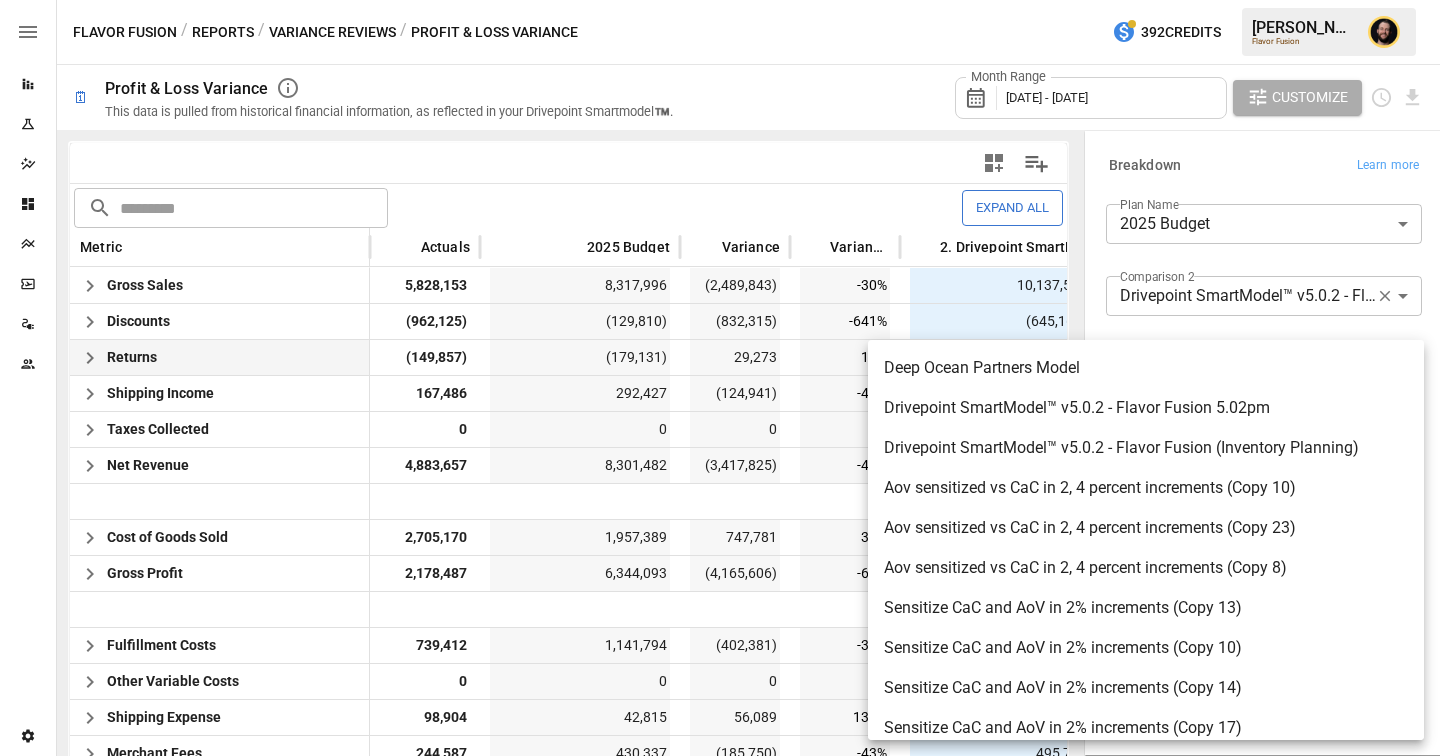 click at bounding box center [720, 378] 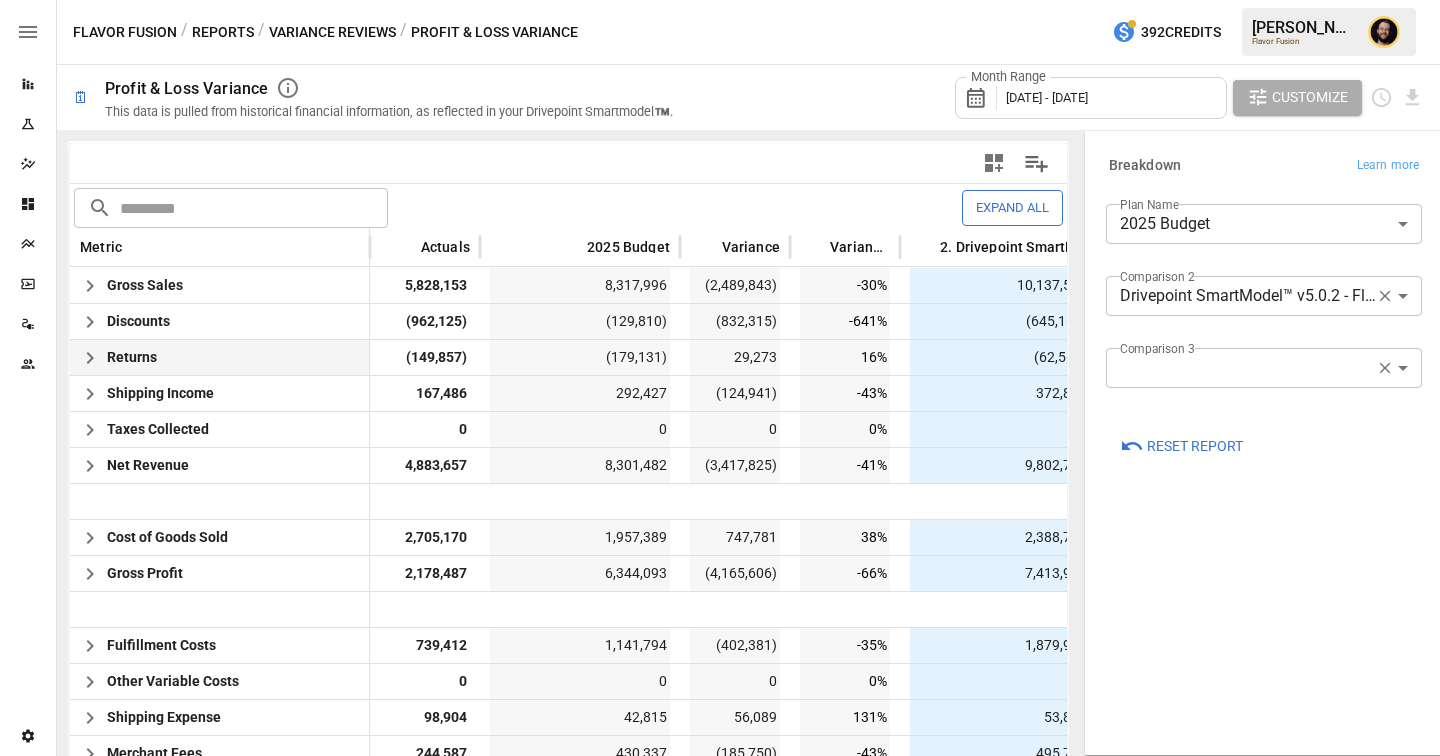click on "January 2025 - April 2025" at bounding box center [1047, 97] 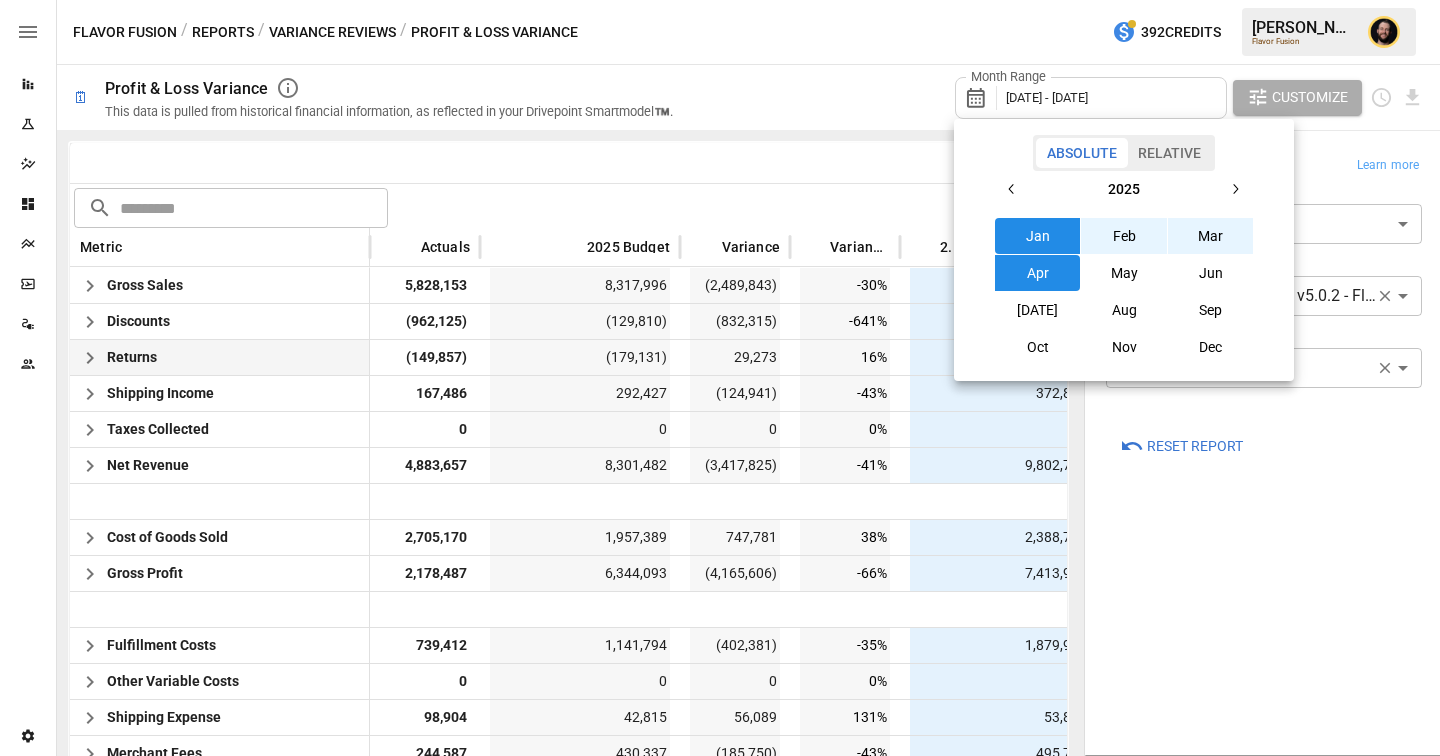 click on "Relative" at bounding box center [1169, 153] 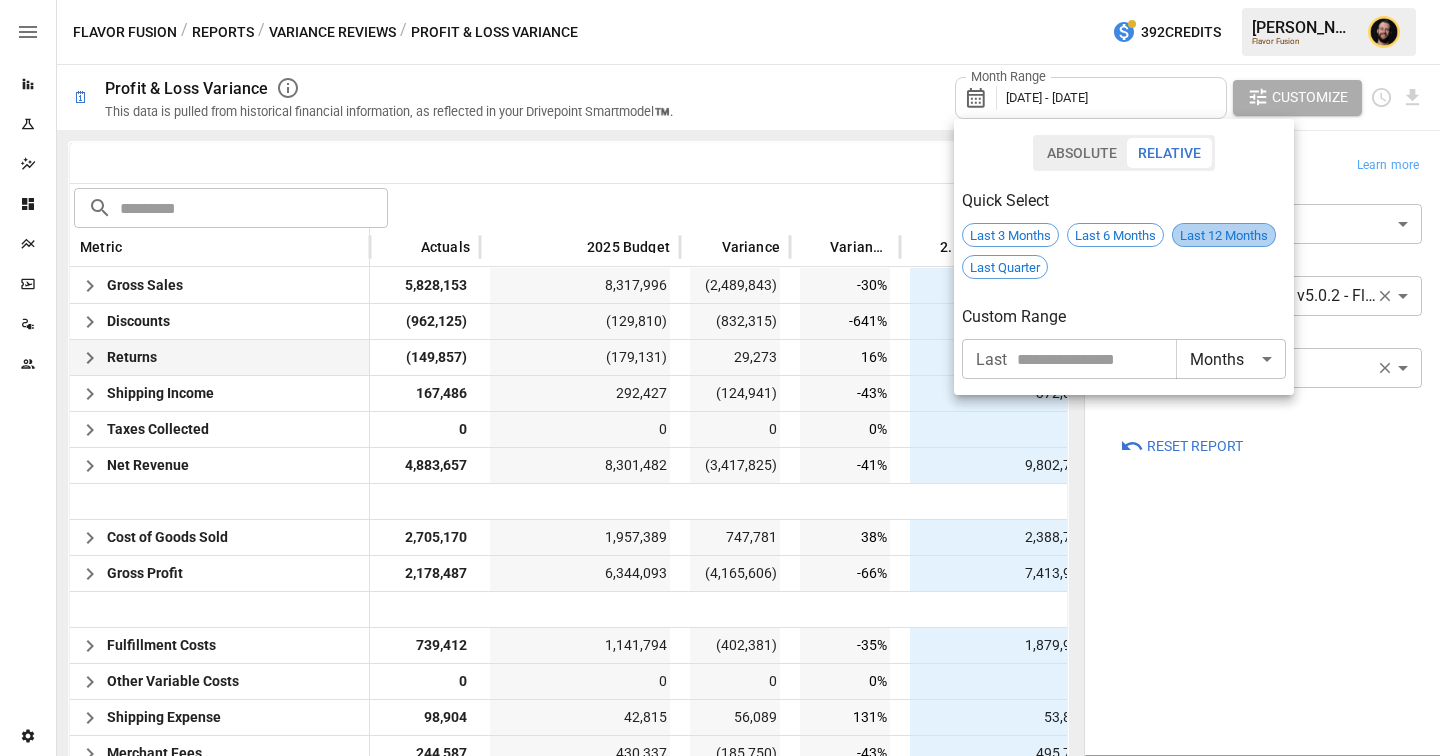 click on "Last 12 Months" at bounding box center (1224, 235) 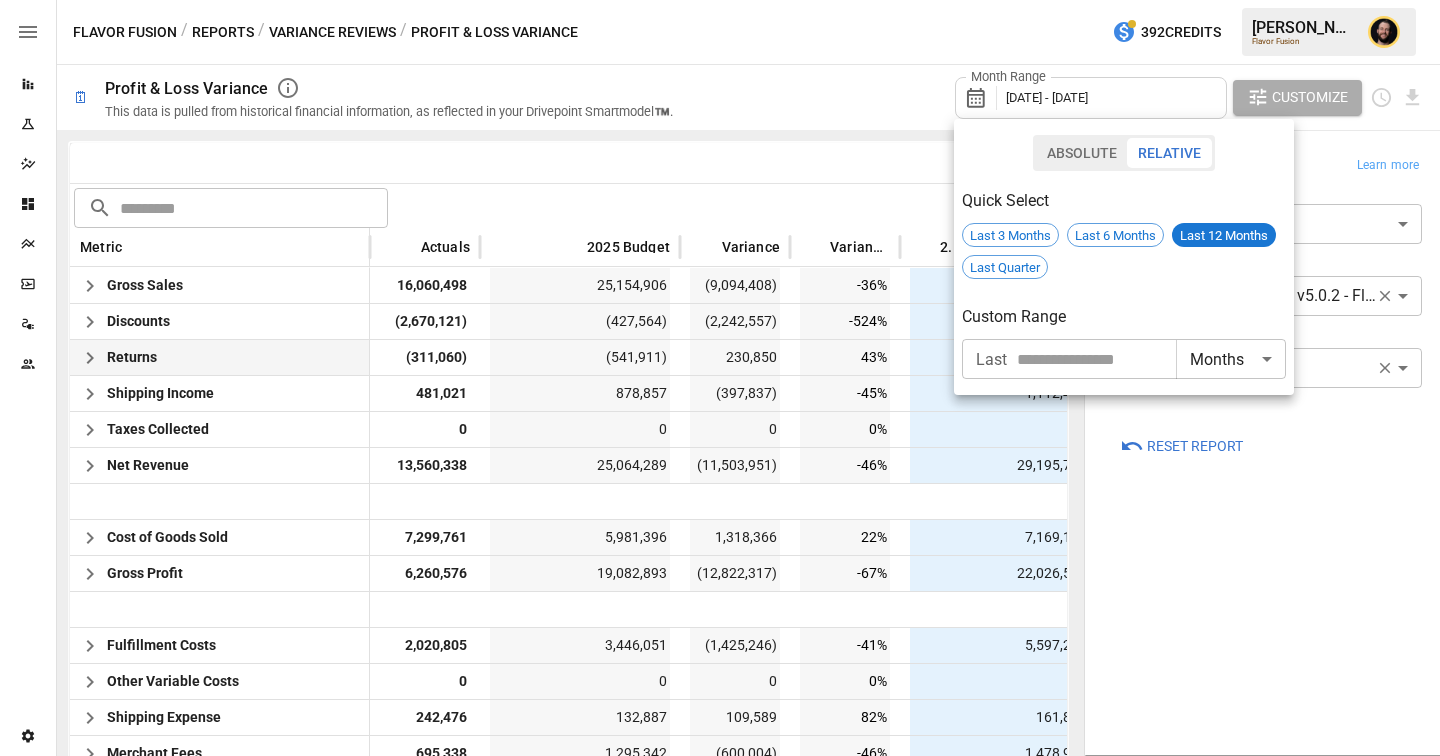 click at bounding box center (720, 378) 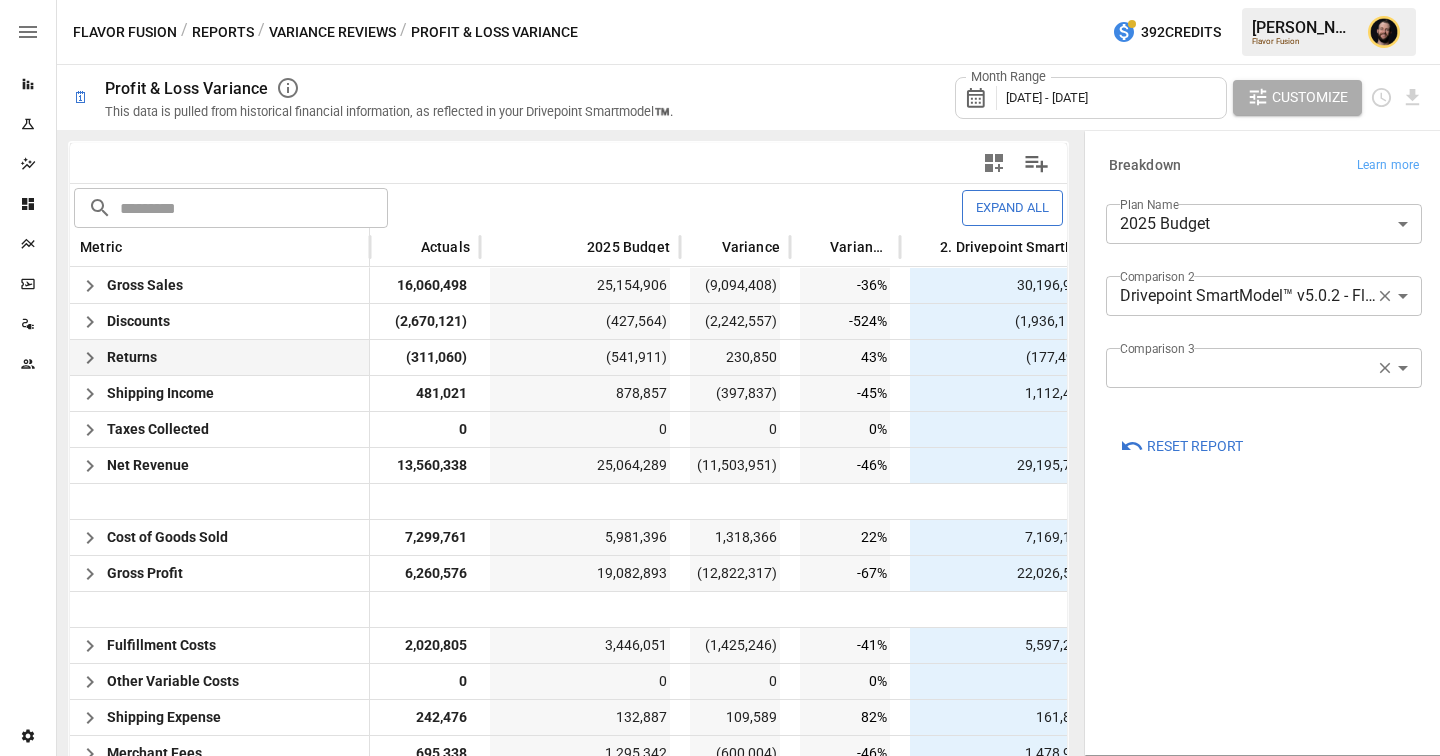 scroll, scrollTop: 1, scrollLeft: 336, axis: both 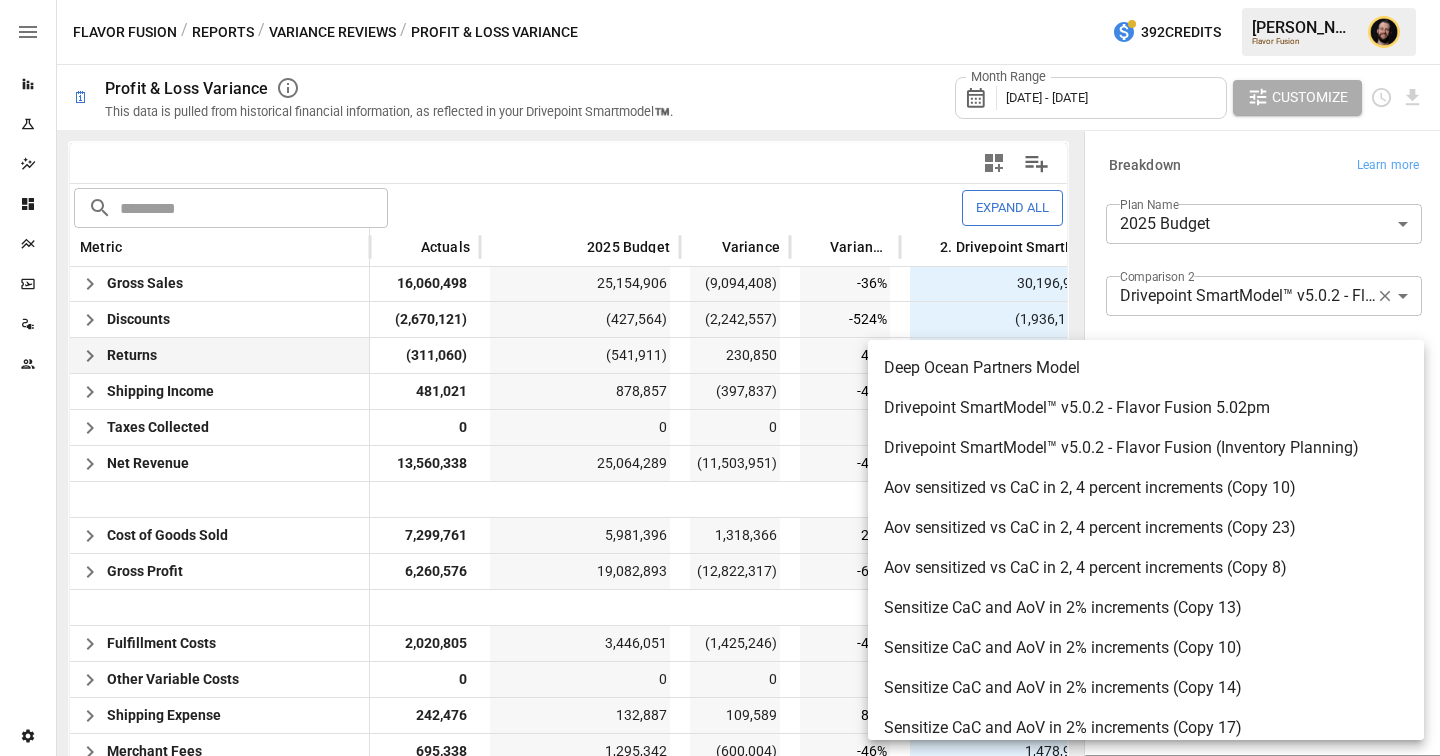 click on "Reports Experiments Dazzler Studio Dashboards Plans SmartModel ™ Data Sources Team Settings Flavor Fusion / Reports / Variance Reviews / Profit & Loss Variance 392  Credits Ciaran N. Flavor Fusion 🗓 Profit & Loss Variance This data is pulled from historical financial information, as reflected in your Drivepoint Smartmodel™️. Month Range August 2024 - July 2025 Customize ​ ​ Expand All Metric Actuals 2025 Budget Variance Variance % 2. Drivepoint SmartModel™ v5.0.2 - Flavor Fusion 5.02pm 2. Variance 2. Variance % Gross Sales 16,060,498 25,154,906 (9,094,408) -36% 30,196,950 (14,136,452) -47% Discounts (2,670,121) (427,564) (2,242,557) -524% (1,936,151) (733,969) -38% Returns (311,060) (541,911) 230,850 43% (177,491) (133,569) -75% Shipping Income 481,021 878,857 (397,837) -45% 1,112,405 (631,384) -57% Taxes Collected 0 0 0 0% 0 0 0% Net Revenue 13,560,338 25,064,289 (11,503,951) -46% 29,195,712 (15,635,375) -54% Cost of Goods Sold 7,299,761 5,981,396 1,318,366 22% 7,169,127 130,634 2% 6,260,576 0" at bounding box center (720, 0) 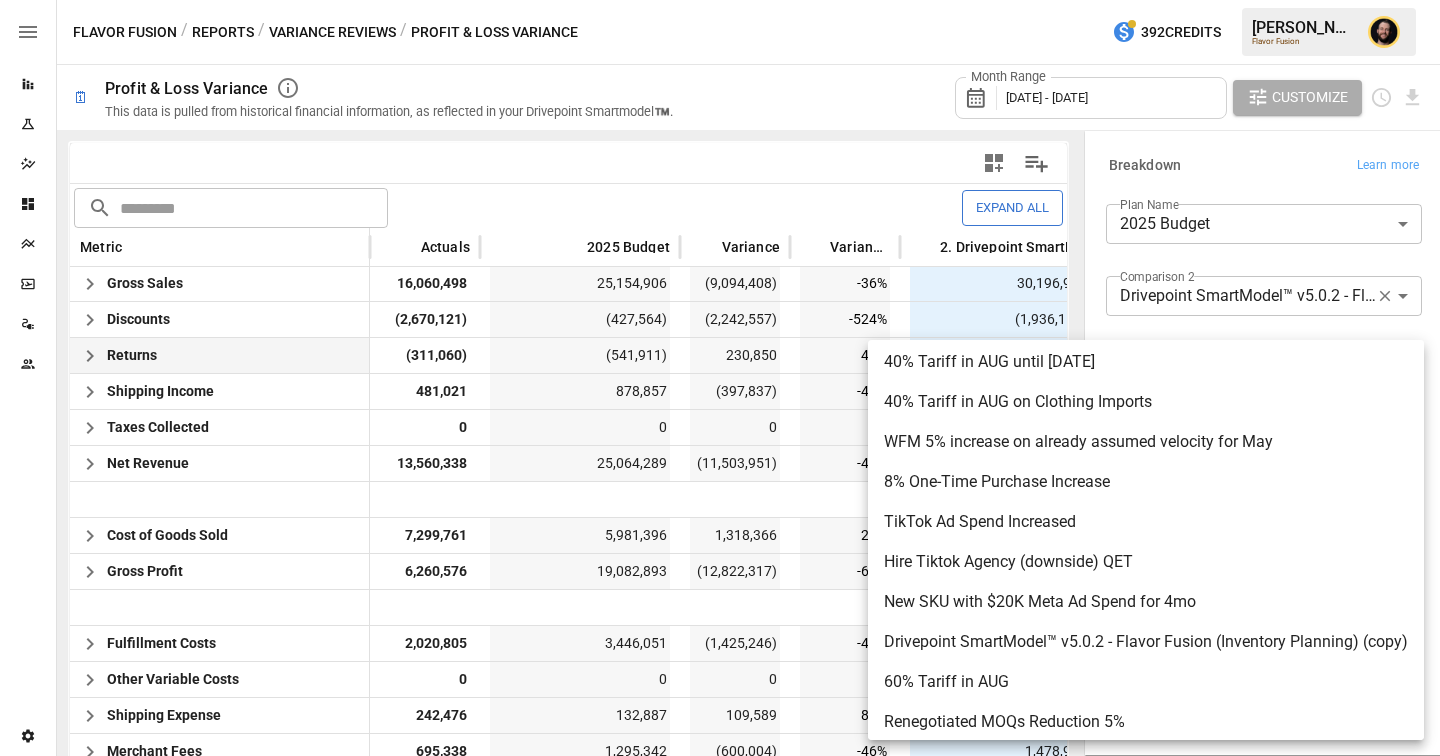 scroll, scrollTop: 3616, scrollLeft: 0, axis: vertical 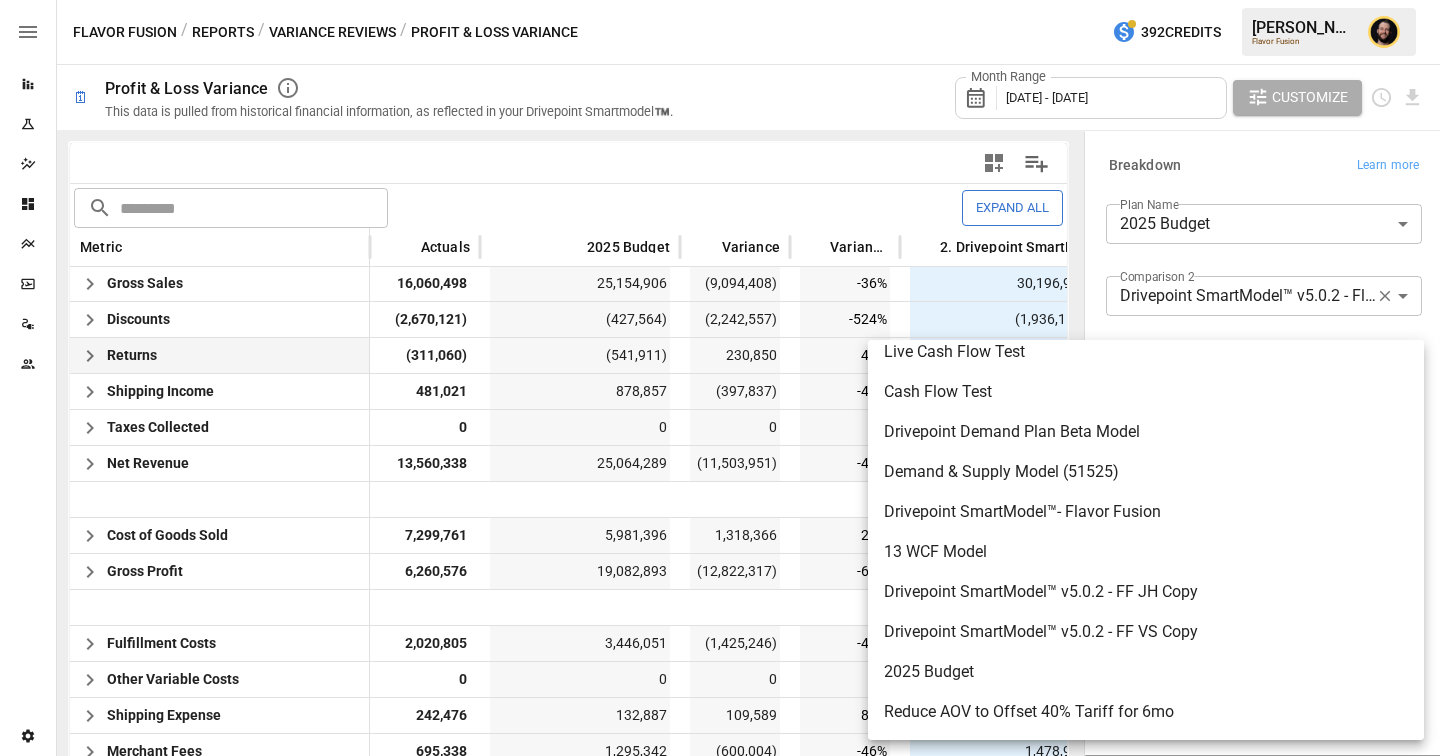 click at bounding box center [720, 378] 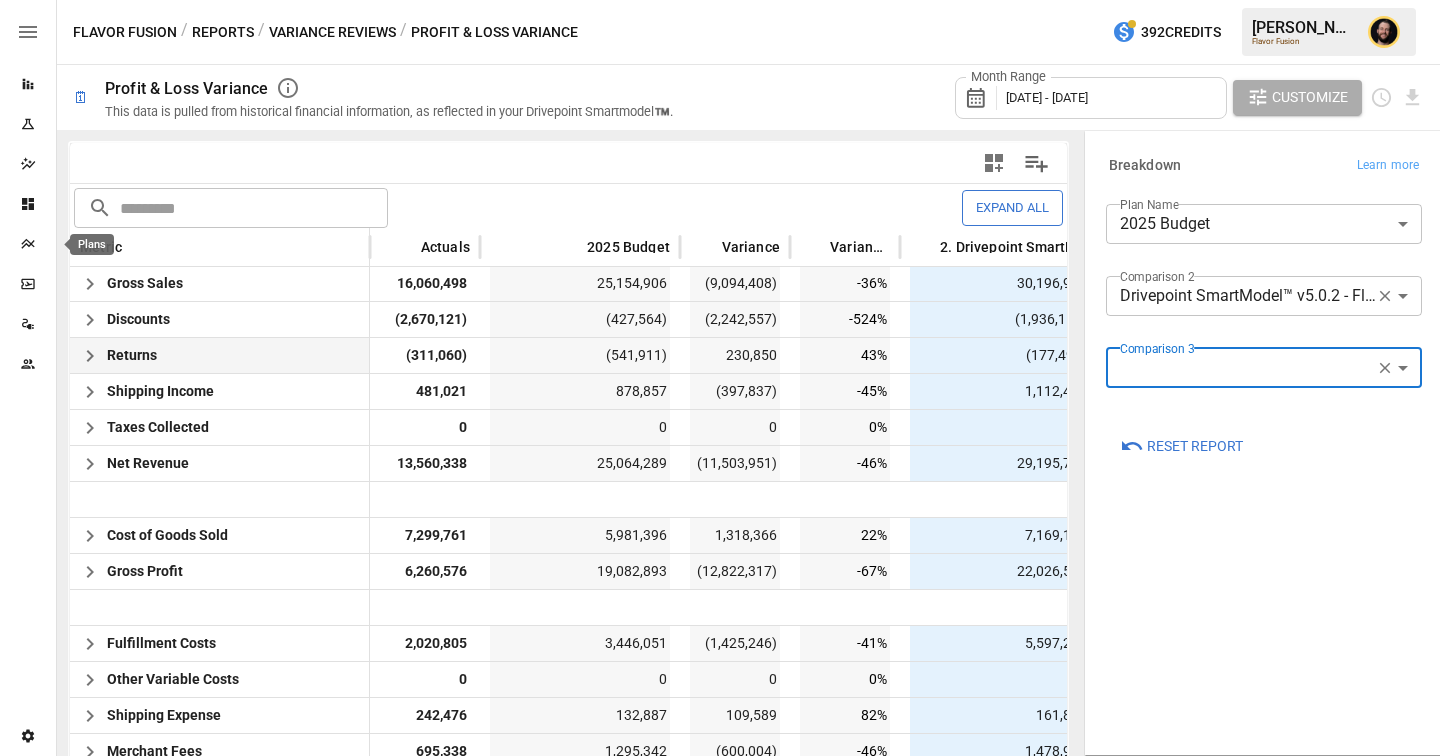 click 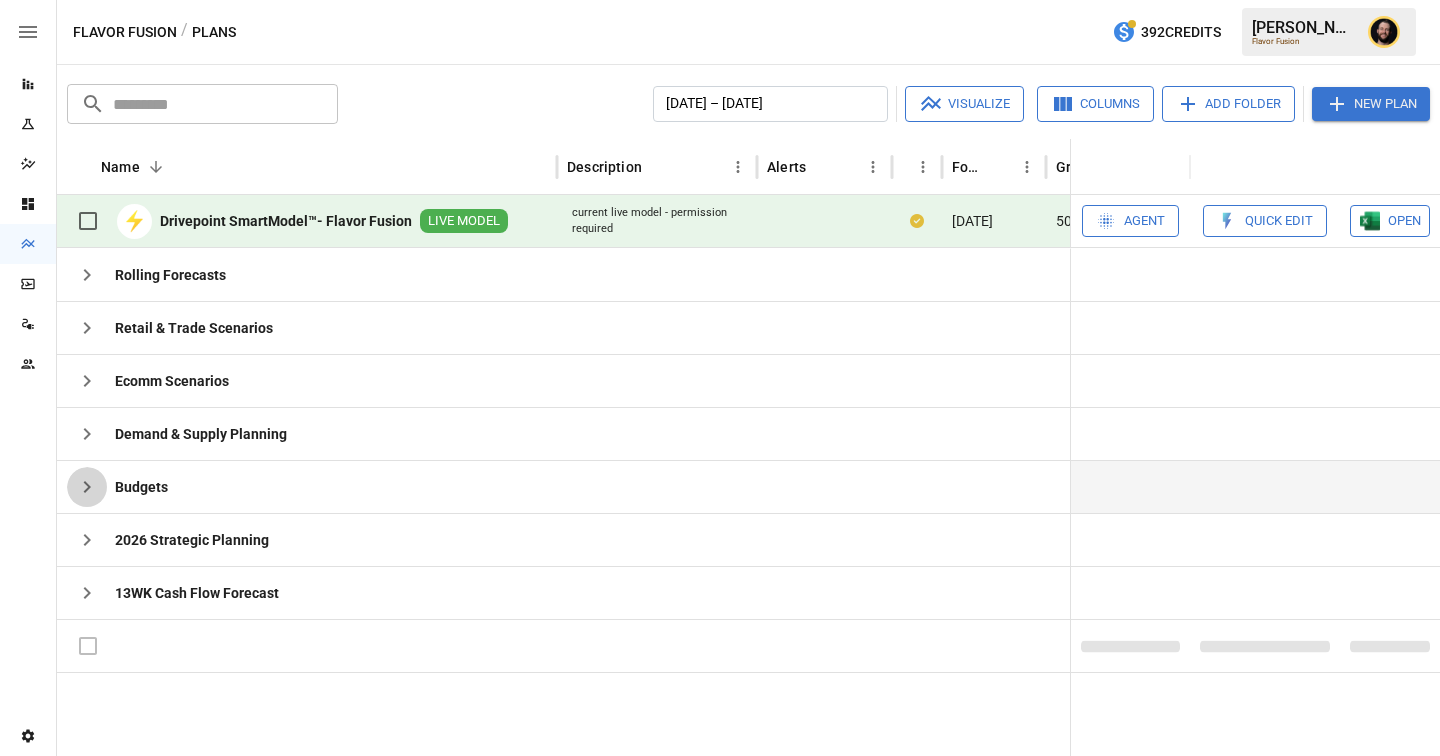 click 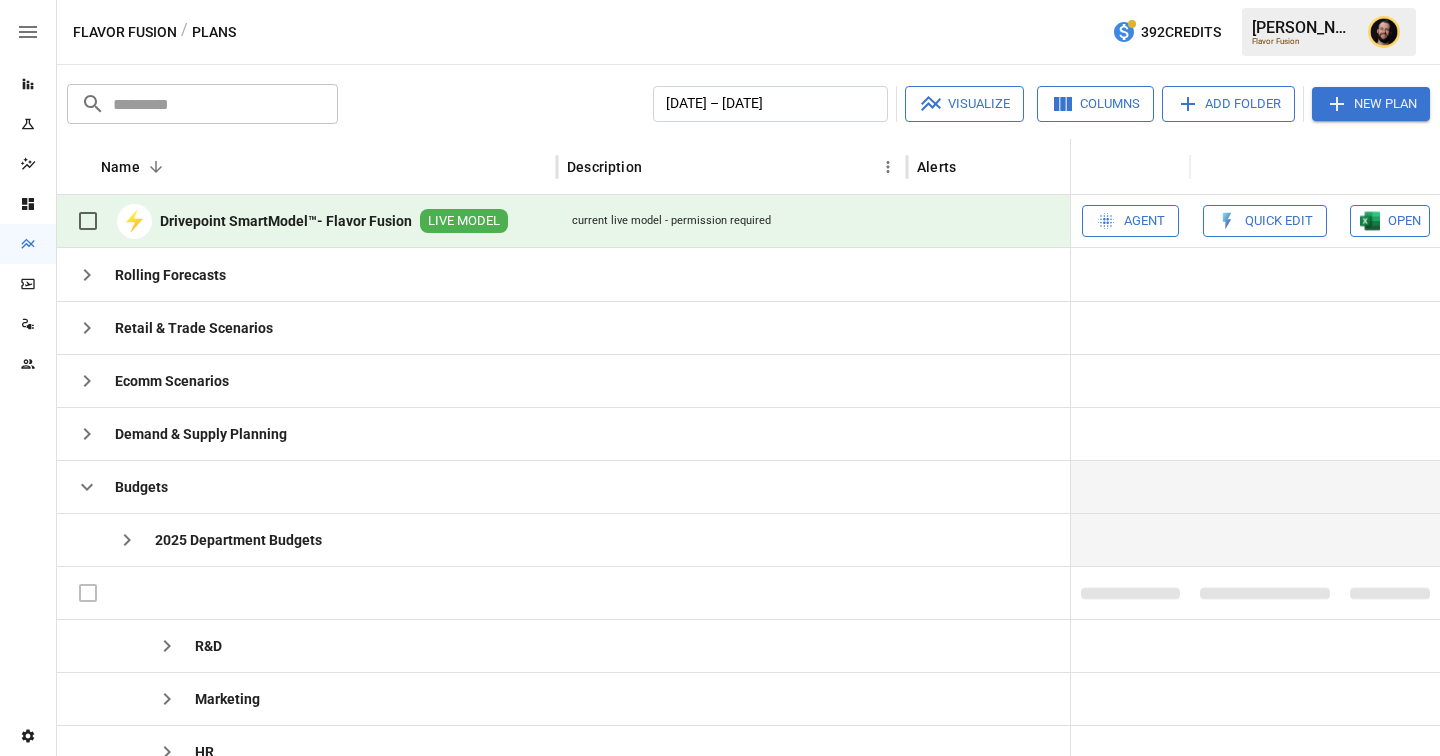 scroll, scrollTop: 185, scrollLeft: 0, axis: vertical 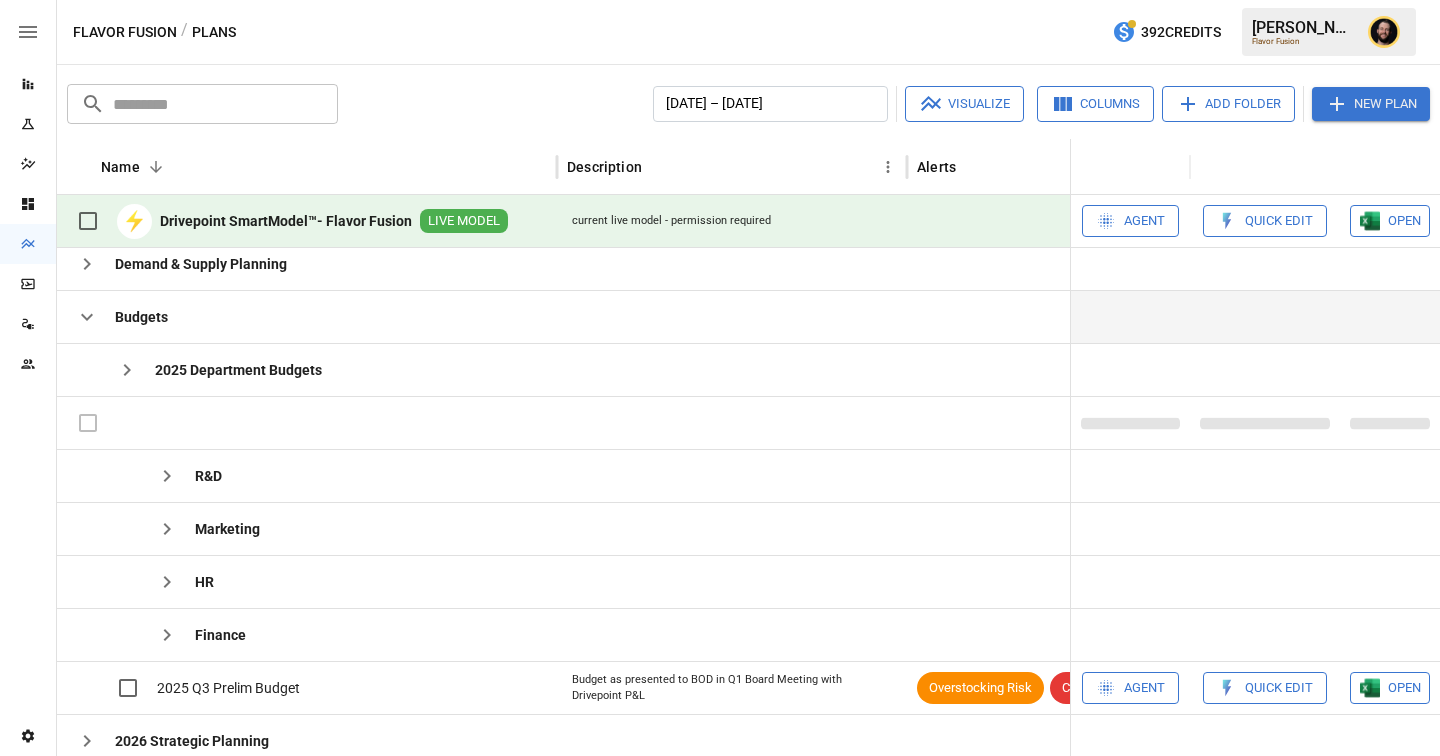 click 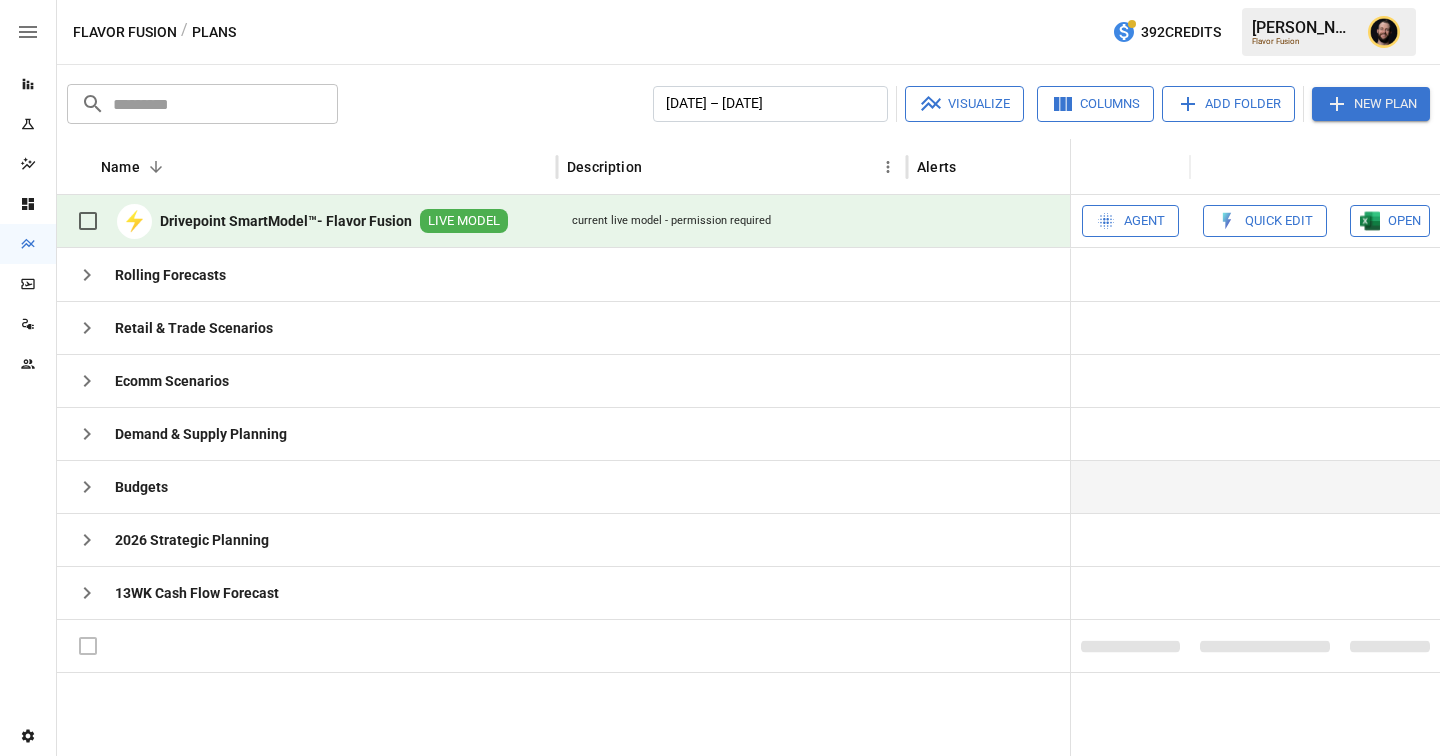 scroll, scrollTop: 0, scrollLeft: 0, axis: both 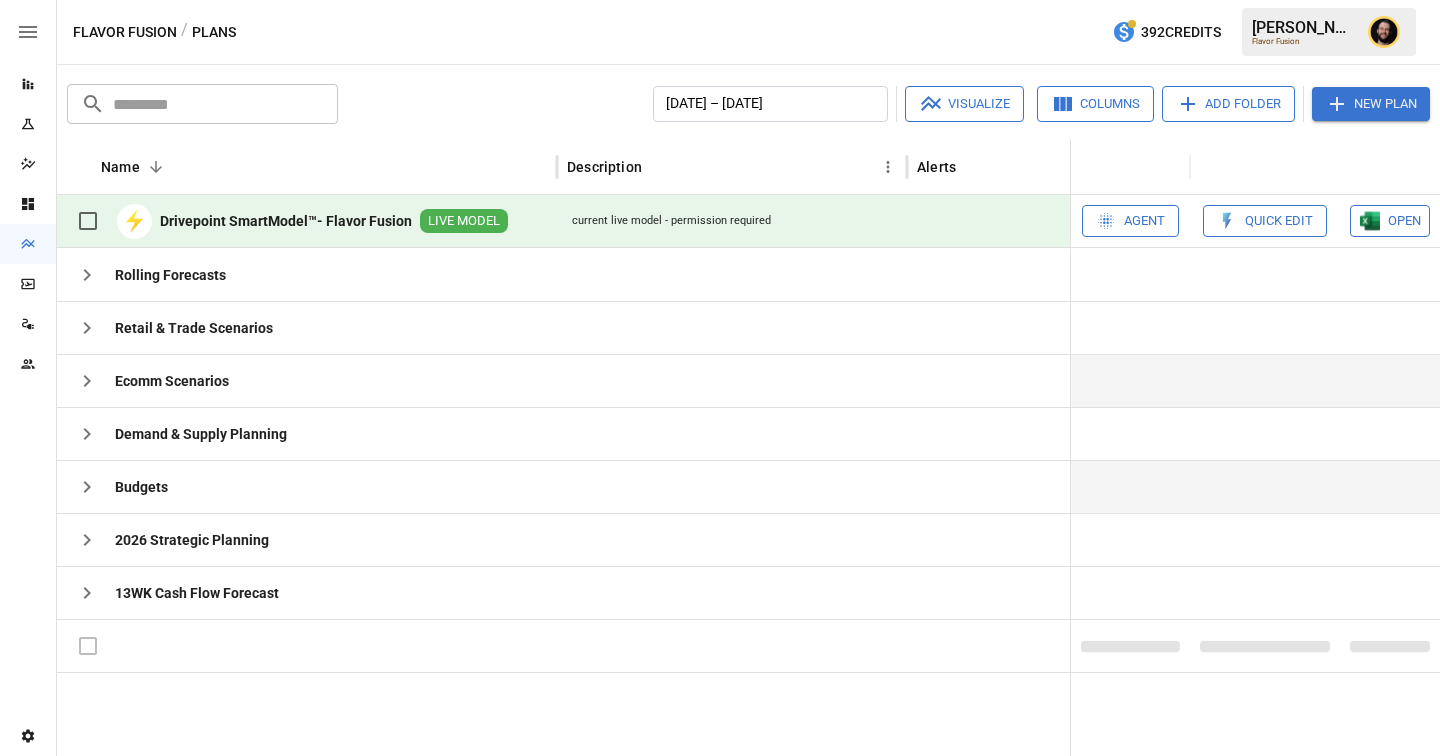 click 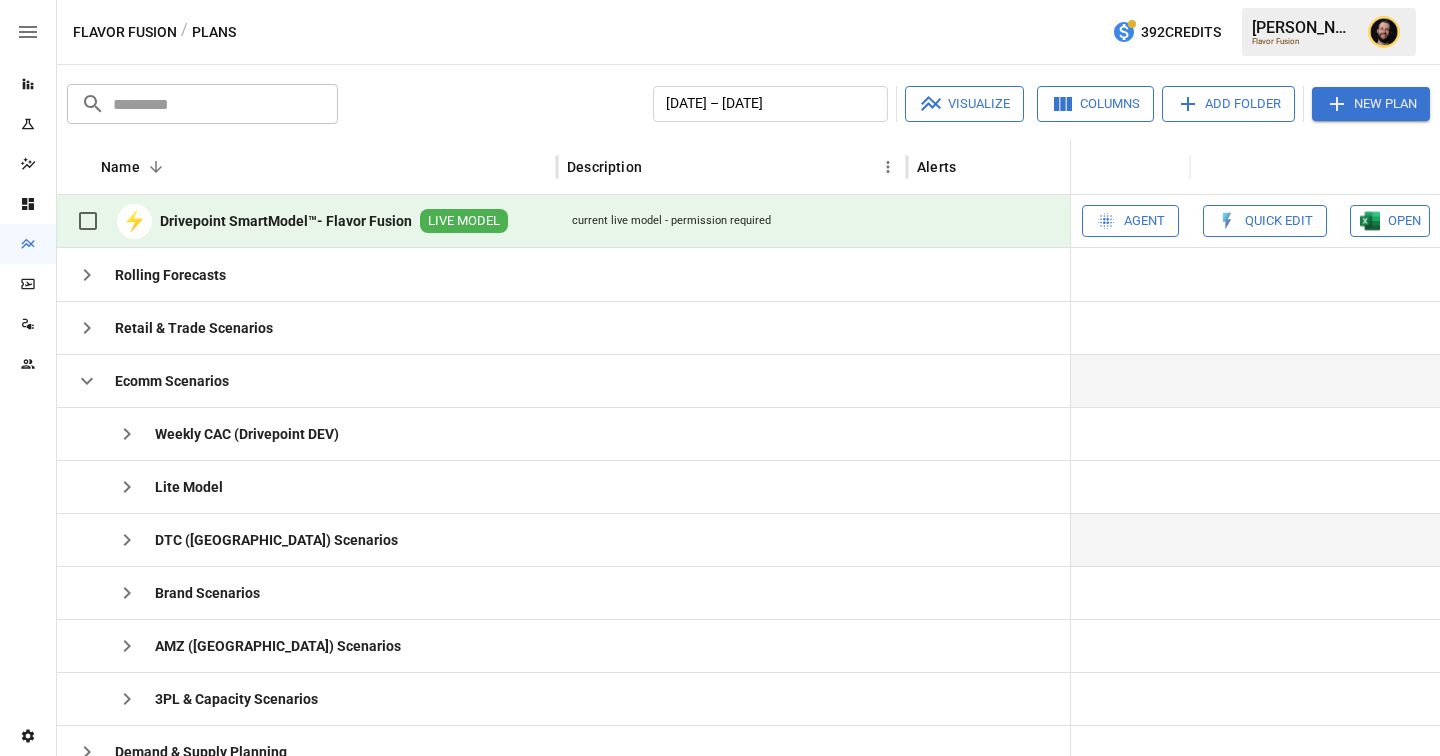 scroll, scrollTop: 57, scrollLeft: 0, axis: vertical 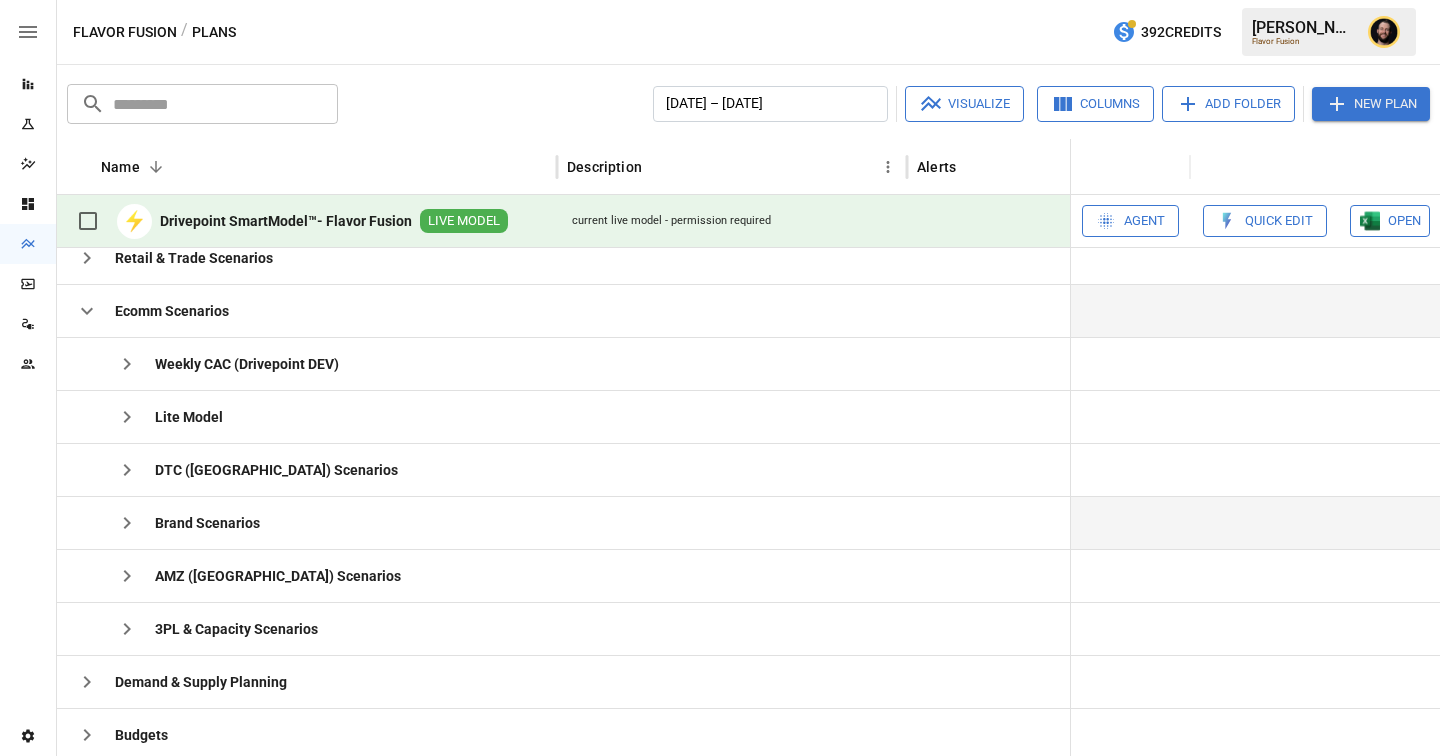 click 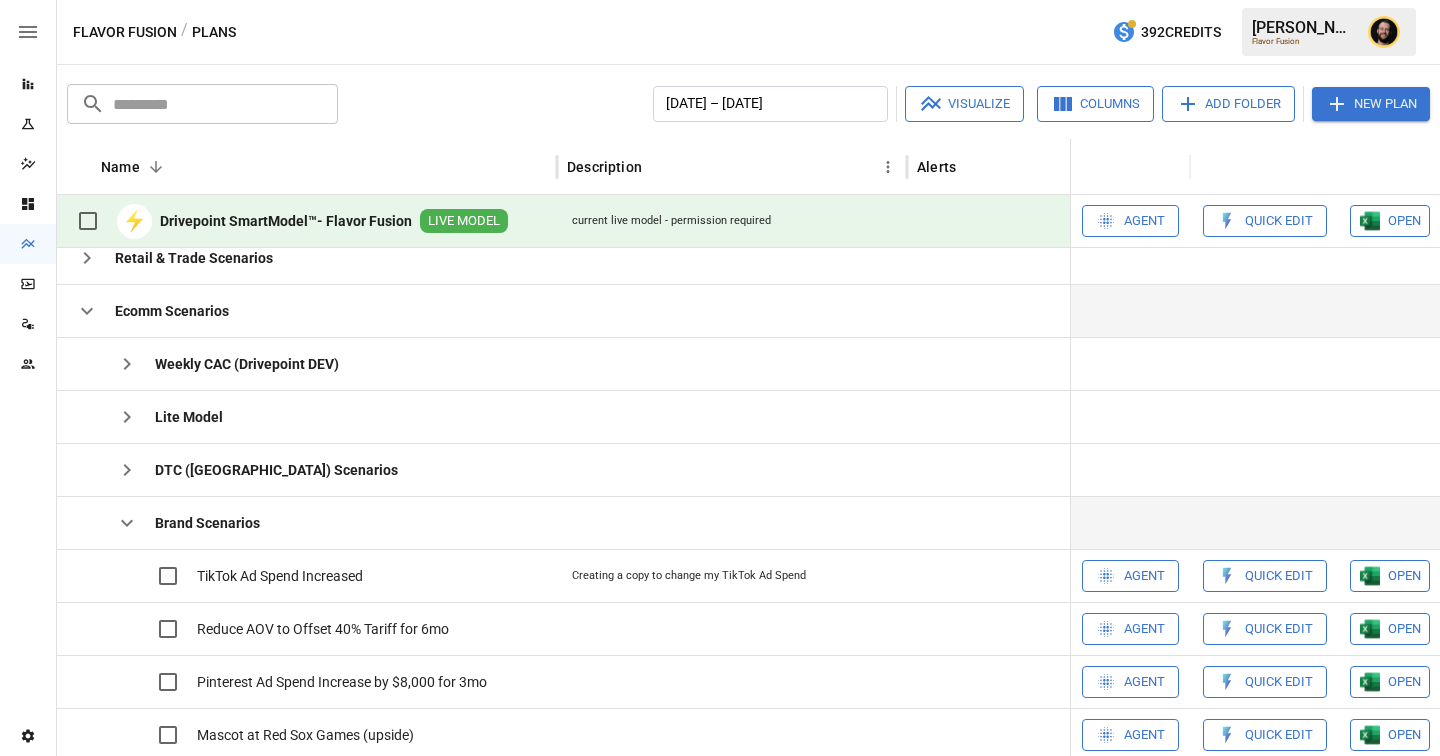 scroll, scrollTop: 157, scrollLeft: 0, axis: vertical 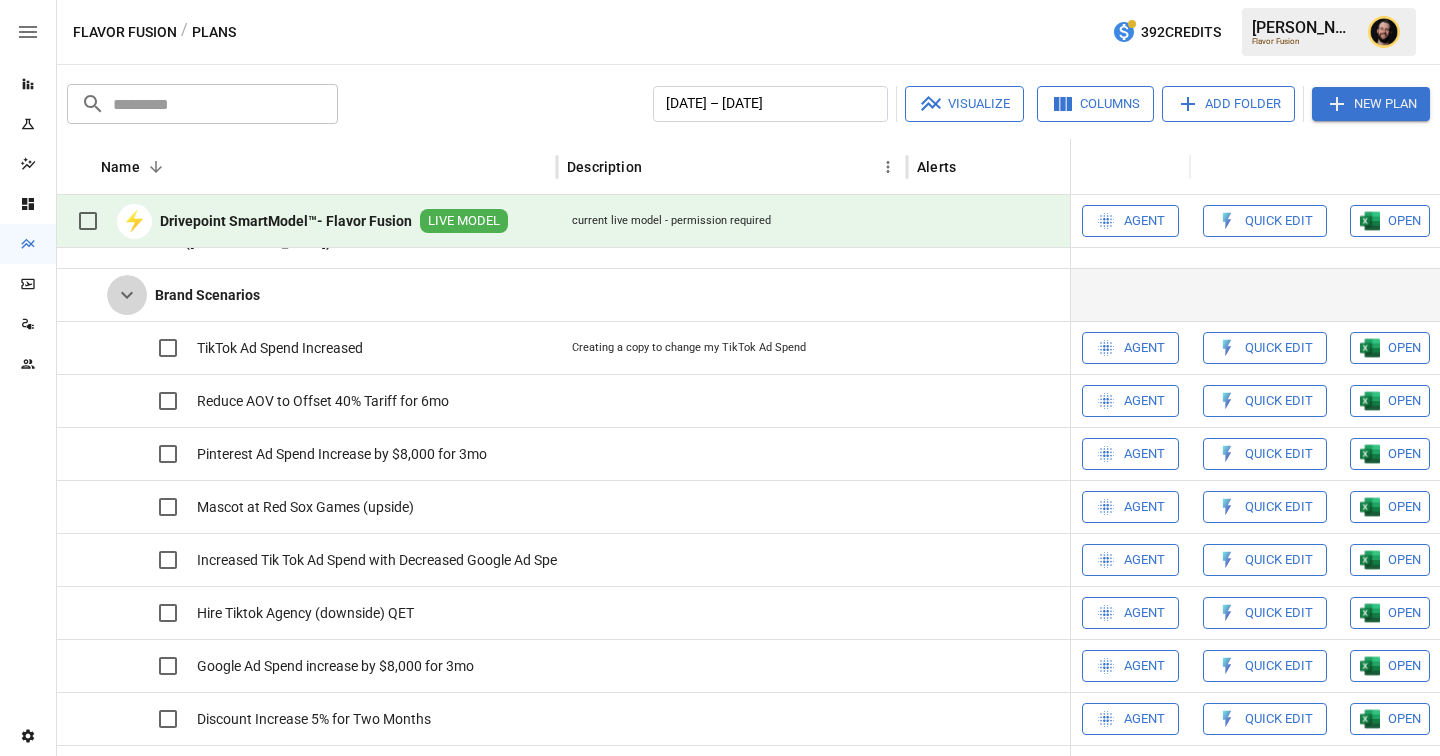 click 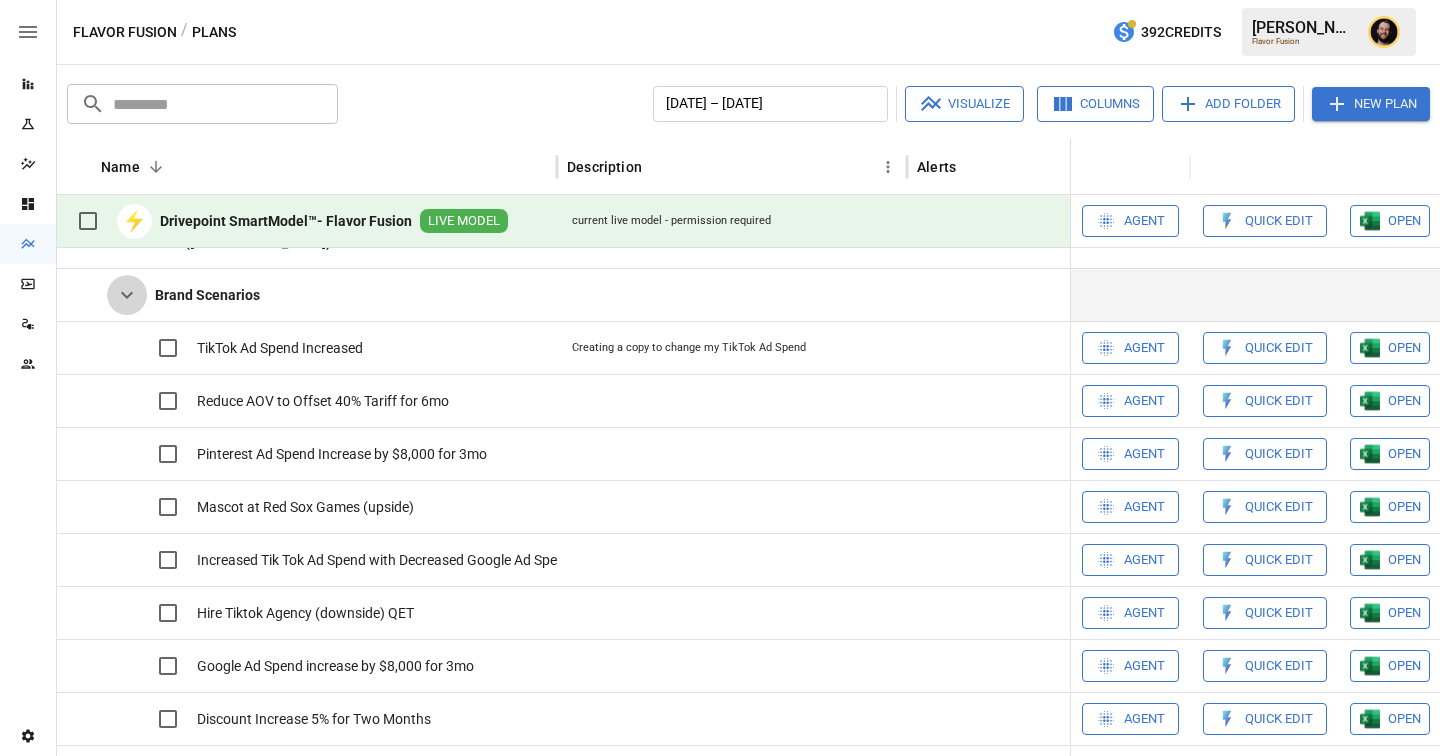 scroll, scrollTop: 234, scrollLeft: 0, axis: vertical 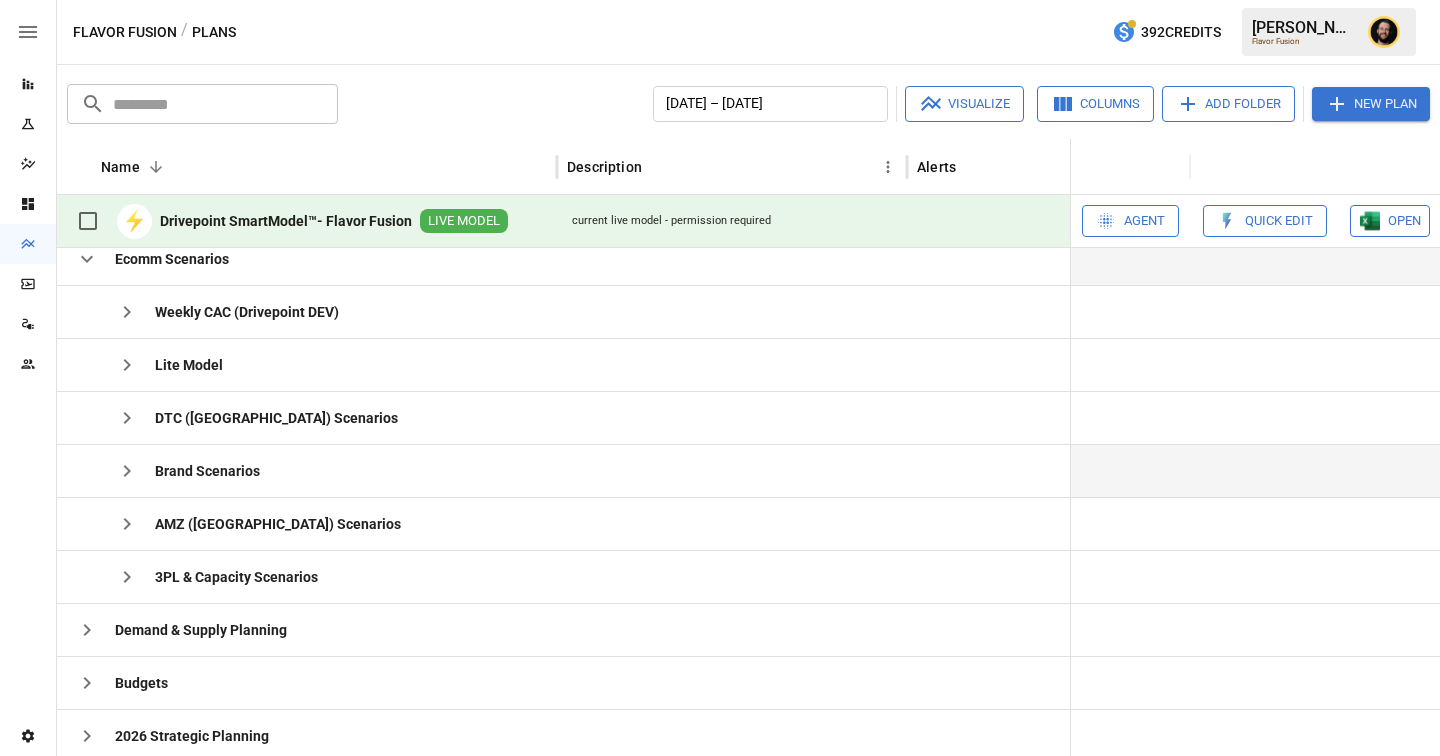click 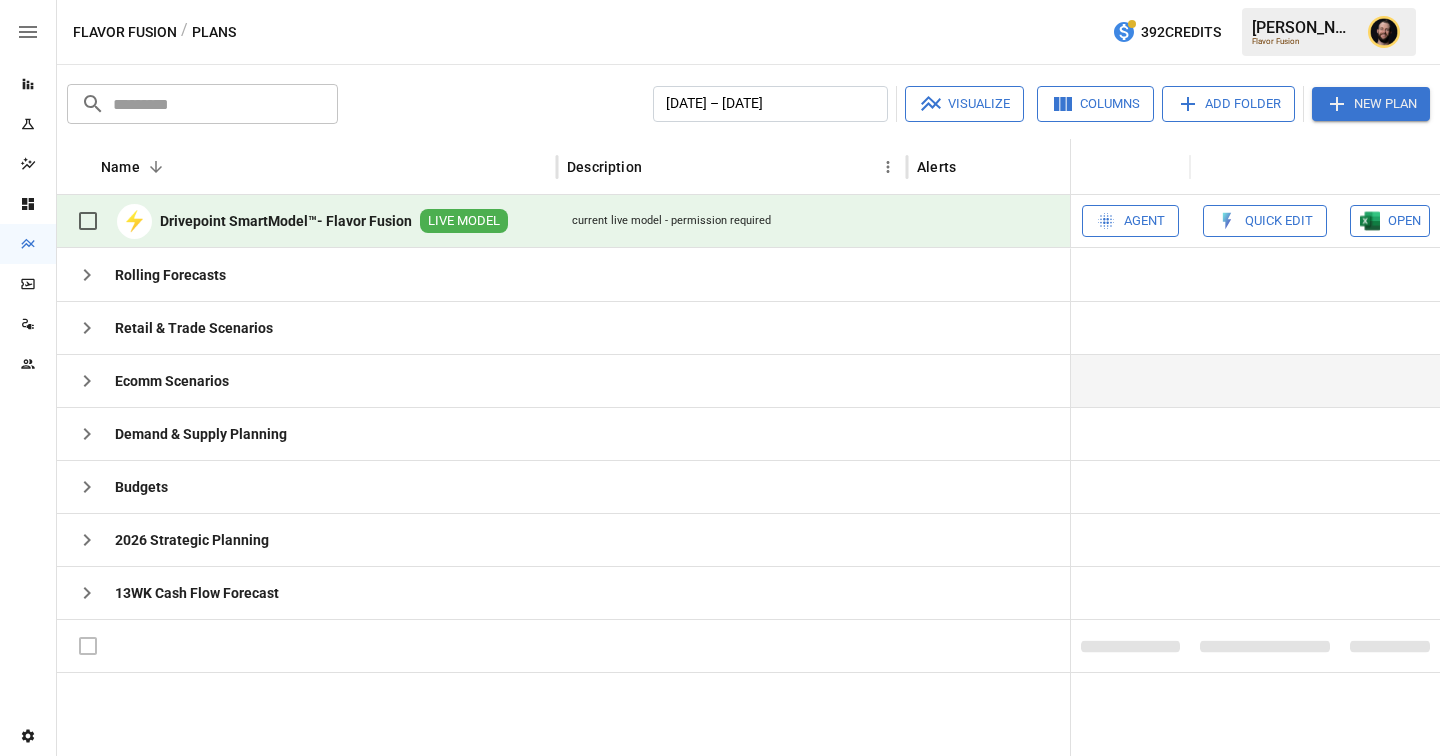 scroll, scrollTop: 0, scrollLeft: 0, axis: both 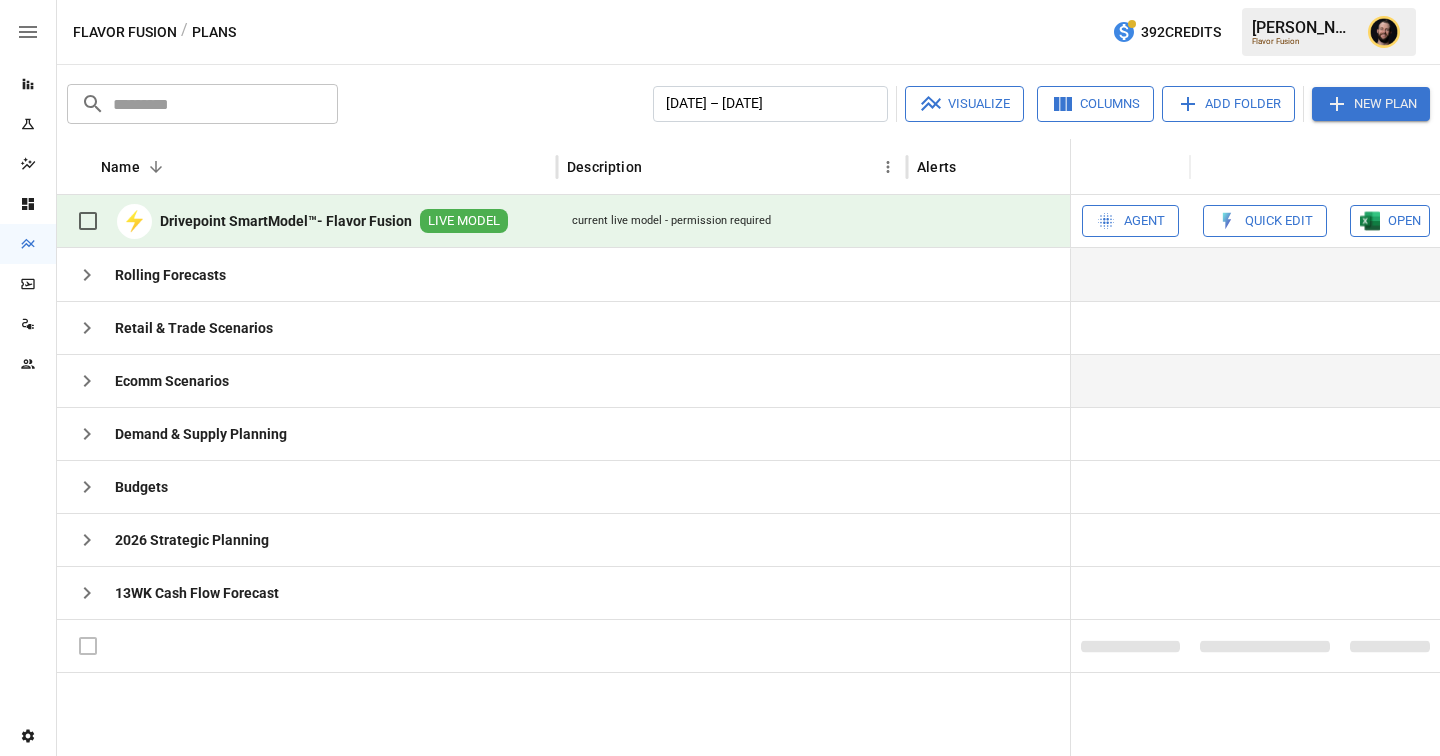 click 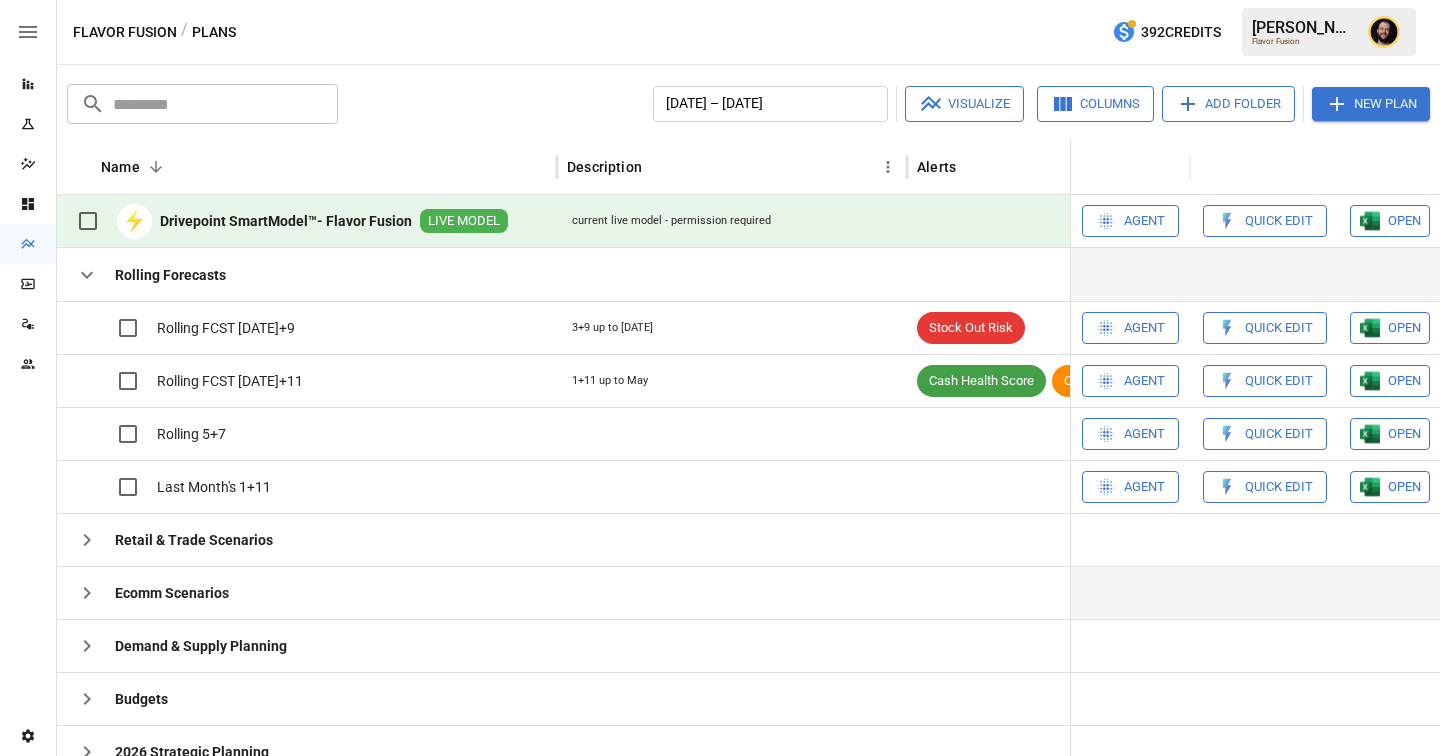 click 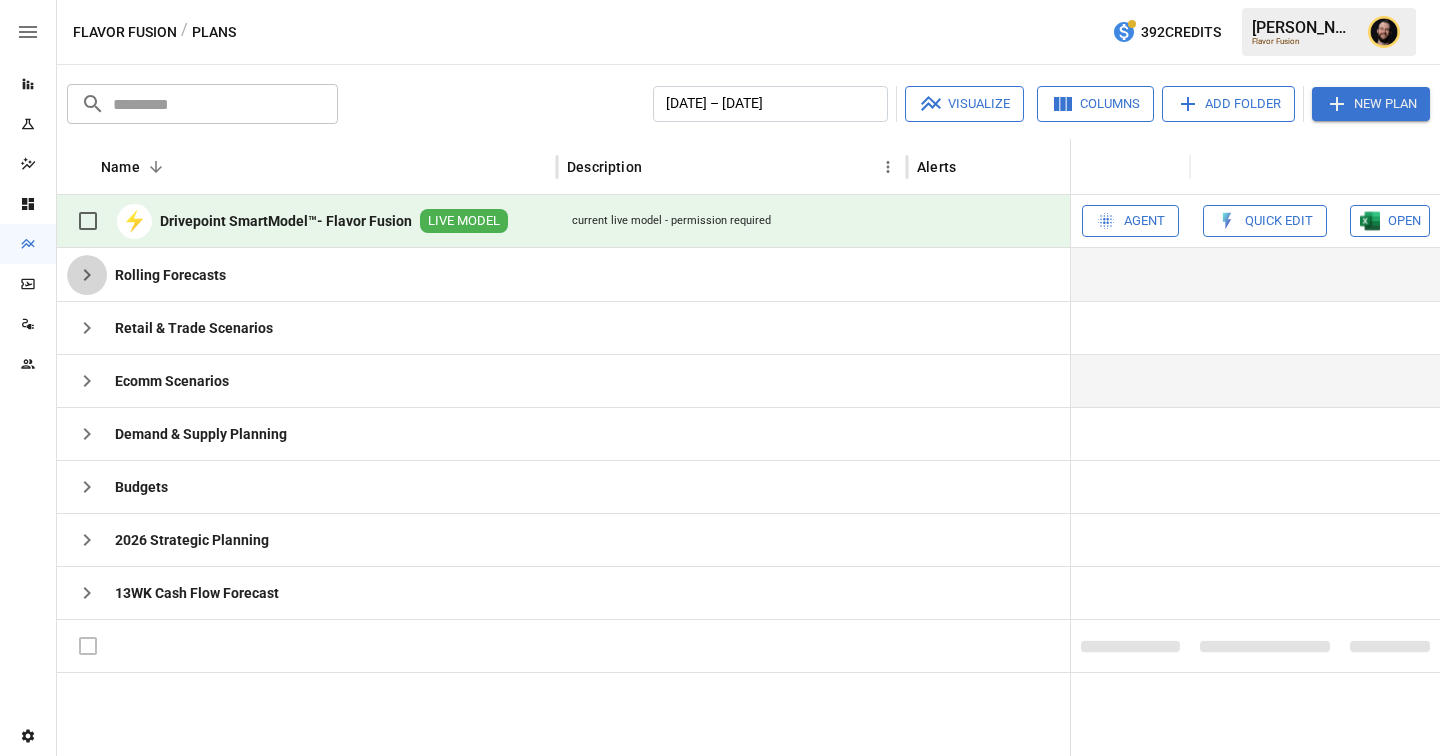 click 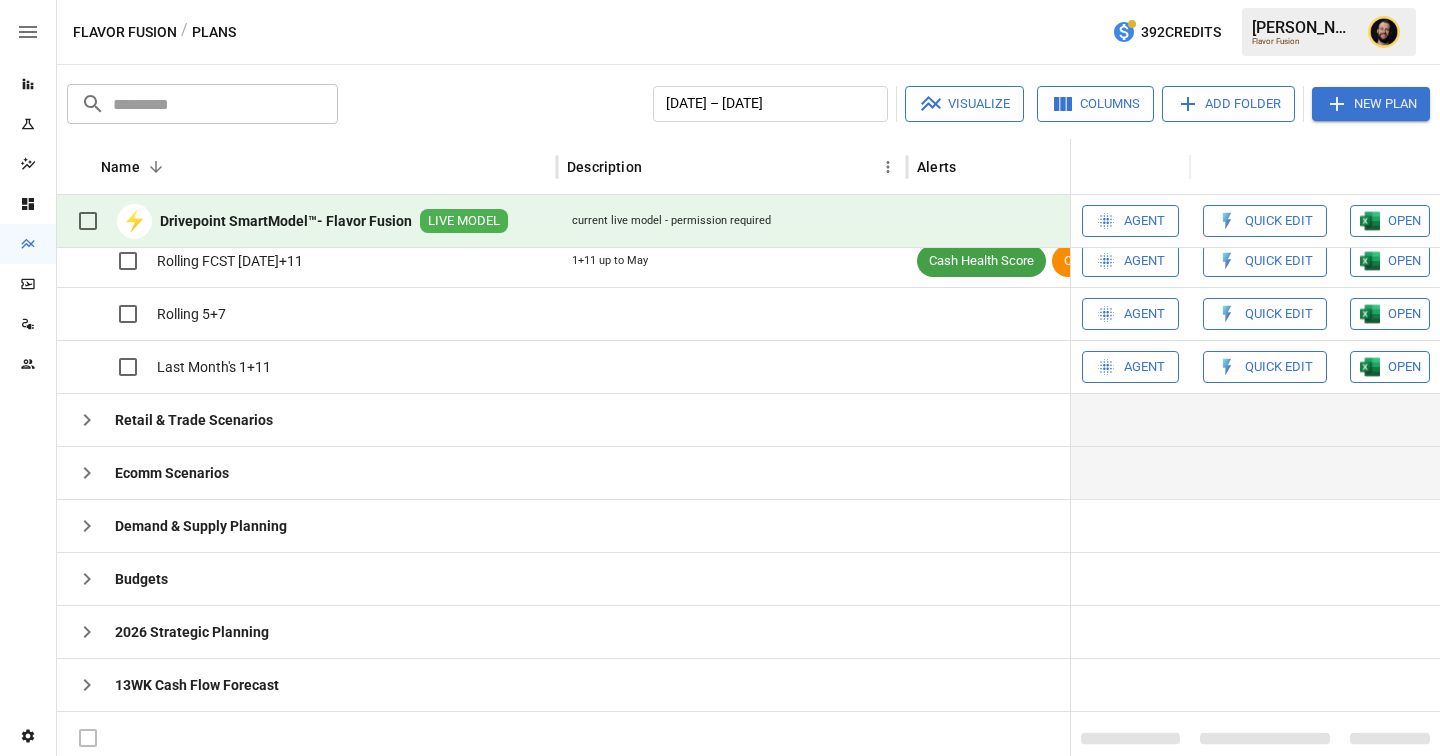 click 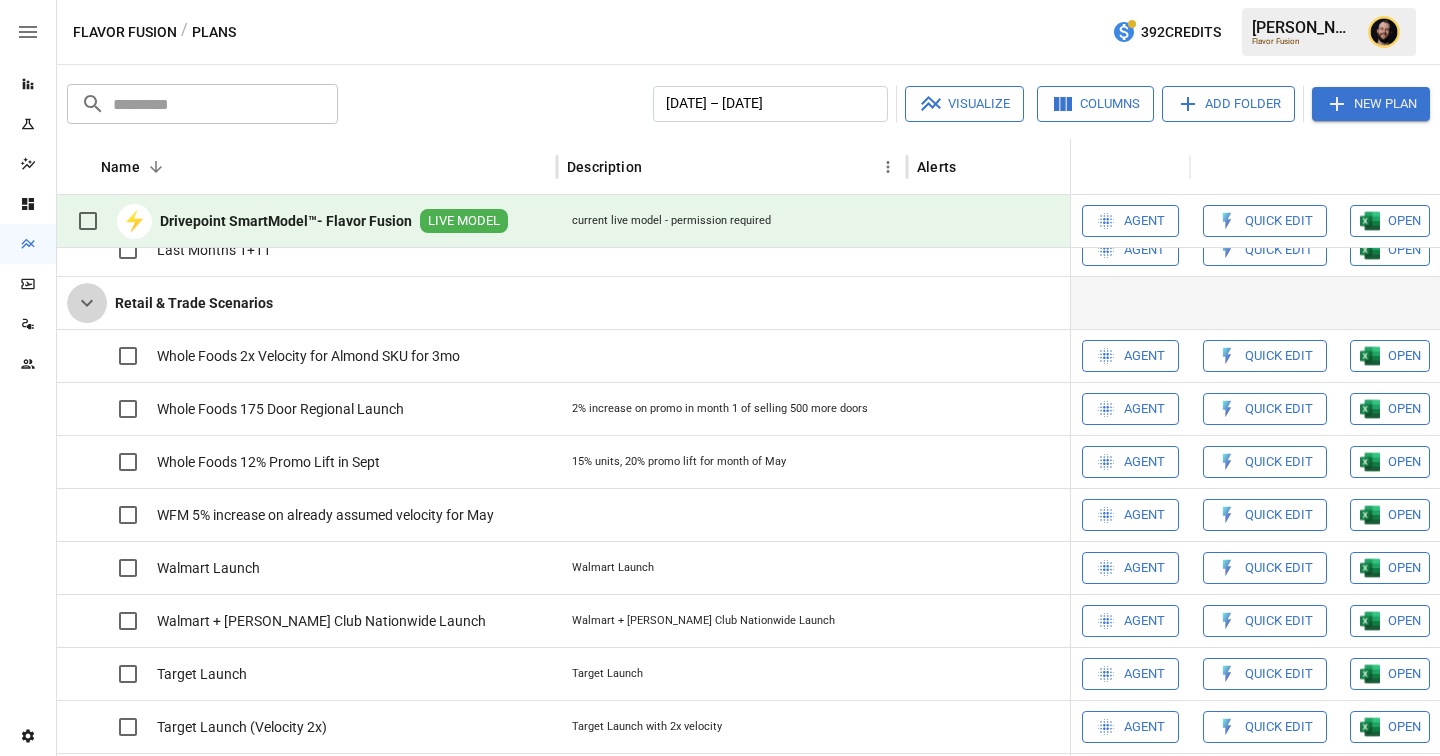 click 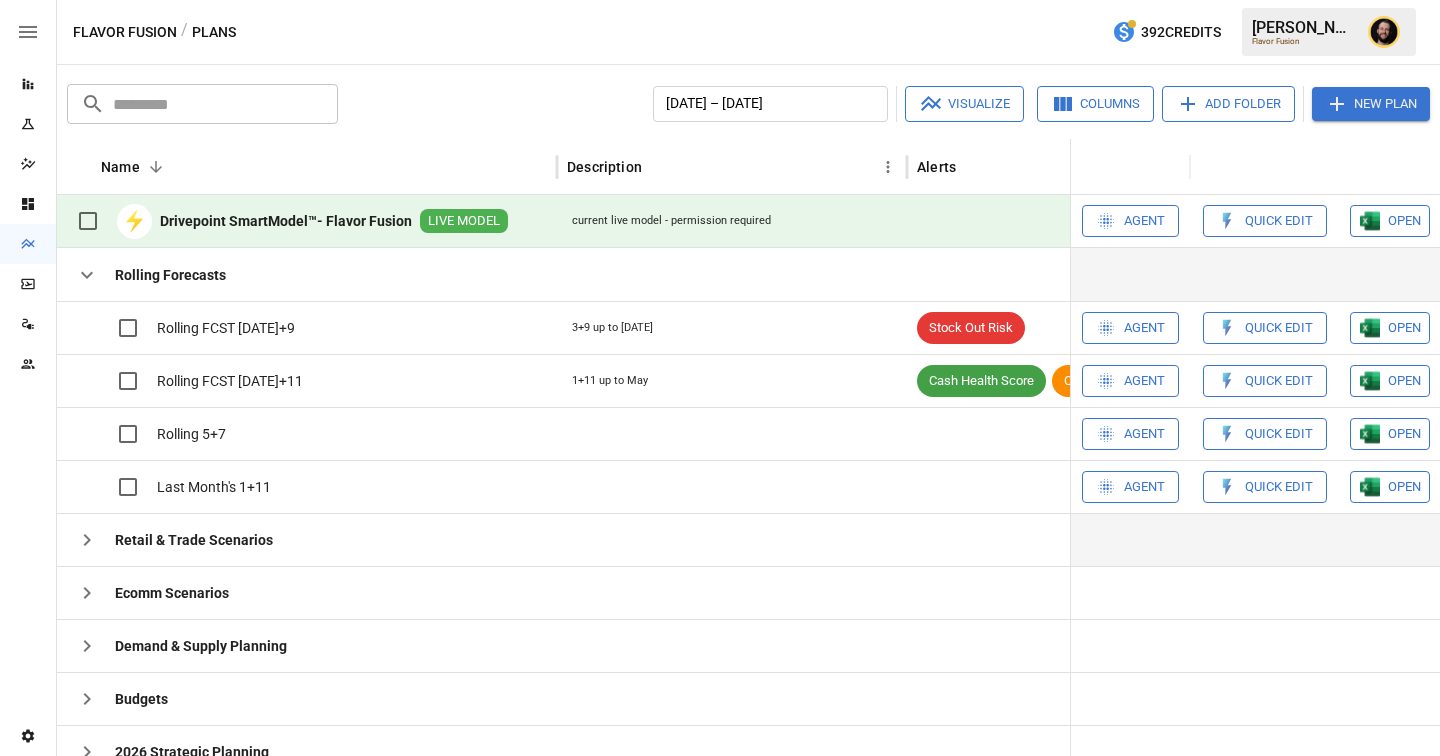 click 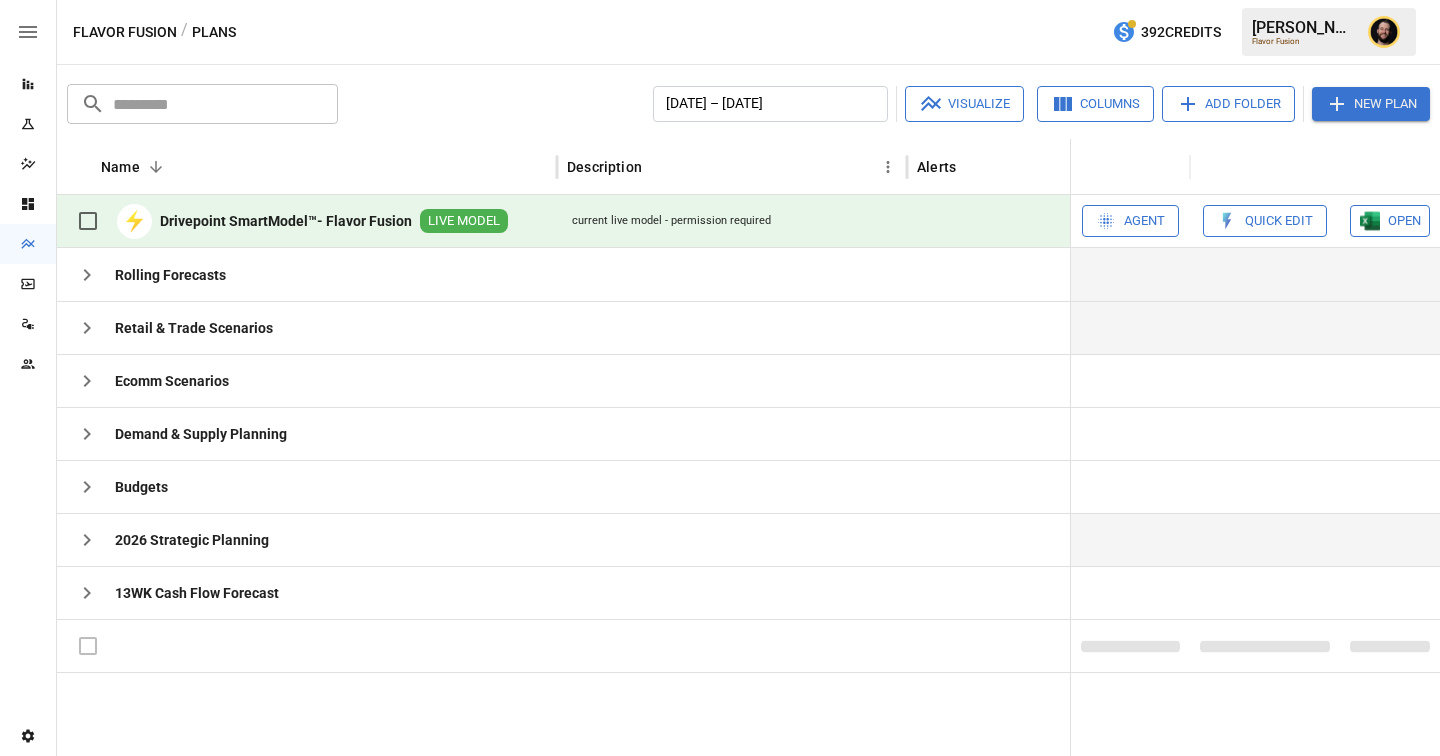 click 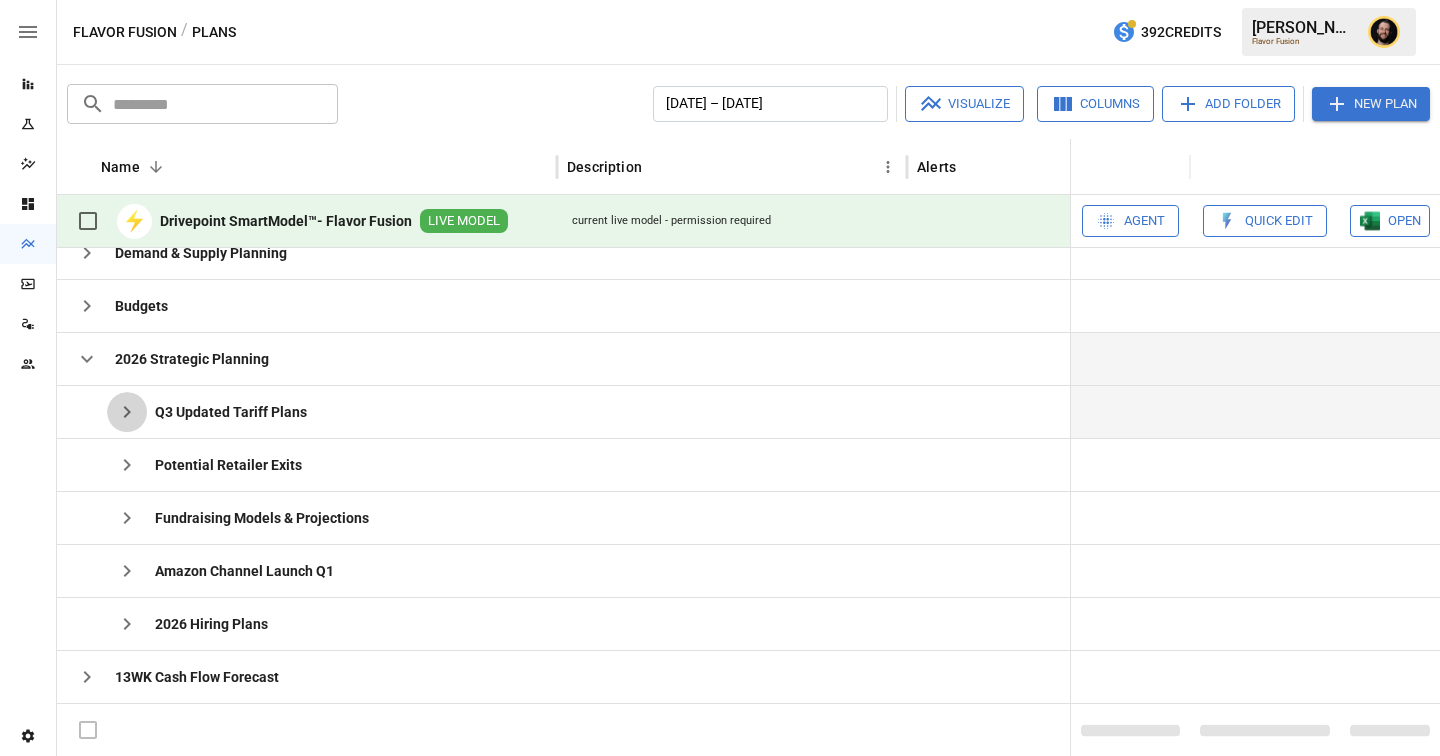 click 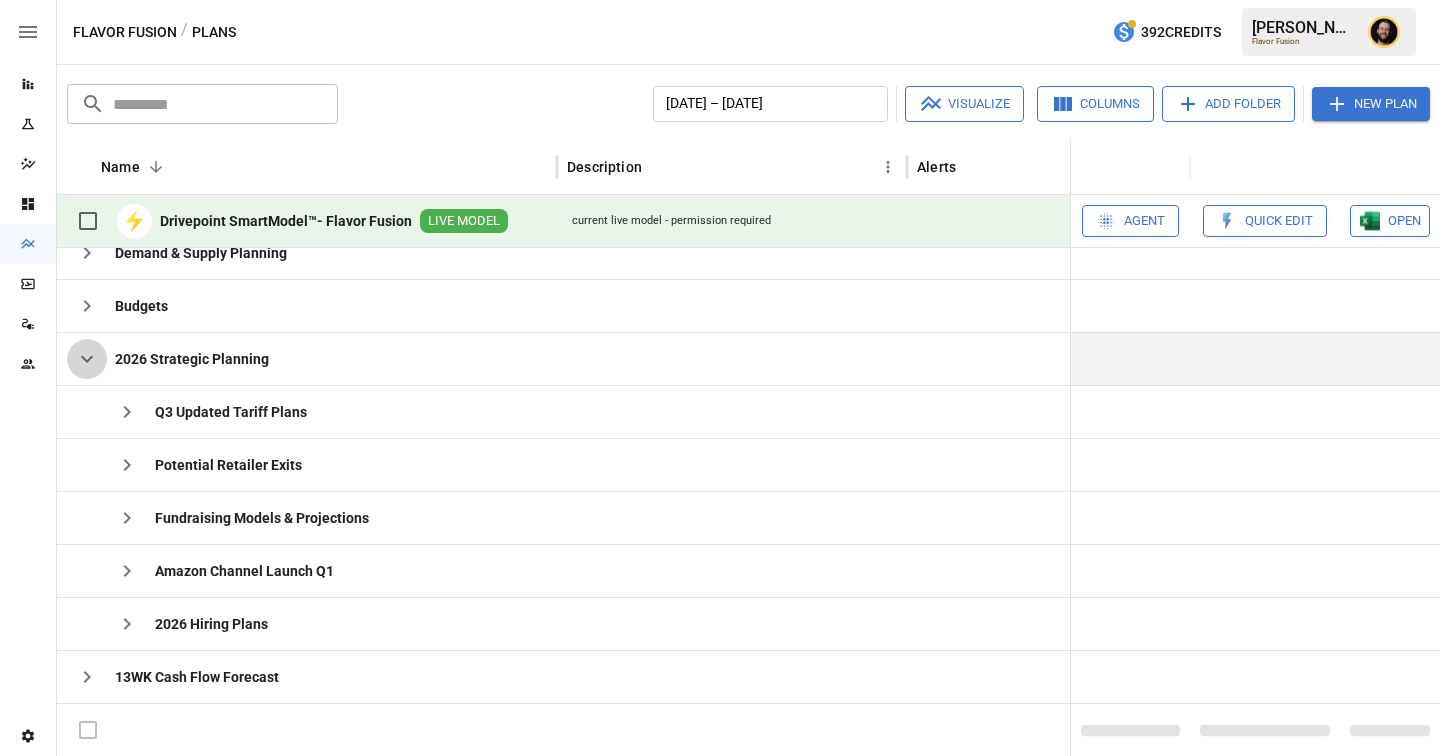 click 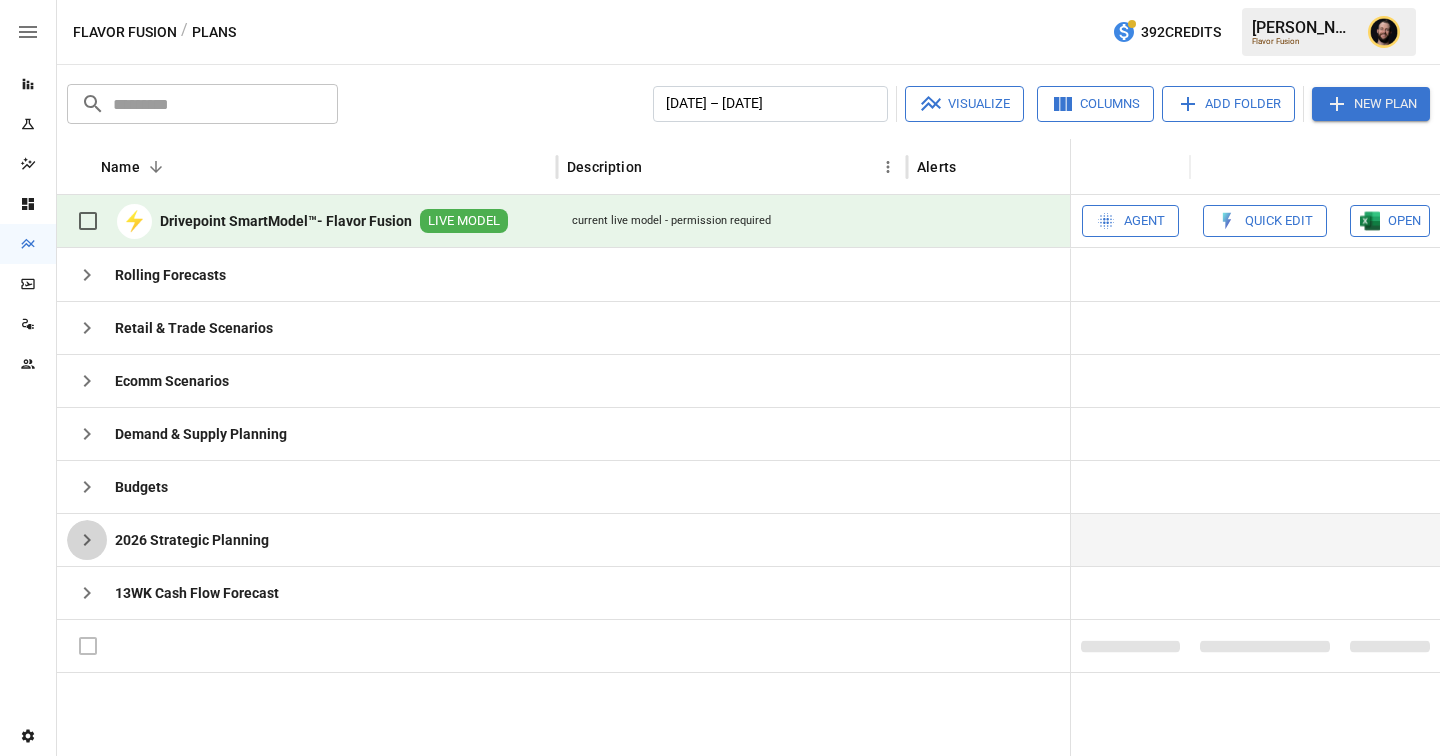 click 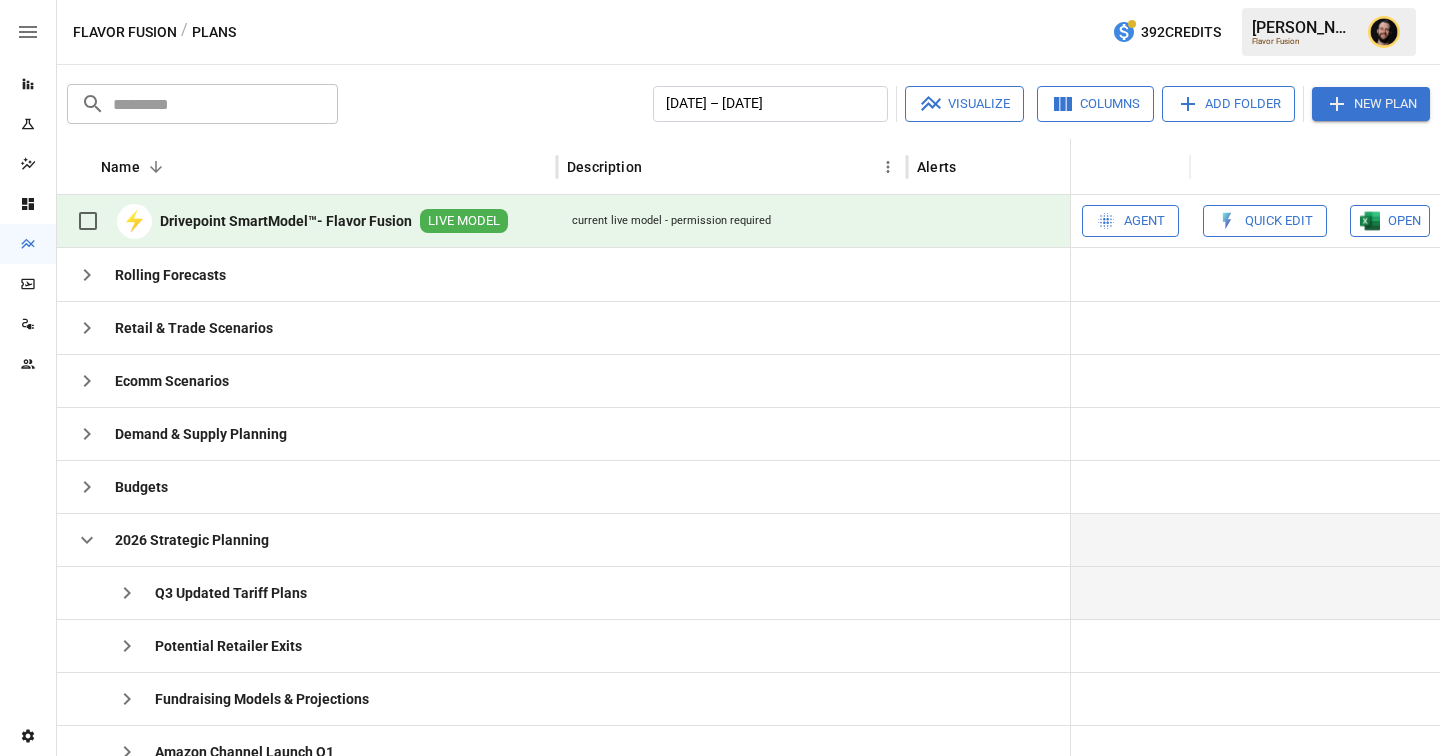 scroll, scrollTop: 181, scrollLeft: 0, axis: vertical 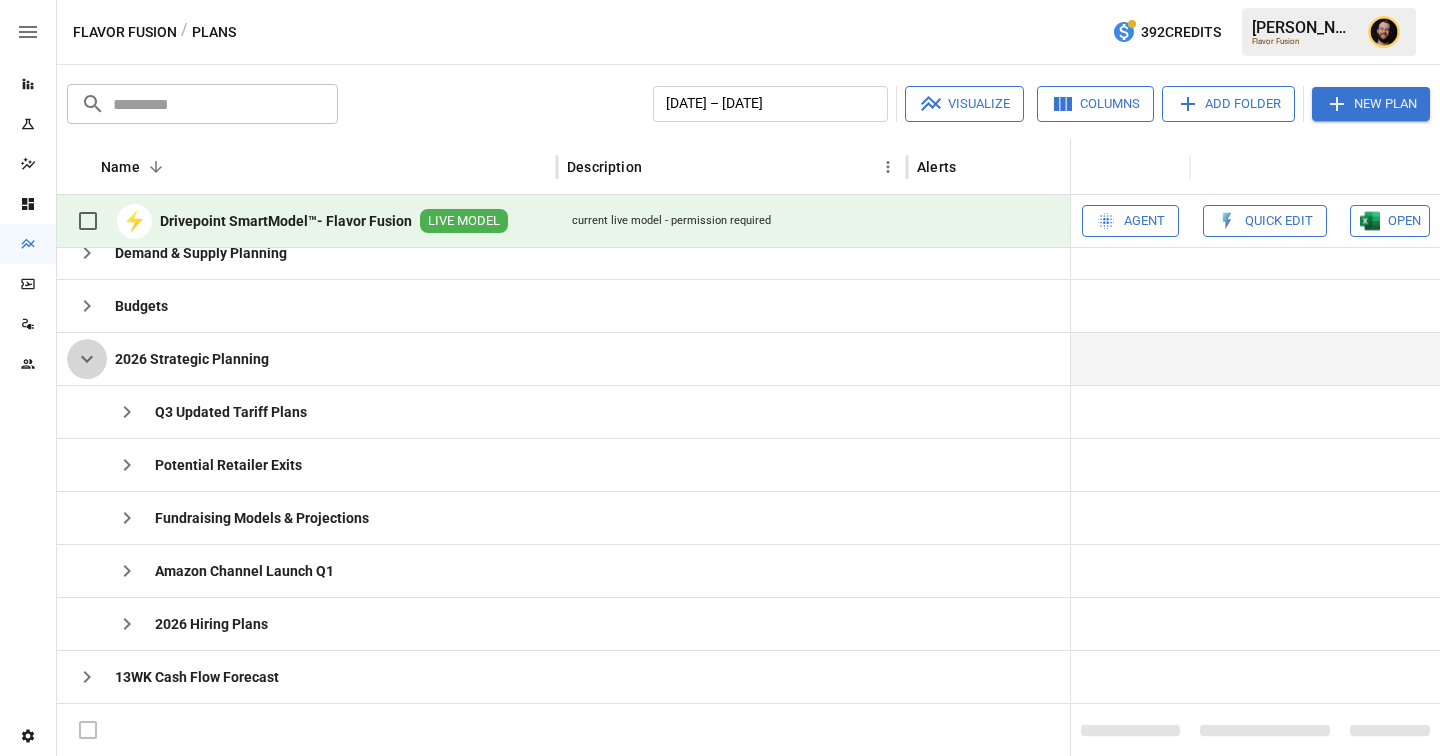 click 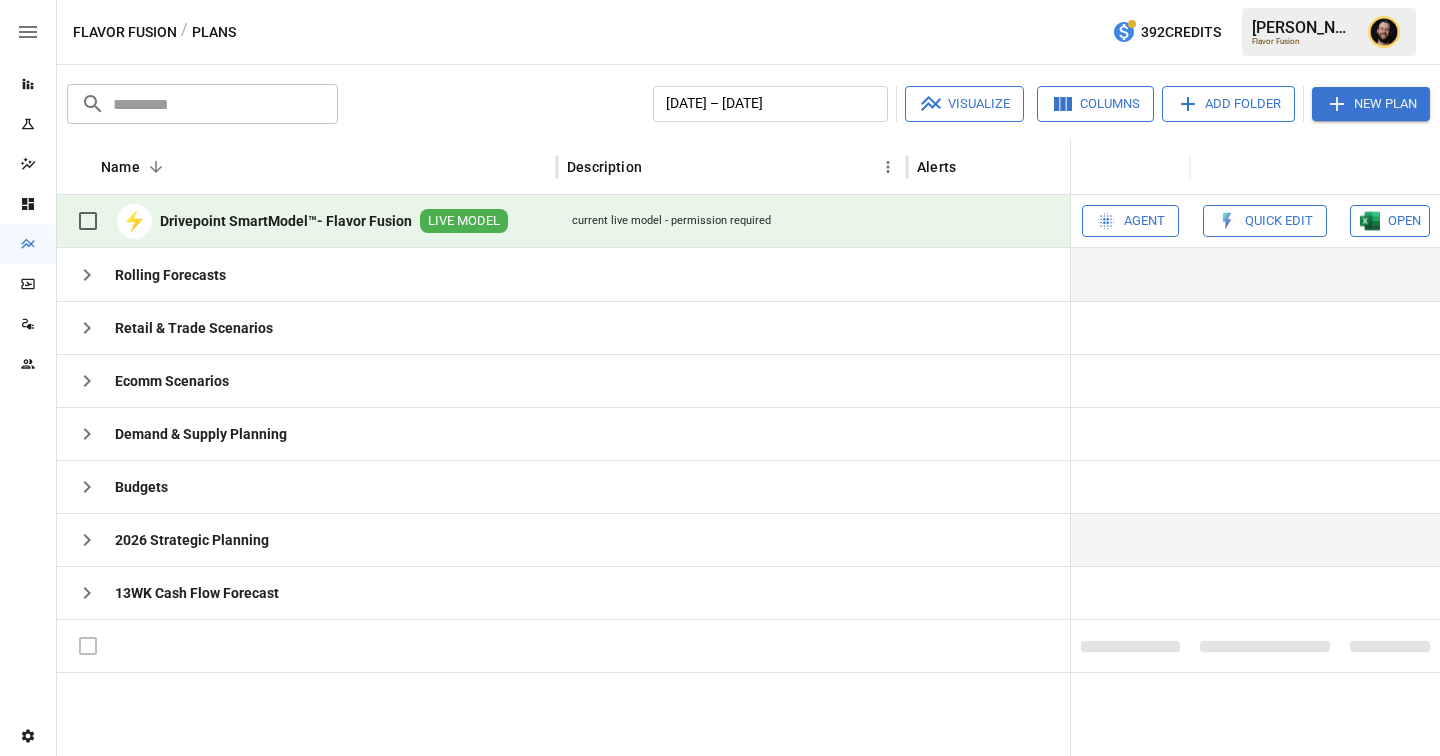 click 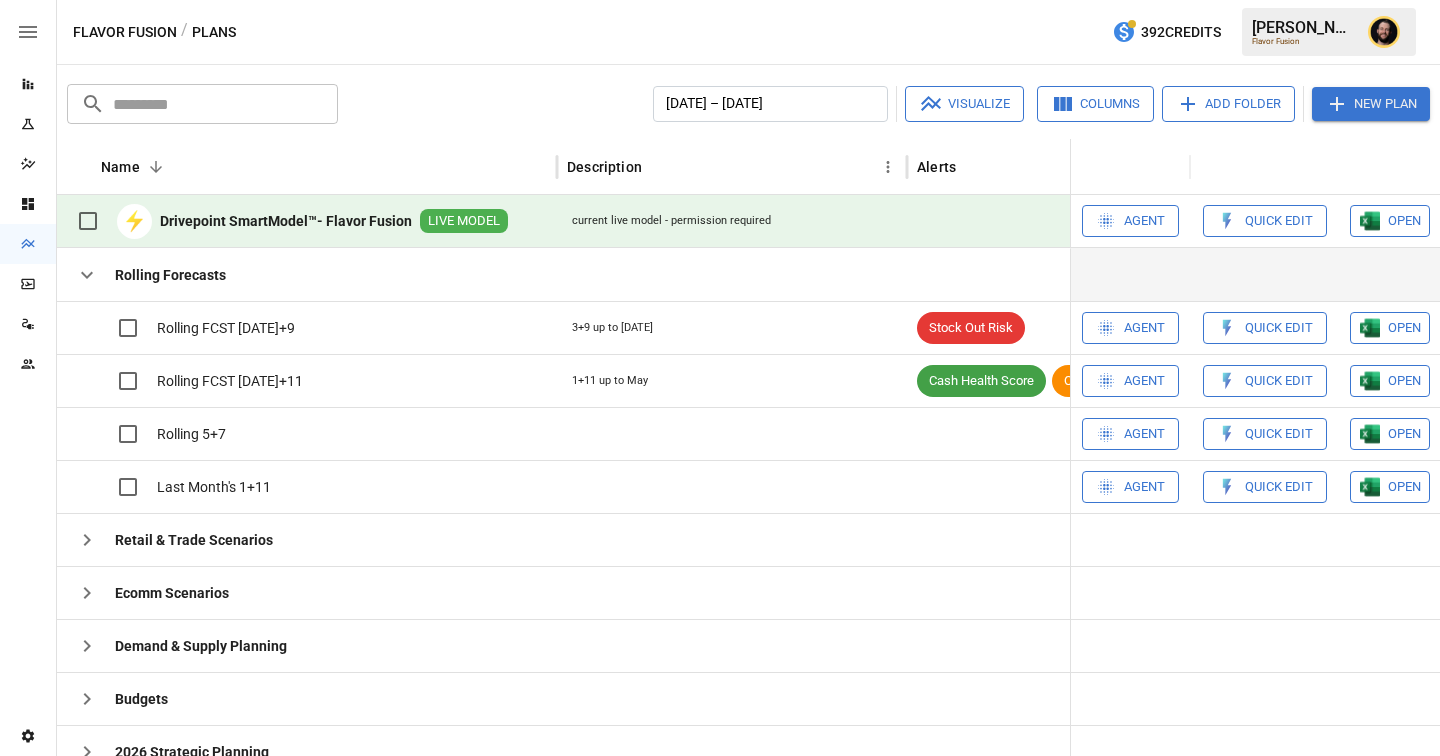 click 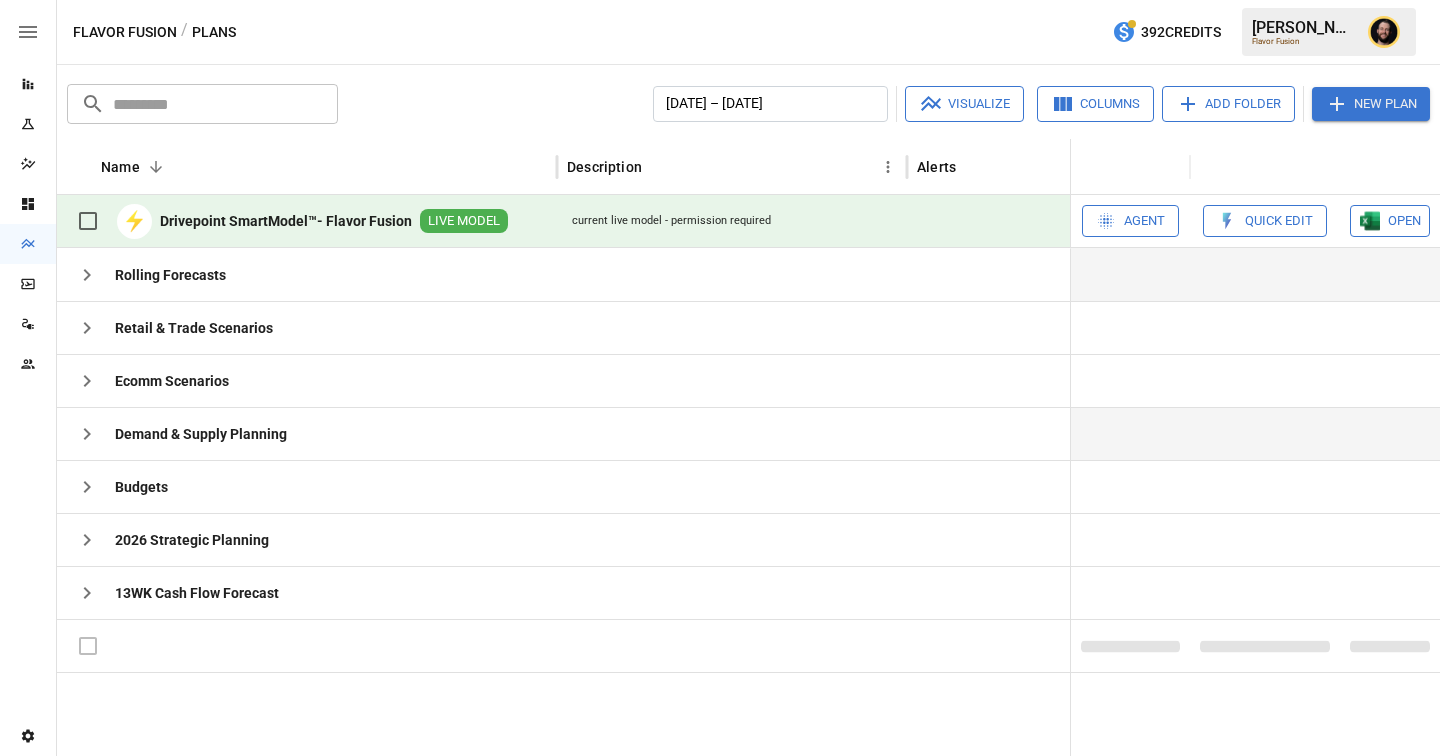 click at bounding box center (87, 434) 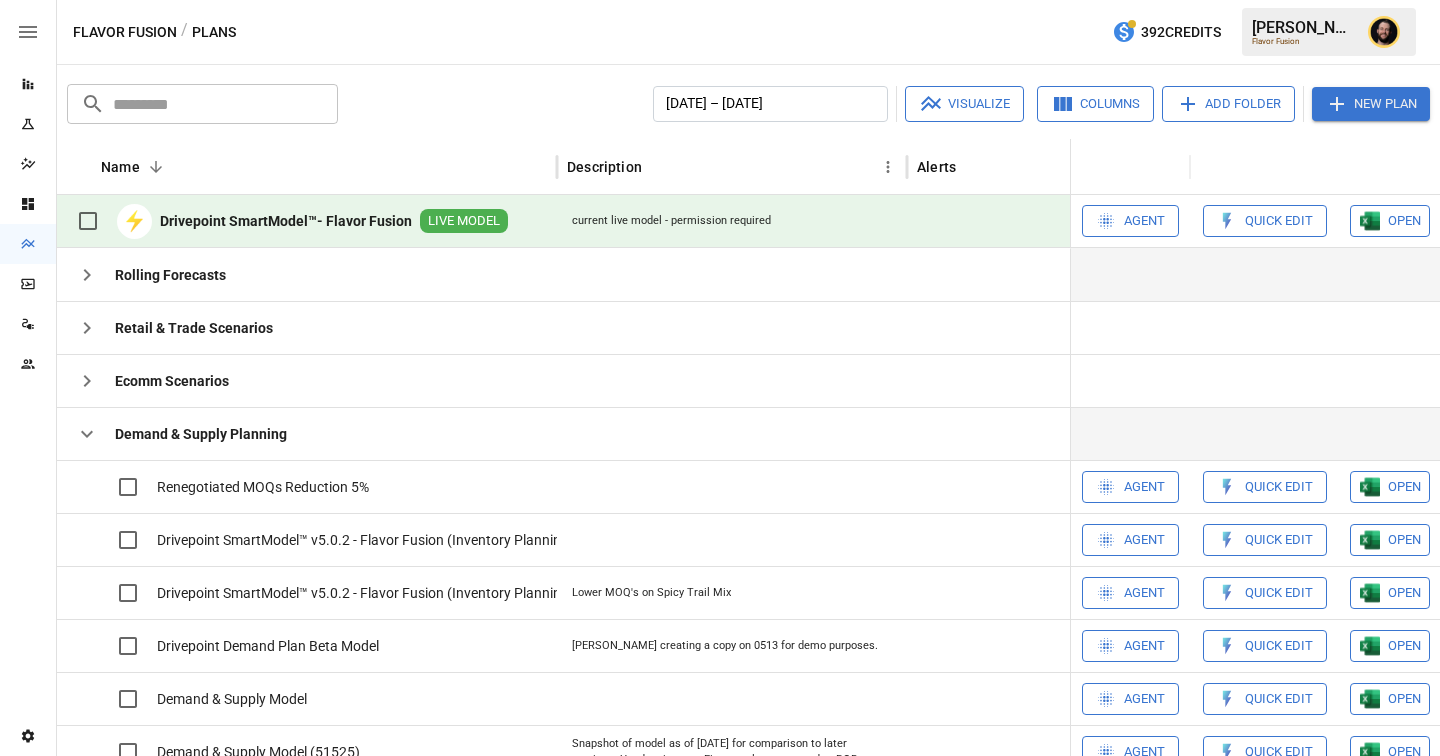 scroll, scrollTop: 118, scrollLeft: 0, axis: vertical 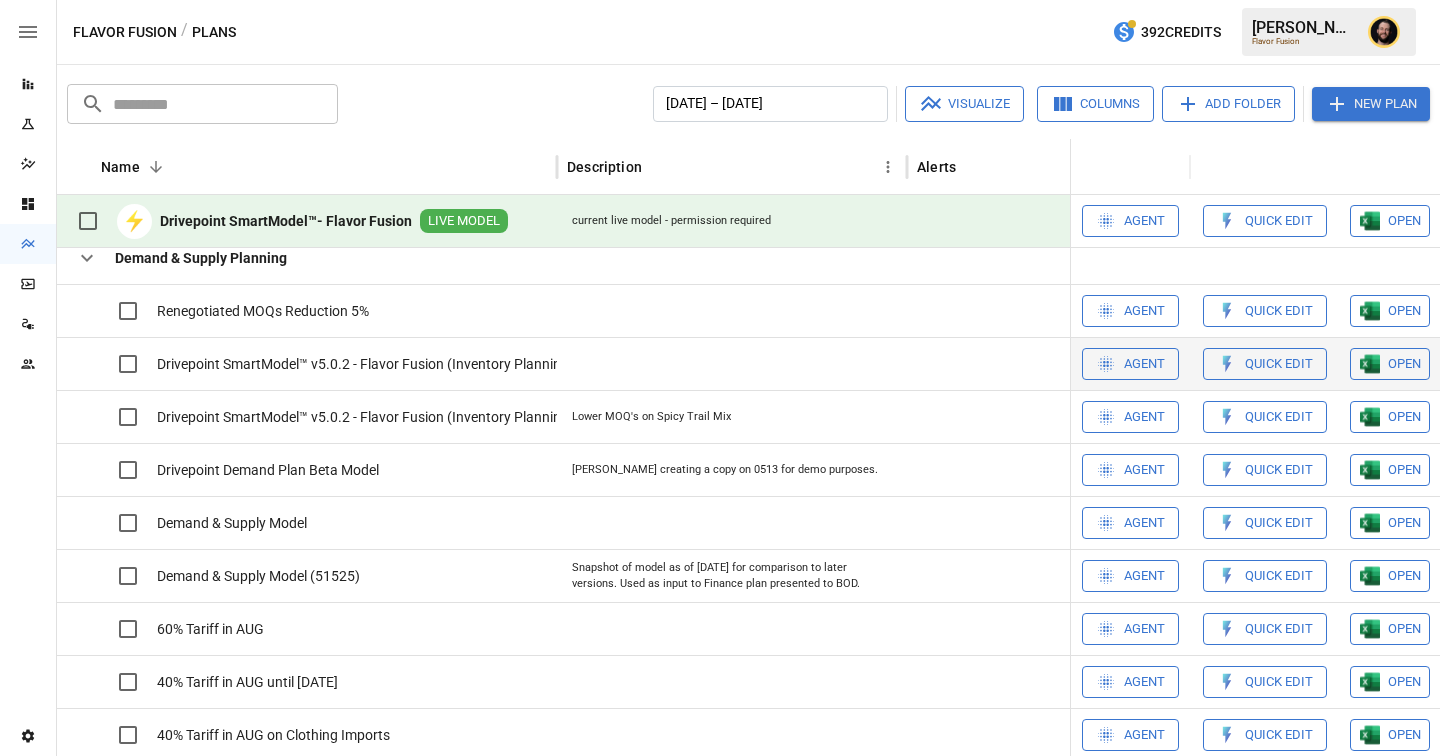 click at bounding box center [1370, 311] 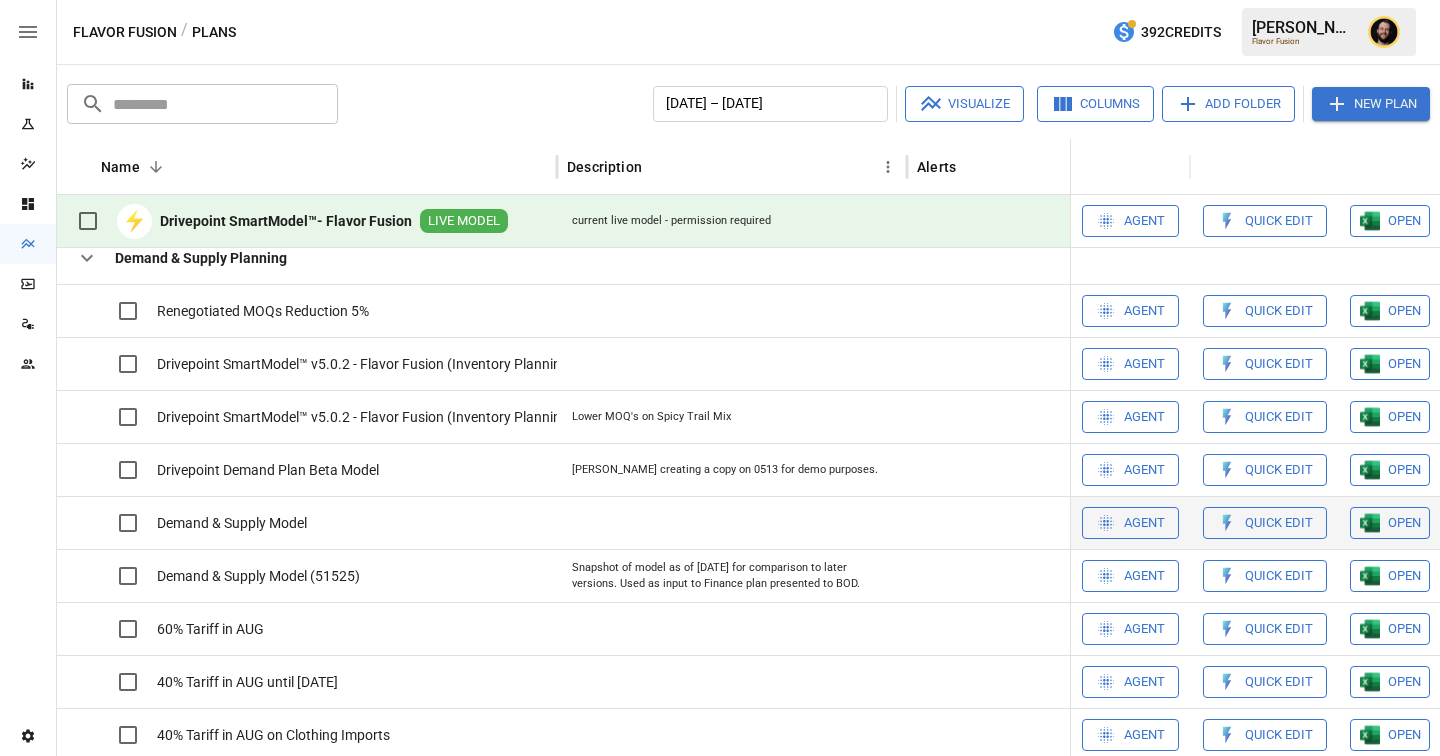 scroll, scrollTop: 176, scrollLeft: 626, axis: both 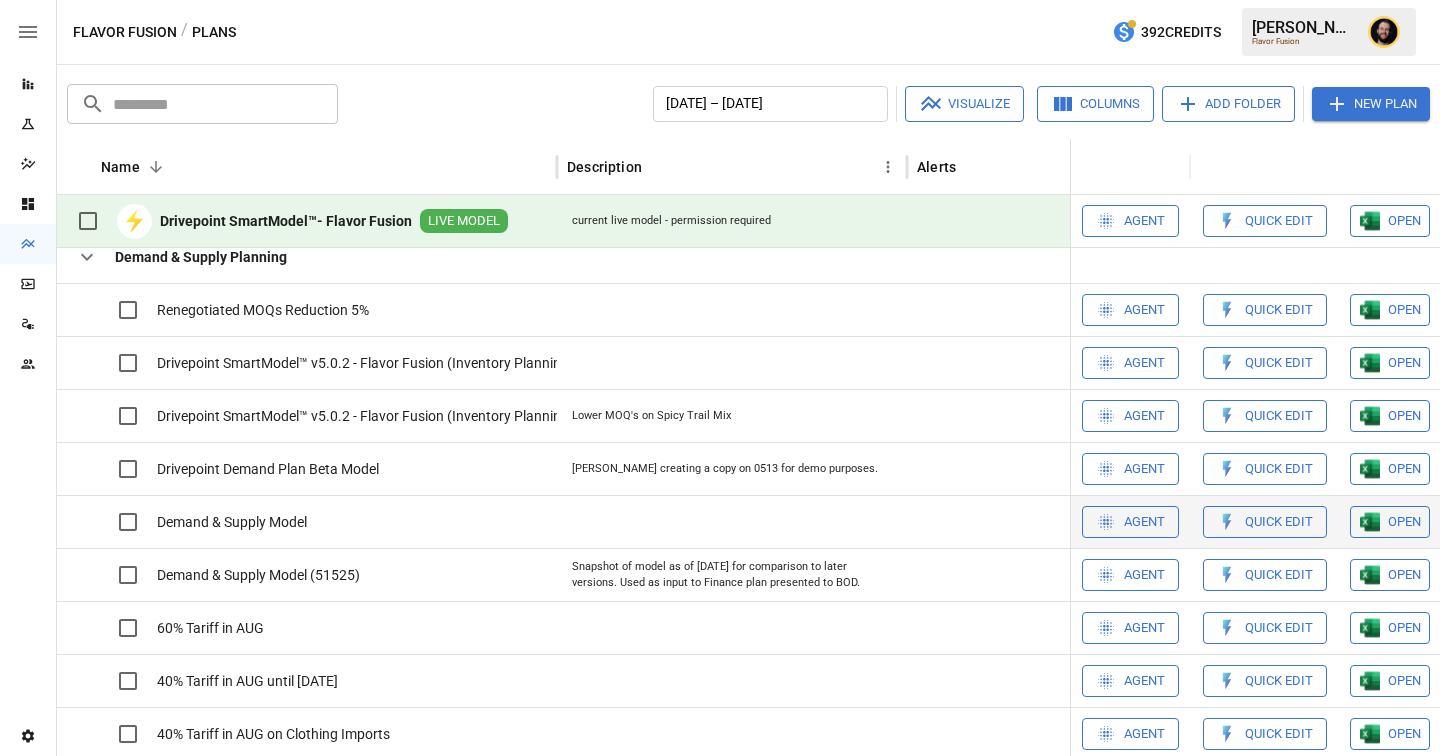 click on "OPEN" at bounding box center (1404, 310) 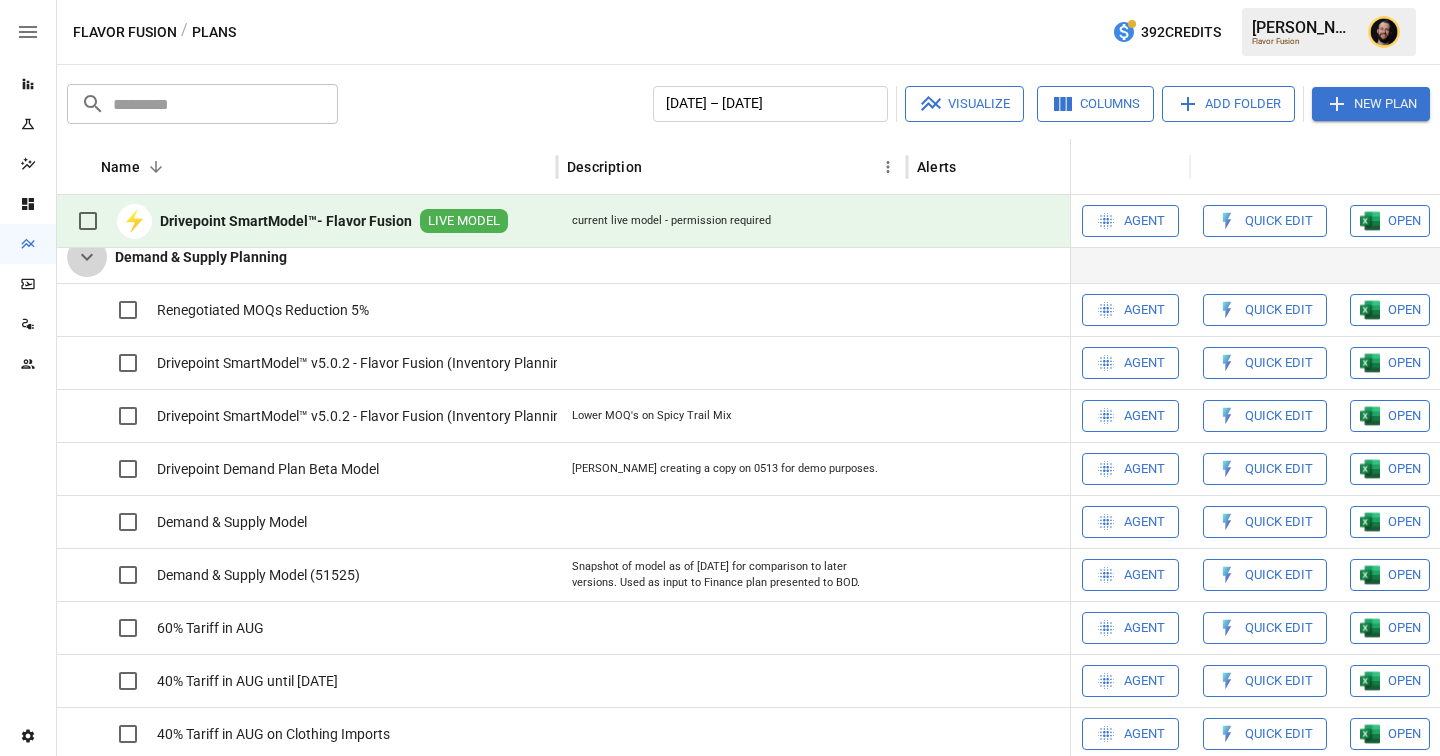 click 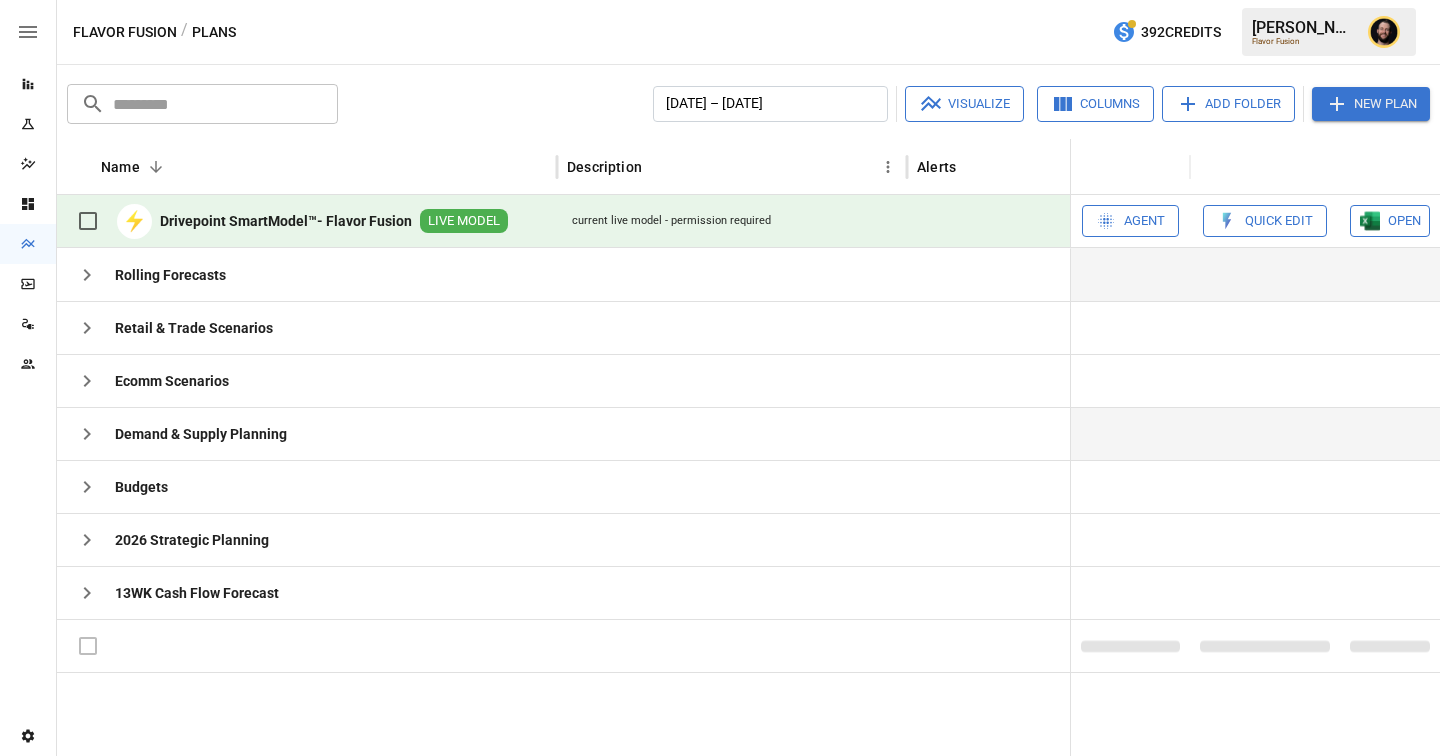 scroll, scrollTop: 0, scrollLeft: 0, axis: both 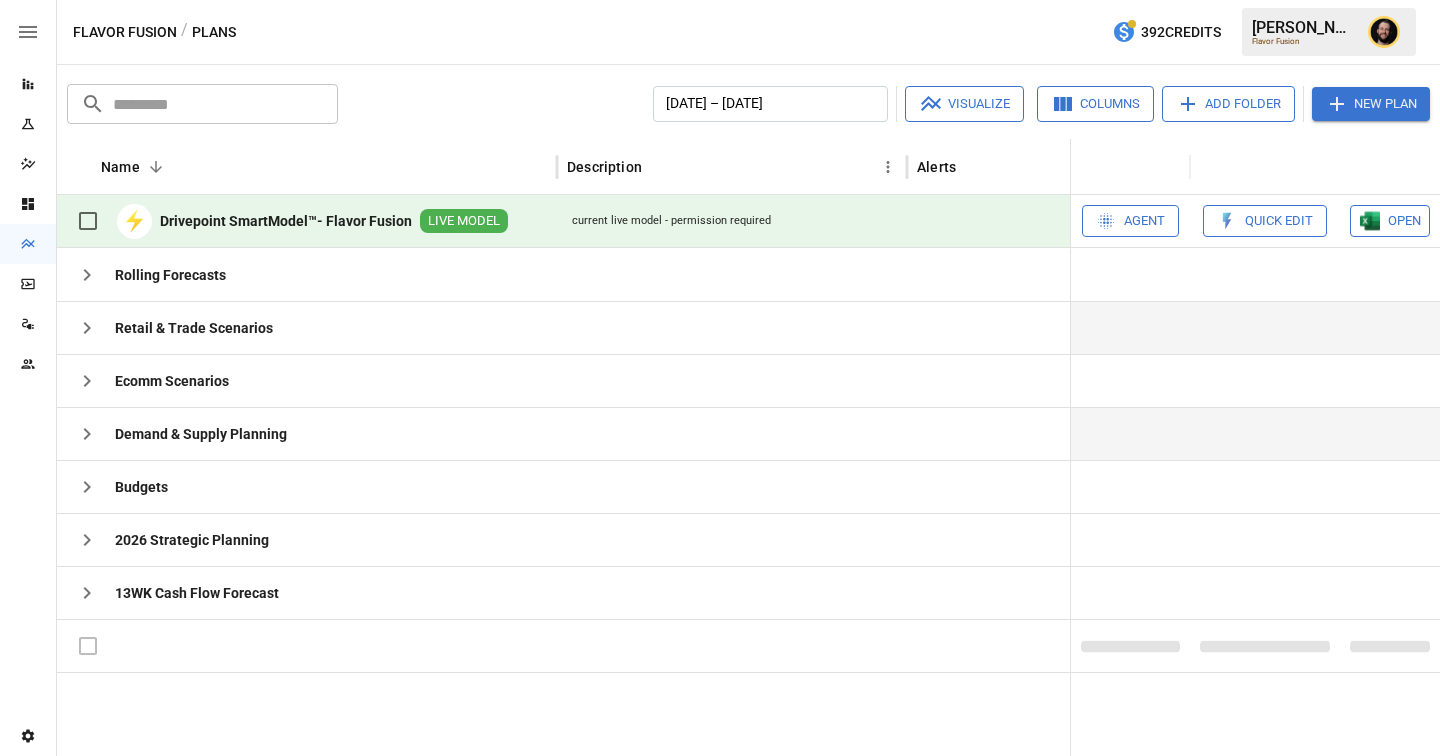 click 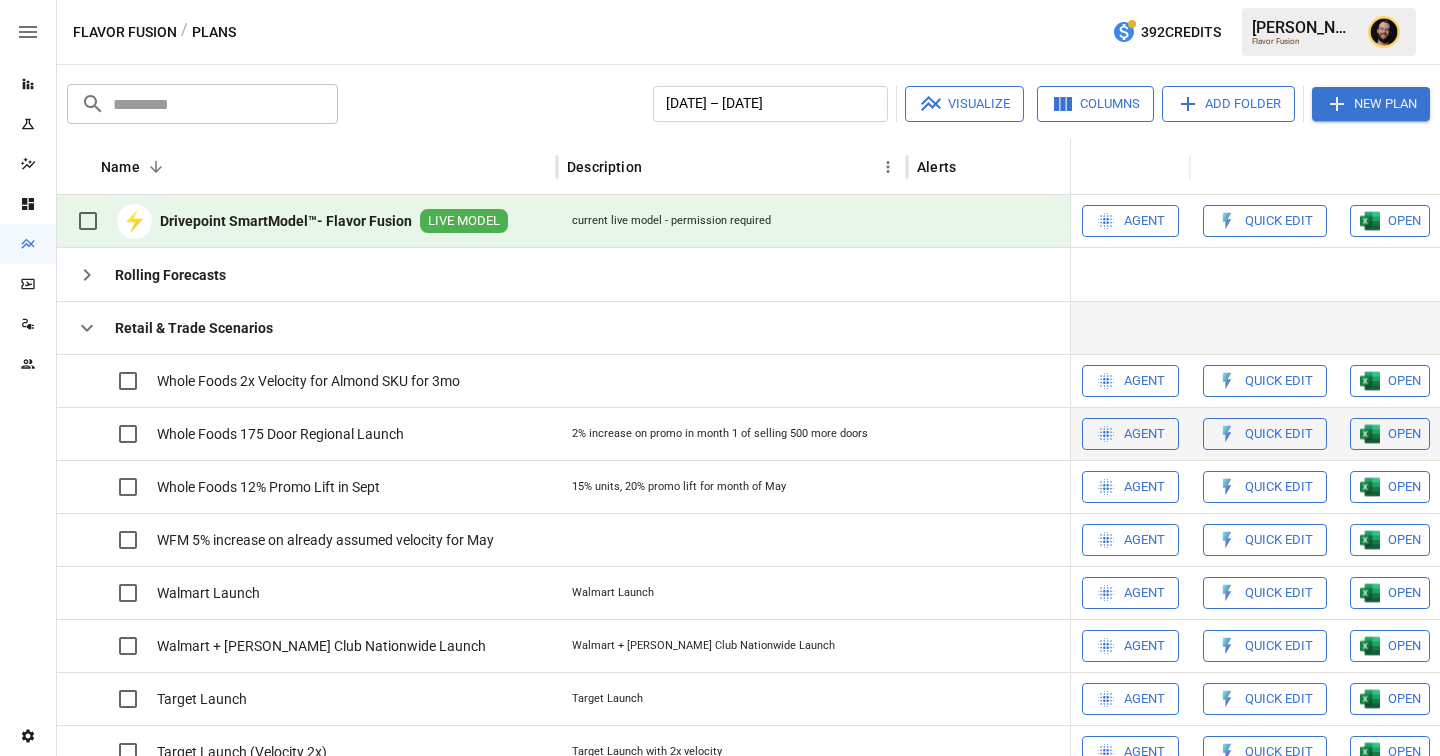scroll, scrollTop: 84, scrollLeft: 0, axis: vertical 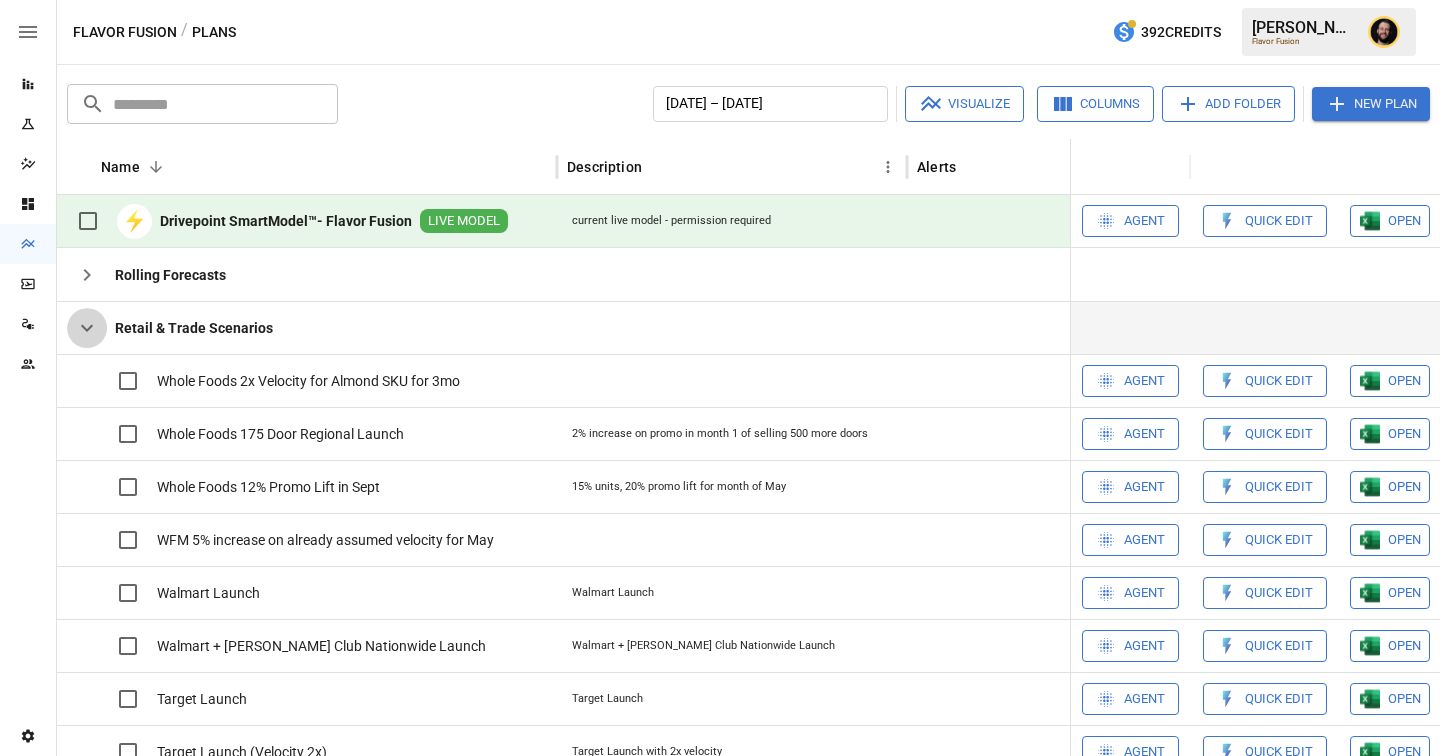 click 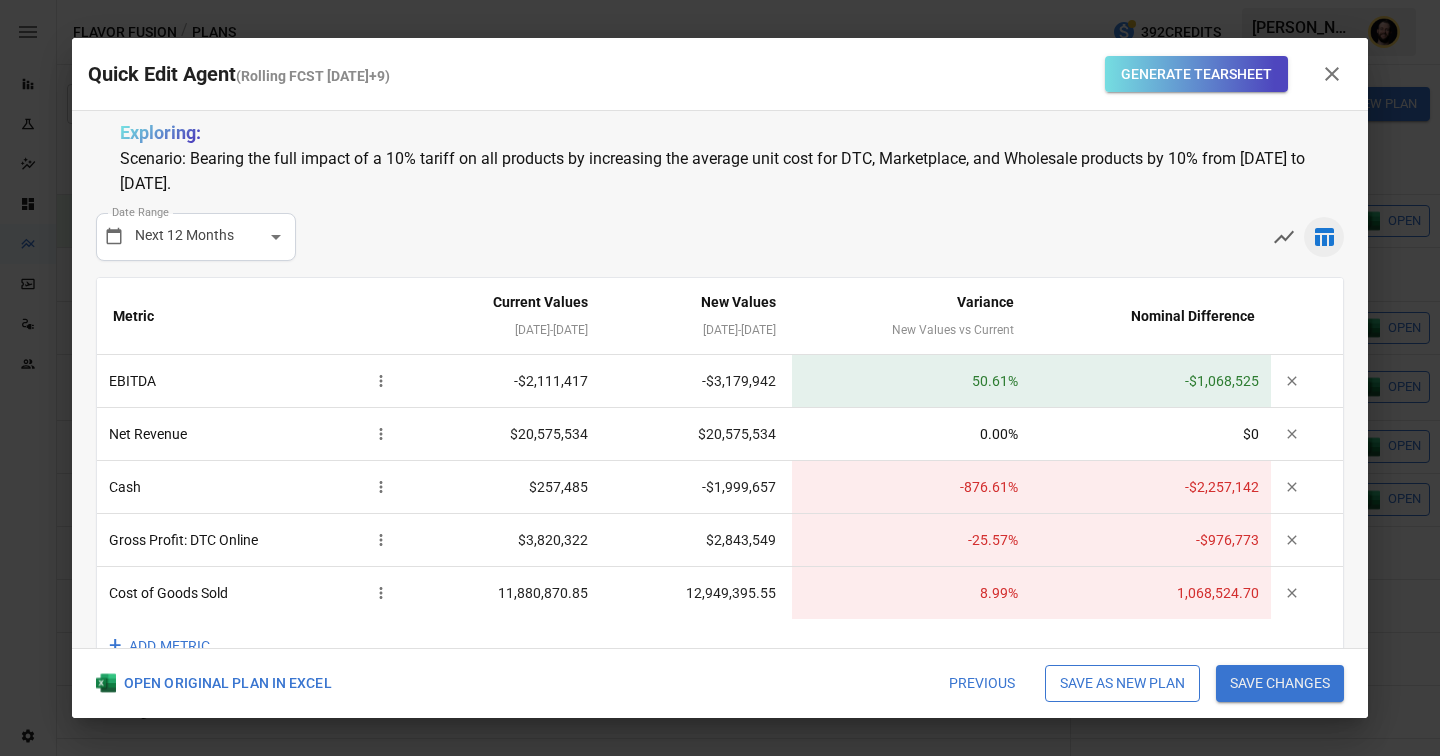 scroll, scrollTop: 0, scrollLeft: 0, axis: both 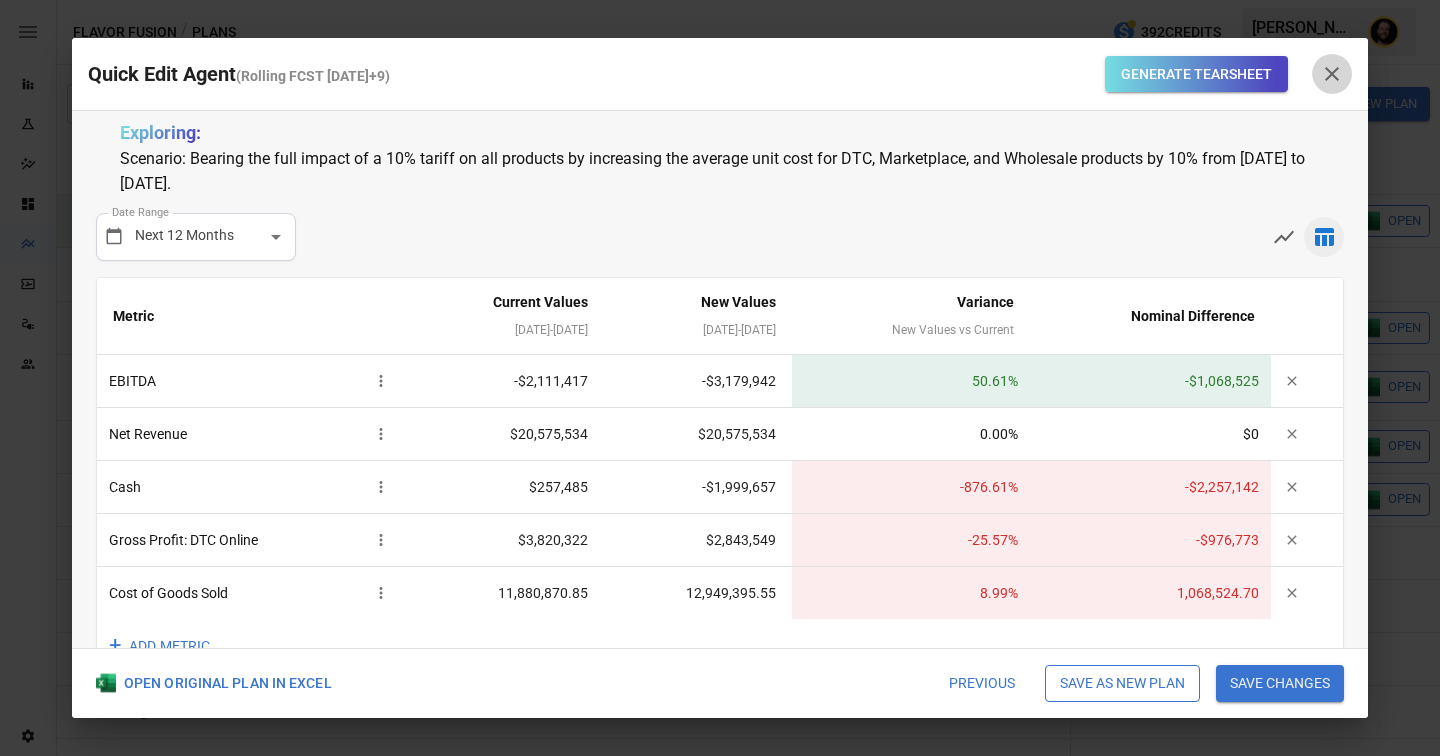 click 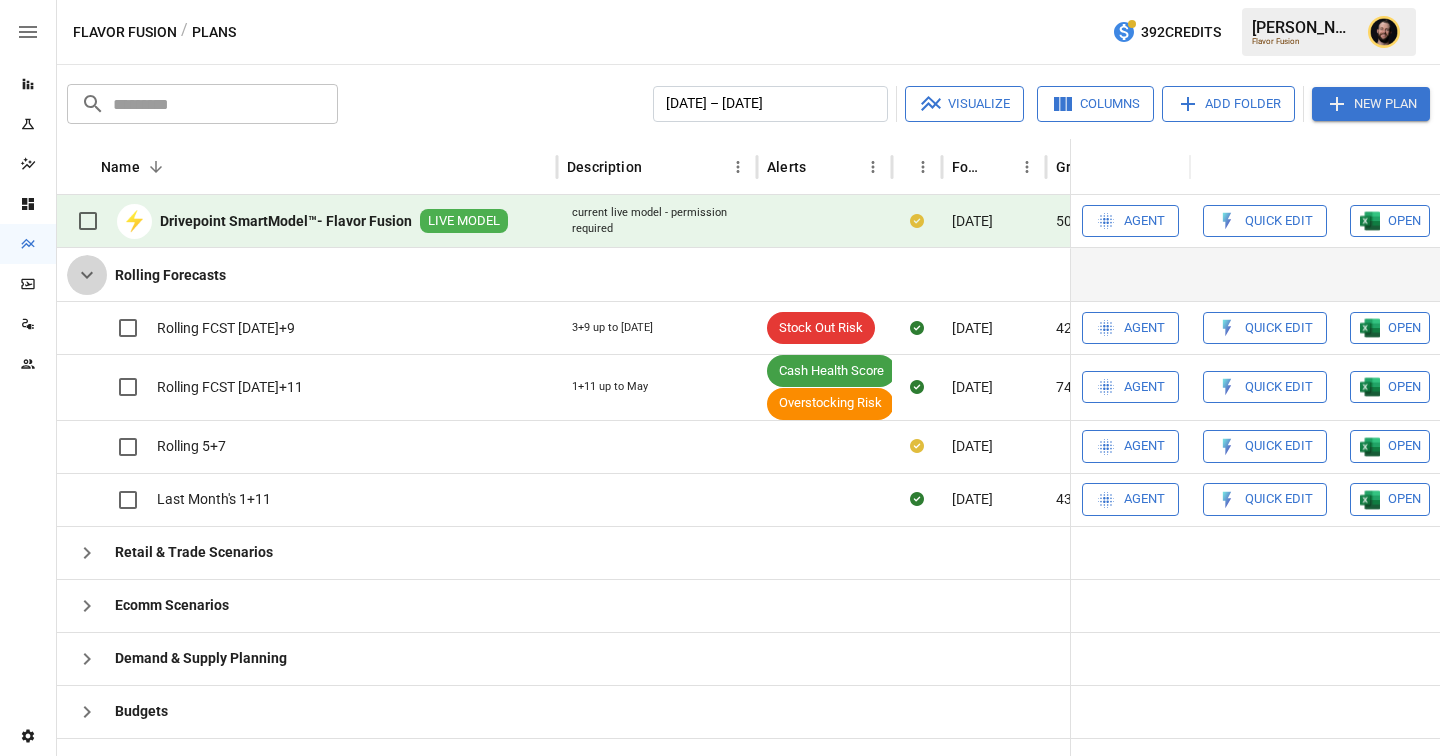 click 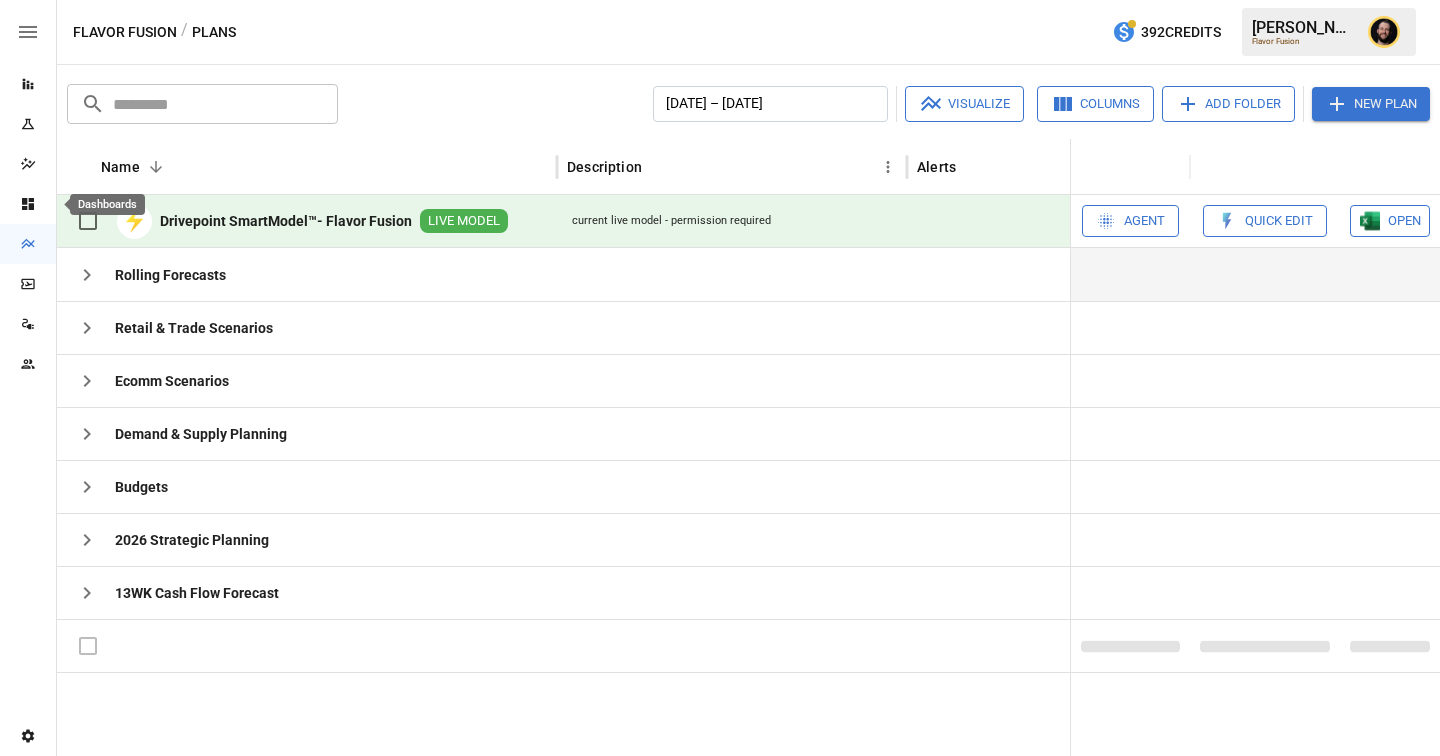 click 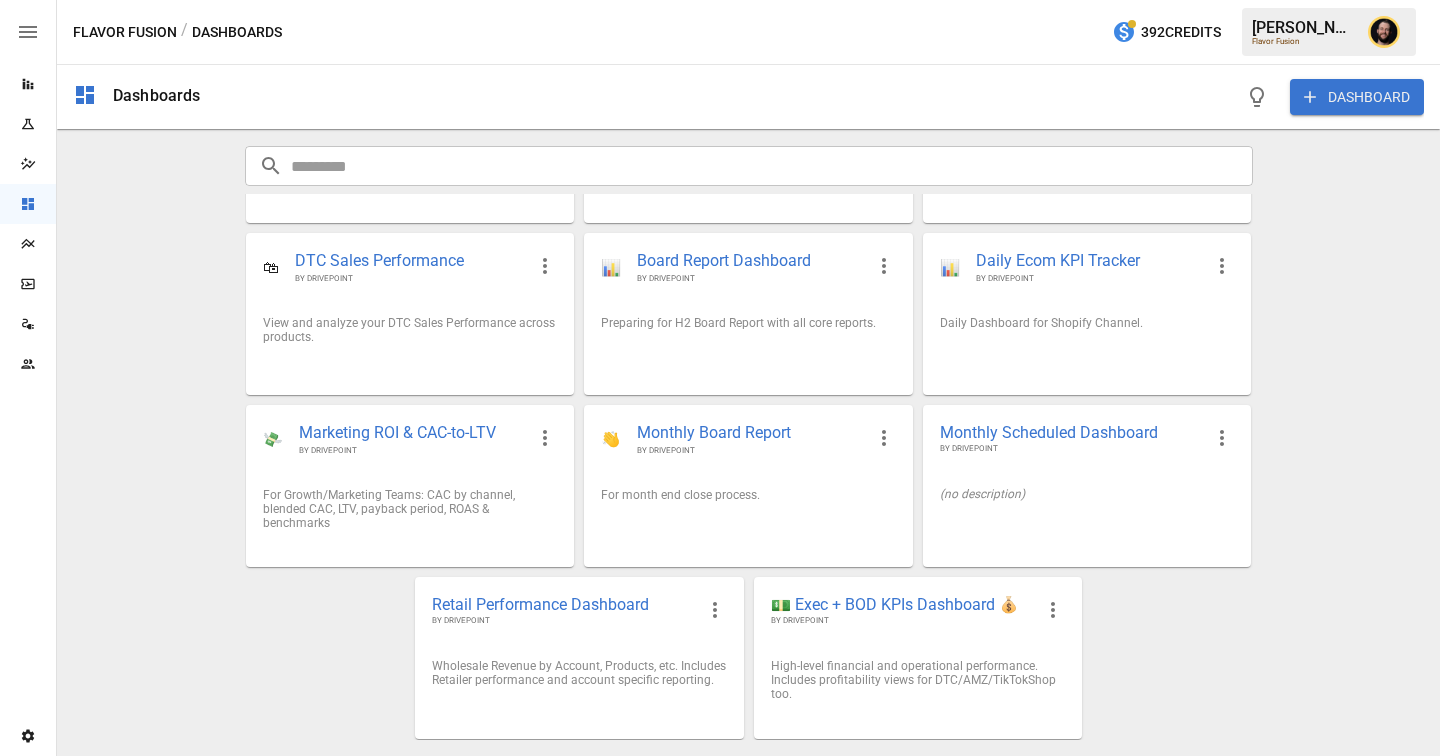 scroll, scrollTop: 0, scrollLeft: 0, axis: both 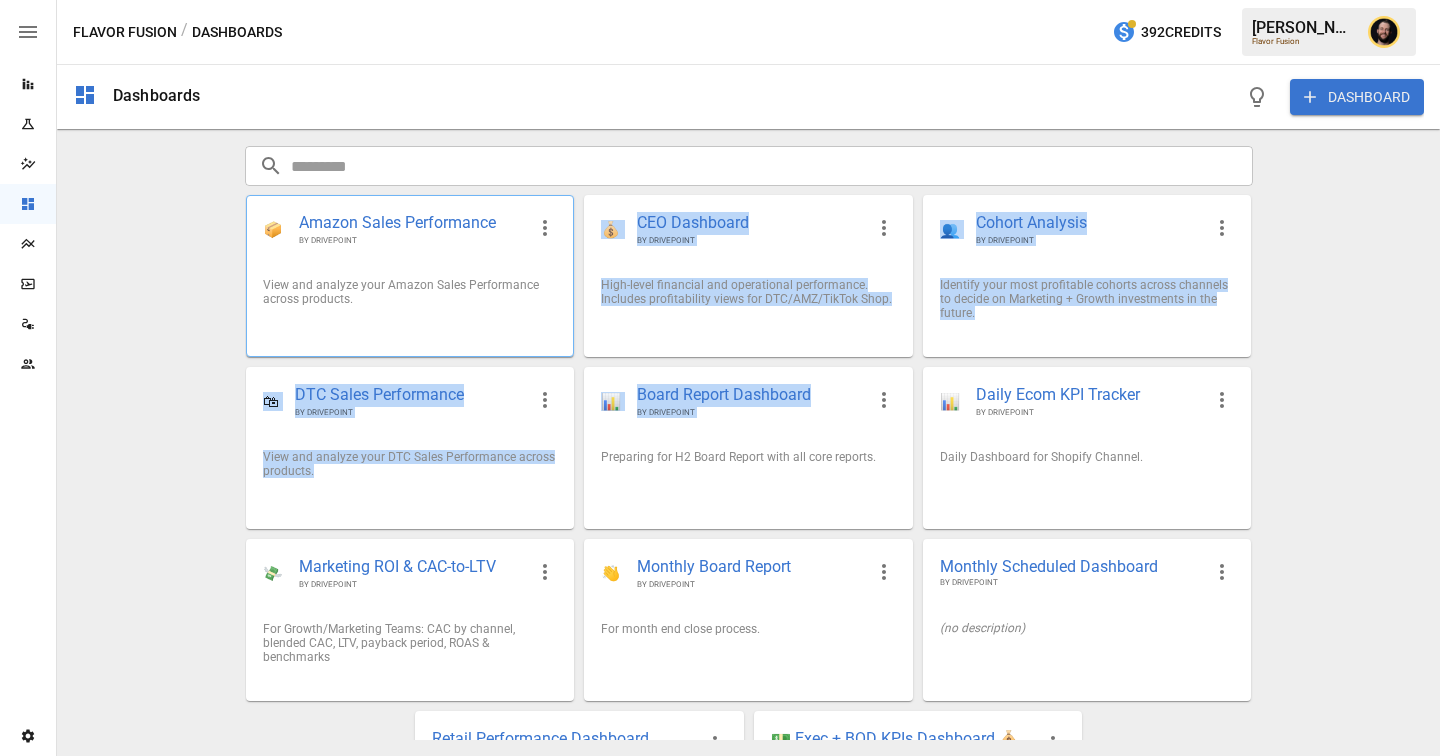 drag, startPoint x: 722, startPoint y: 437, endPoint x: 497, endPoint y: 338, distance: 245.817 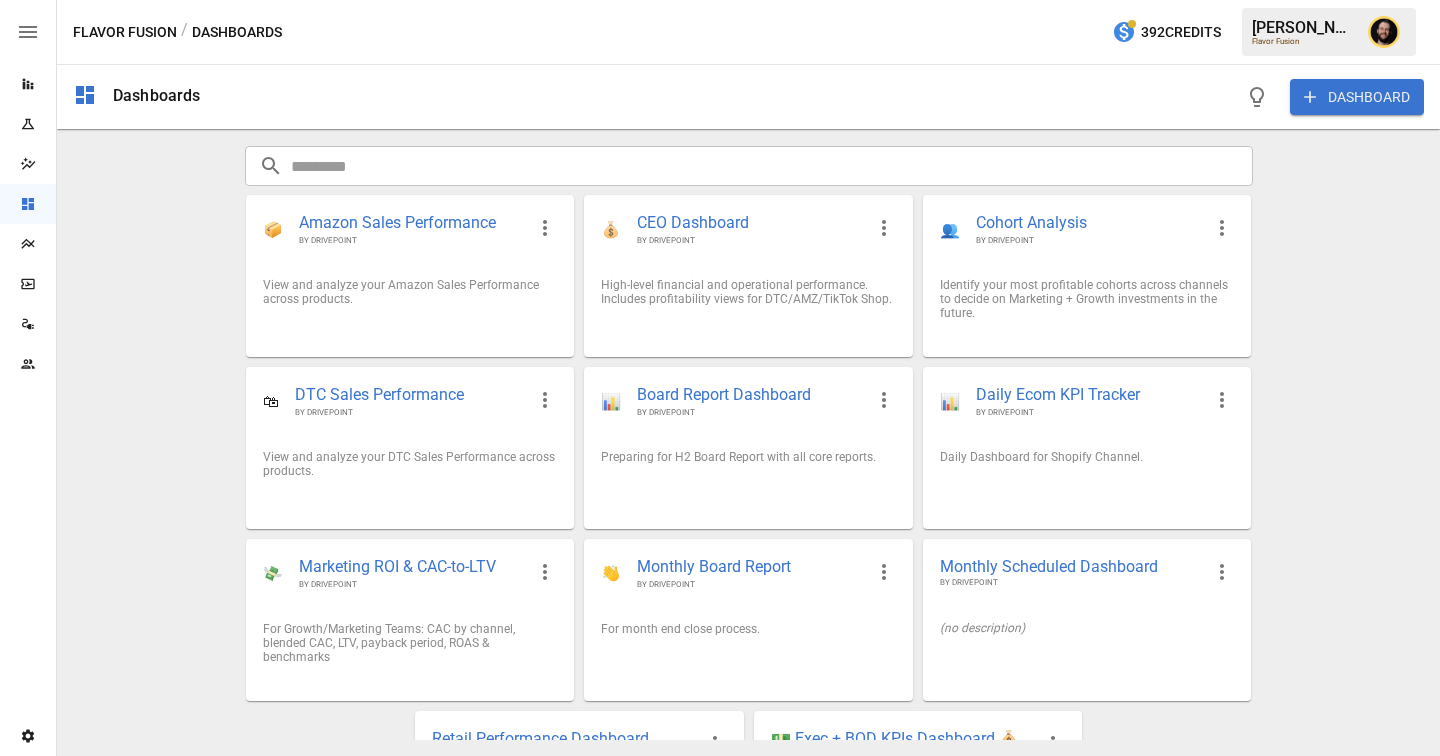 click on "Dashboards DASHBOARD ​ ​ 📦 Amazon Sales Performance BY DRIVEPOINT View and analyze your Amazon Sales Performance across products.  💰 CEO Dashboard BY DRIVEPOINT High-level financial and operational performance. Includes profitability views for DTC/AMZ/TikTok Shop. 👥 Cohort Analysis BY DRIVEPOINT Identify your most profitable cohorts across channels to decide on Marketing + Growth investments in the future.  🛍 DTC Sales Performance BY DRIVEPOINT View and analyze your DTC Sales Performance across products.  📊 Board Report Dashboard BY DRIVEPOINT Preparing for H2 Board Report with all core reports. 📊 Daily Ecom KPI Tracker BY DRIVEPOINT Daily Dashboard for Shopify Channel. 💸 Marketing ROI & CAC-to-LTV BY DRIVEPOINT For Growth/Marketing Teams: CAC by channel, blended CAC, LTV, payback period, ROAS & benchmarks 👋 Monthly Board Report BY DRIVEPOINT For month end close process. Monthly Scheduled Dashboard BY DRIVEPOINT (no description) Retail Performance Dashboard BY DRIVEPOINT" at bounding box center (748, 410) 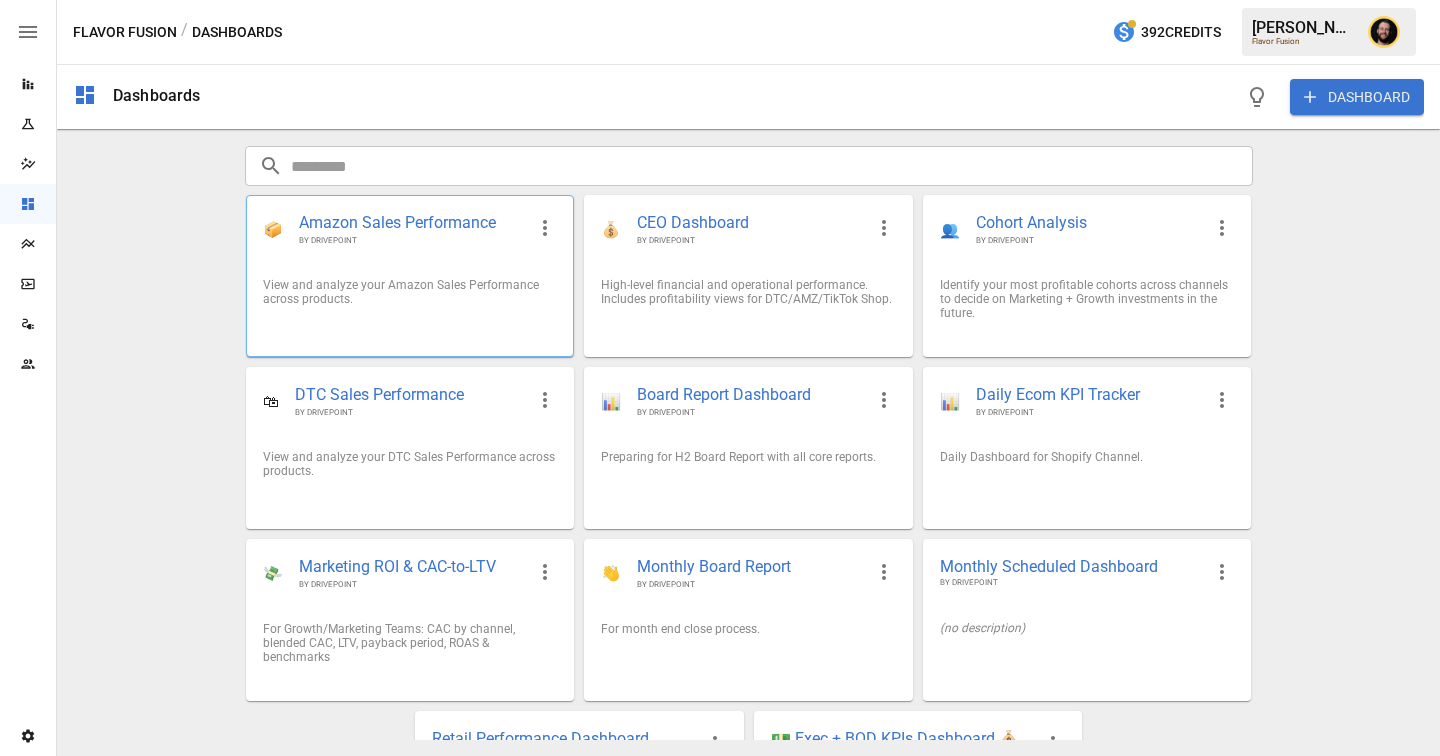click on "Amazon Sales Performance" at bounding box center [412, 223] 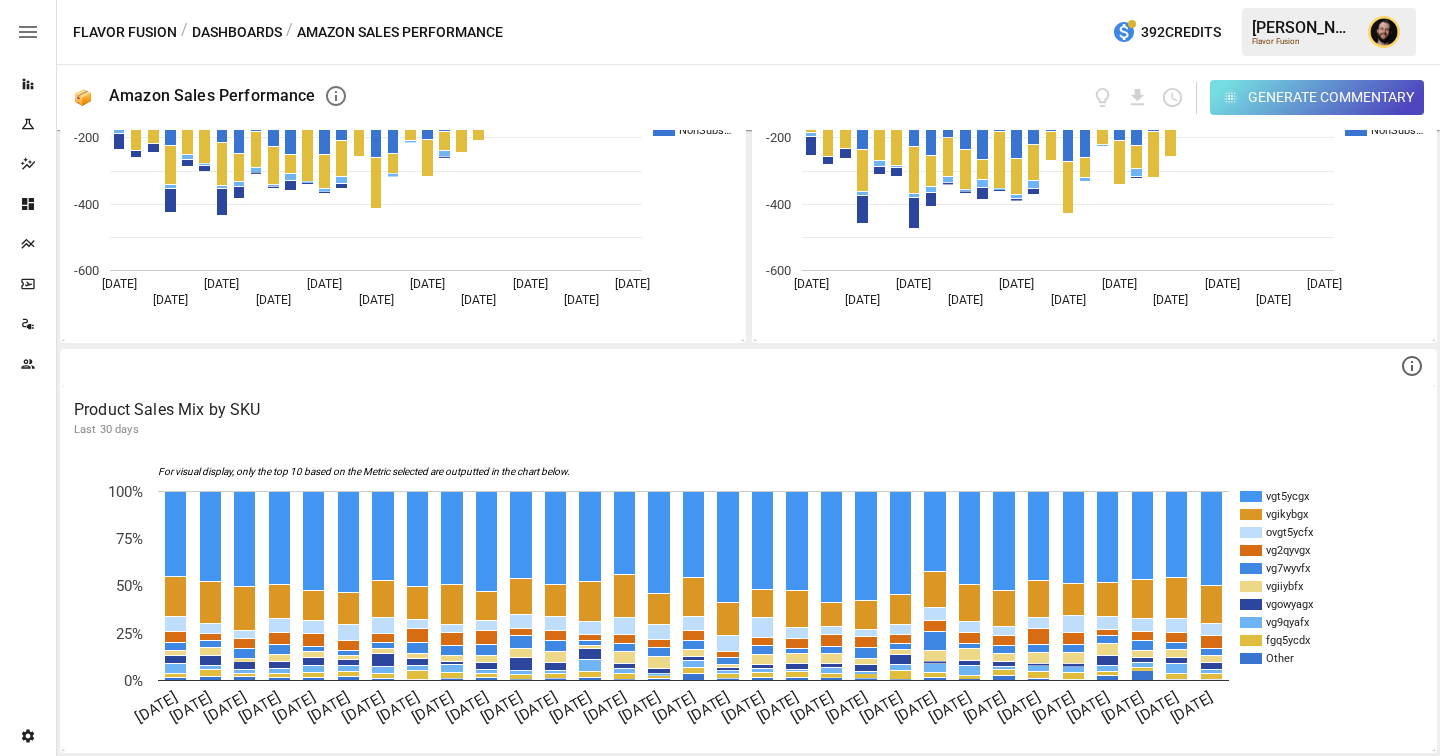 scroll, scrollTop: 0, scrollLeft: 0, axis: both 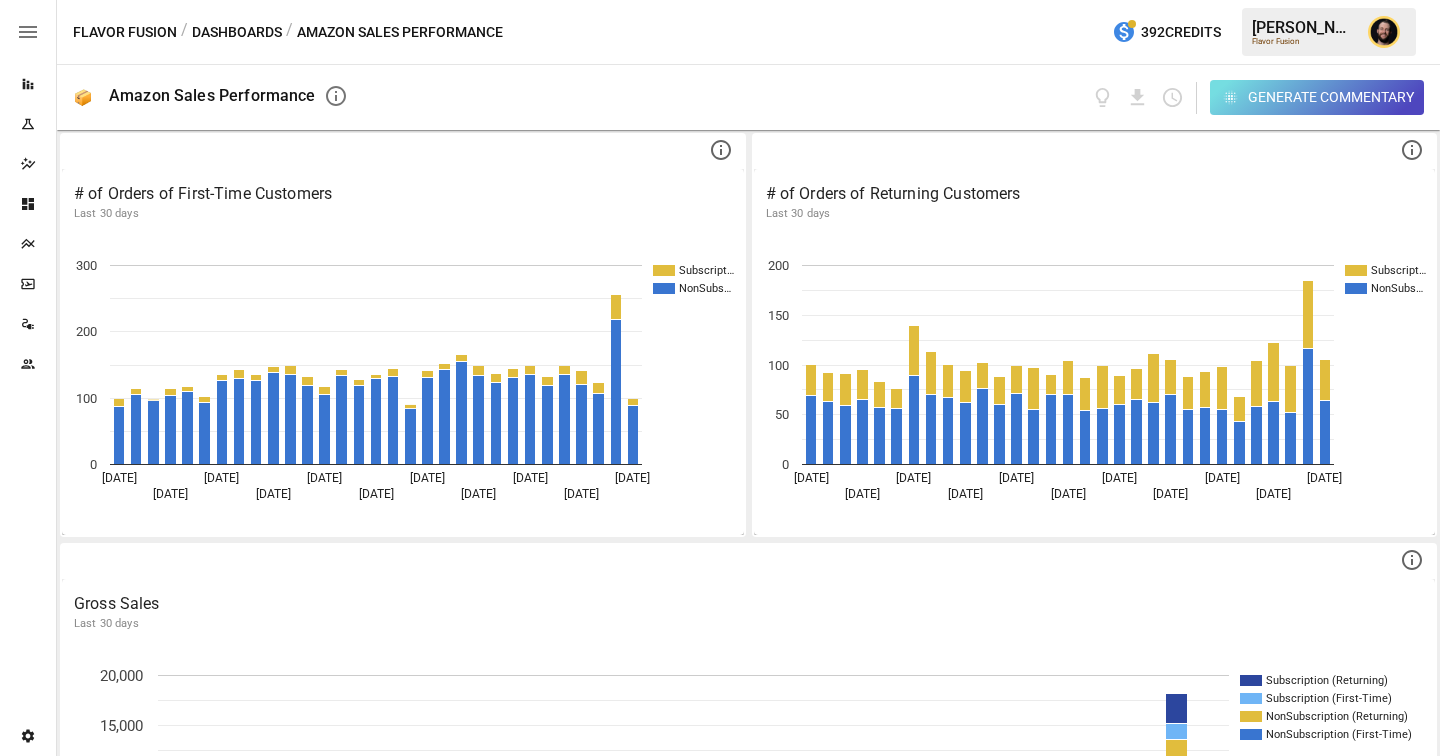 click on "Dashboards" at bounding box center (237, 32) 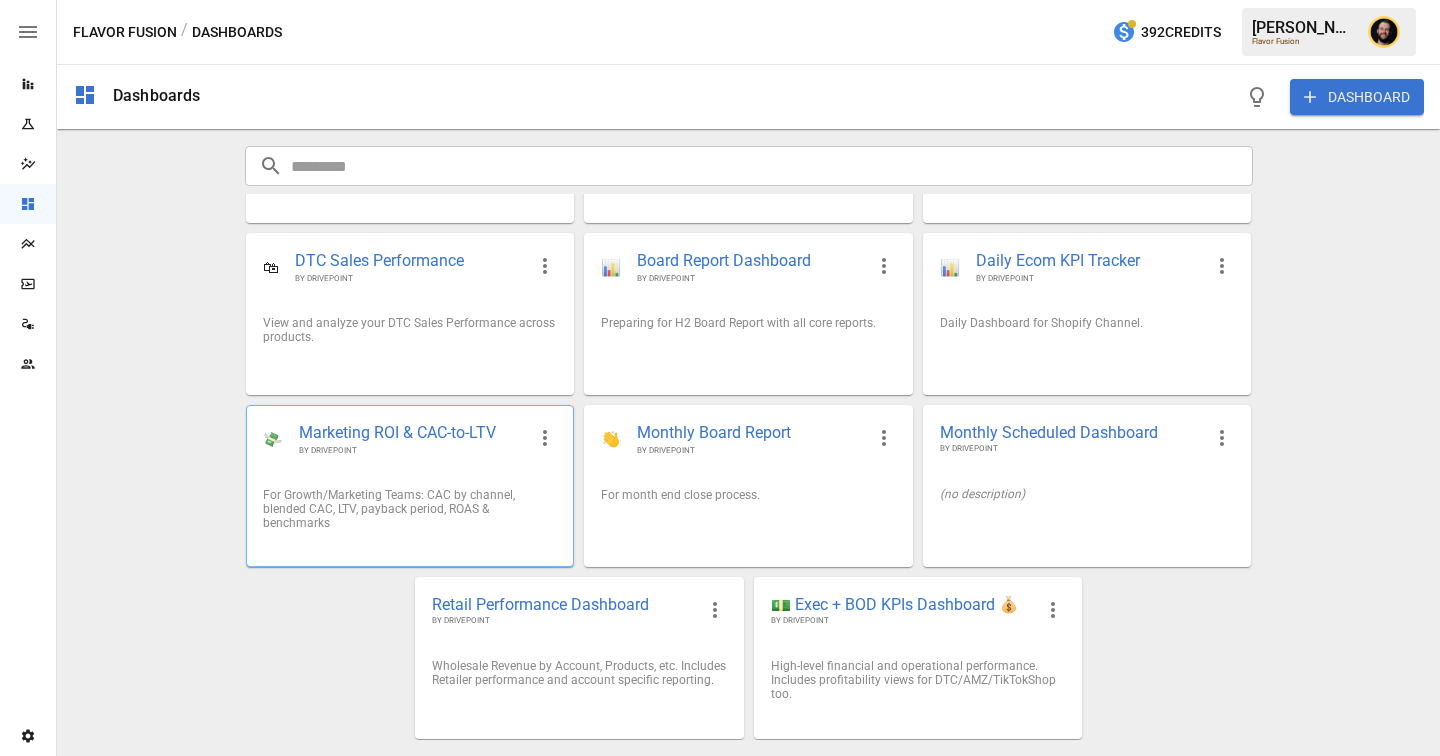 scroll, scrollTop: 0, scrollLeft: 0, axis: both 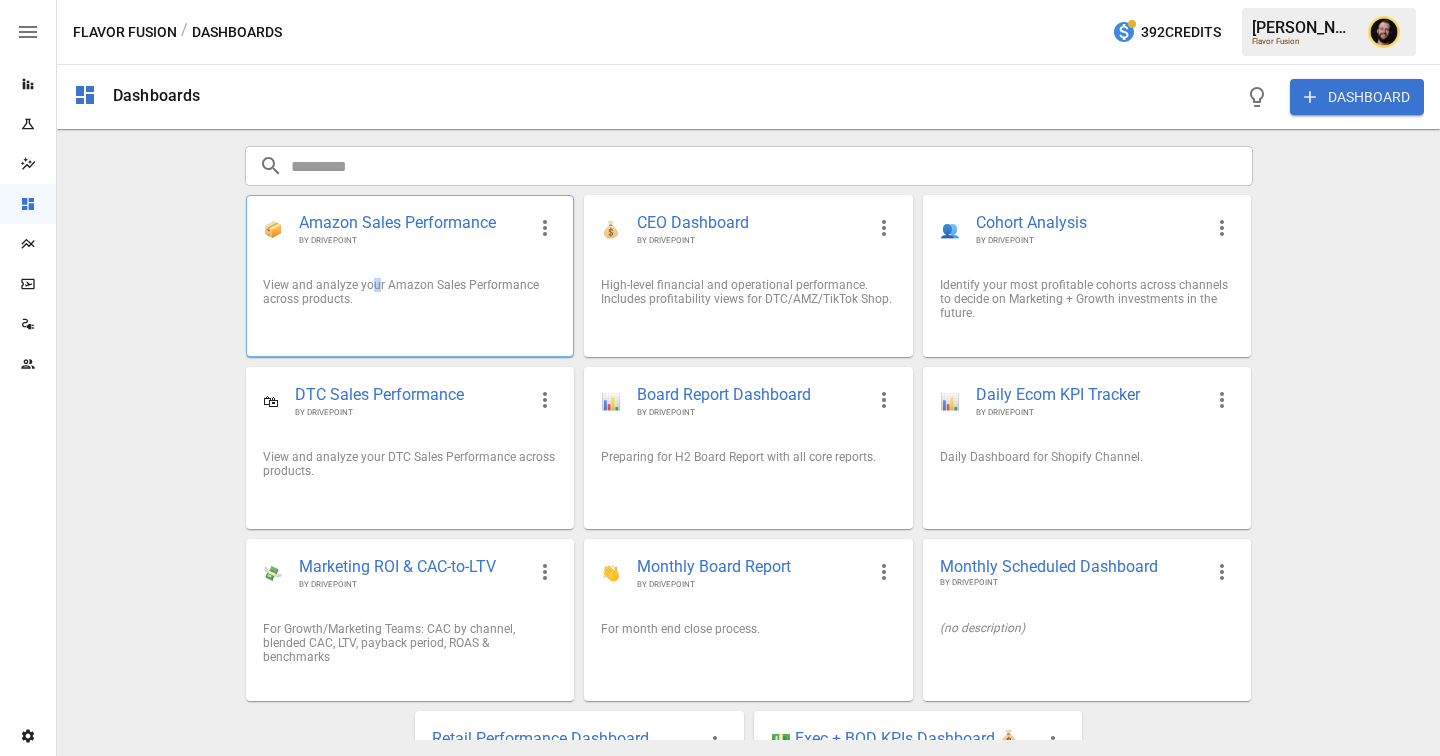 click on "View and analyze your Amazon Sales Performance across products." at bounding box center [410, 292] 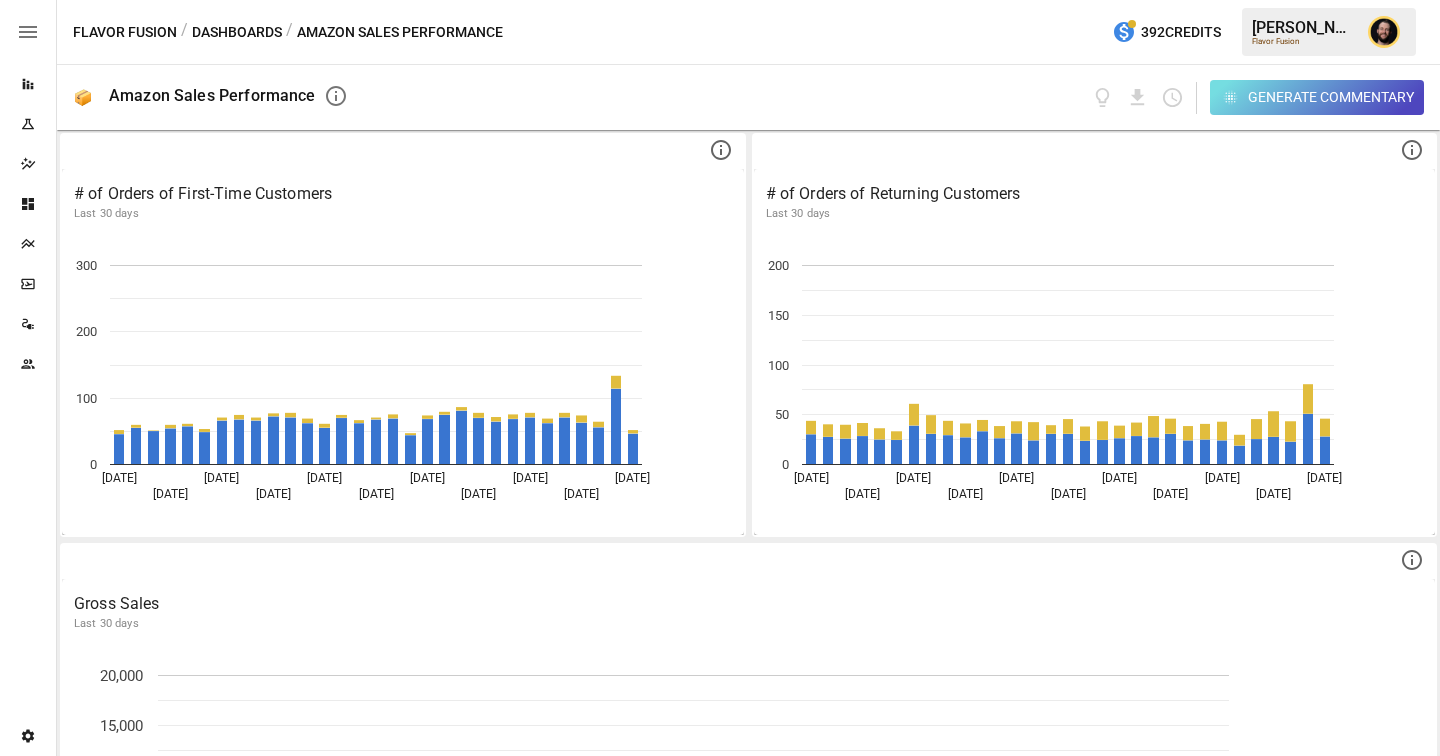 scroll, scrollTop: 1014, scrollLeft: 0, axis: vertical 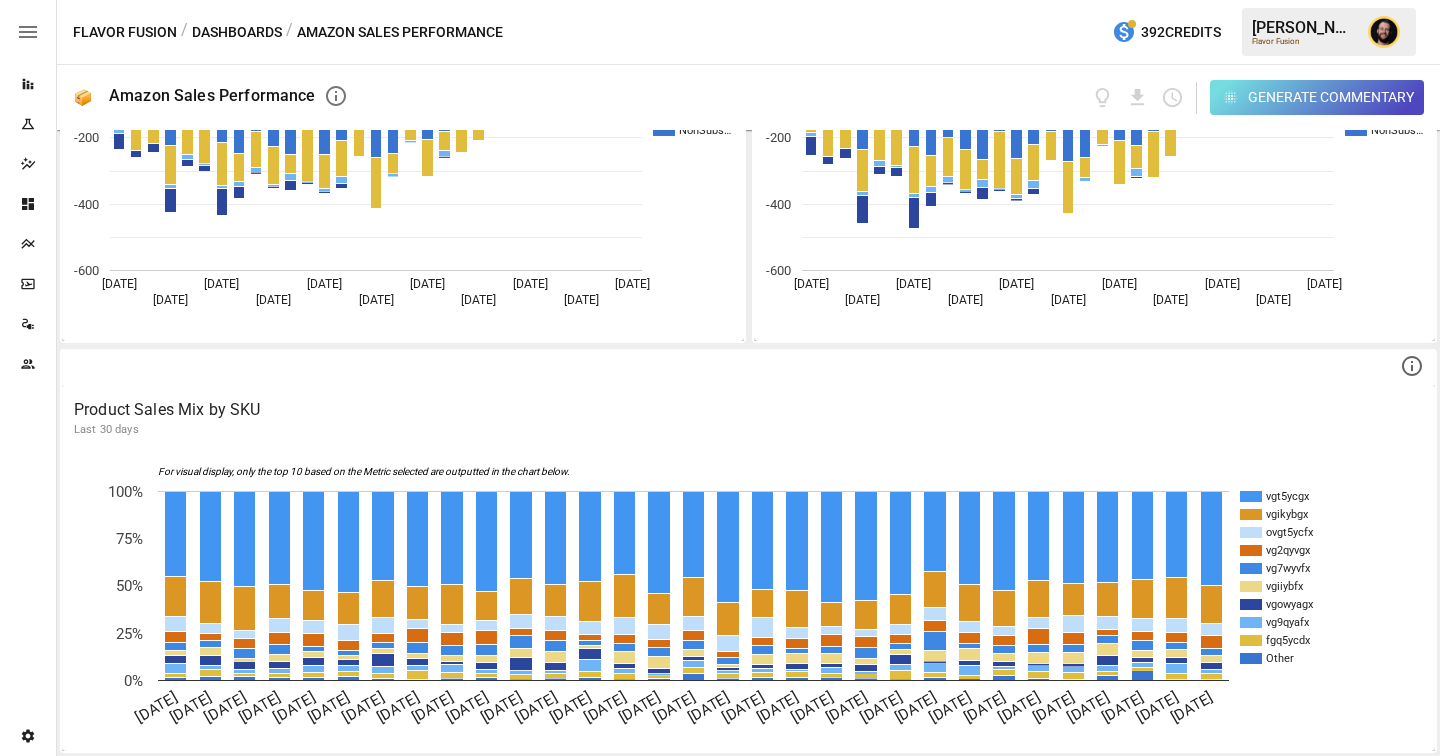 click 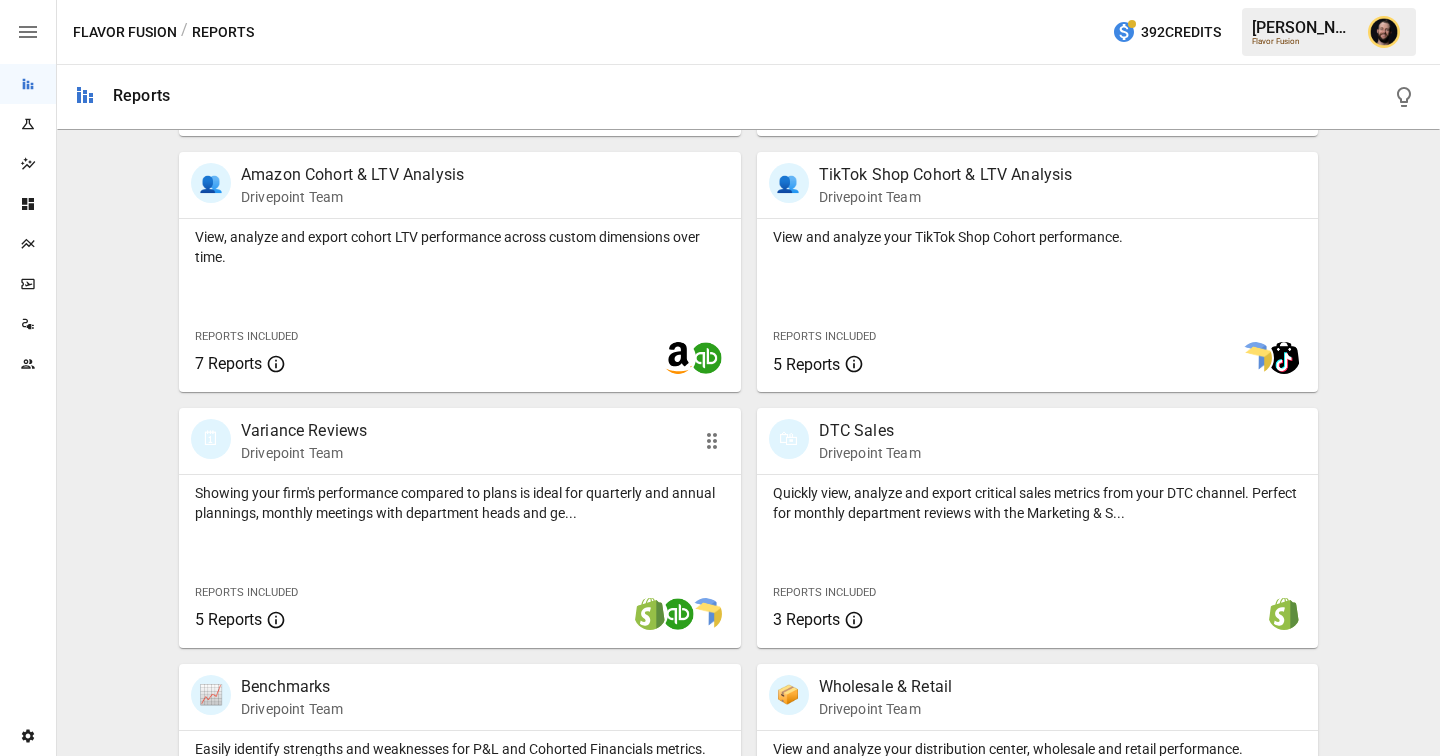 scroll, scrollTop: 1161, scrollLeft: 0, axis: vertical 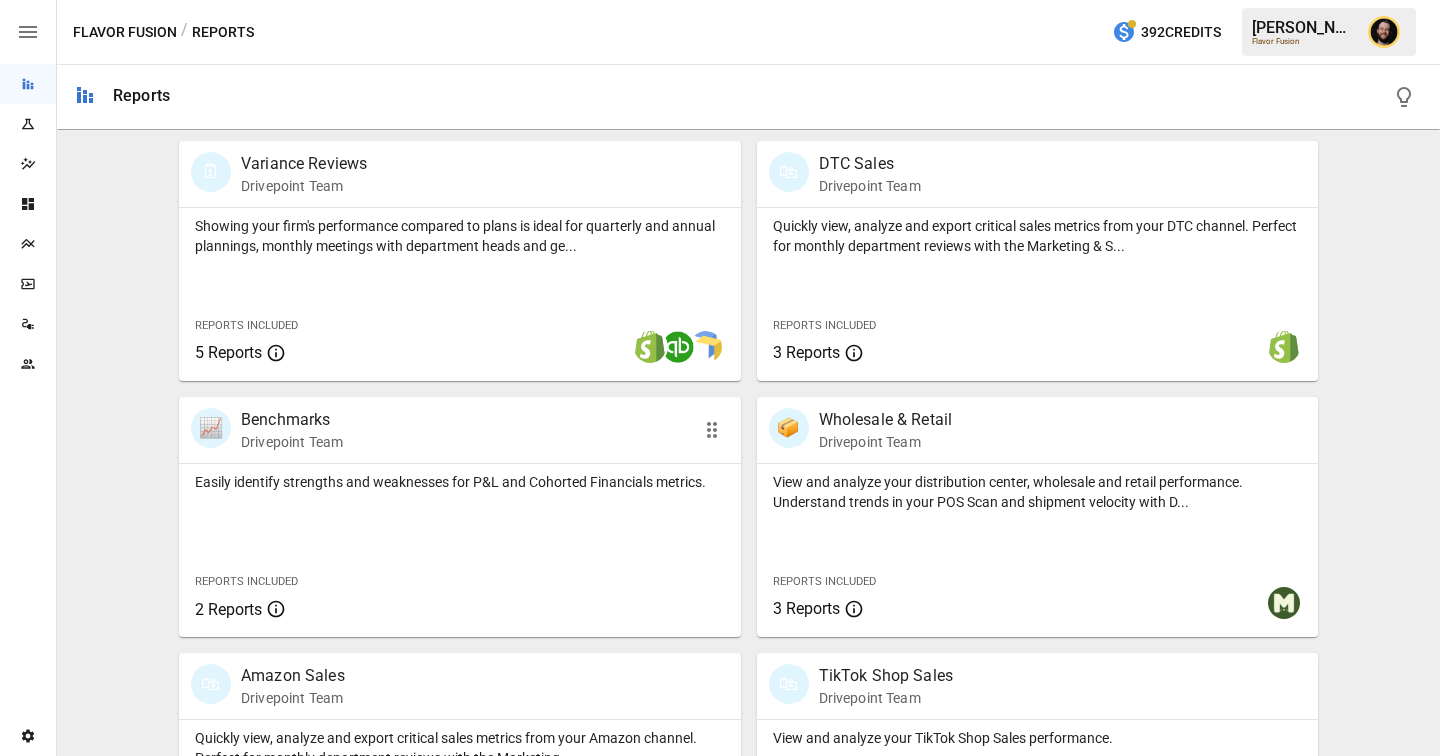 click on "Easily identify strengths and weaknesses for P&L and Cohorted Financials metrics.  Reports Included 2 Reports" at bounding box center [460, 550] 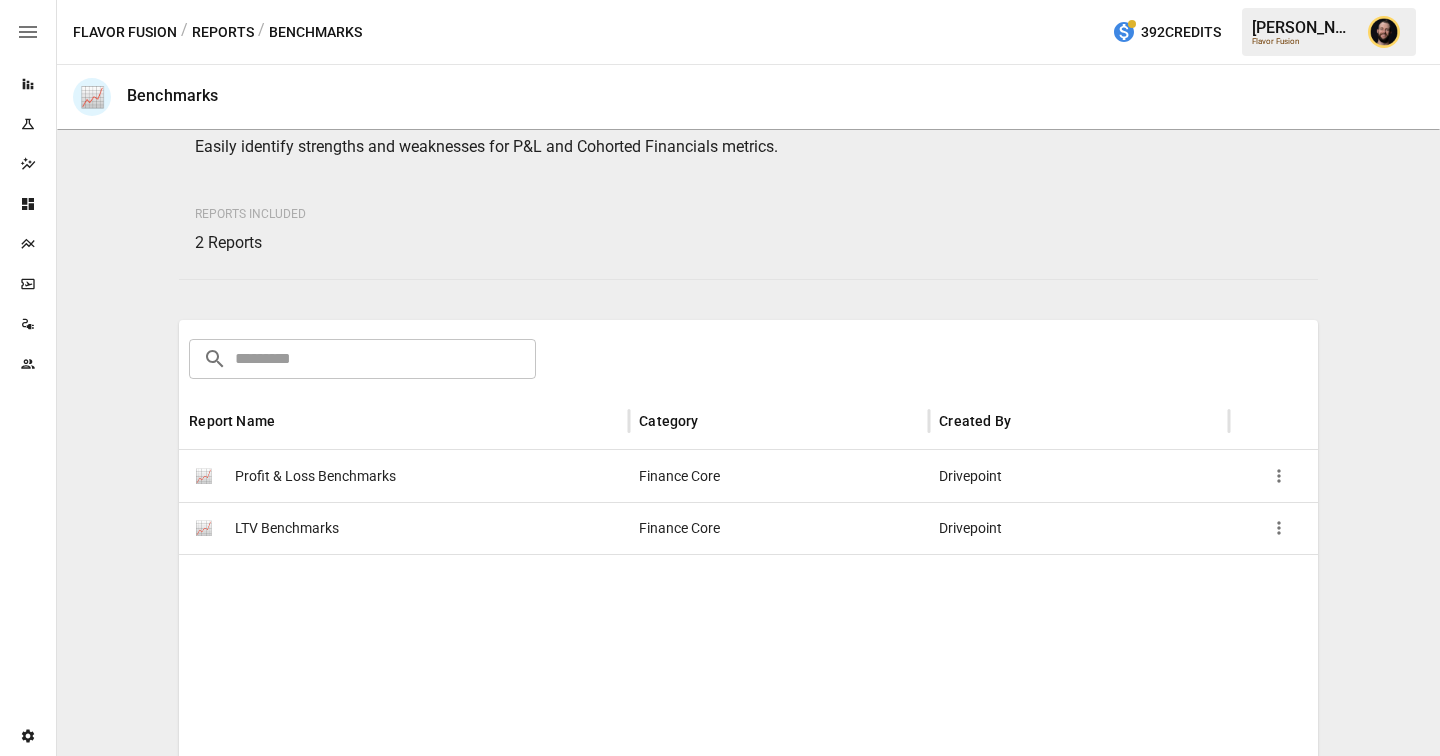 scroll, scrollTop: 103, scrollLeft: 0, axis: vertical 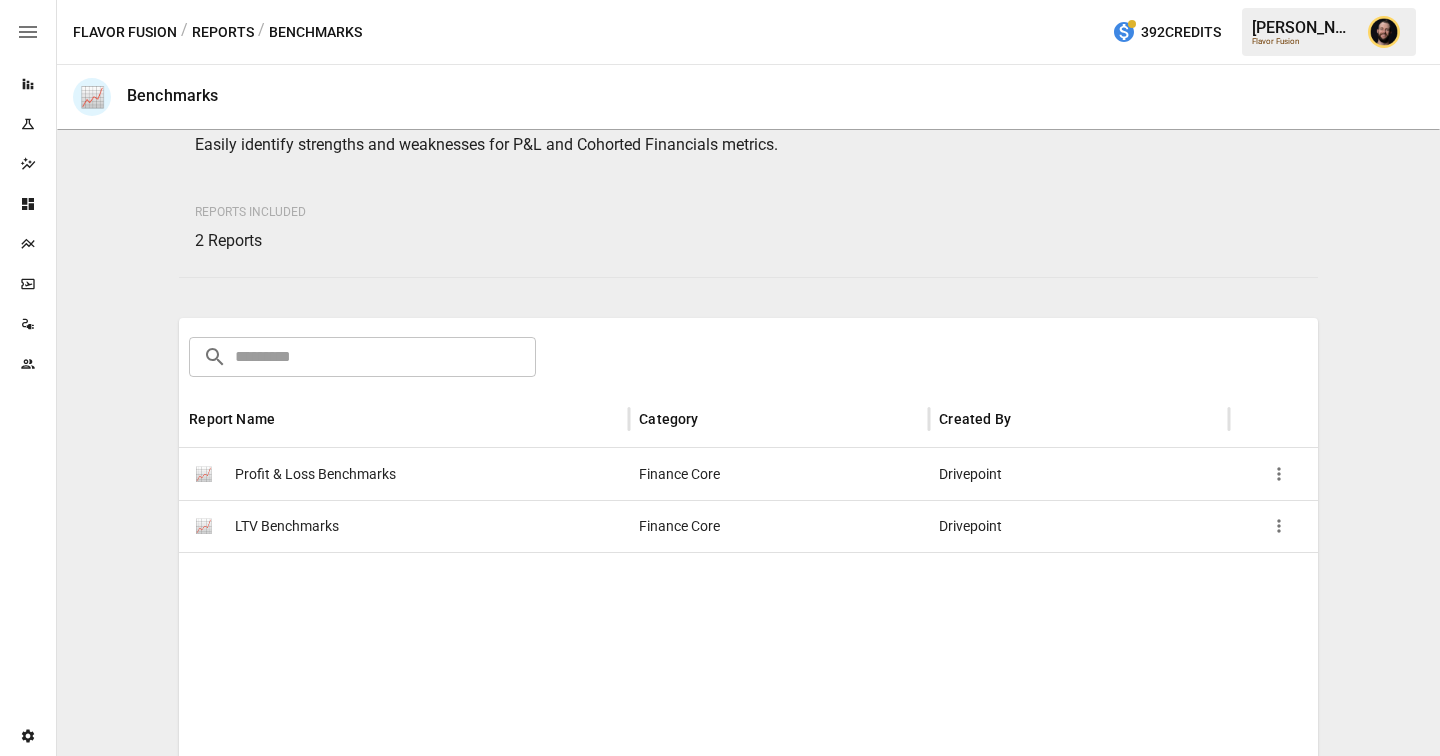click on "📈 LTV Benchmarks" at bounding box center (404, 526) 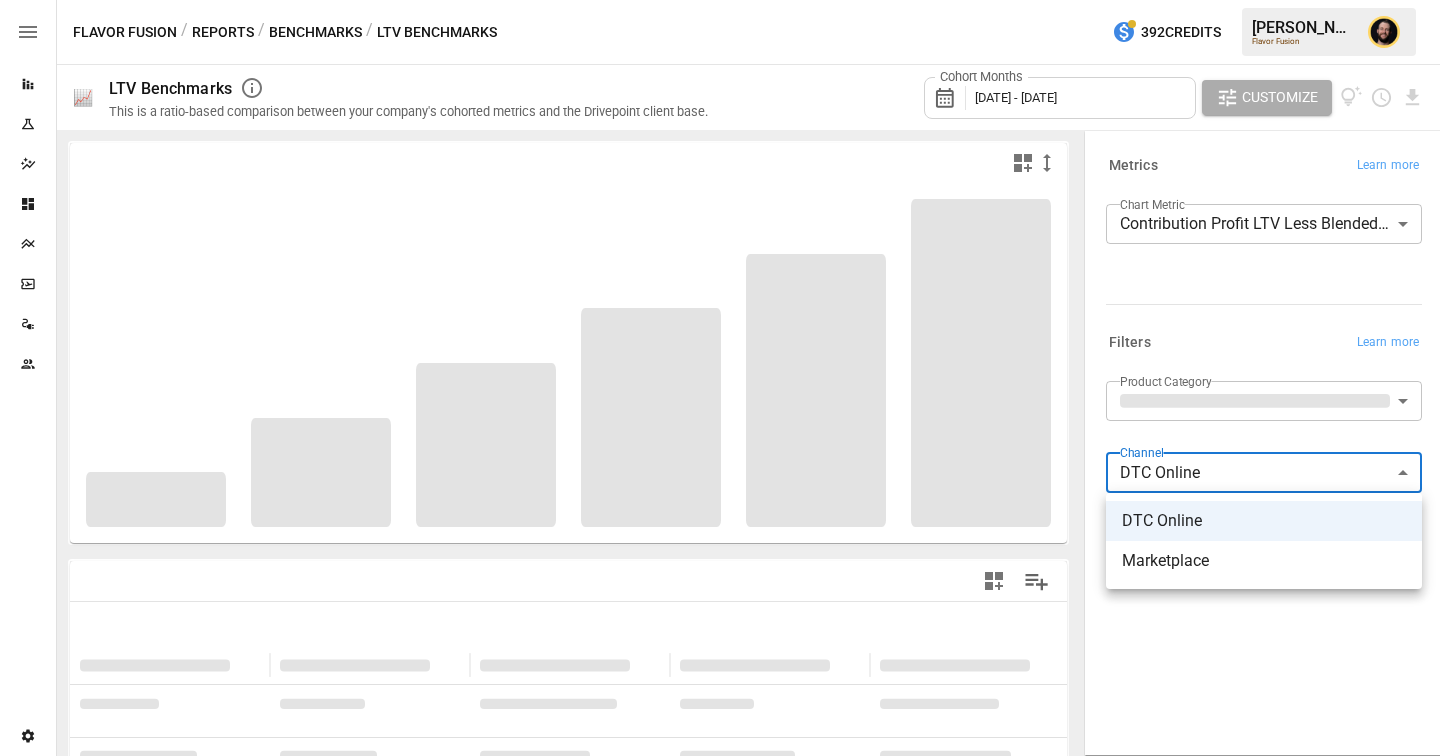 click on "**********" at bounding box center [720, 0] 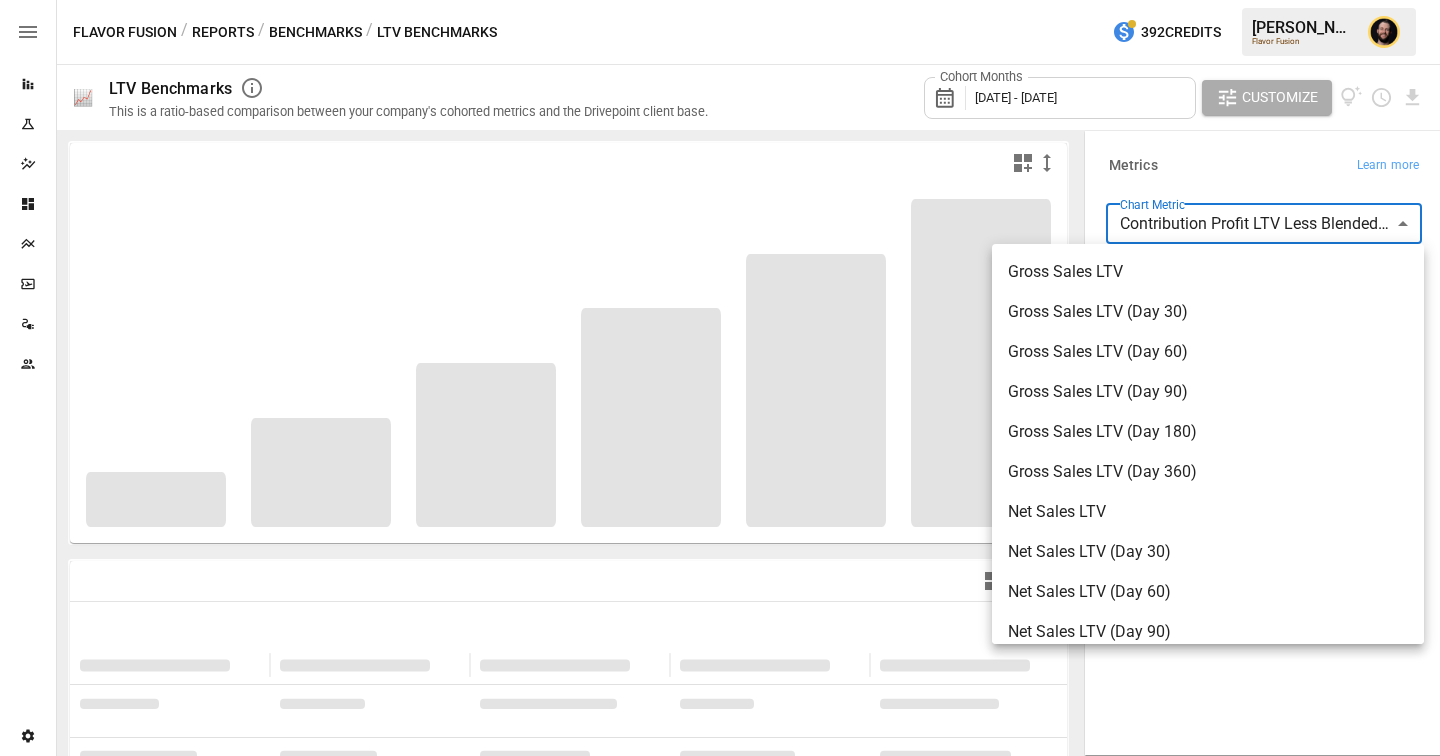 click on "**********" at bounding box center [720, 0] 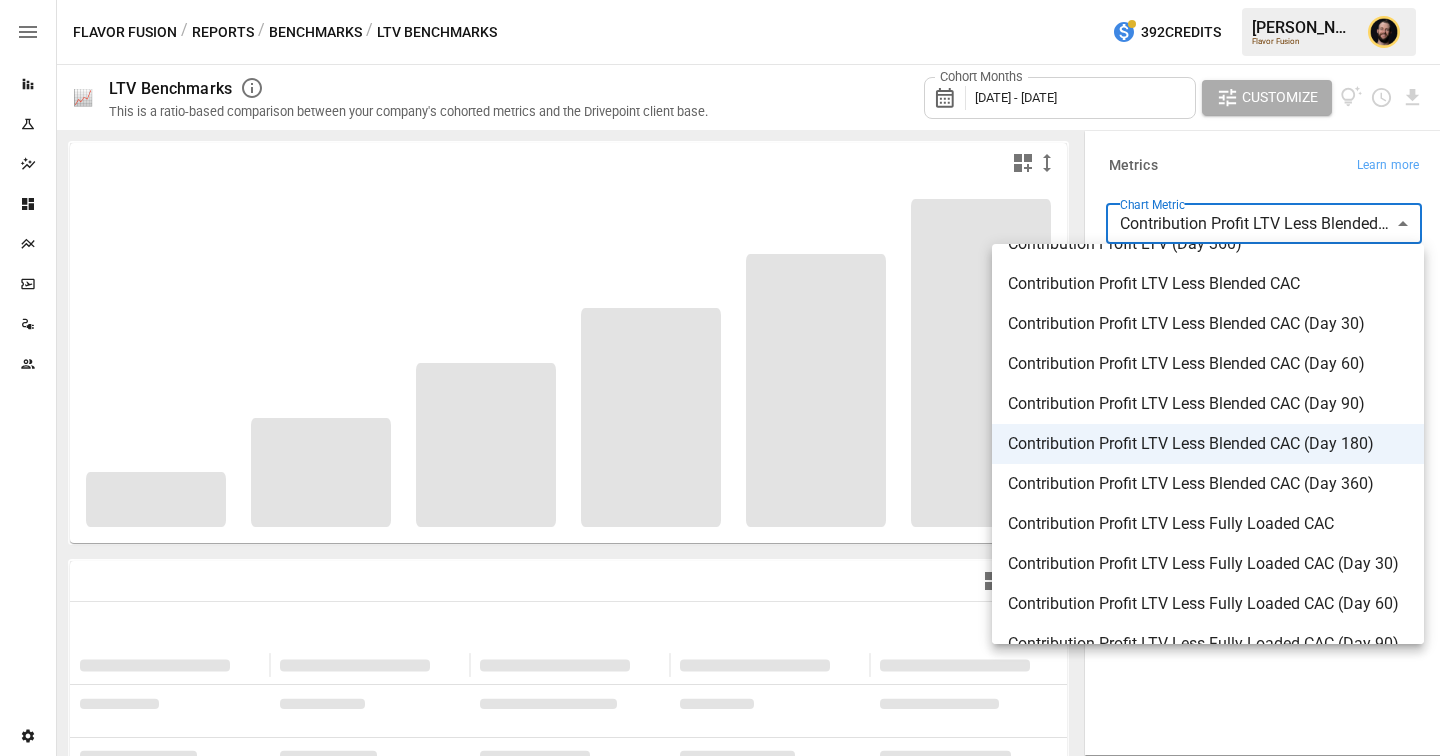 click at bounding box center (720, 378) 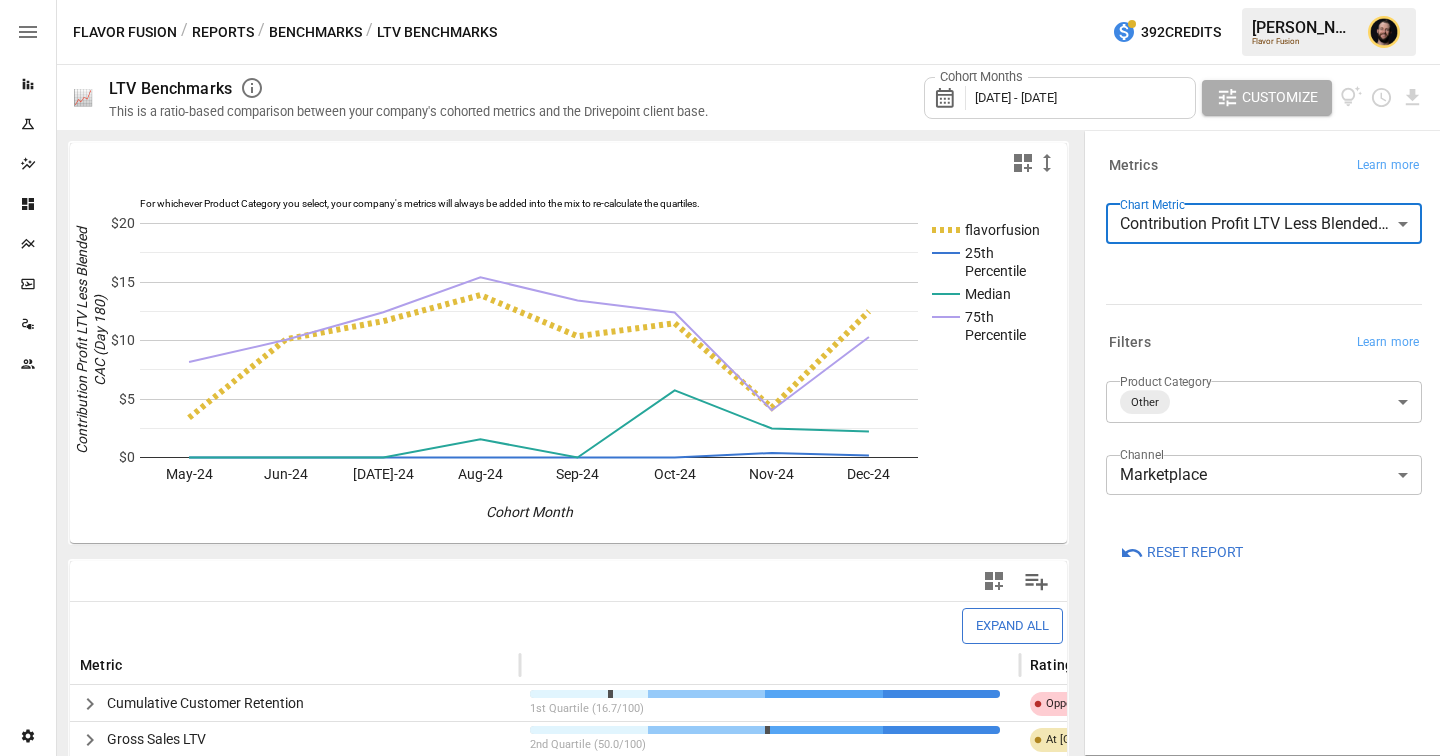 scroll, scrollTop: 266, scrollLeft: 0, axis: vertical 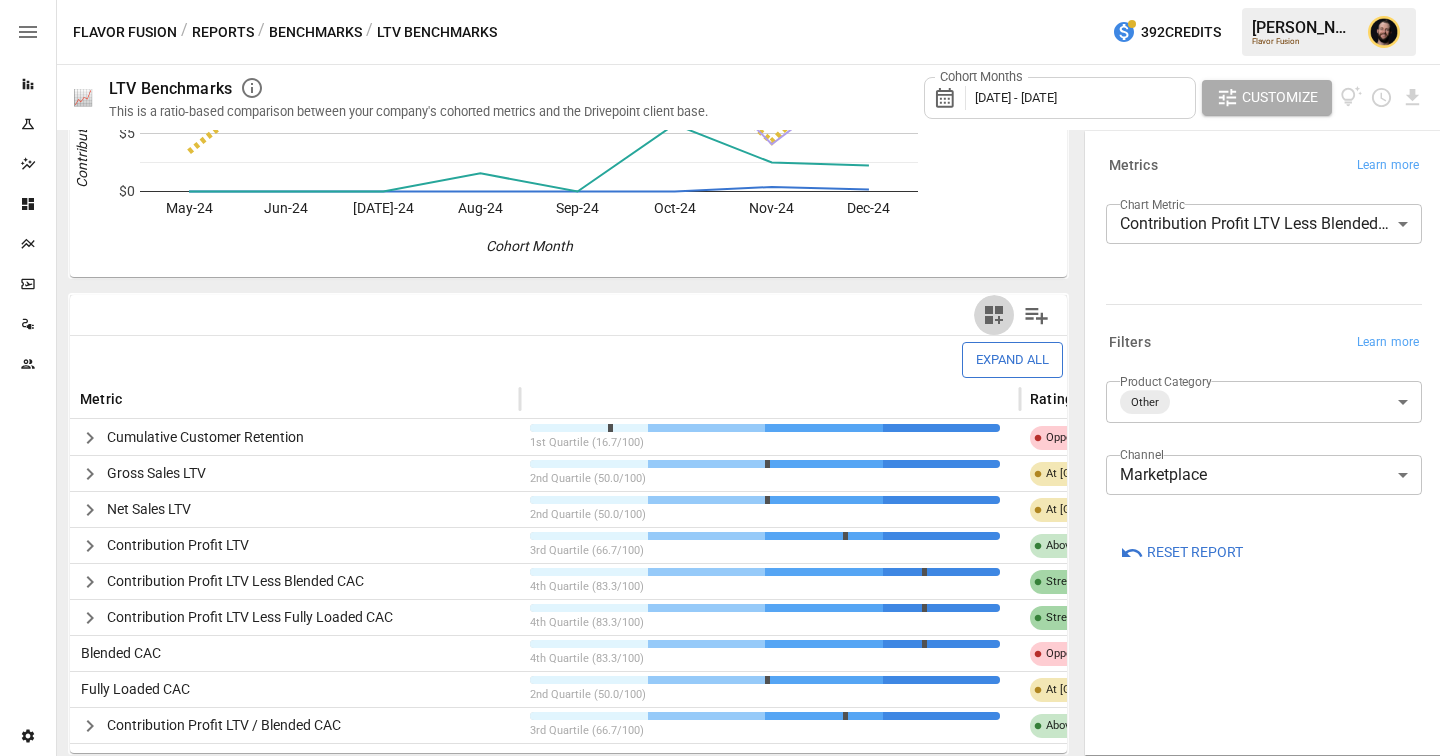 click 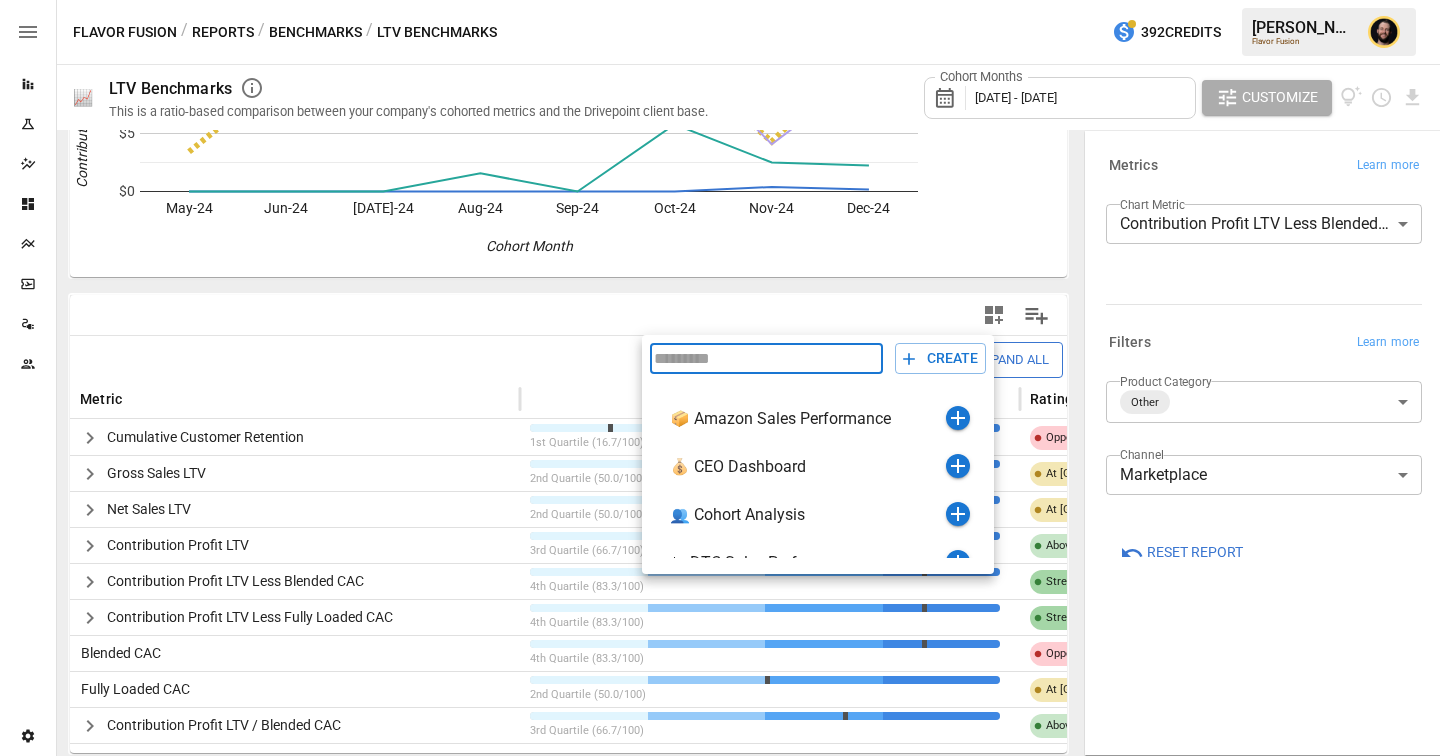 scroll, scrollTop: 408, scrollLeft: 0, axis: vertical 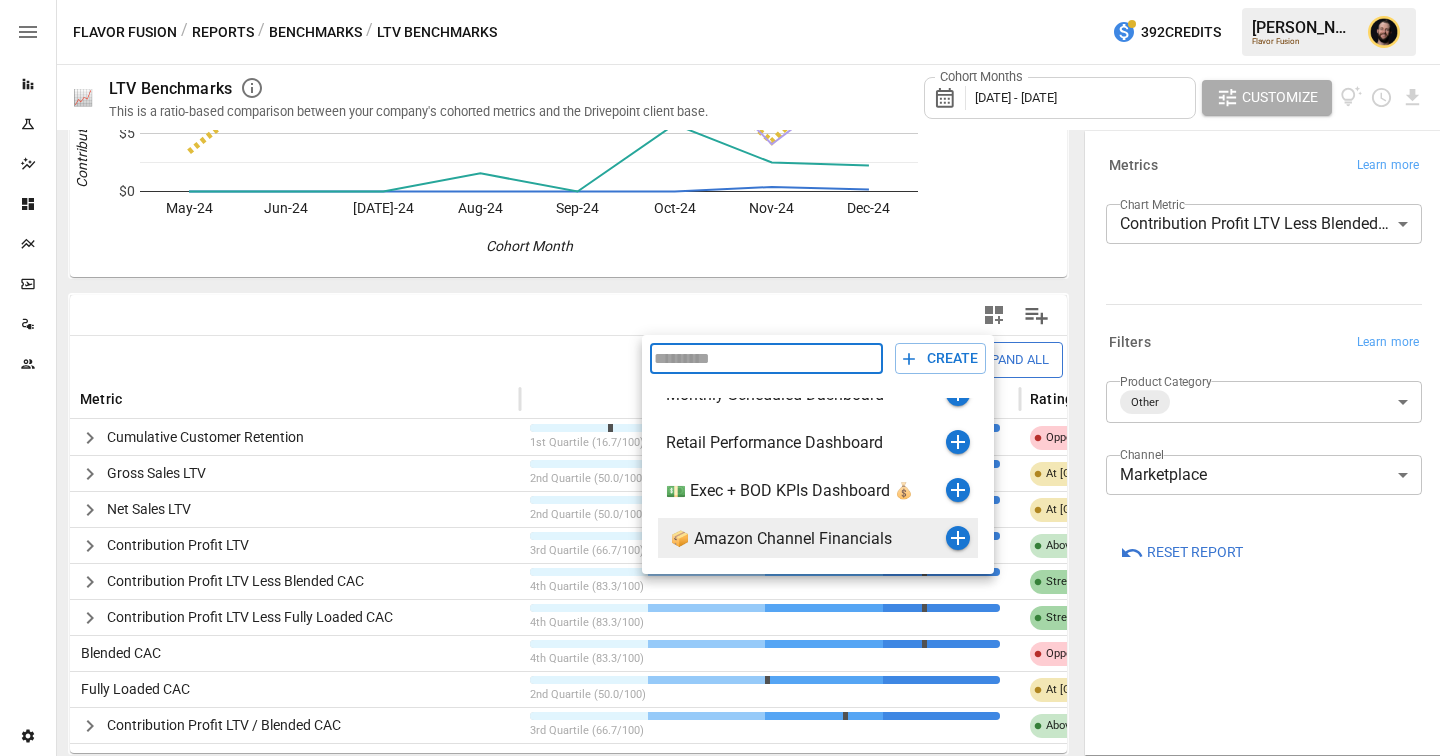 click 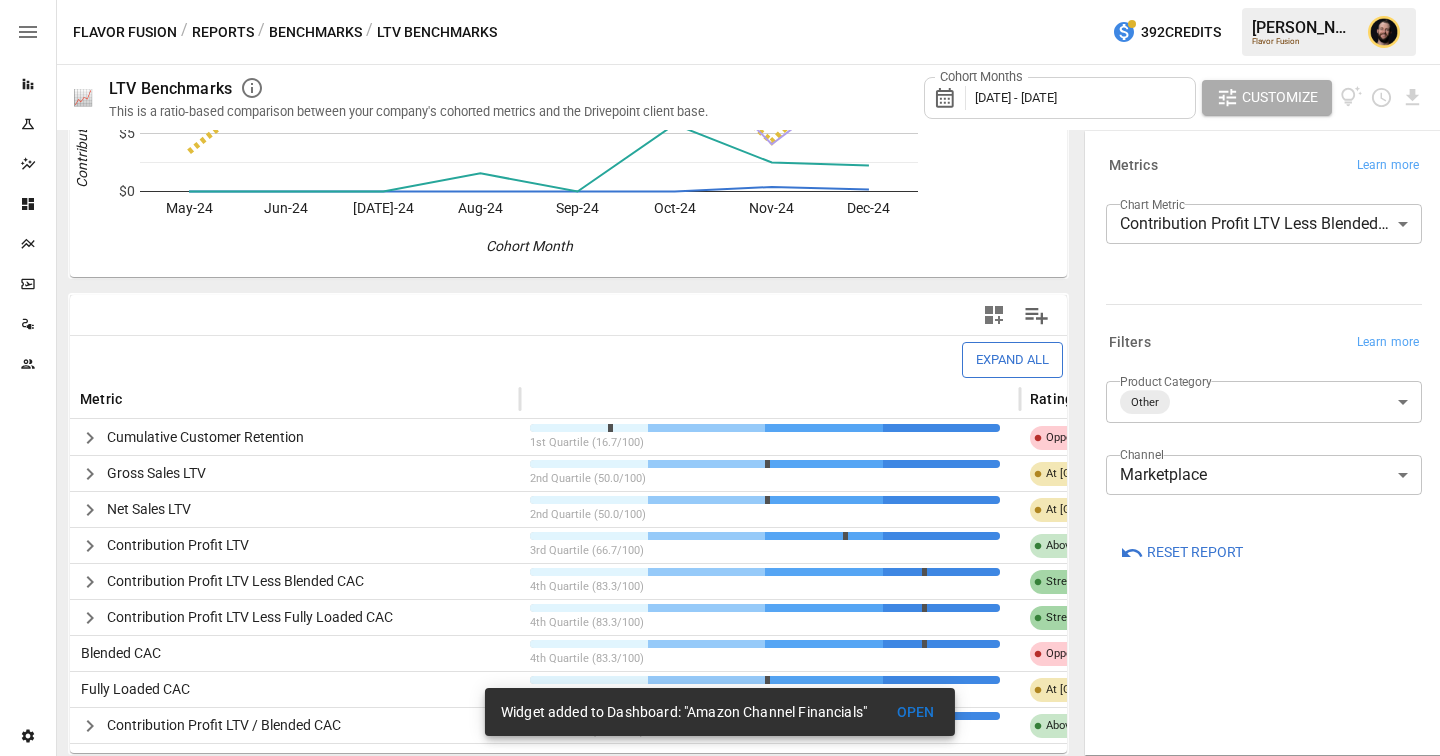 click on "Reports" at bounding box center (223, 32) 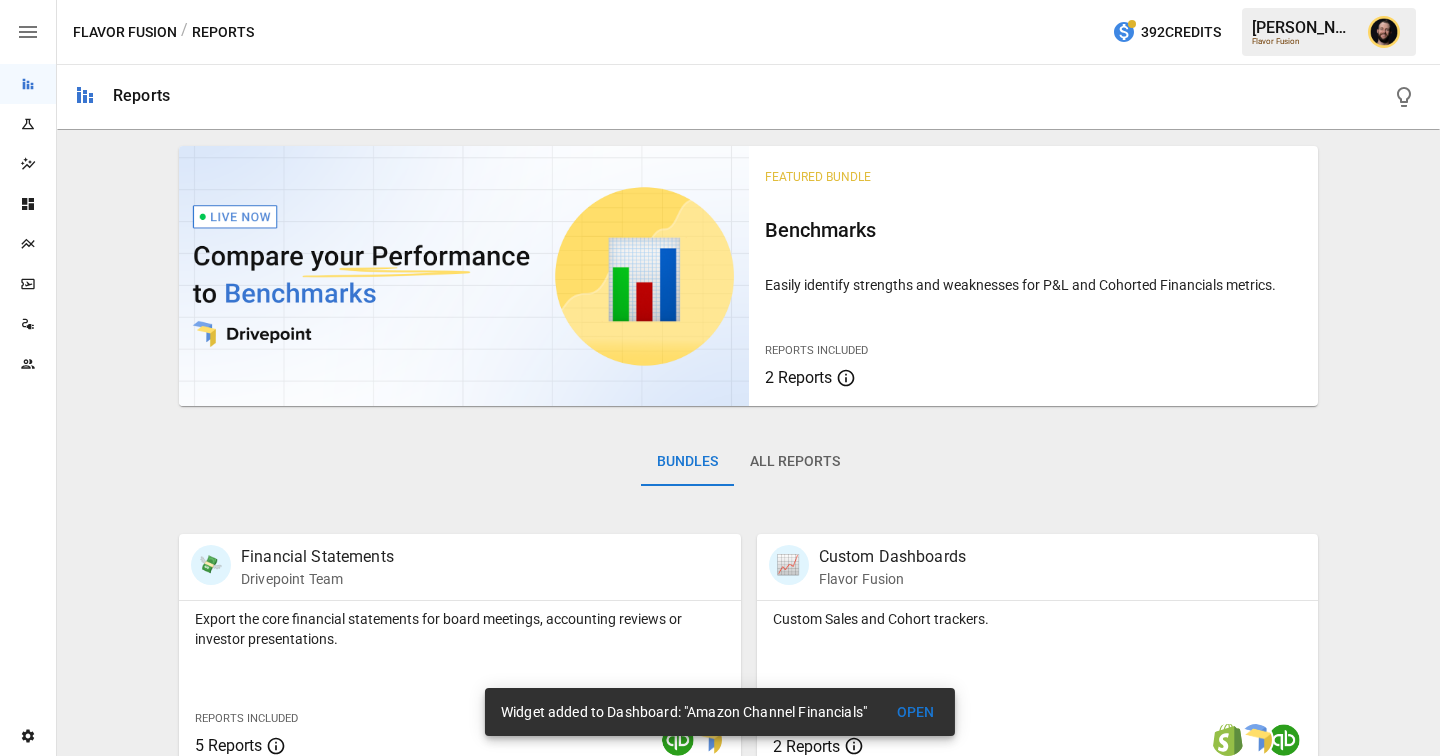 scroll, scrollTop: 318, scrollLeft: 0, axis: vertical 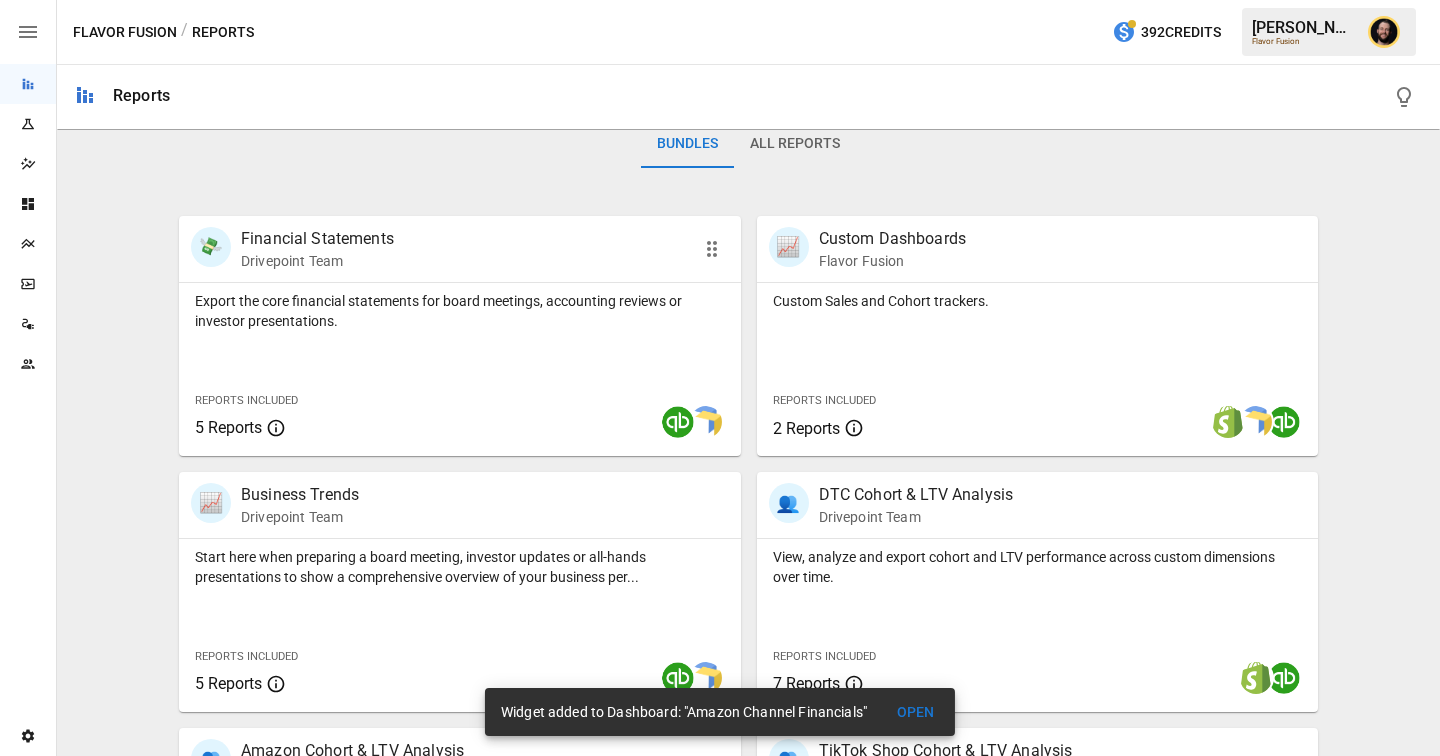 click on "Reports Included 5 Reports" at bounding box center (296, 413) 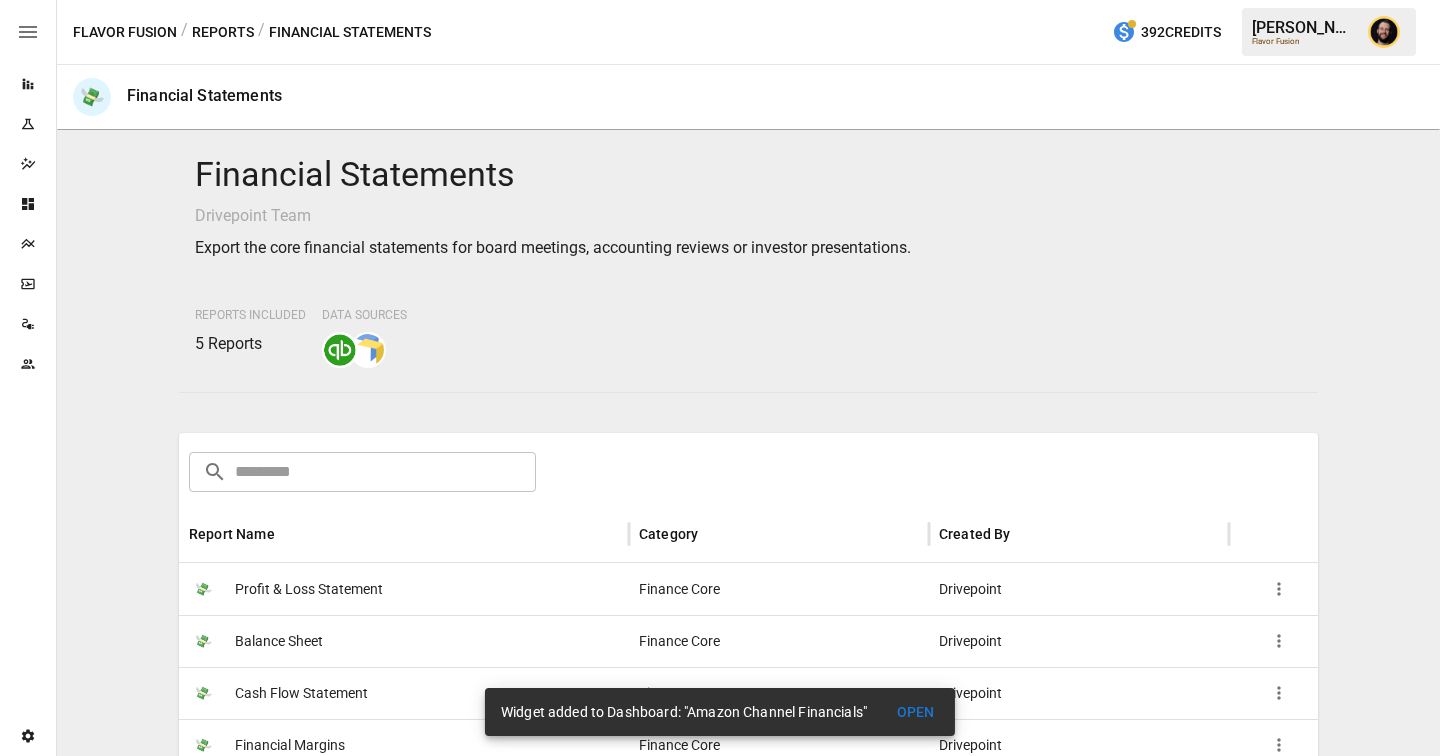 scroll, scrollTop: 270, scrollLeft: 0, axis: vertical 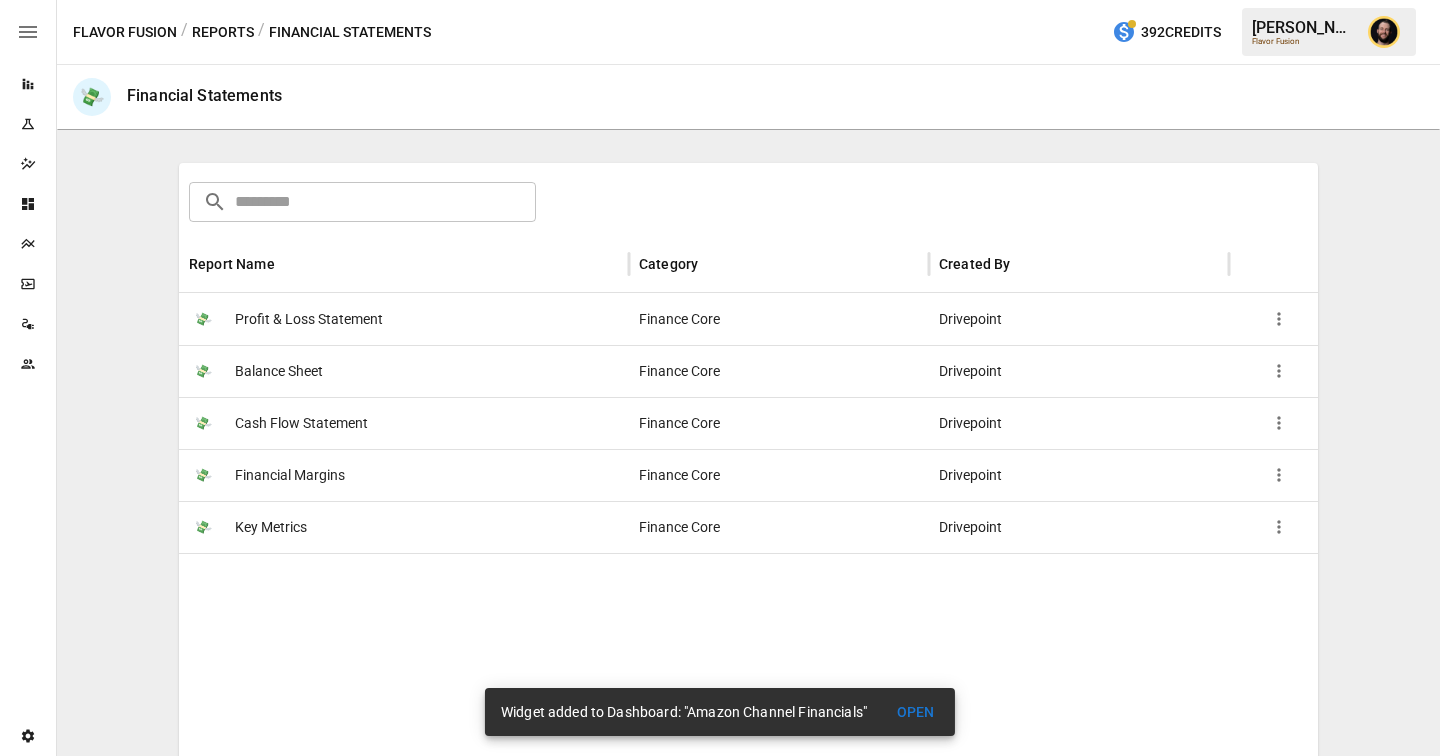 click on "💸 Cash Flow Statement" at bounding box center [404, 423] 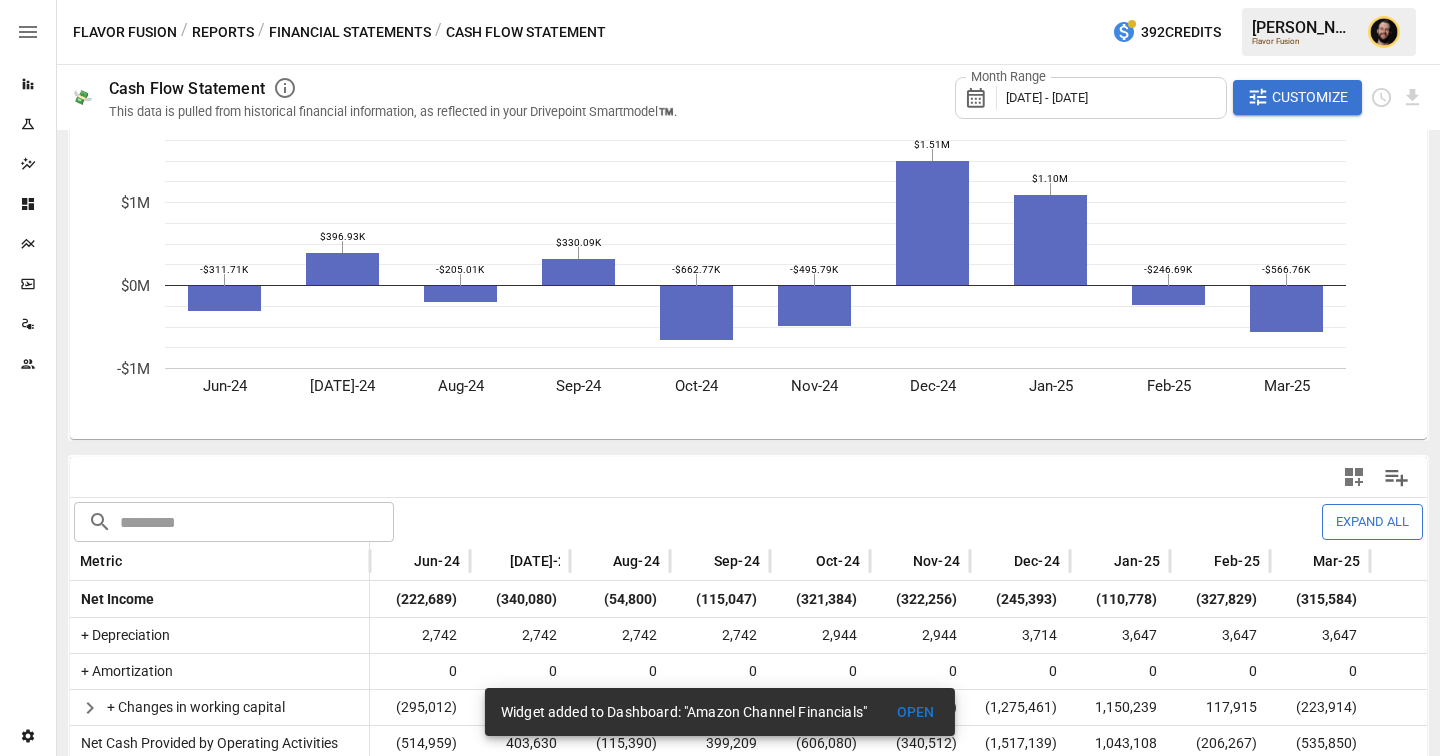 scroll, scrollTop: 218, scrollLeft: 0, axis: vertical 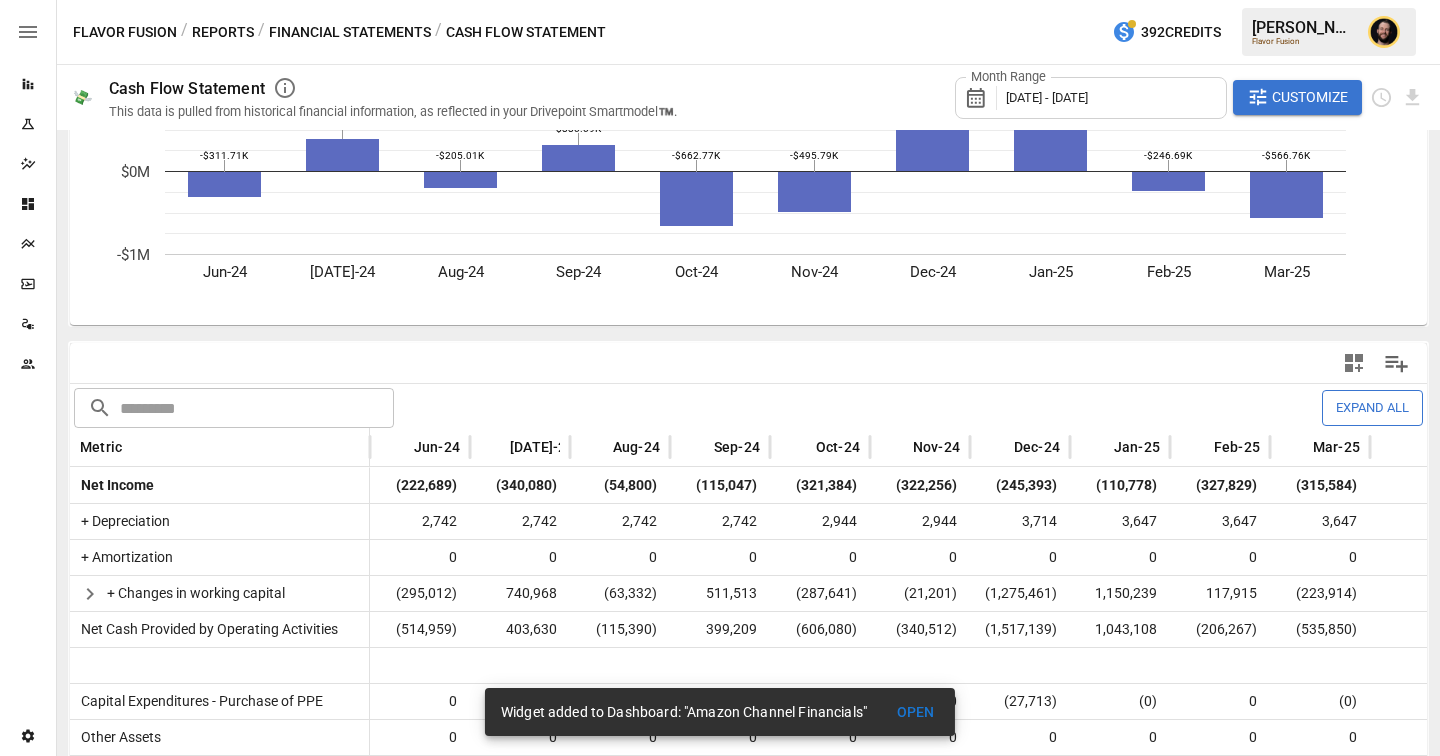 click on "Month Range June 2024 - June 2025" at bounding box center [1091, 98] 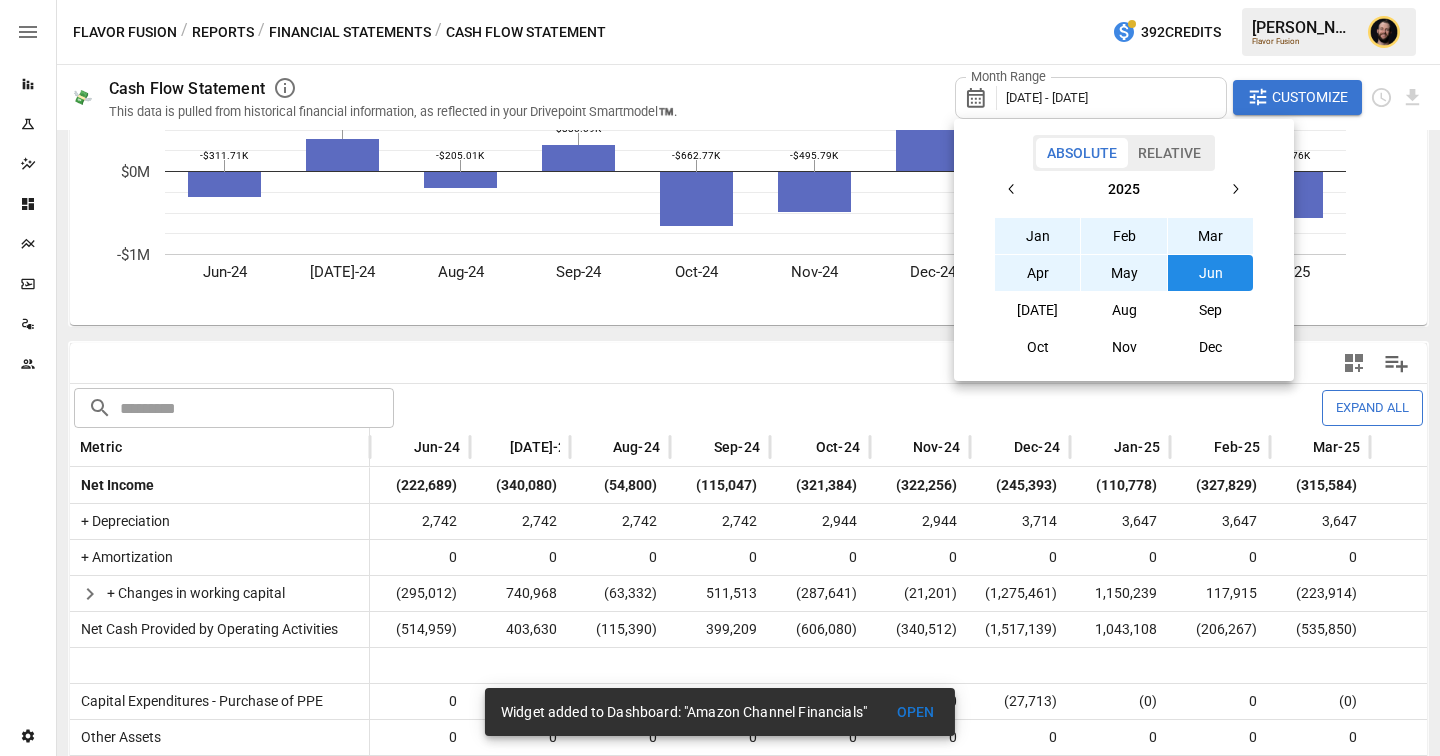 click on "Jan" at bounding box center (1038, 236) 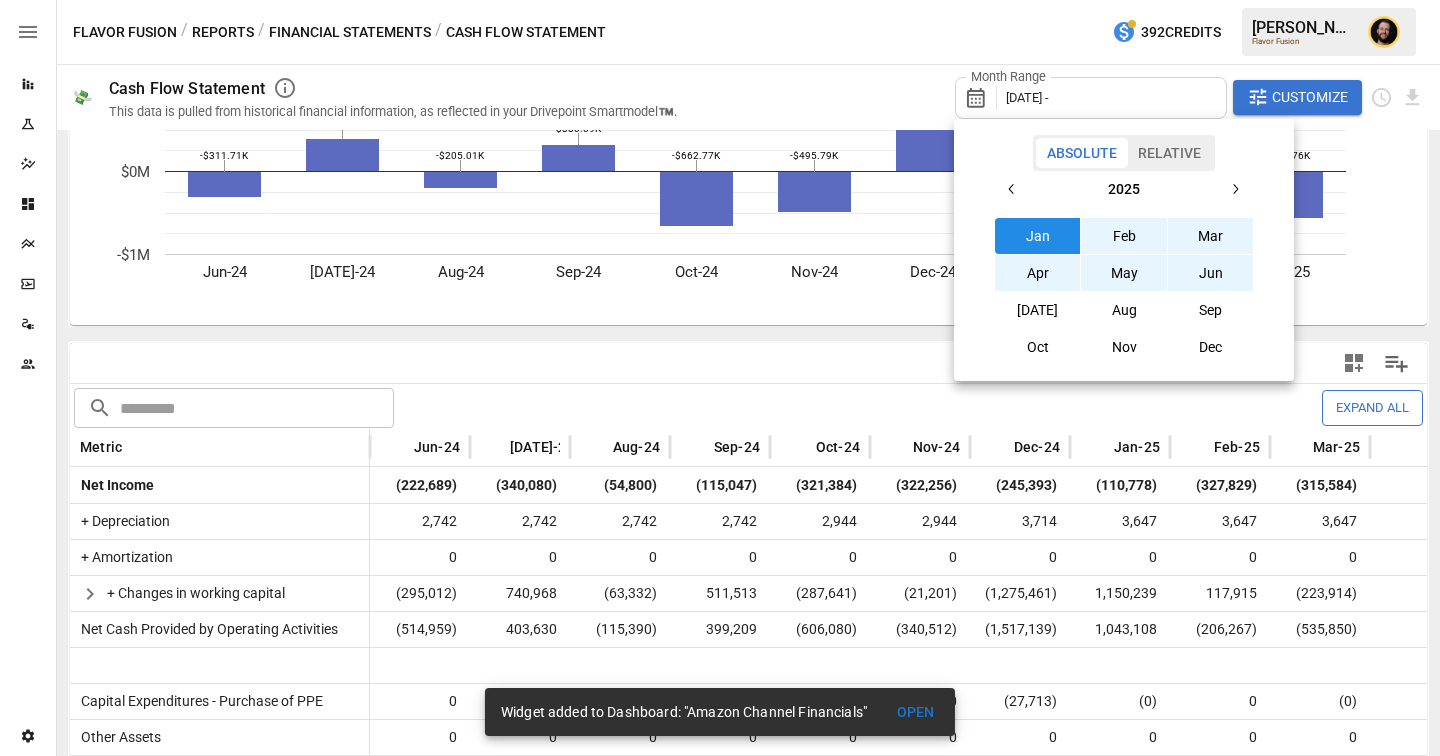 click on "Jun" at bounding box center [1211, 273] 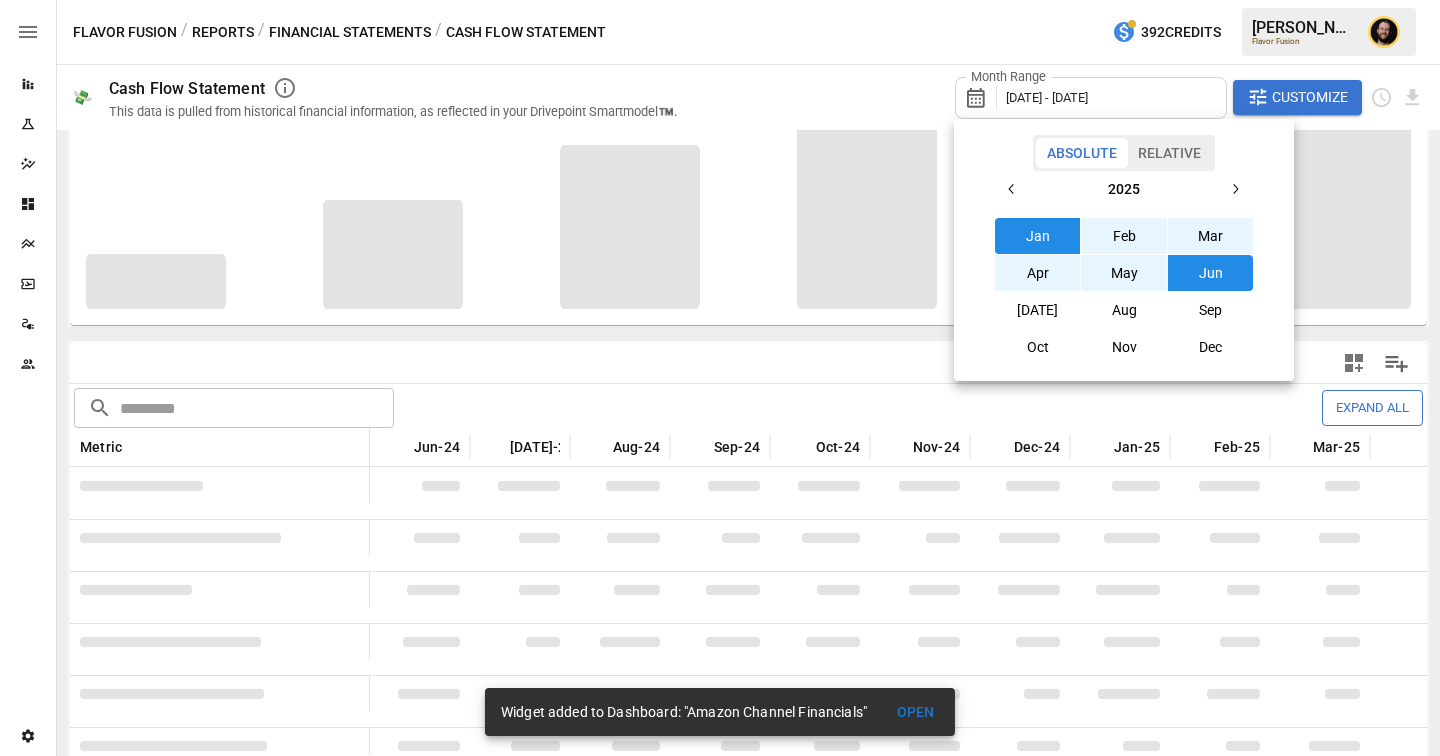 scroll, scrollTop: 229, scrollLeft: 0, axis: vertical 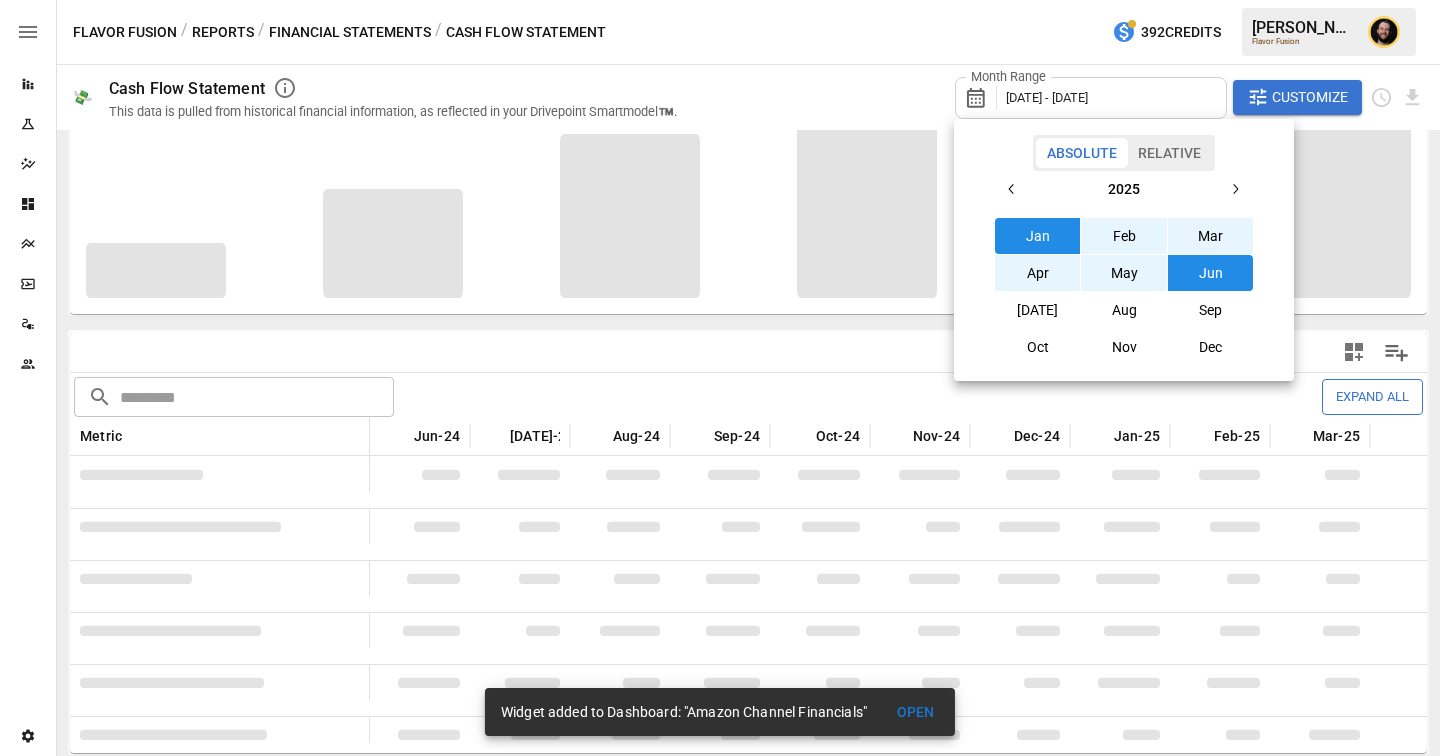 click at bounding box center (720, 378) 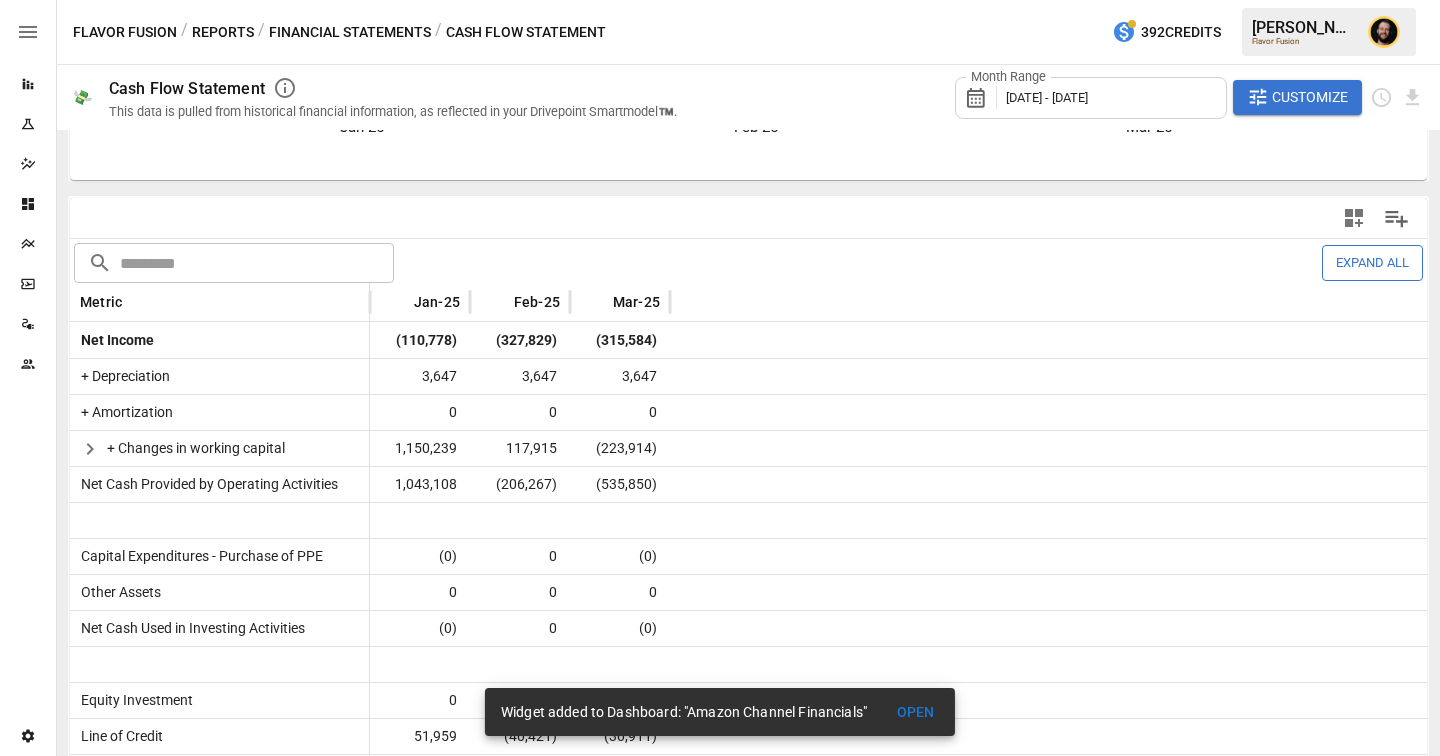 scroll, scrollTop: 365, scrollLeft: 0, axis: vertical 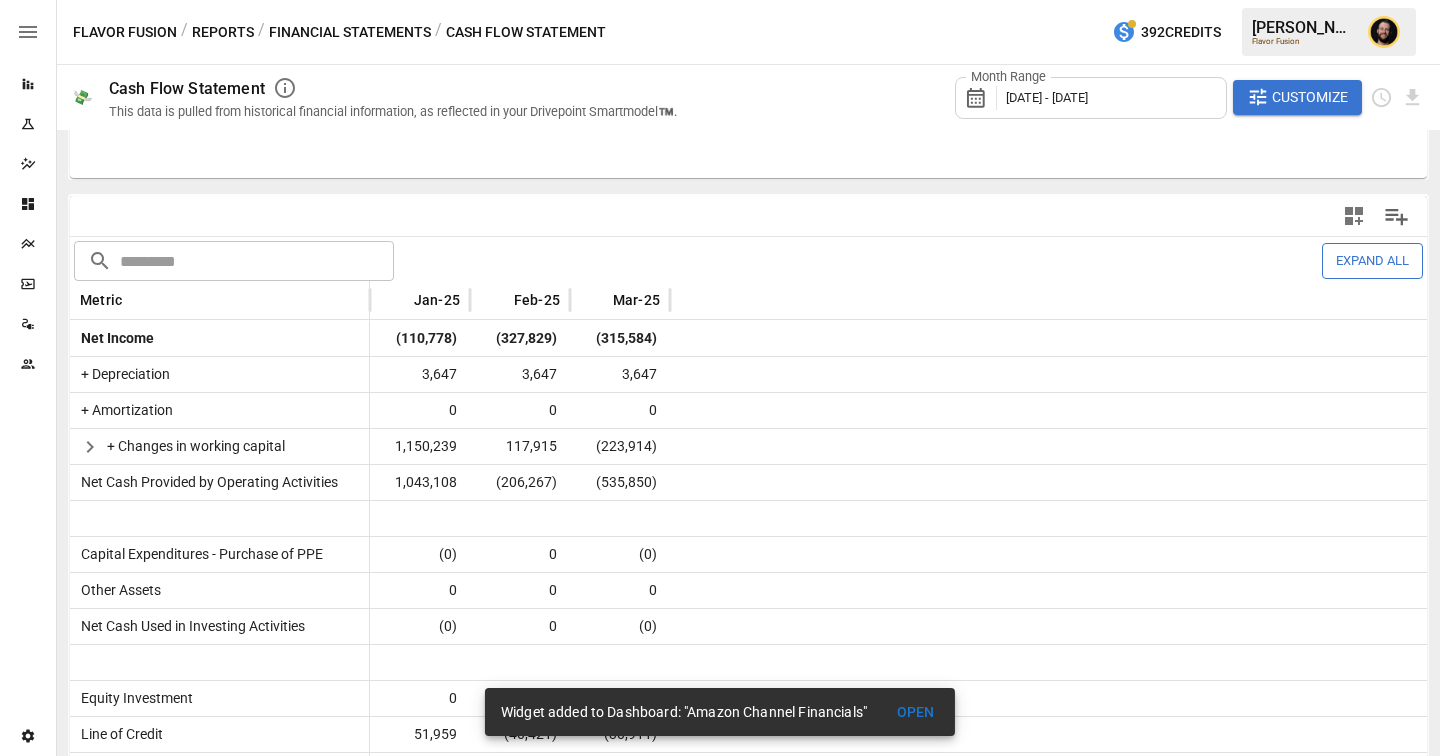 click on "January 2025 - June 2025" at bounding box center (1047, 97) 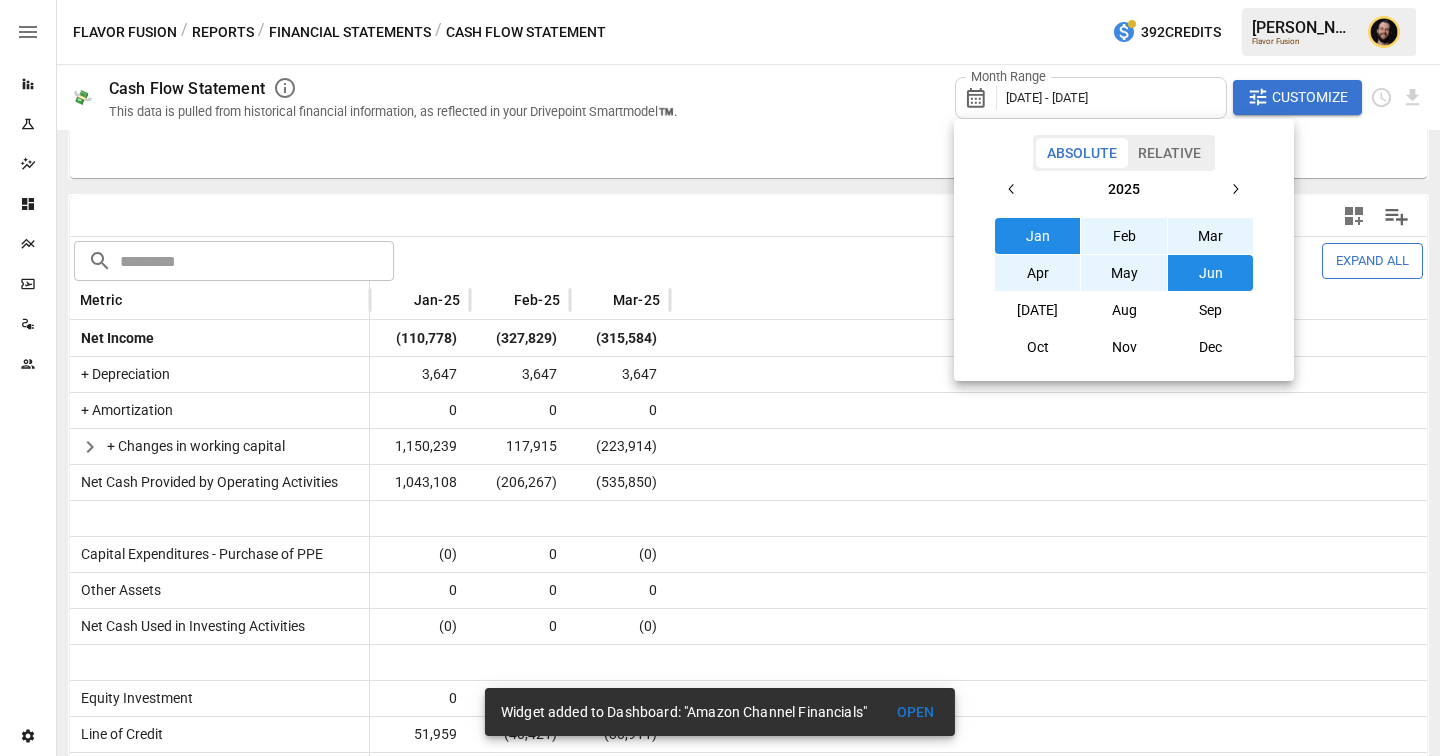 click at bounding box center [1012, 189] 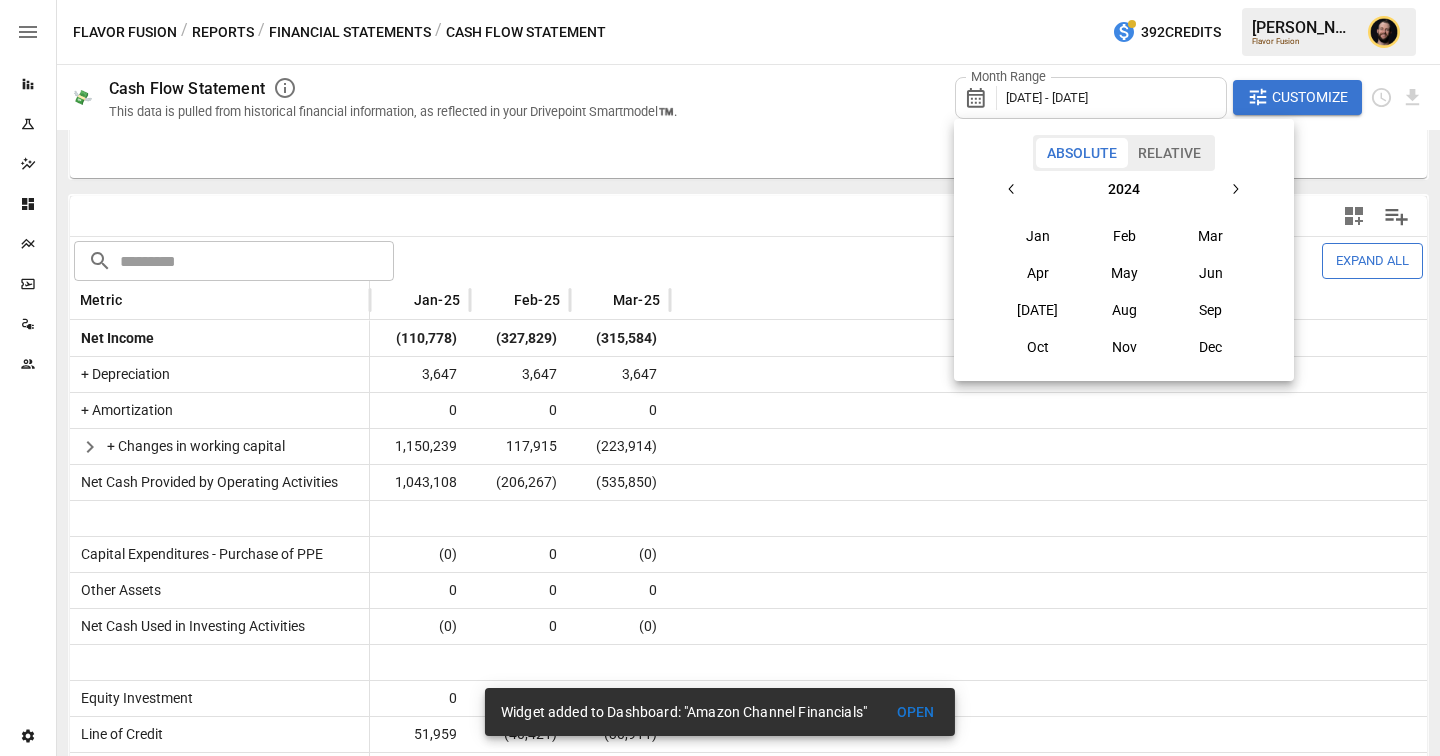 click on "Nov" at bounding box center (1124, 347) 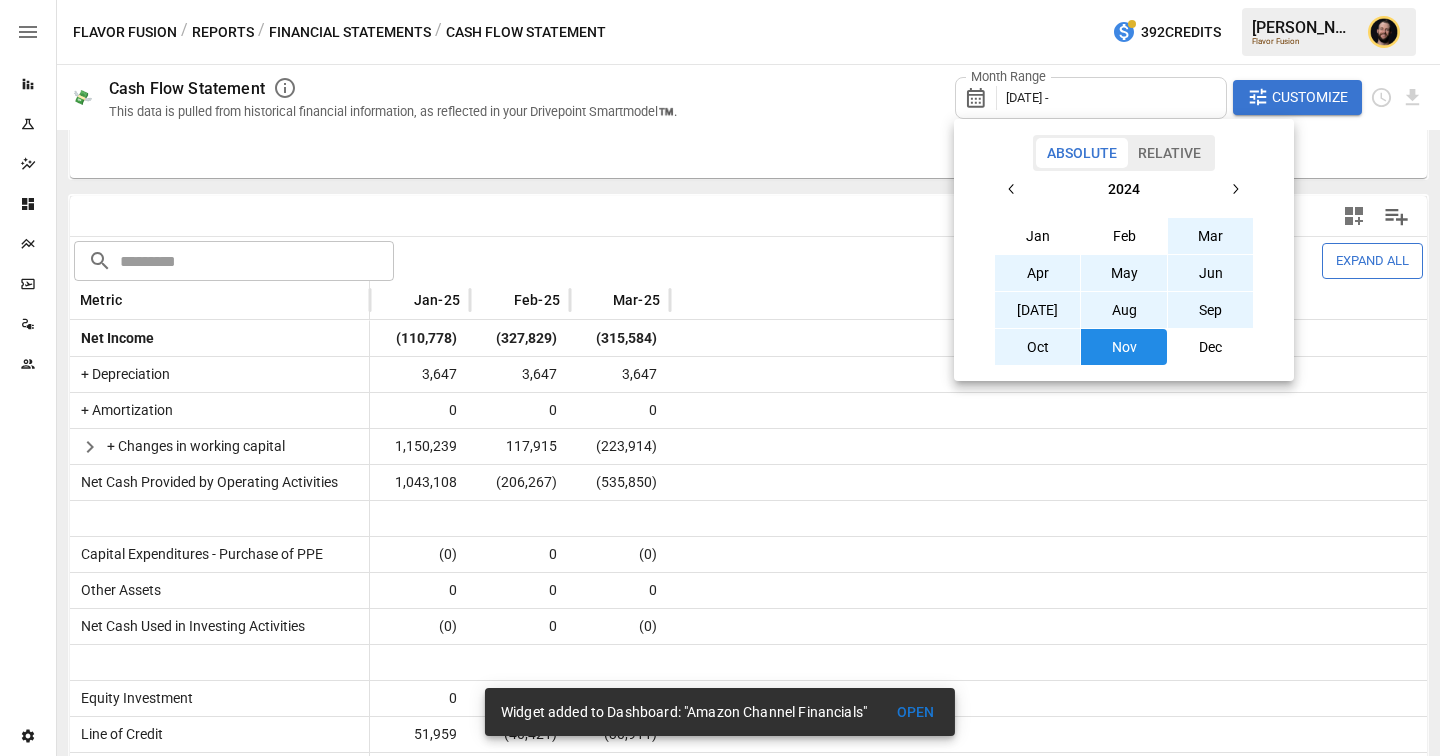 click 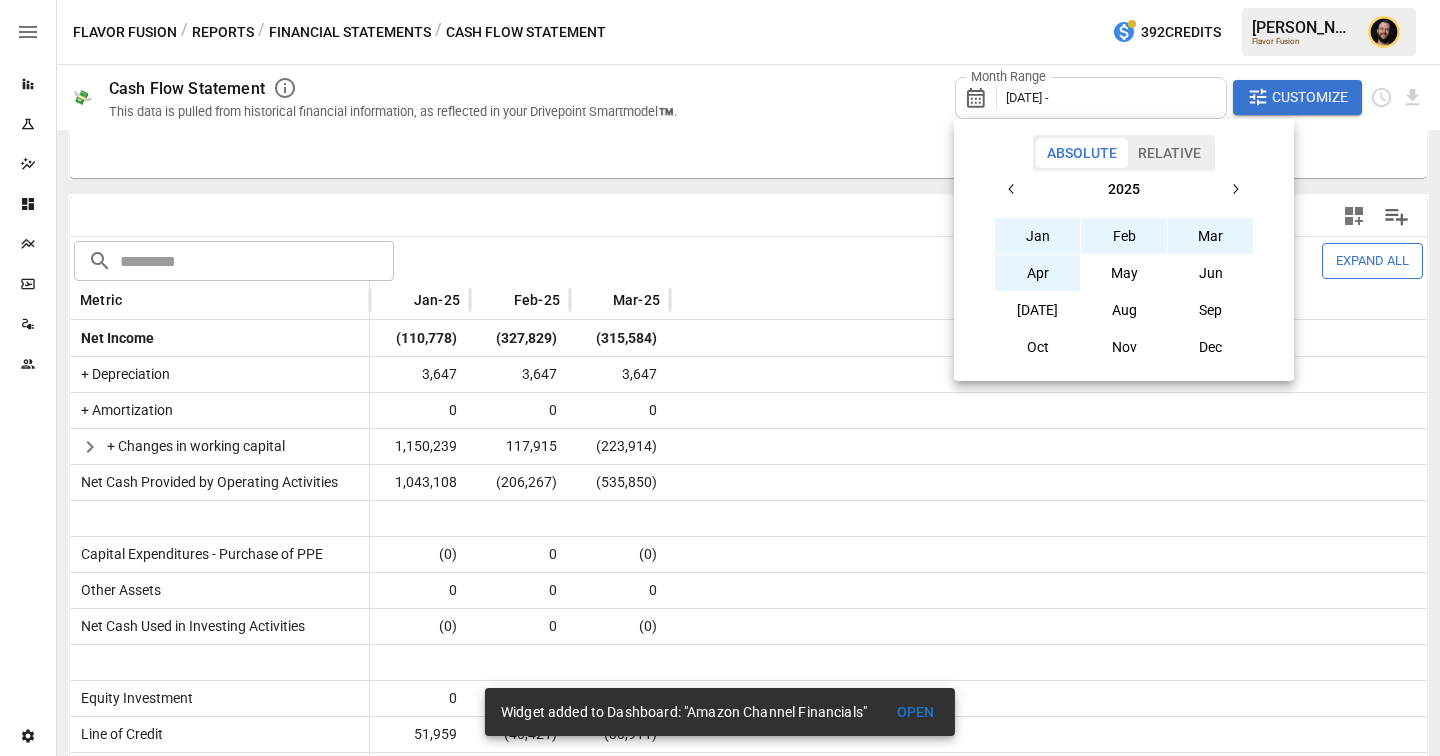 click on "Apr" at bounding box center [1038, 273] 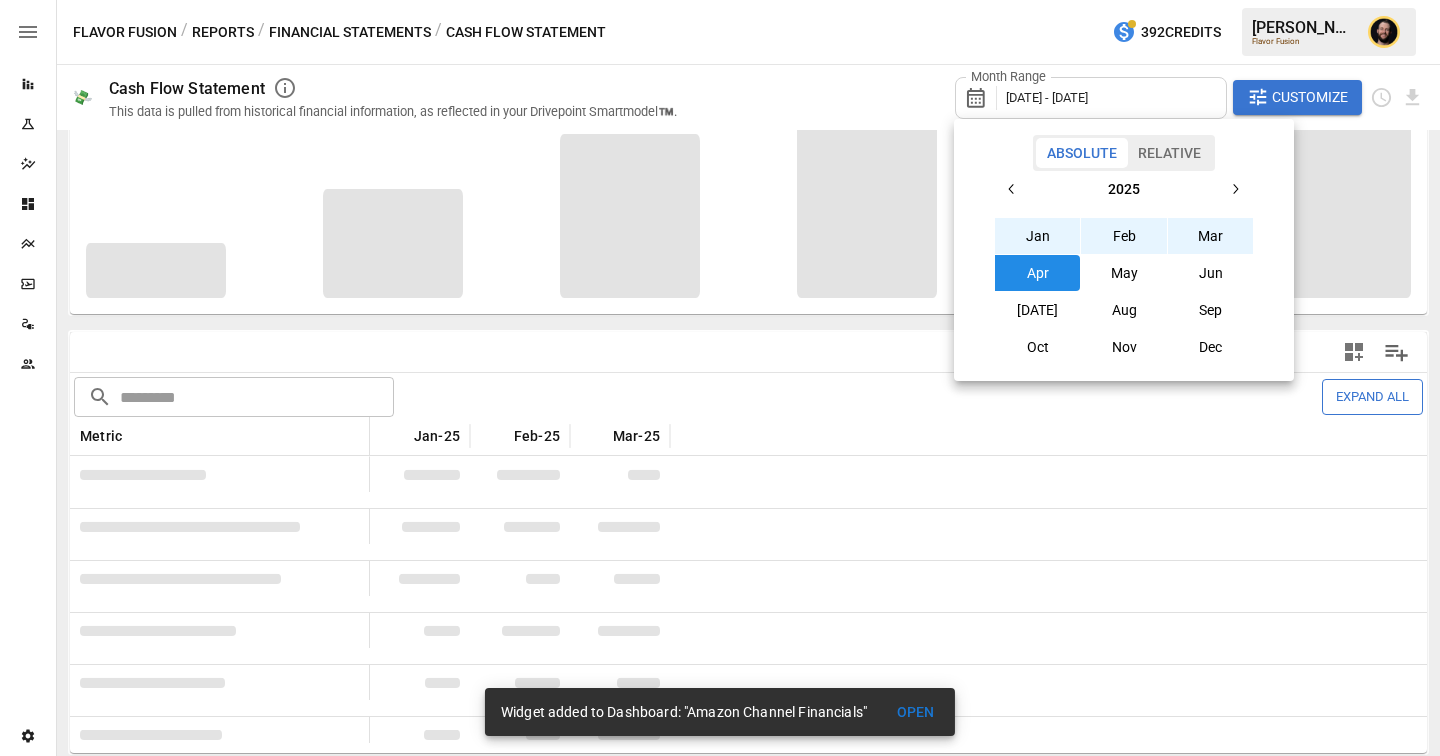 scroll, scrollTop: 229, scrollLeft: 0, axis: vertical 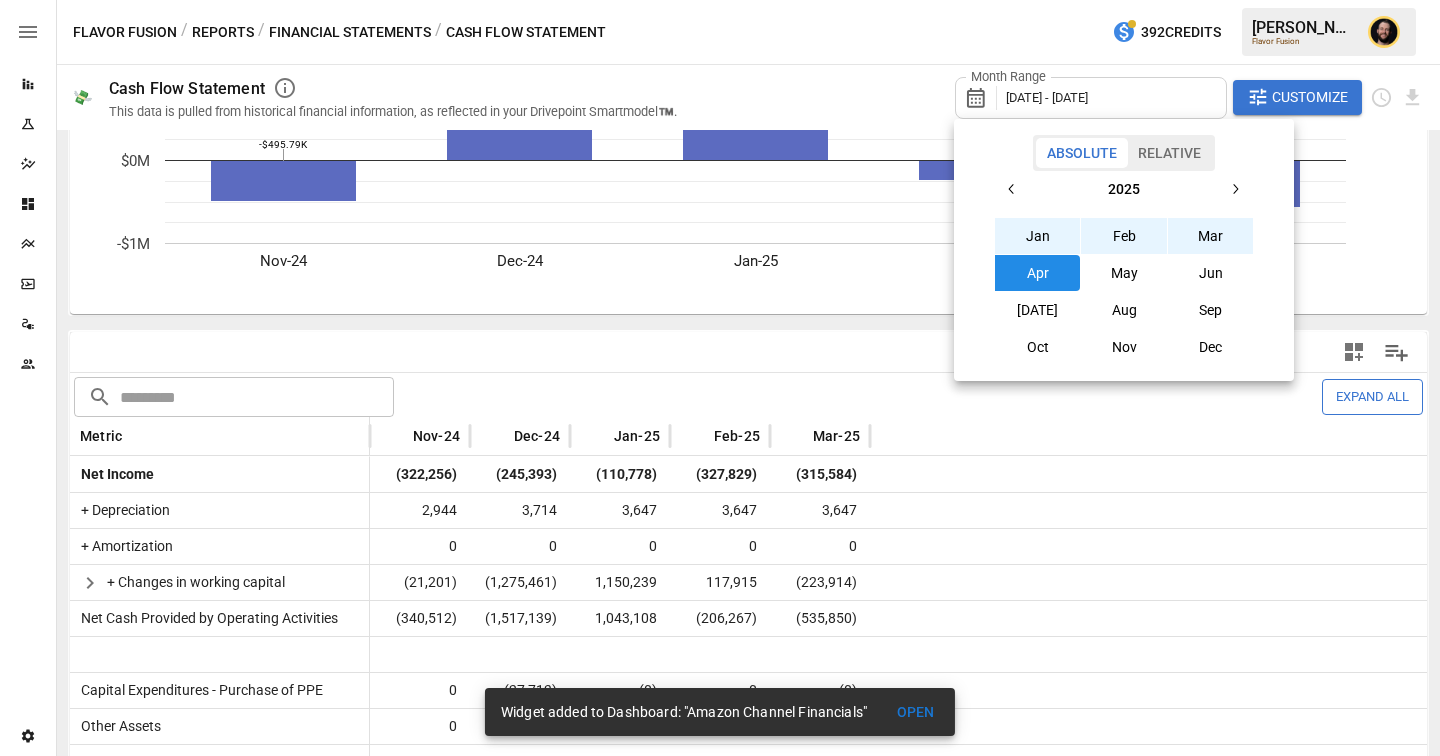 click at bounding box center (720, 378) 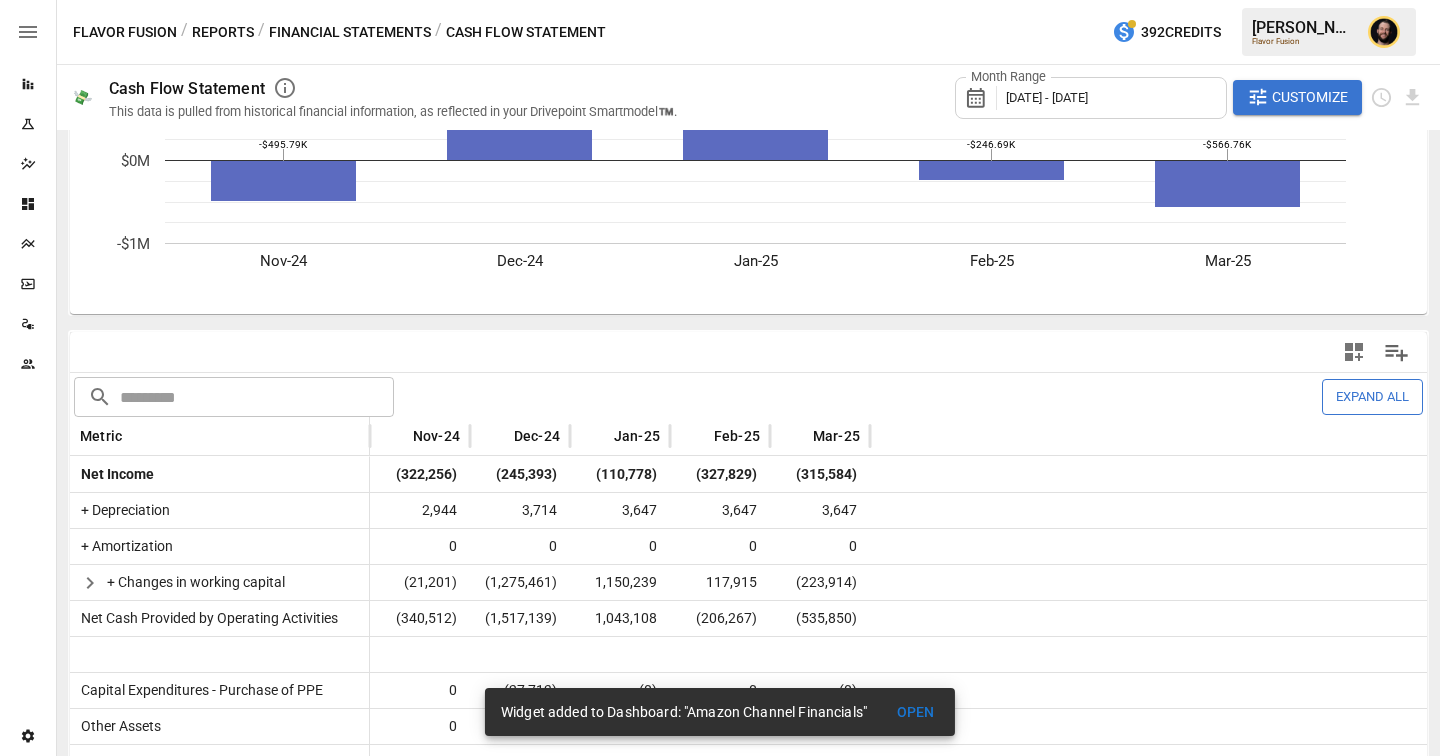 click 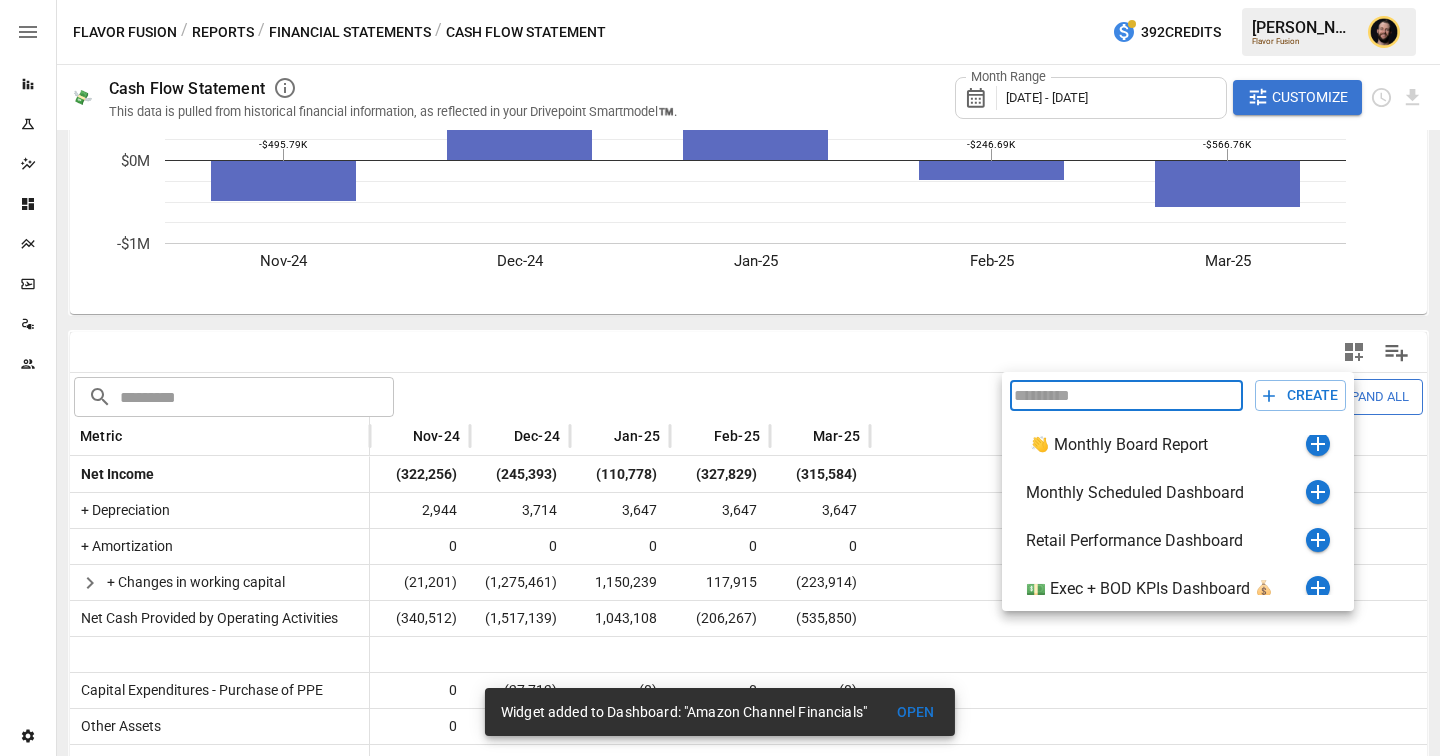 scroll, scrollTop: 408, scrollLeft: 0, axis: vertical 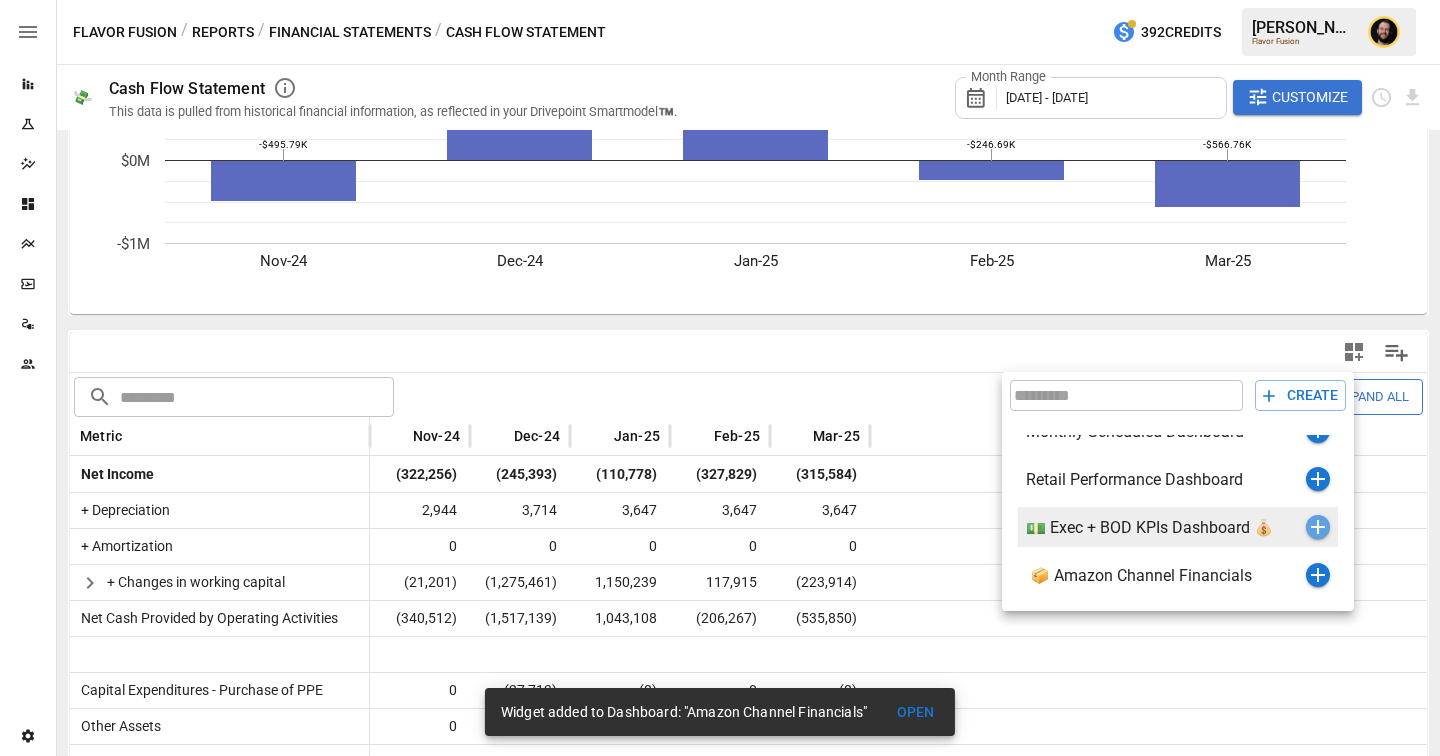click 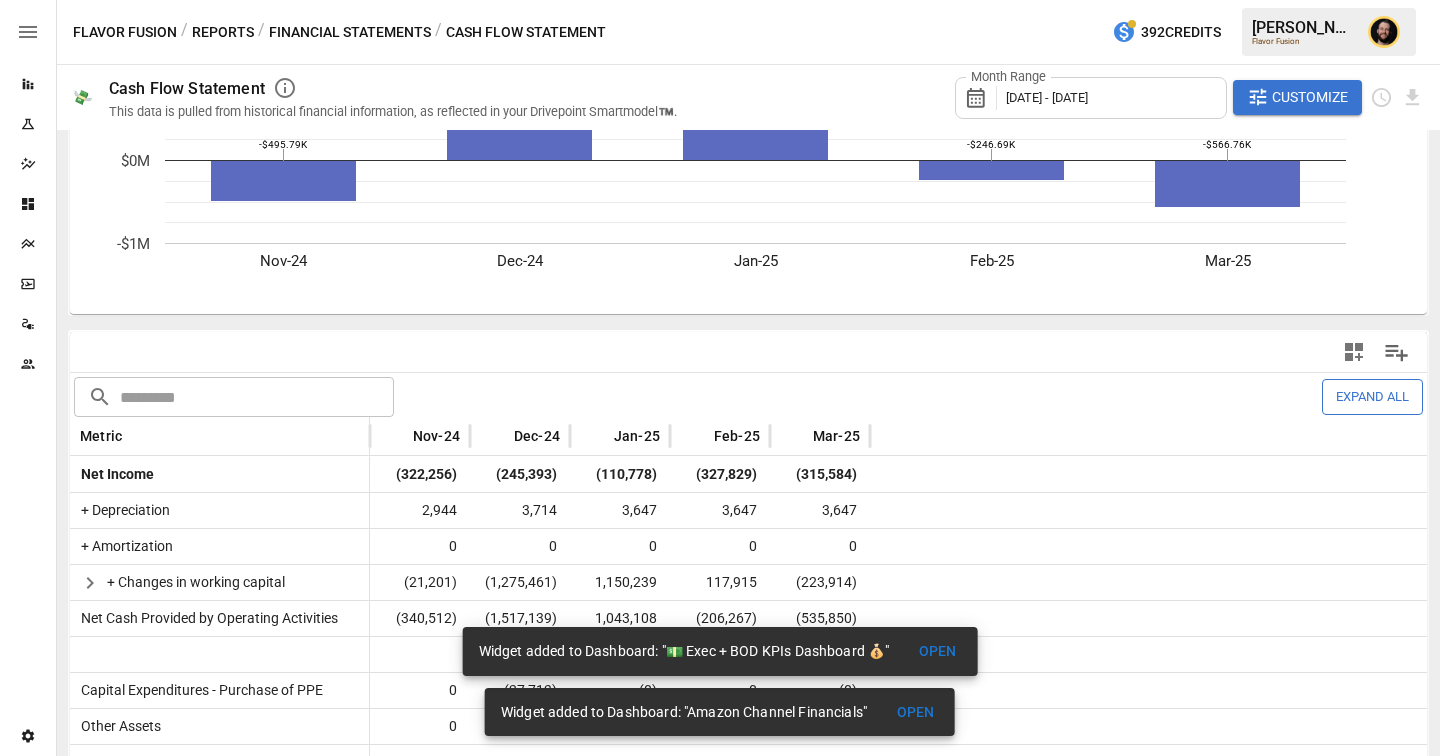 click on "OPEN" at bounding box center (937, 651) 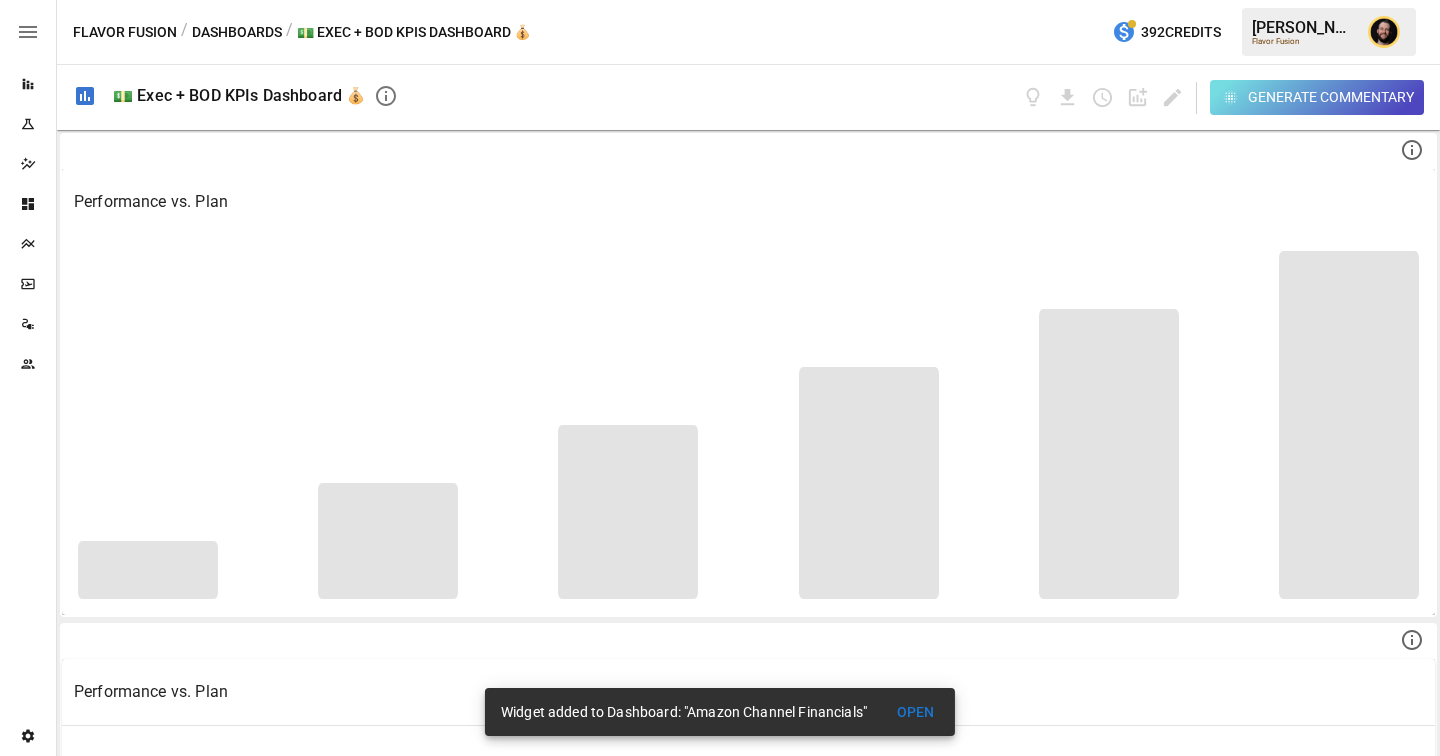 click on "Dashboards" at bounding box center (237, 32) 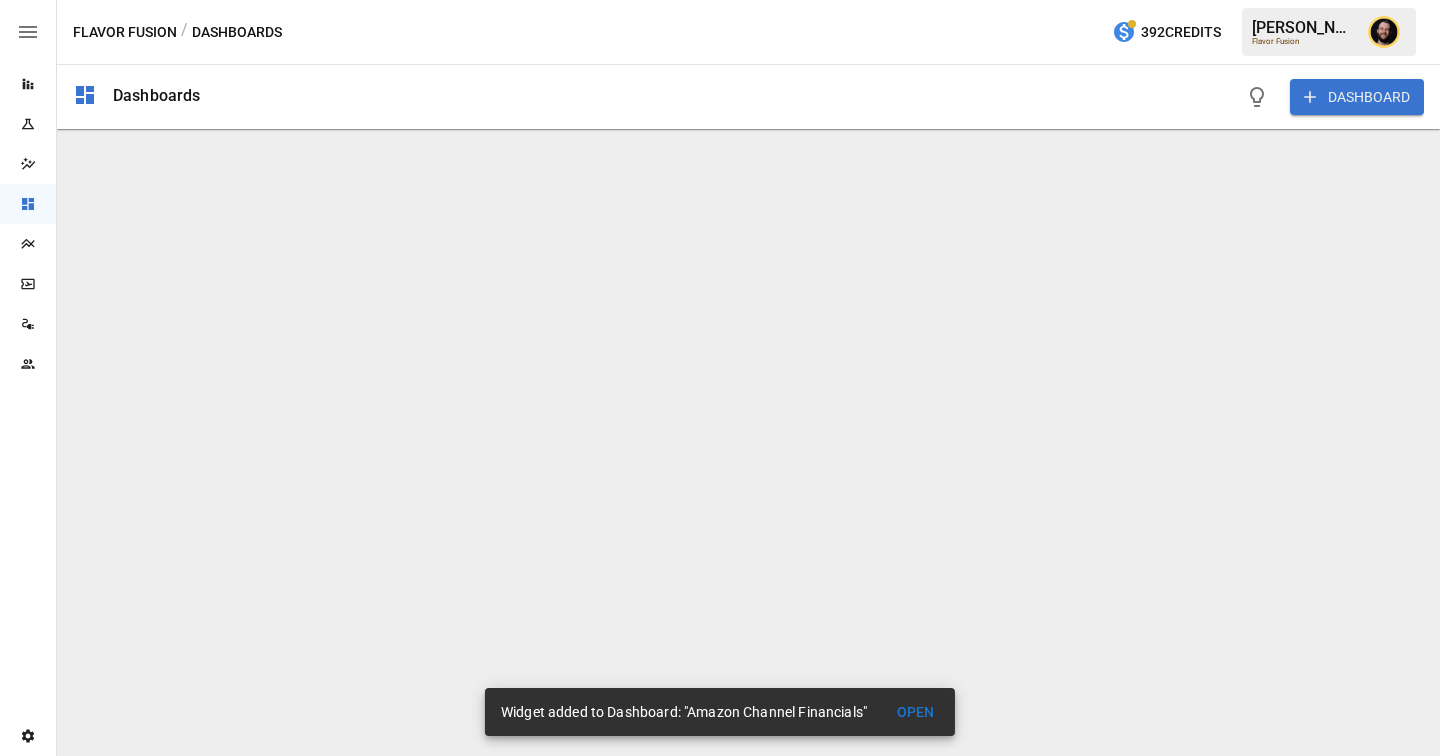 click 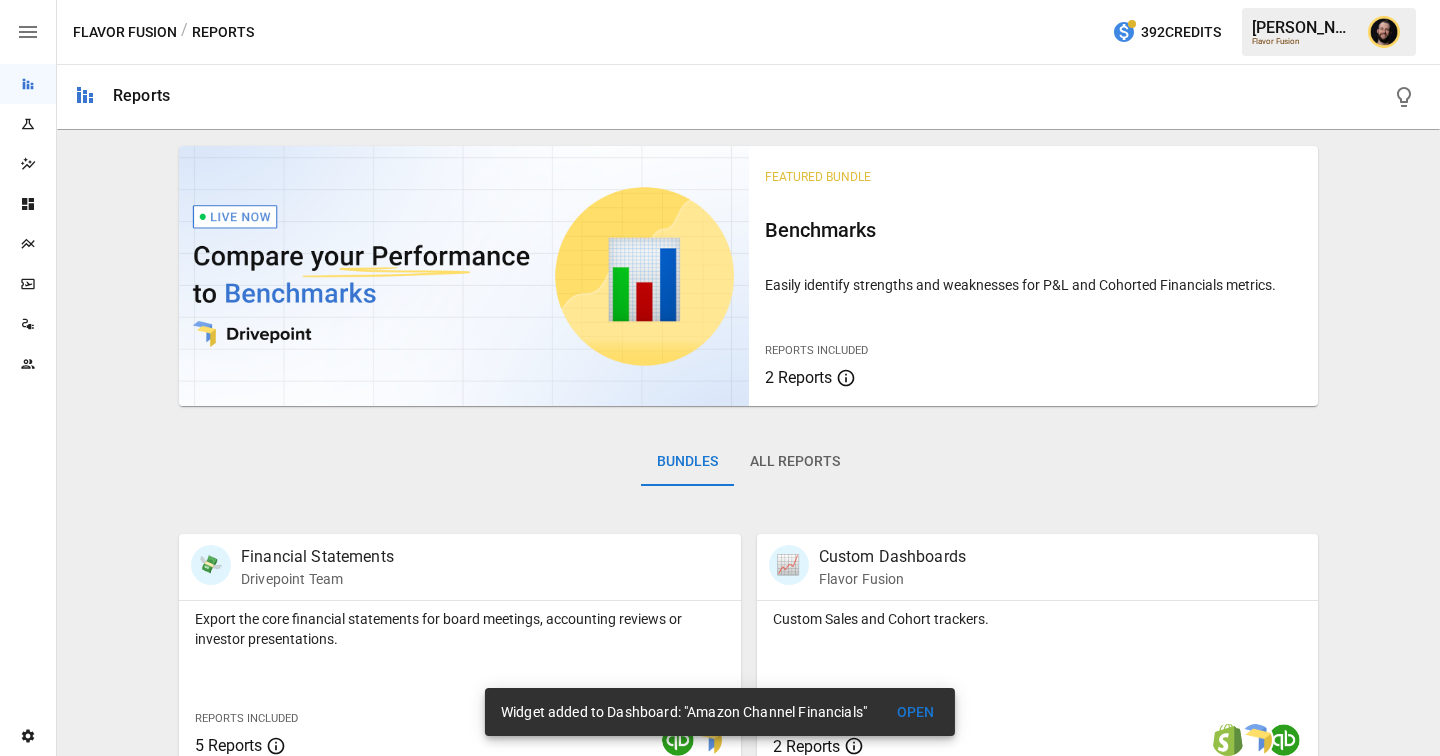 click on "Showing your firm's performance compared to plans is ideal for quarterly and annual plannings, monthly meetings with department heads and ge... Reports Included 5 Reports" at bounding box center (460, 1455) 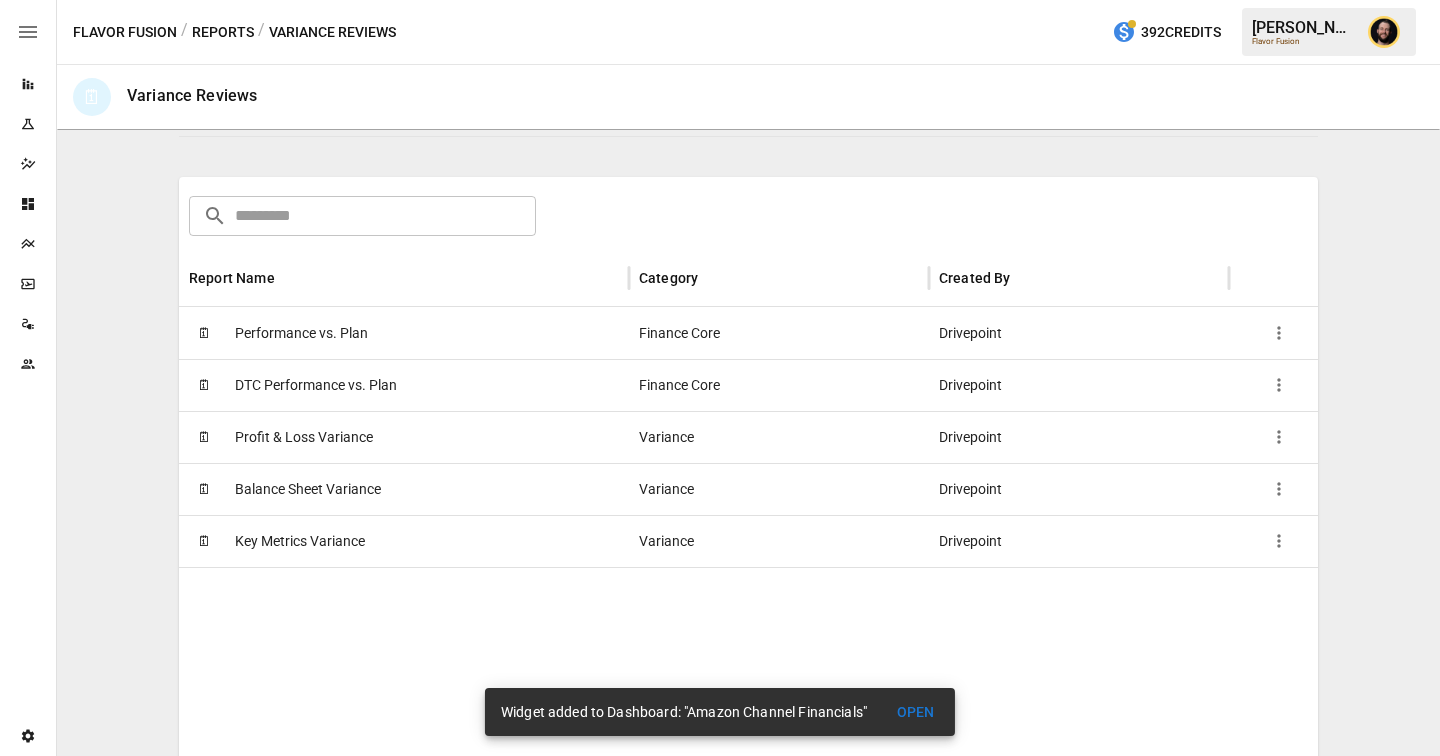 scroll, scrollTop: 303, scrollLeft: 0, axis: vertical 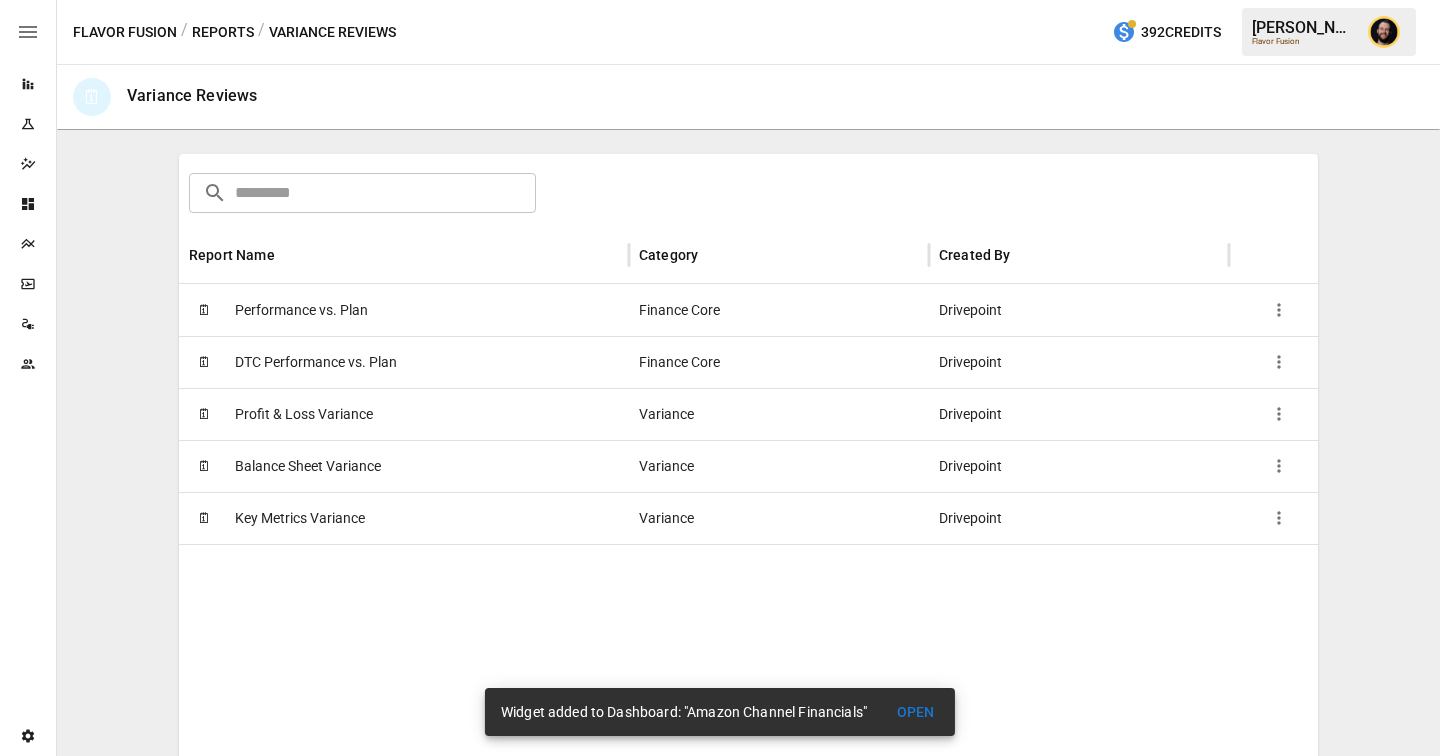 click on "Performance vs. Plan" at bounding box center [301, 310] 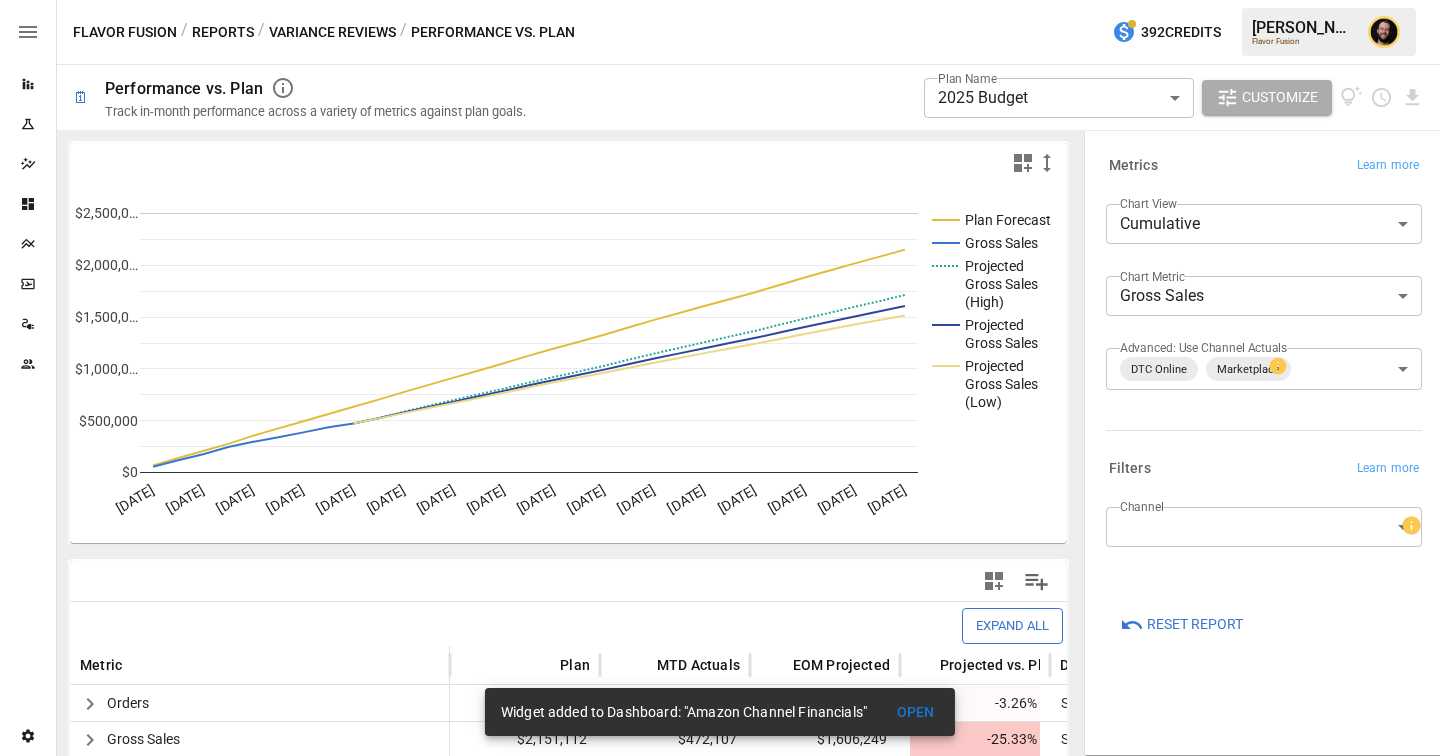 click on "**********" at bounding box center (720, 0) 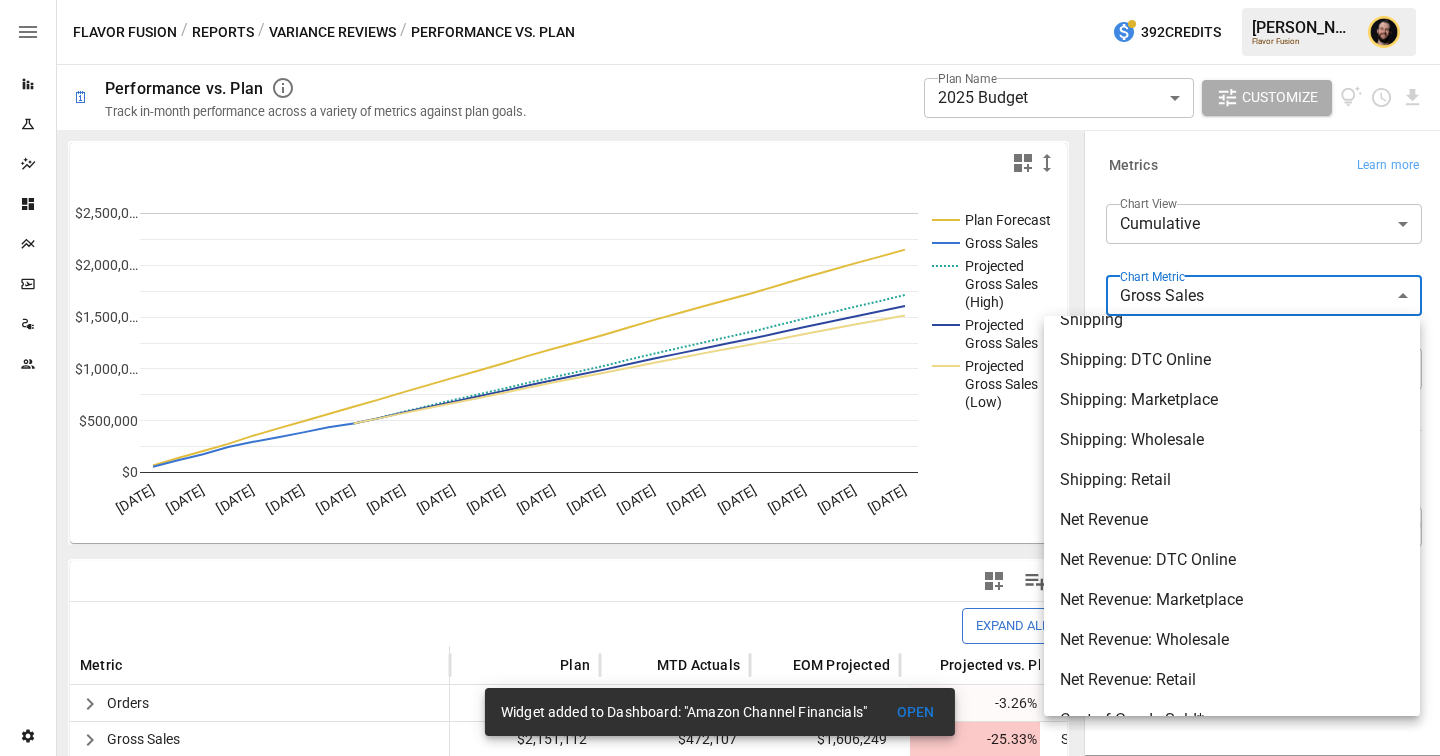 scroll, scrollTop: 853, scrollLeft: 0, axis: vertical 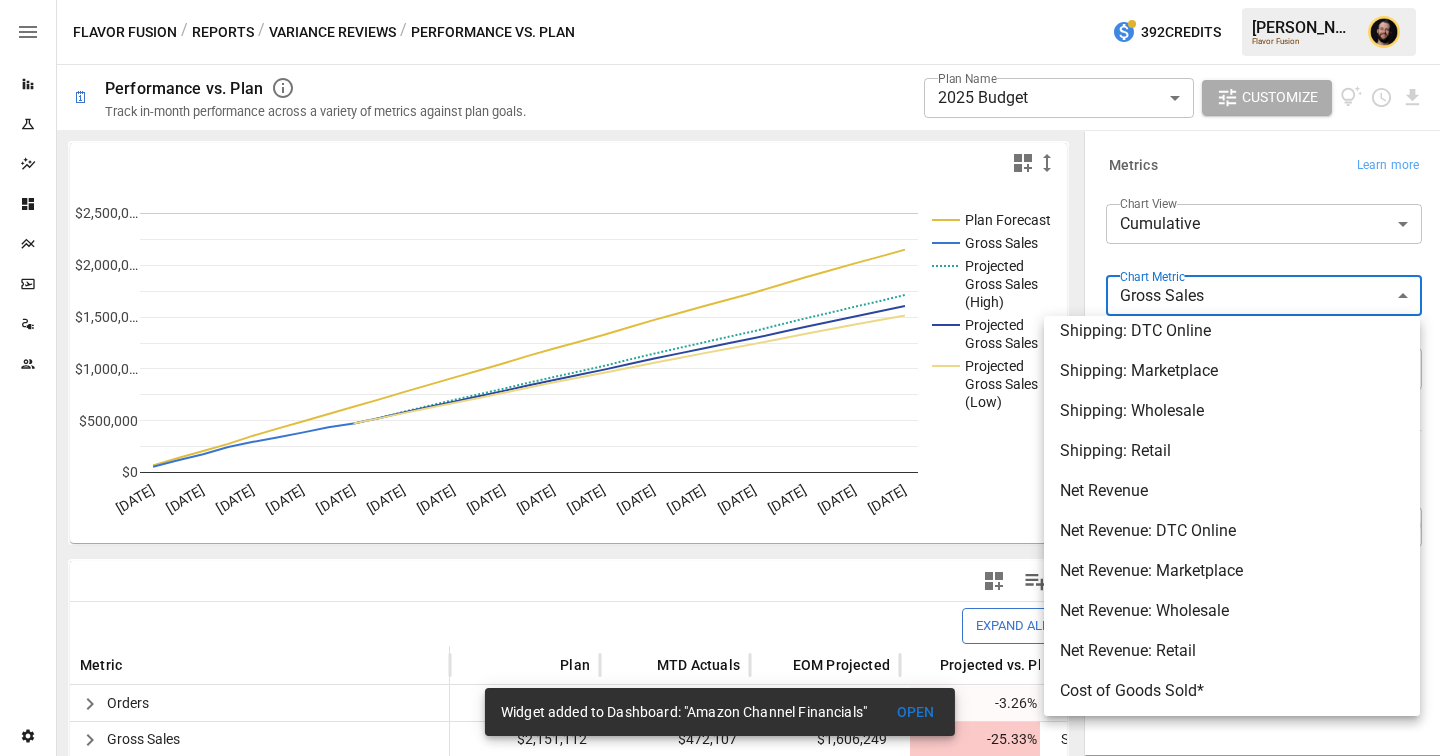click on "Net Revenue" at bounding box center (1232, 491) 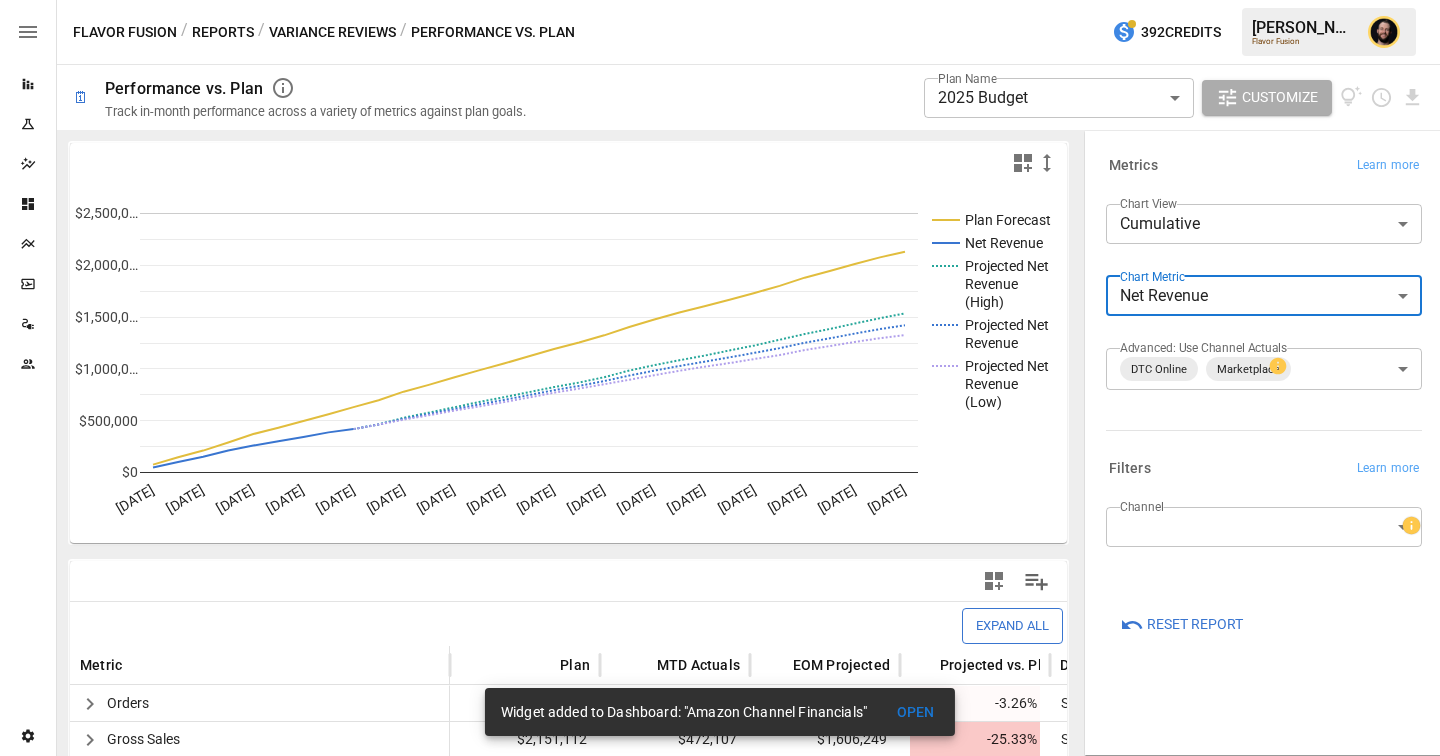 click on "**********" at bounding box center [720, 0] 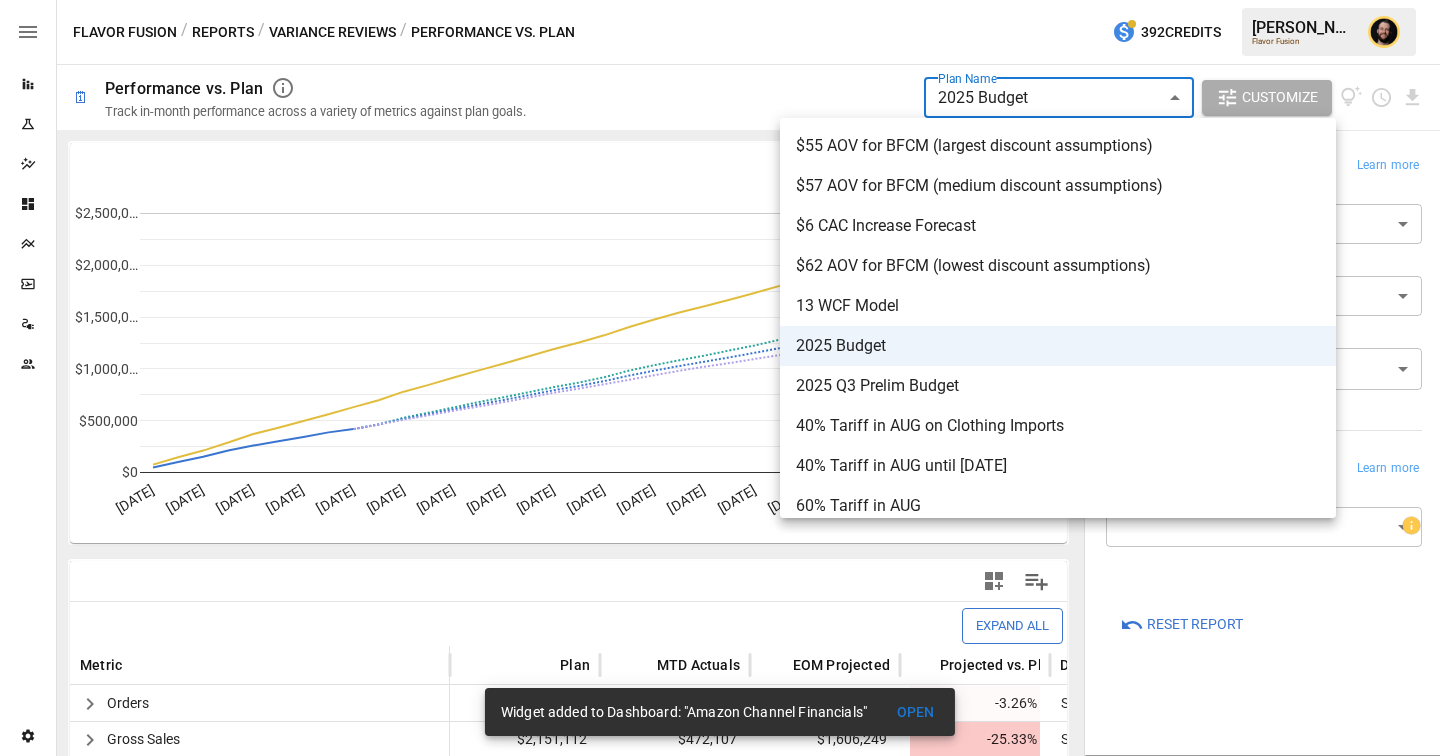click at bounding box center [720, 378] 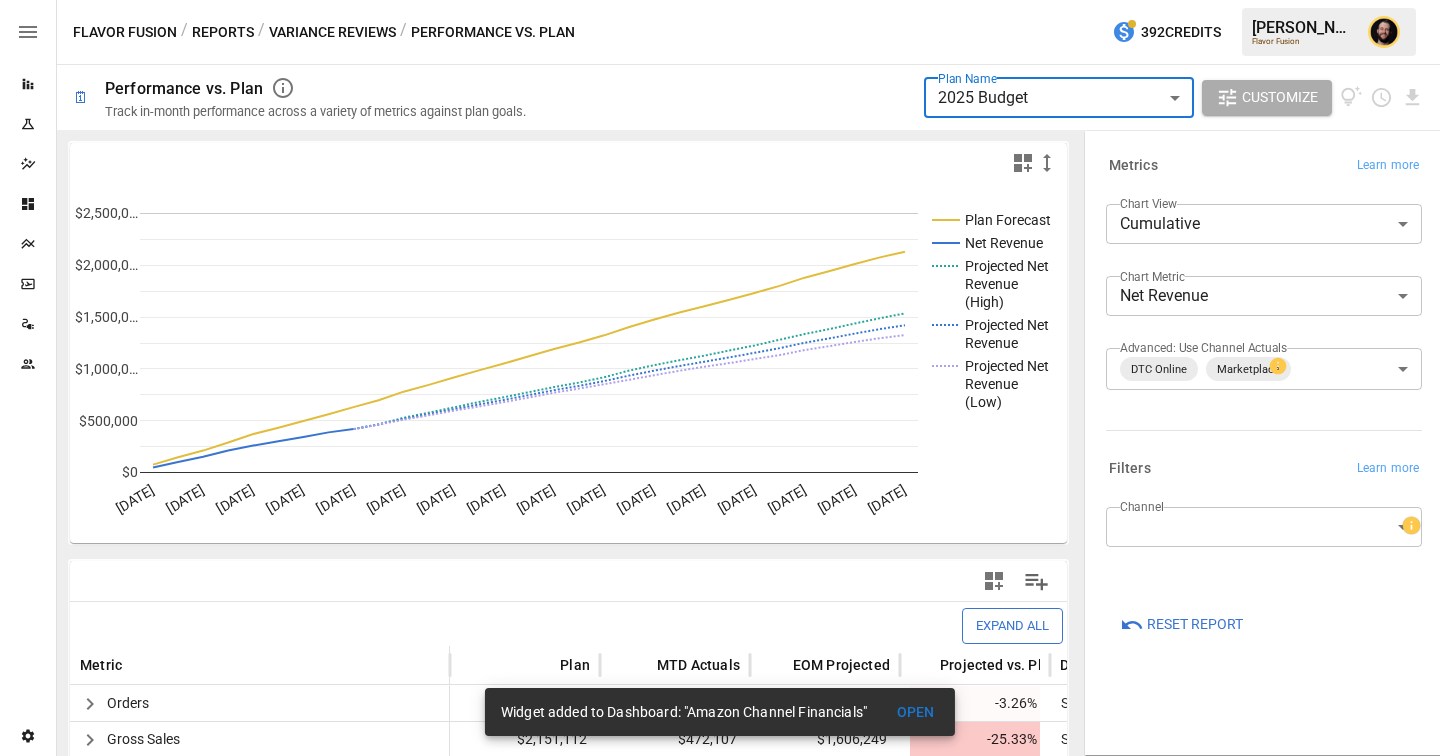 click on "**********" at bounding box center [720, 0] 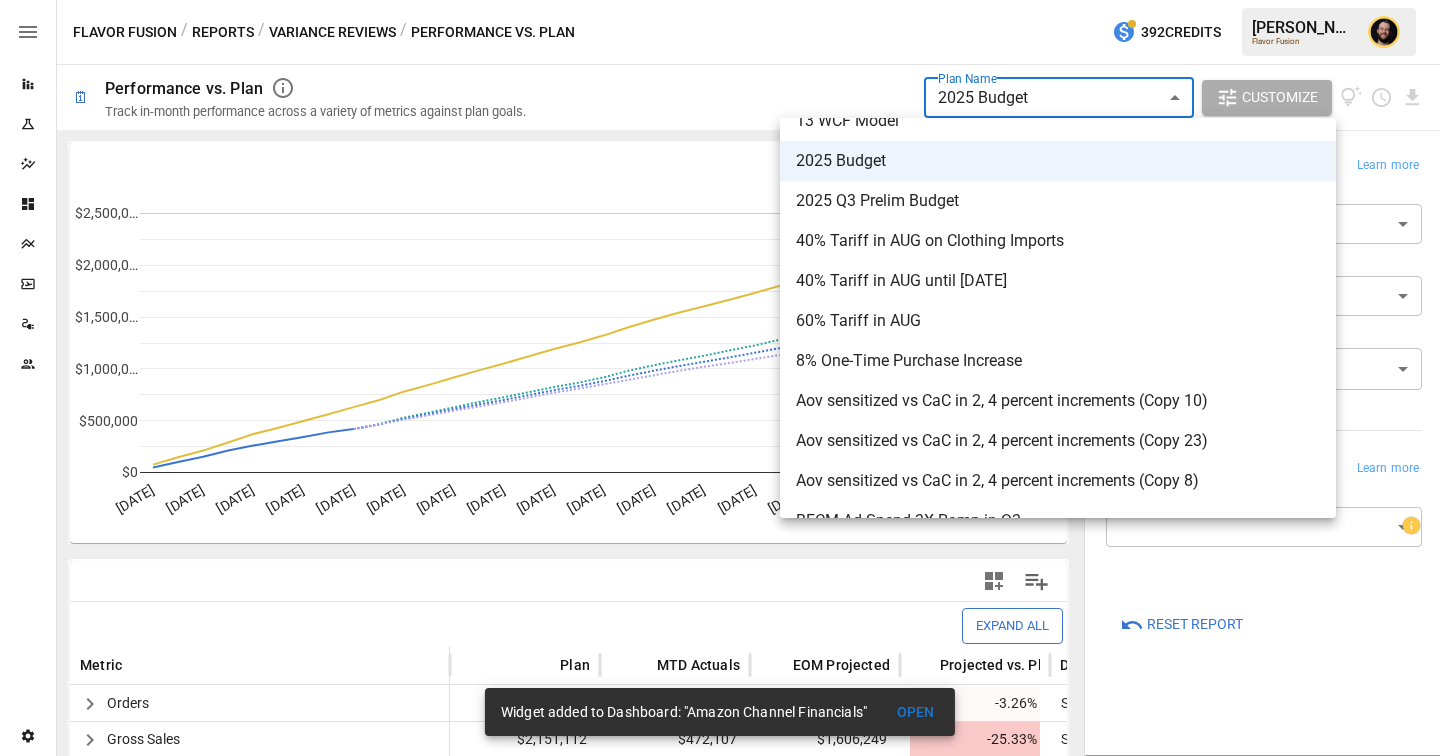 scroll, scrollTop: 0, scrollLeft: 0, axis: both 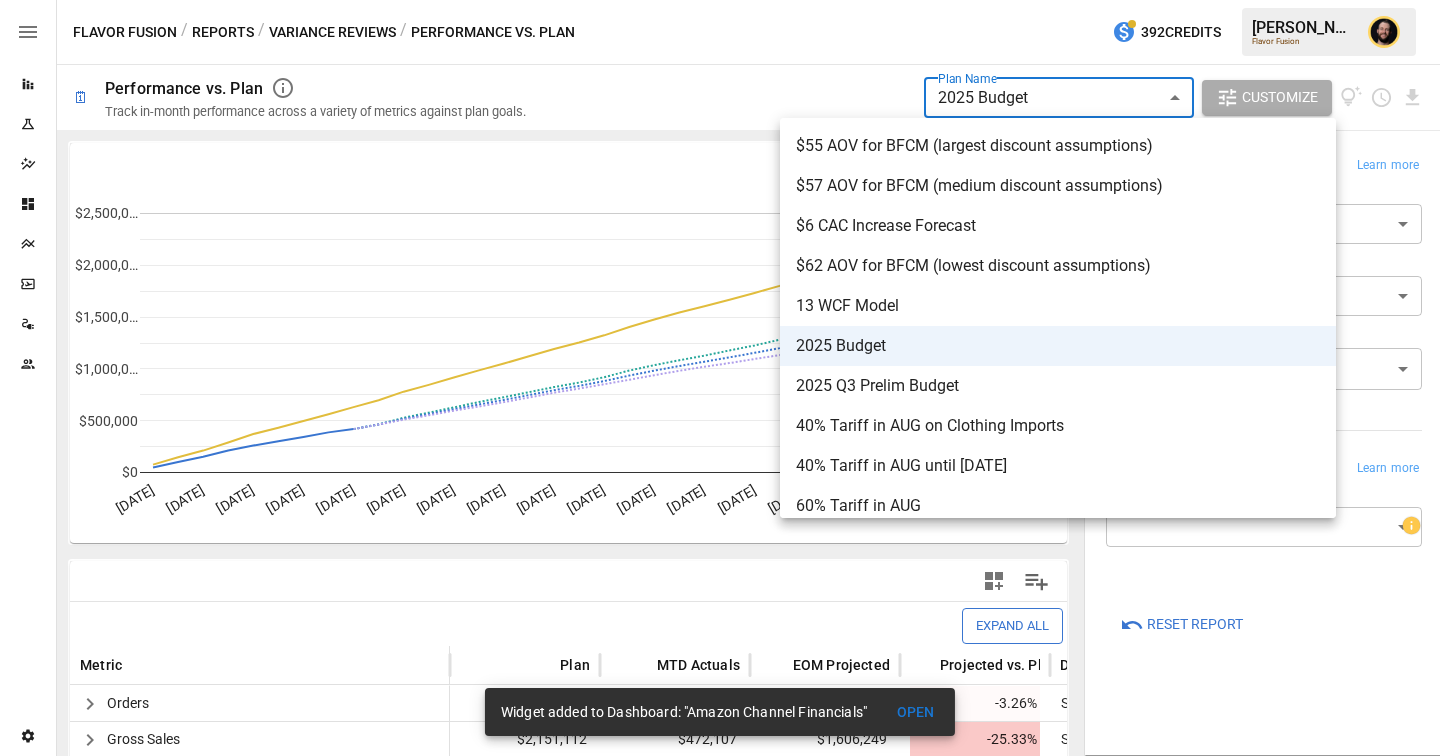 click at bounding box center (720, 378) 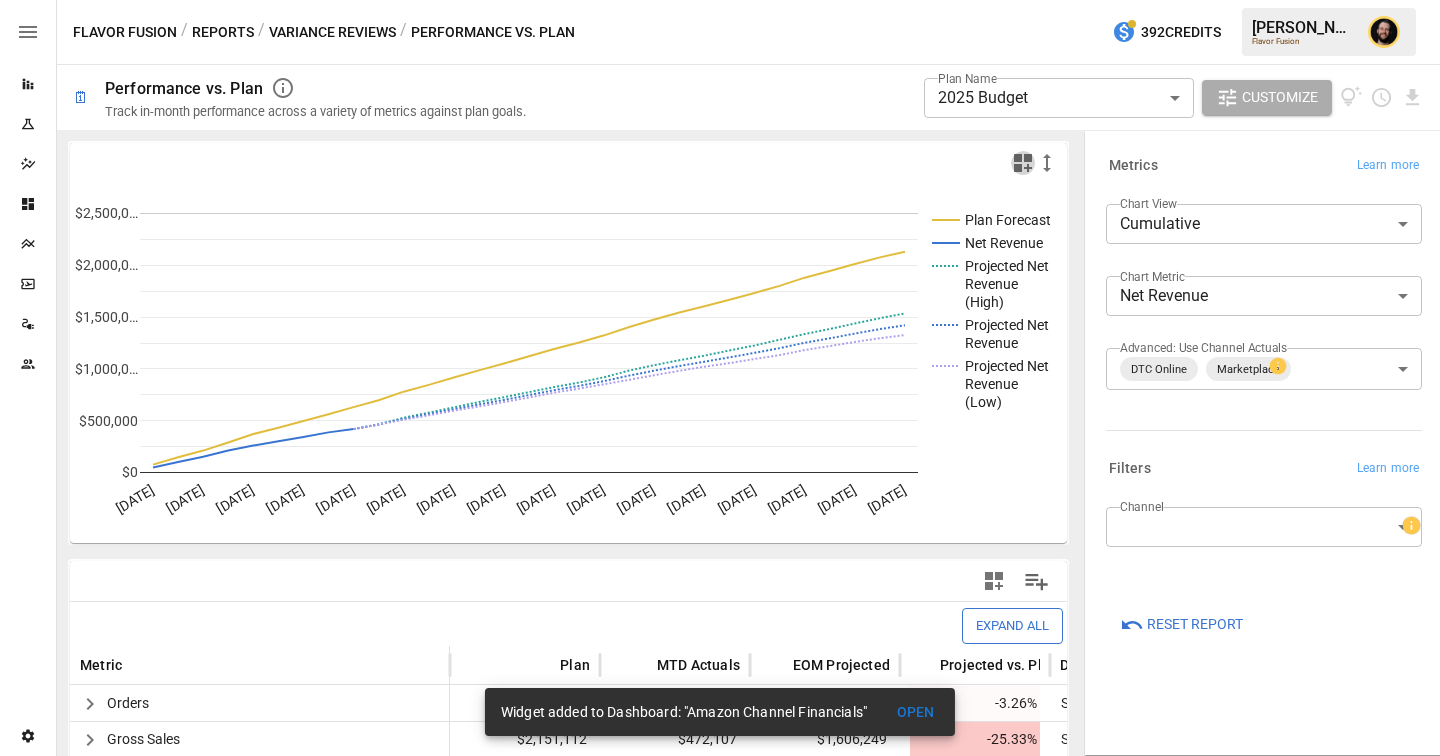 click 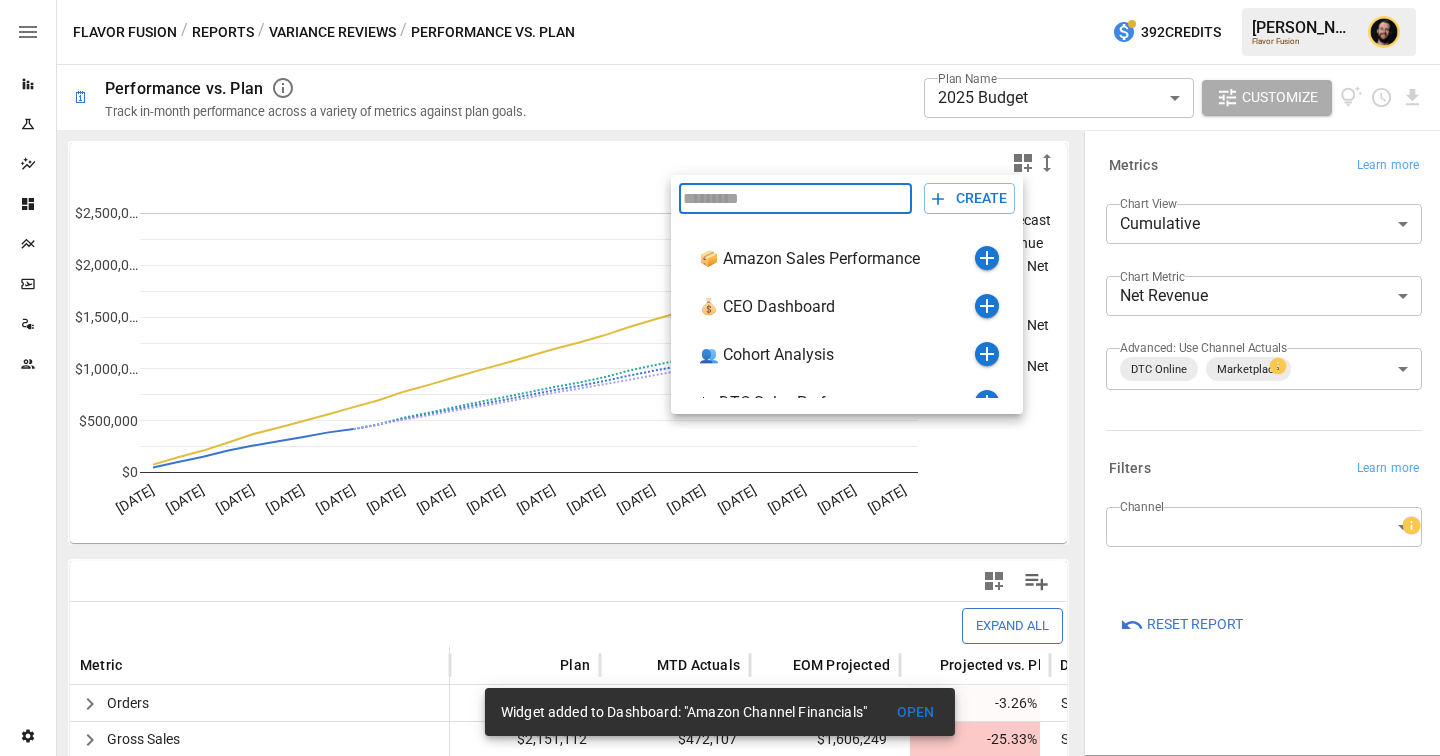 scroll, scrollTop: 408, scrollLeft: 0, axis: vertical 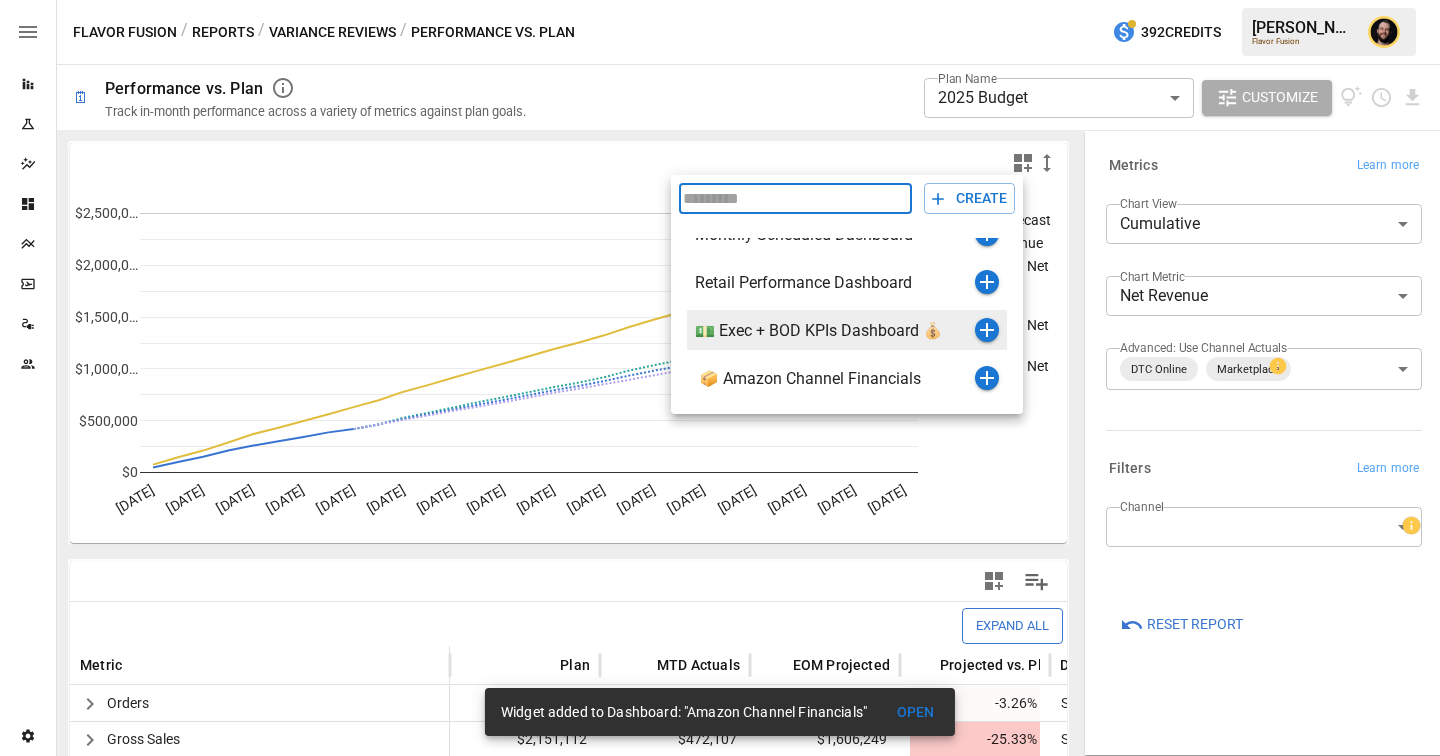 click 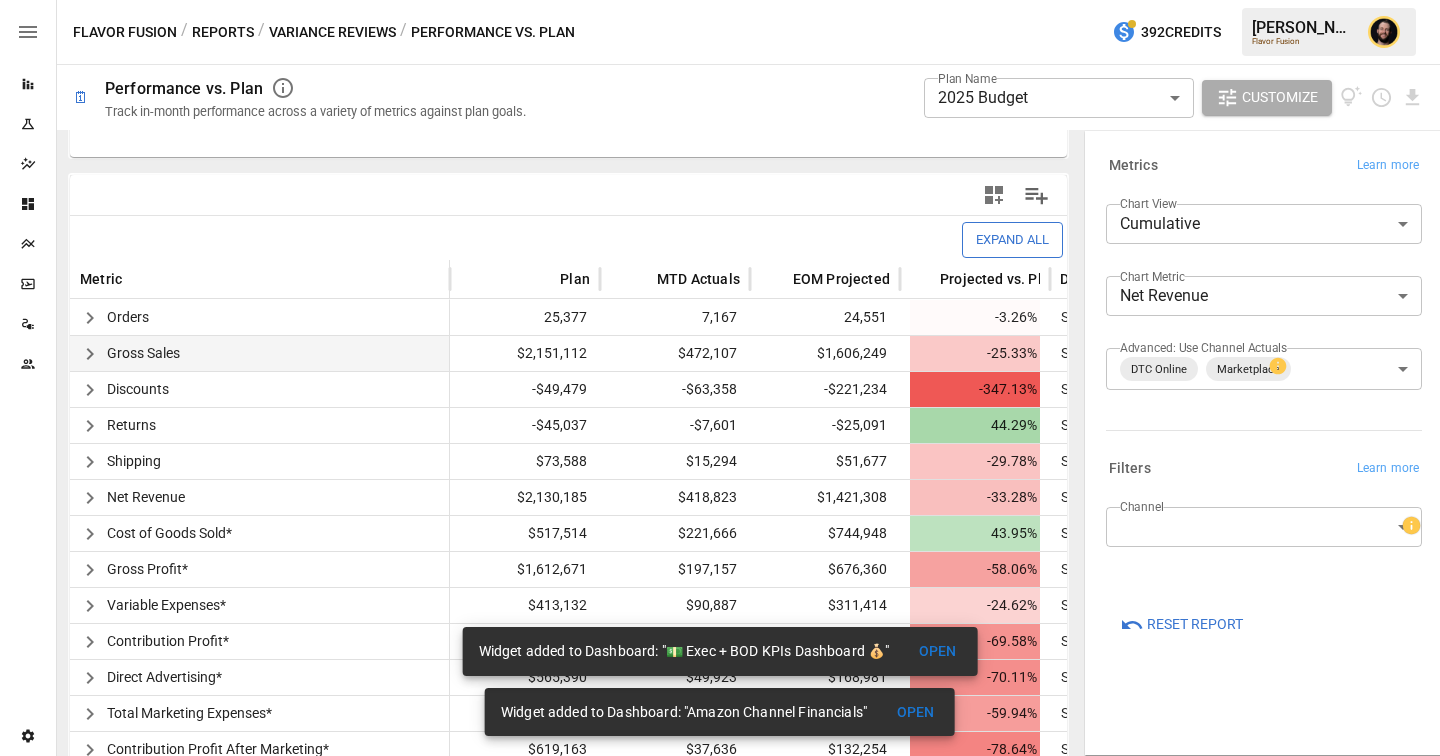 scroll, scrollTop: 369, scrollLeft: 0, axis: vertical 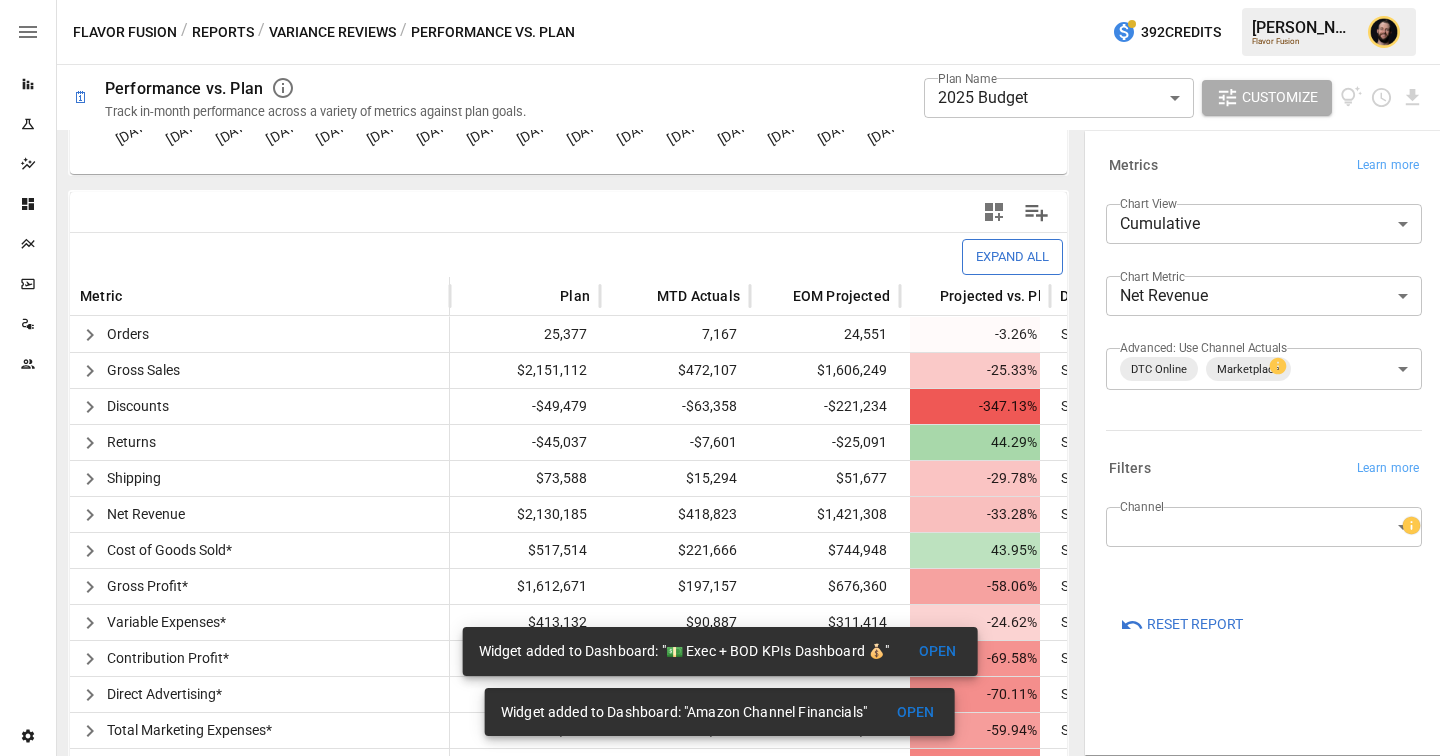click 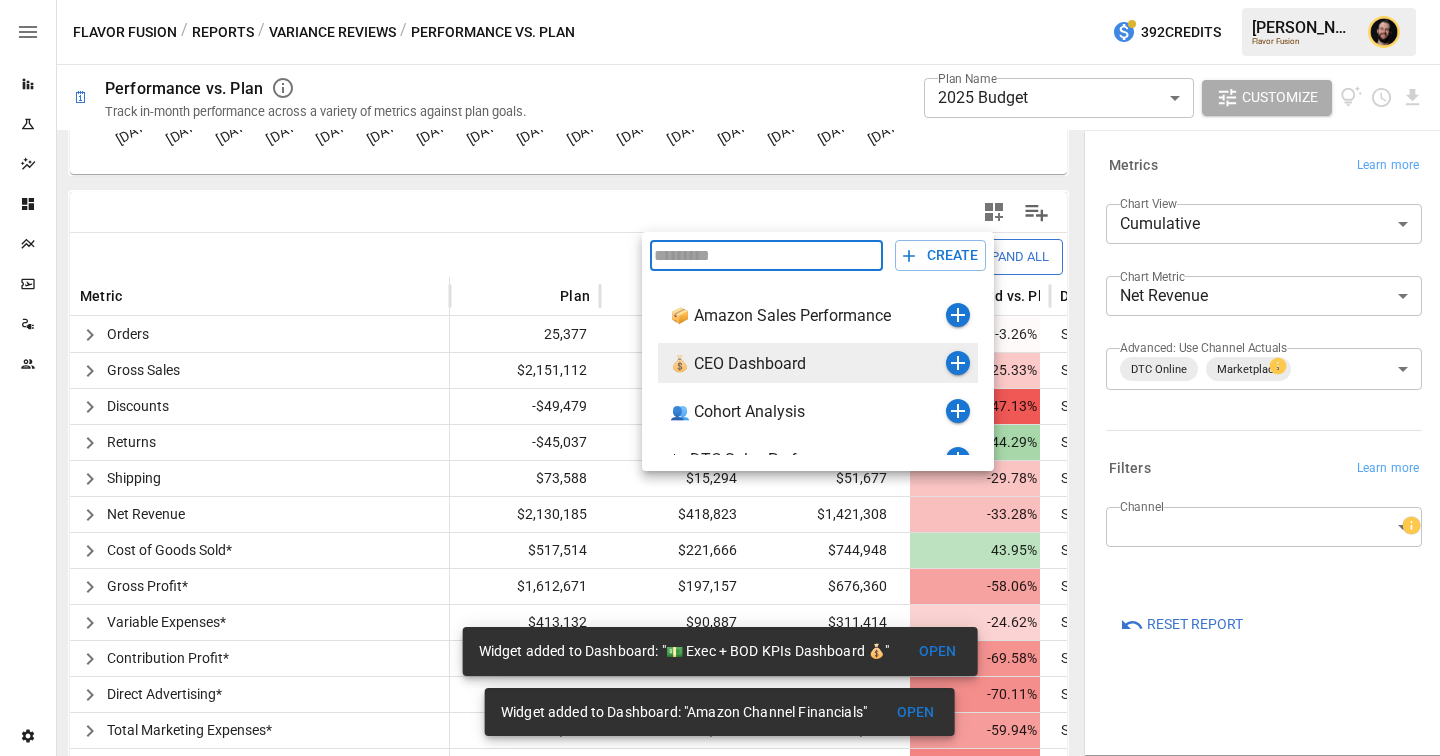 scroll, scrollTop: 408, scrollLeft: 0, axis: vertical 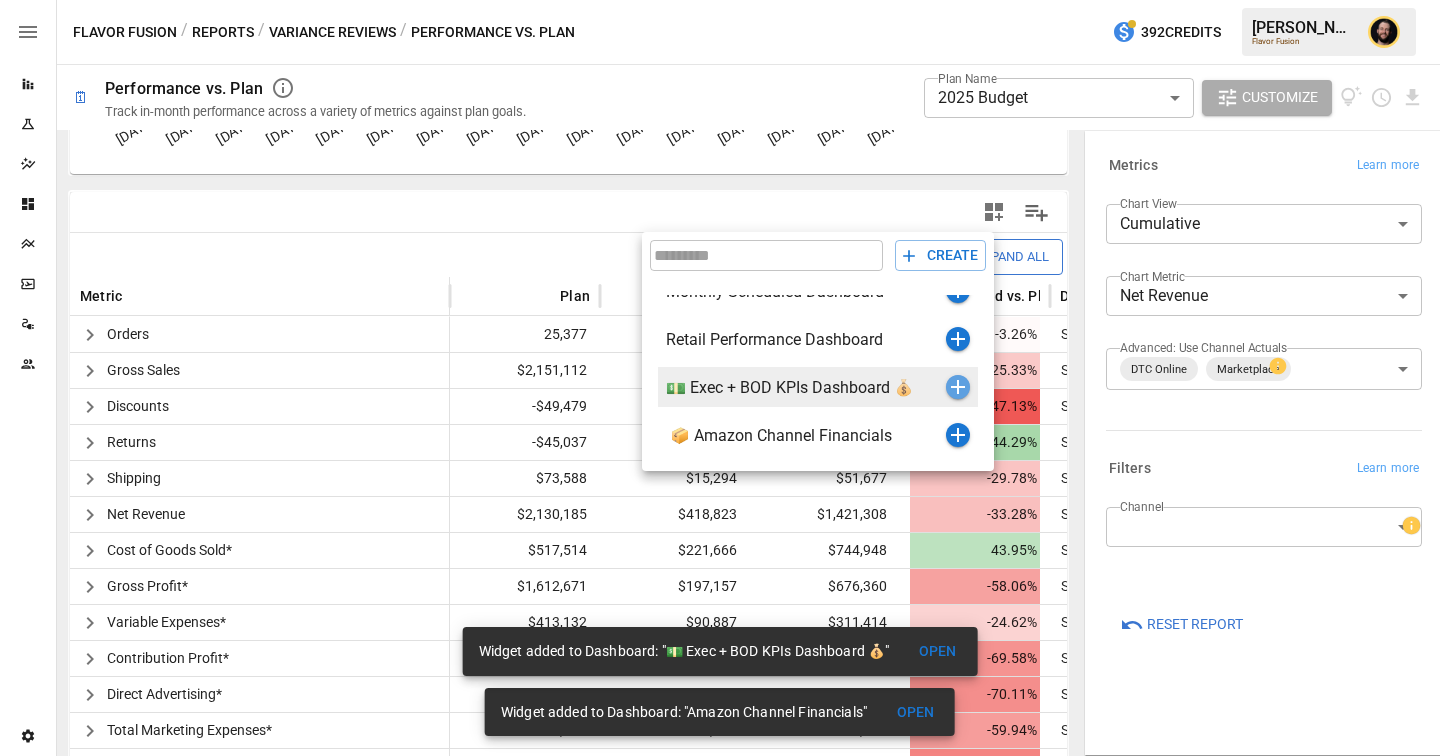 click 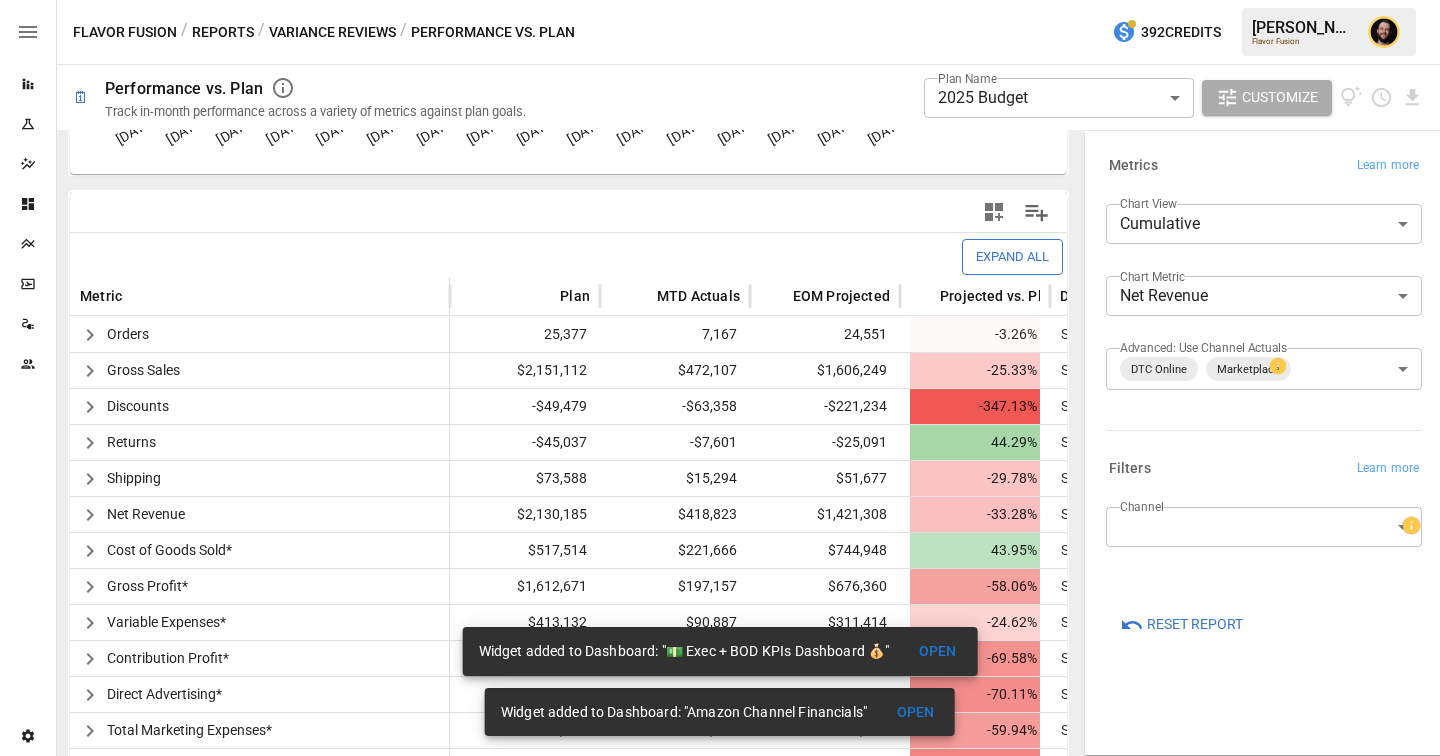 click on "OPEN" at bounding box center [937, 651] 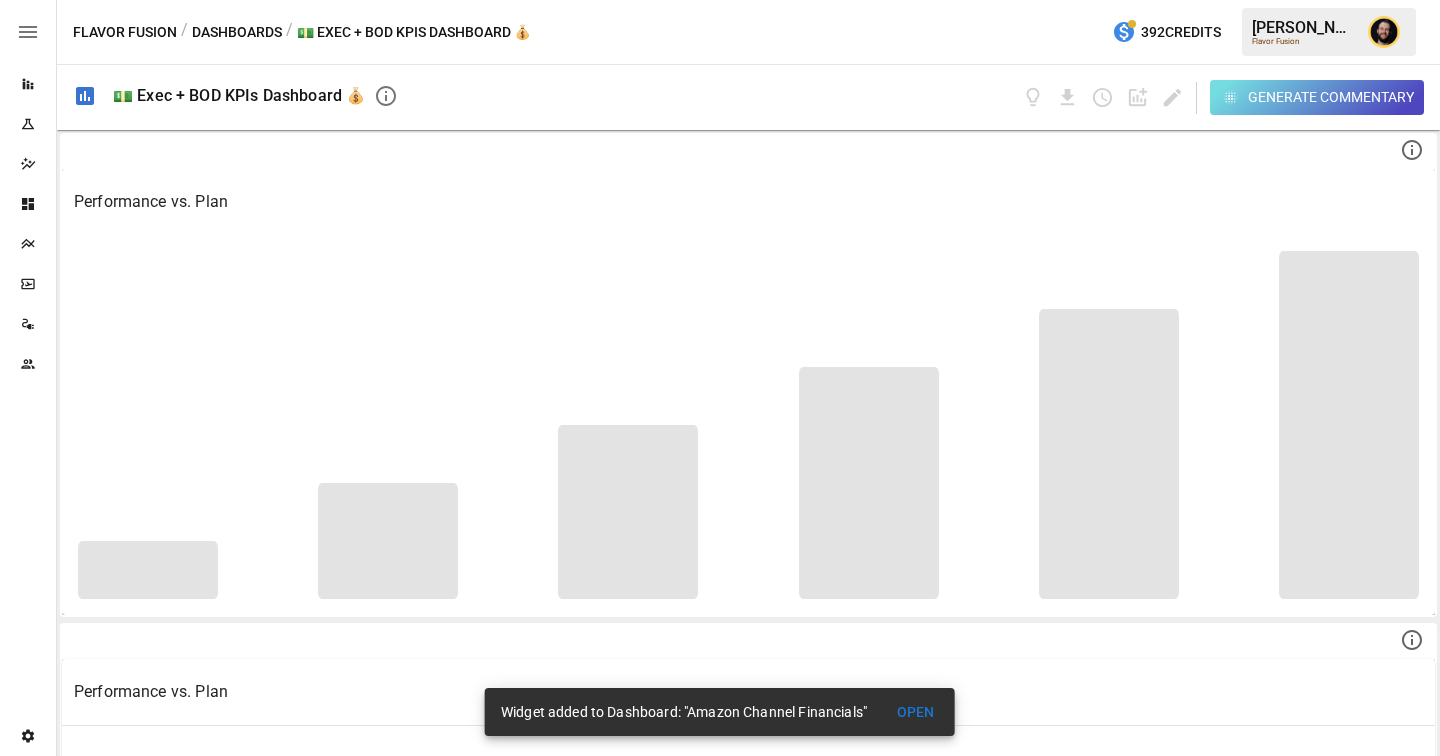 click on "OPEN" at bounding box center (915, 712) 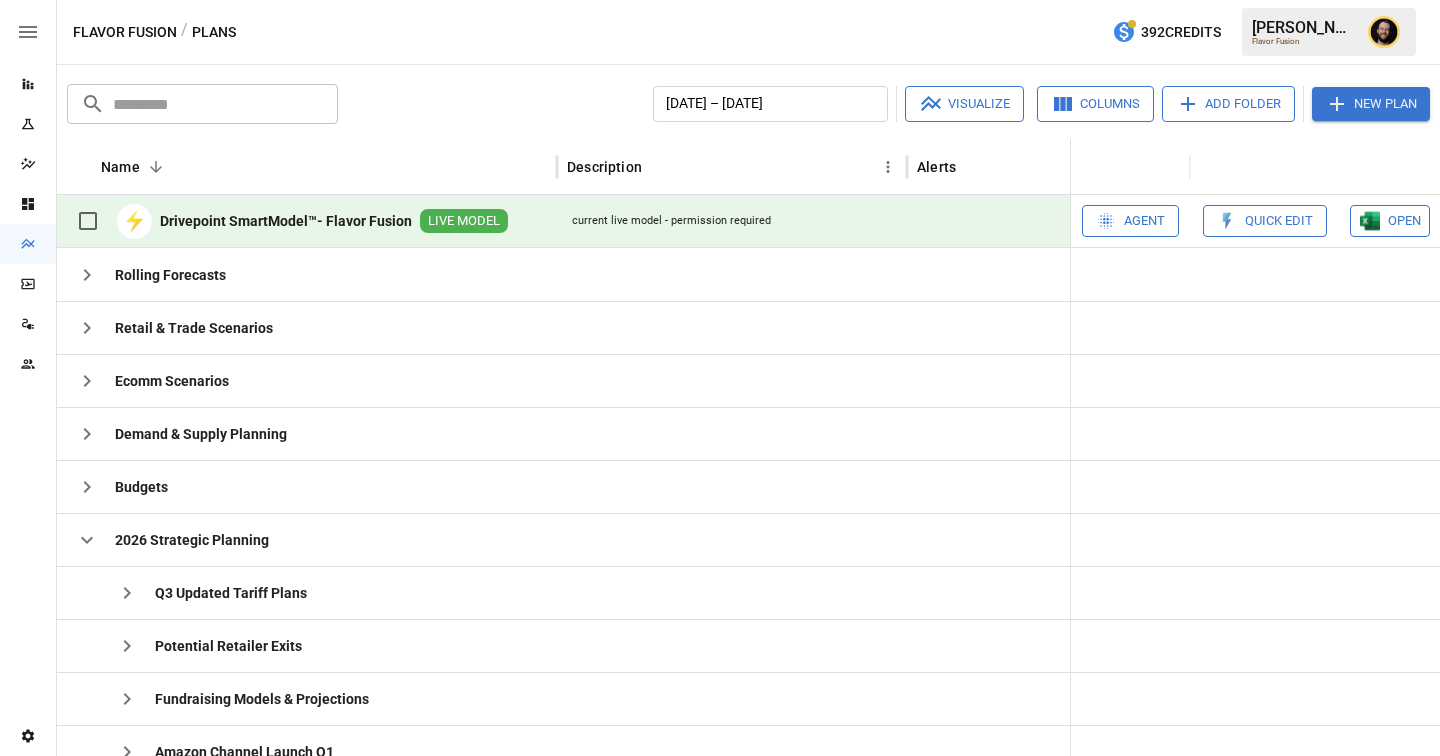 scroll, scrollTop: 0, scrollLeft: 0, axis: both 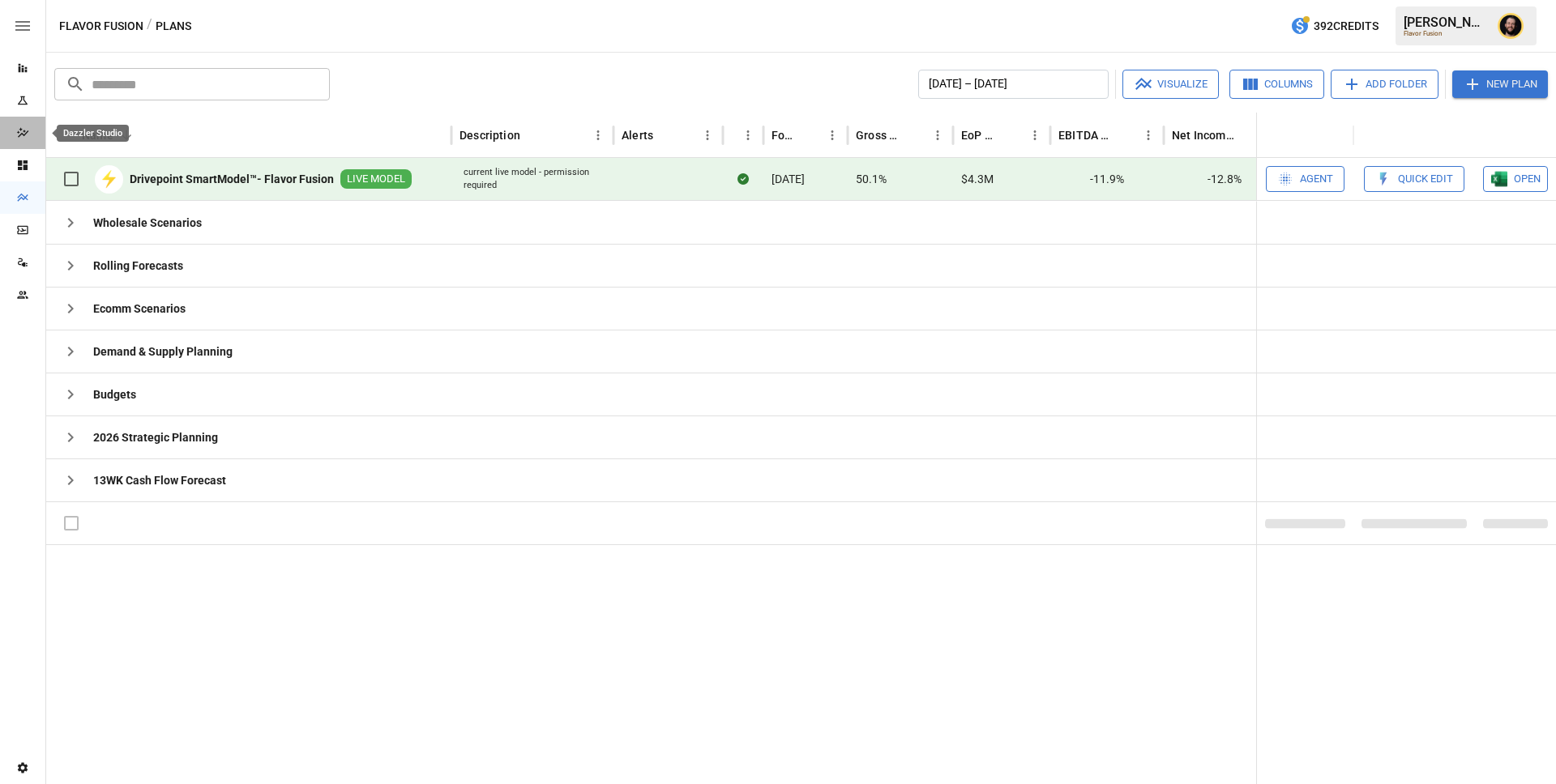 click 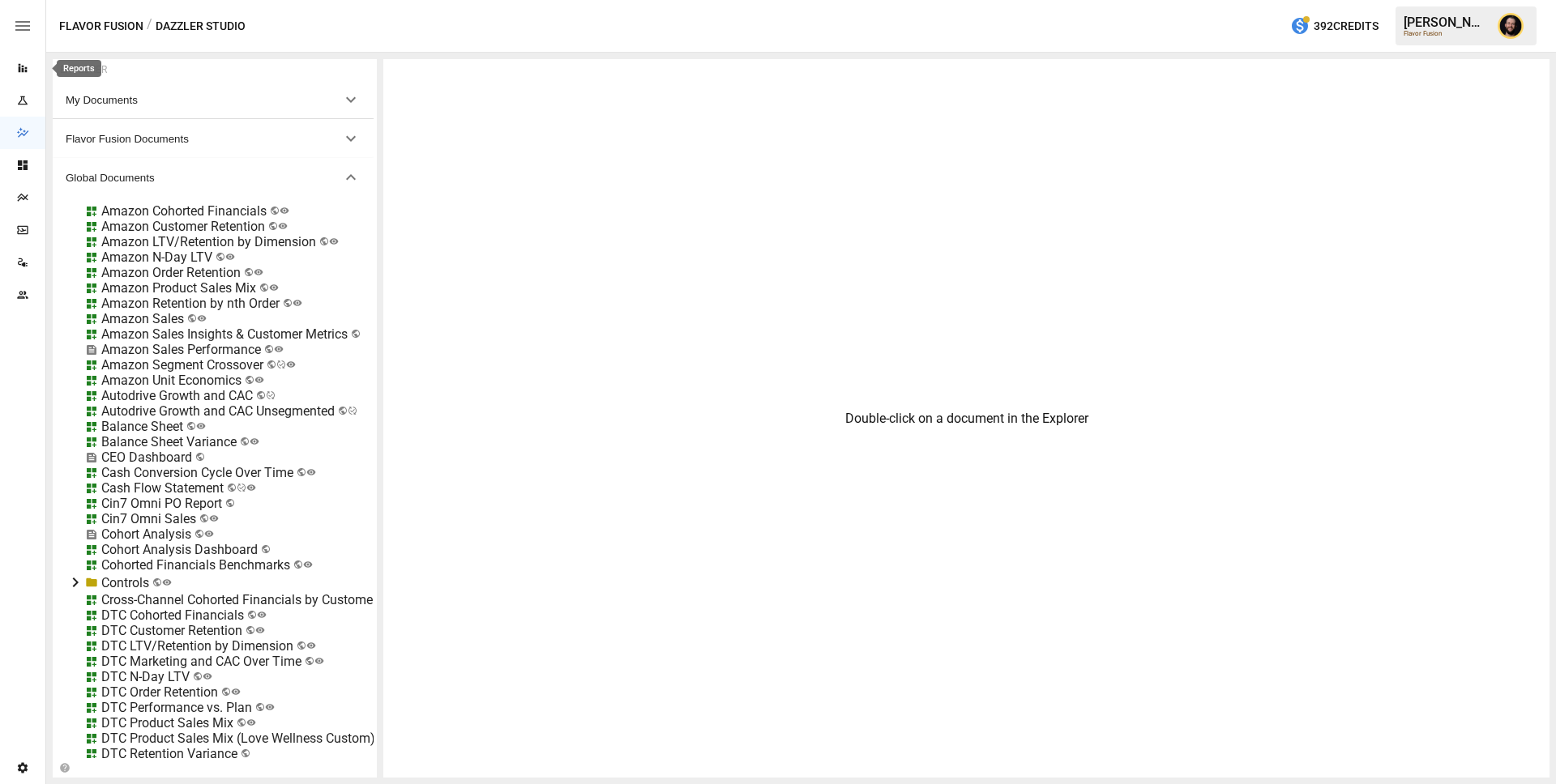 click 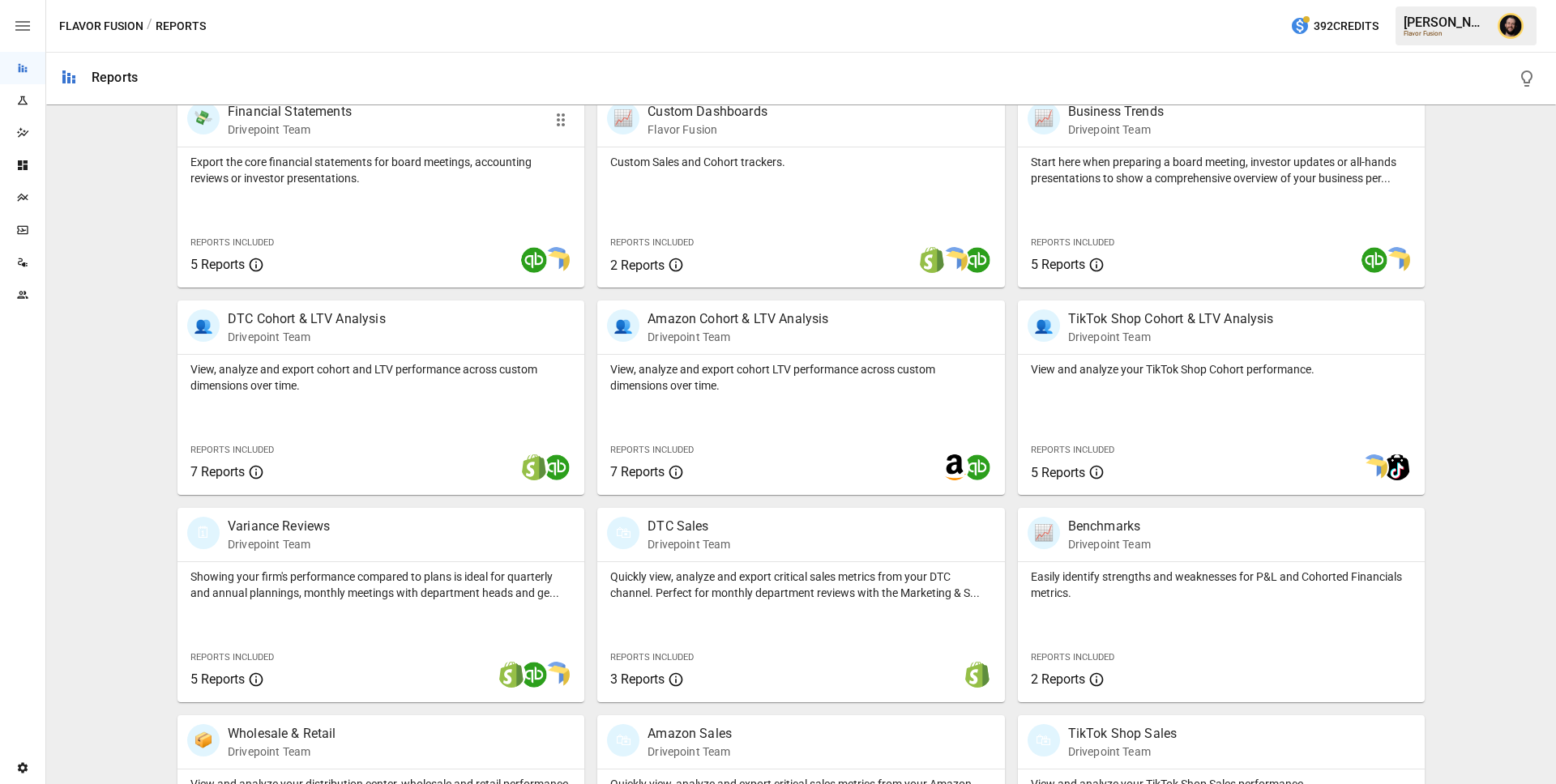 scroll, scrollTop: 334, scrollLeft: 0, axis: vertical 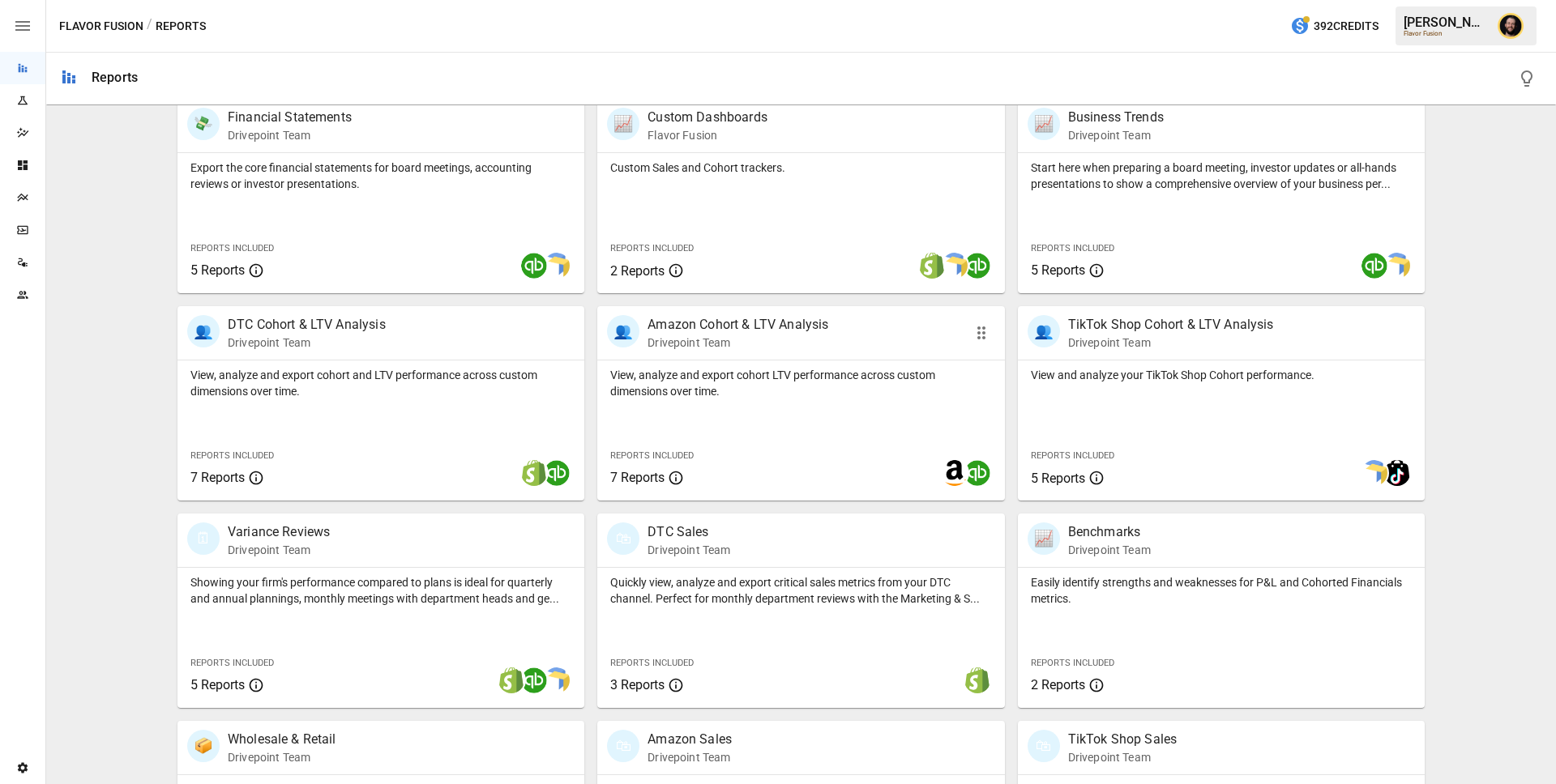 click on "View, analyze and export cohort LTV performance across custom dimensions over time." at bounding box center [801, 380] 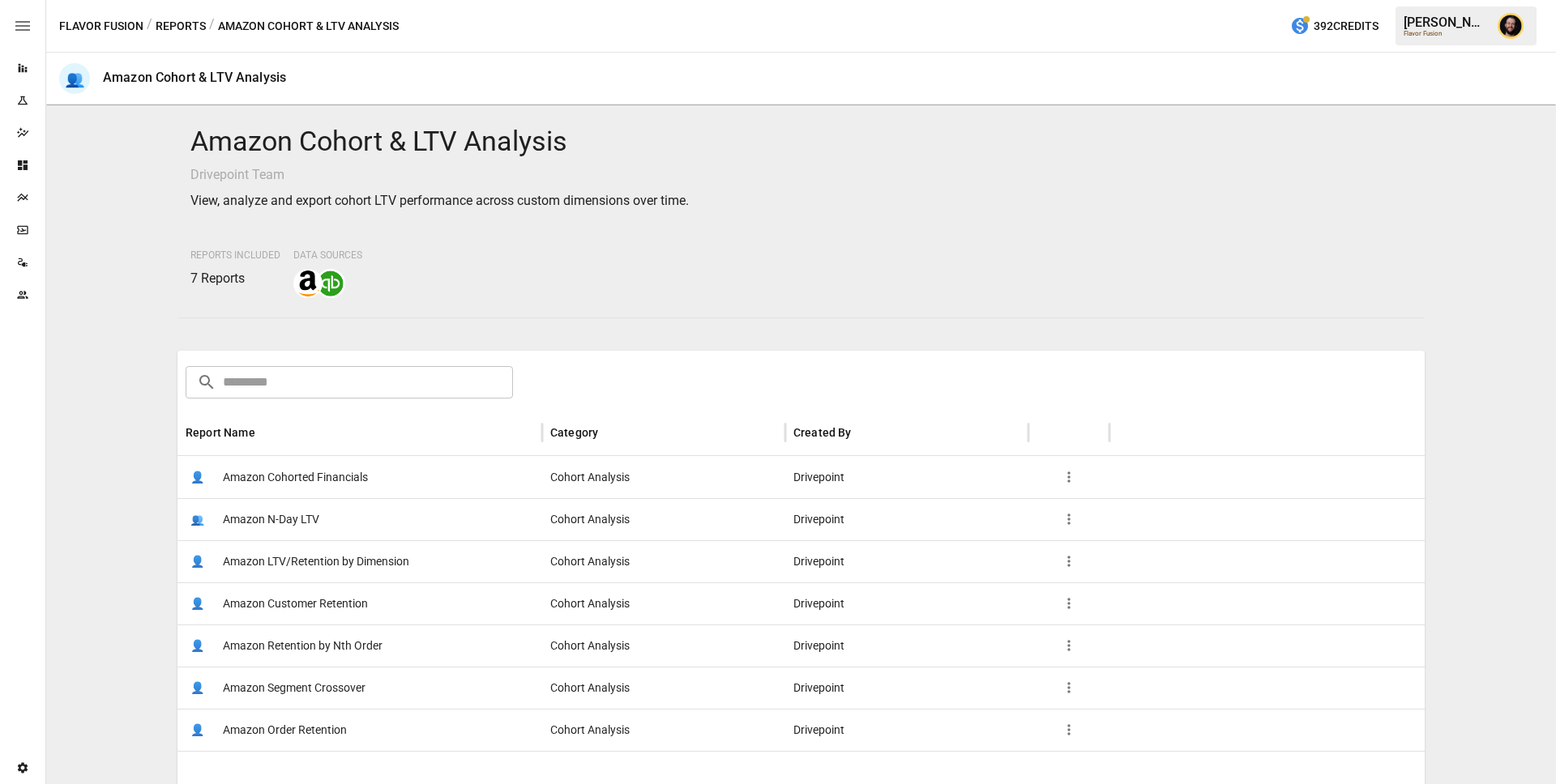 click on "👤 Amazon Cohorted Financials" at bounding box center (360, 477) 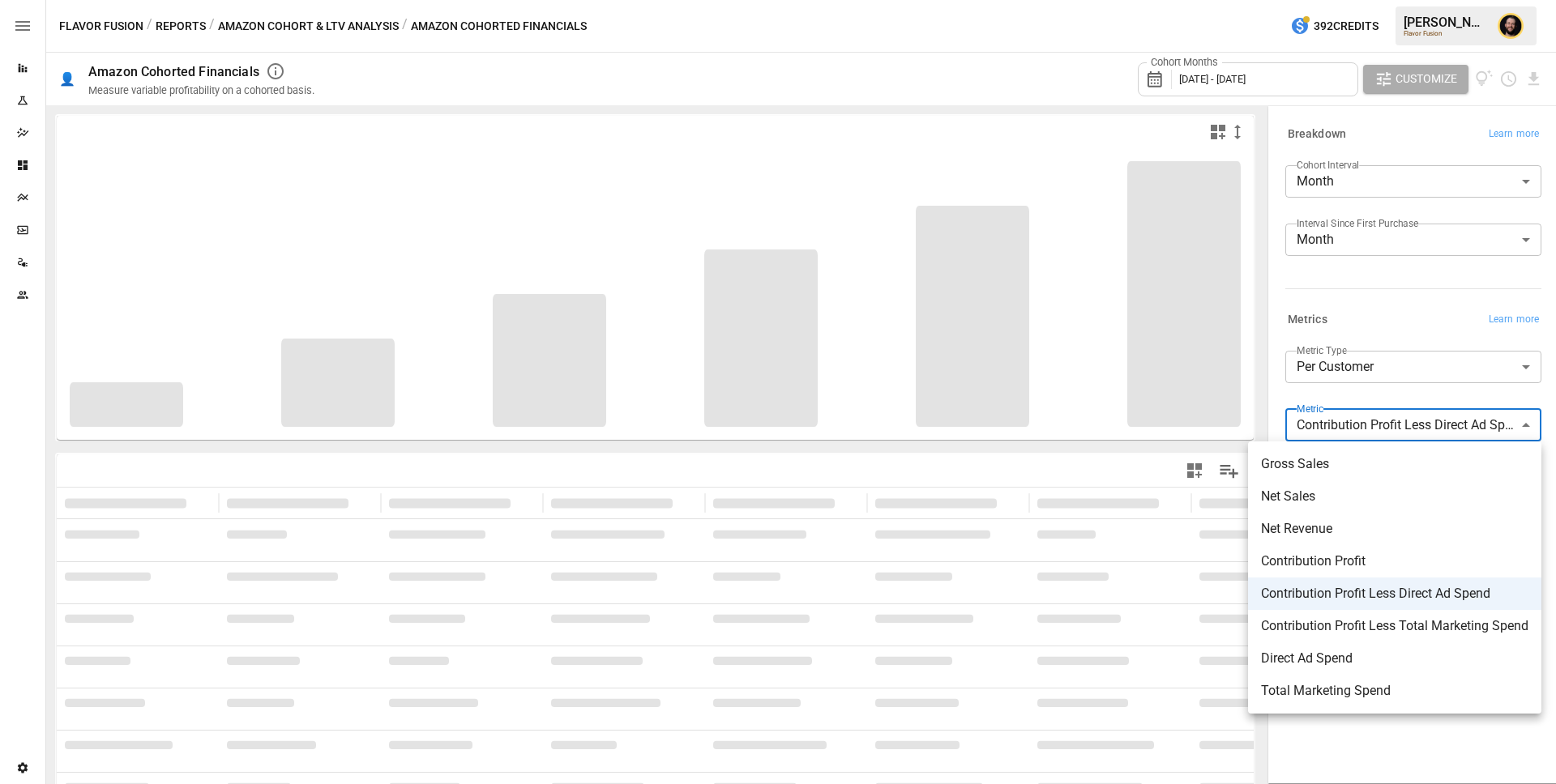 click on "**********" at bounding box center (778, 0) 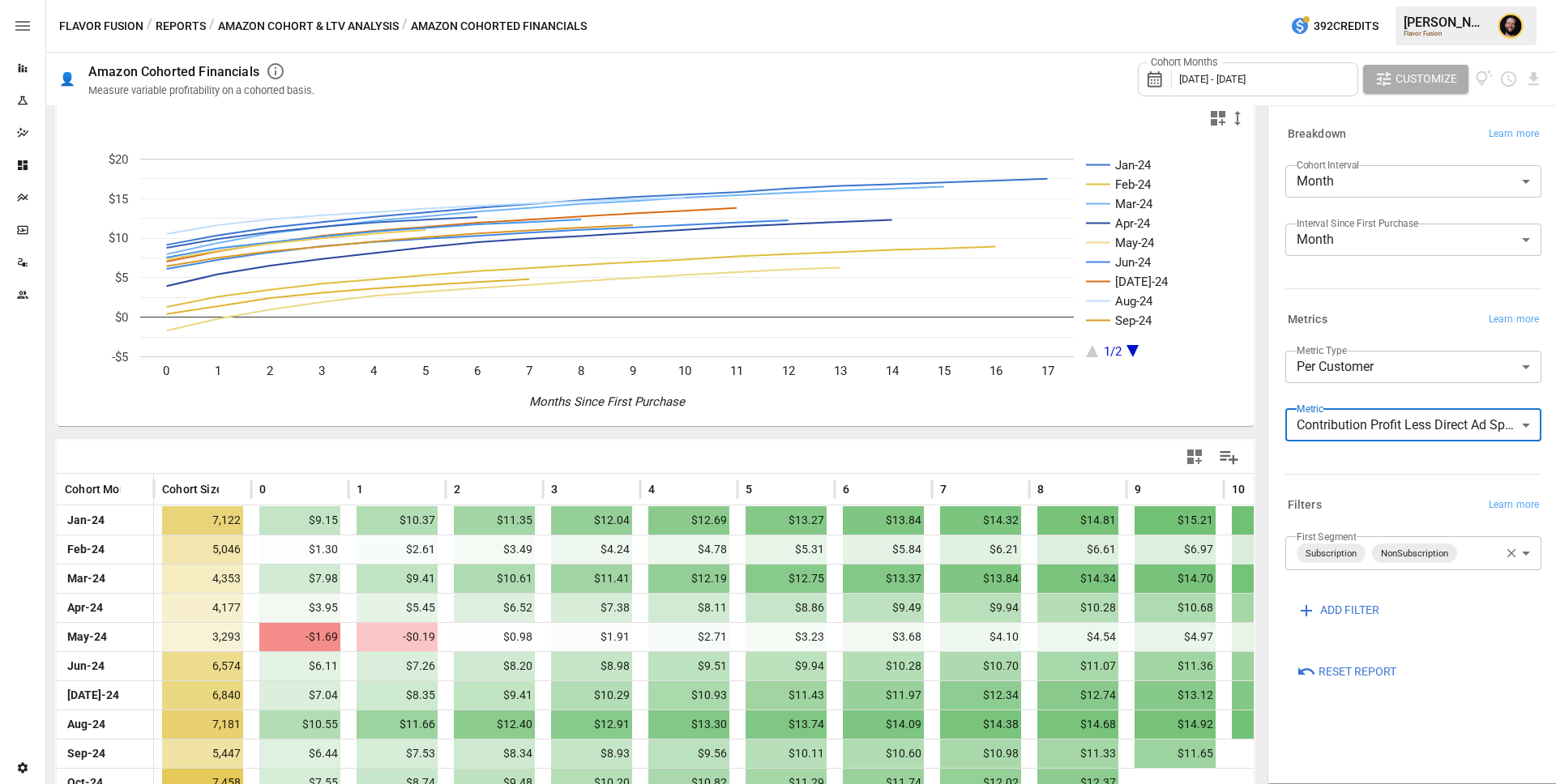 scroll, scrollTop: 0, scrollLeft: 0, axis: both 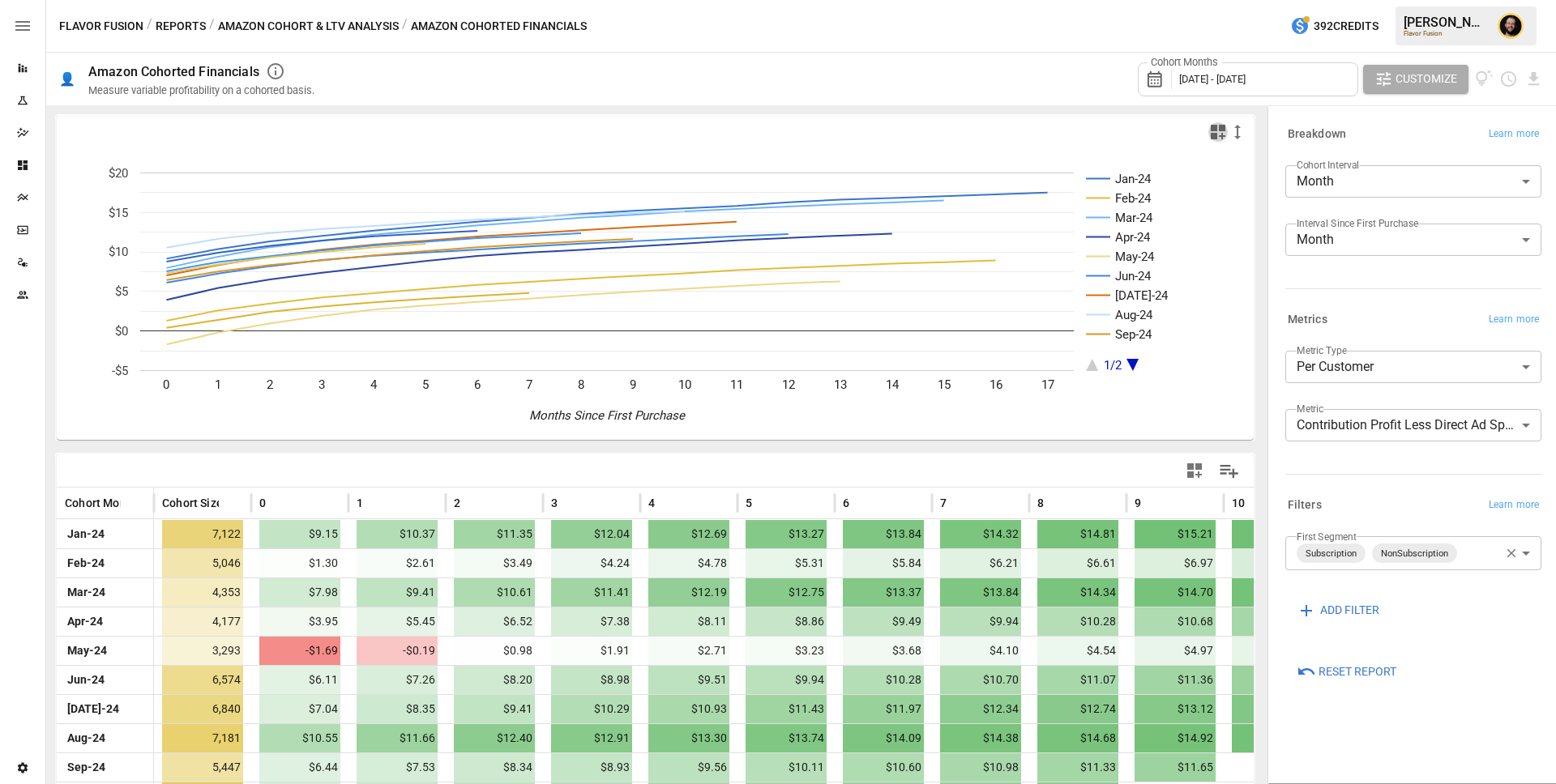 click 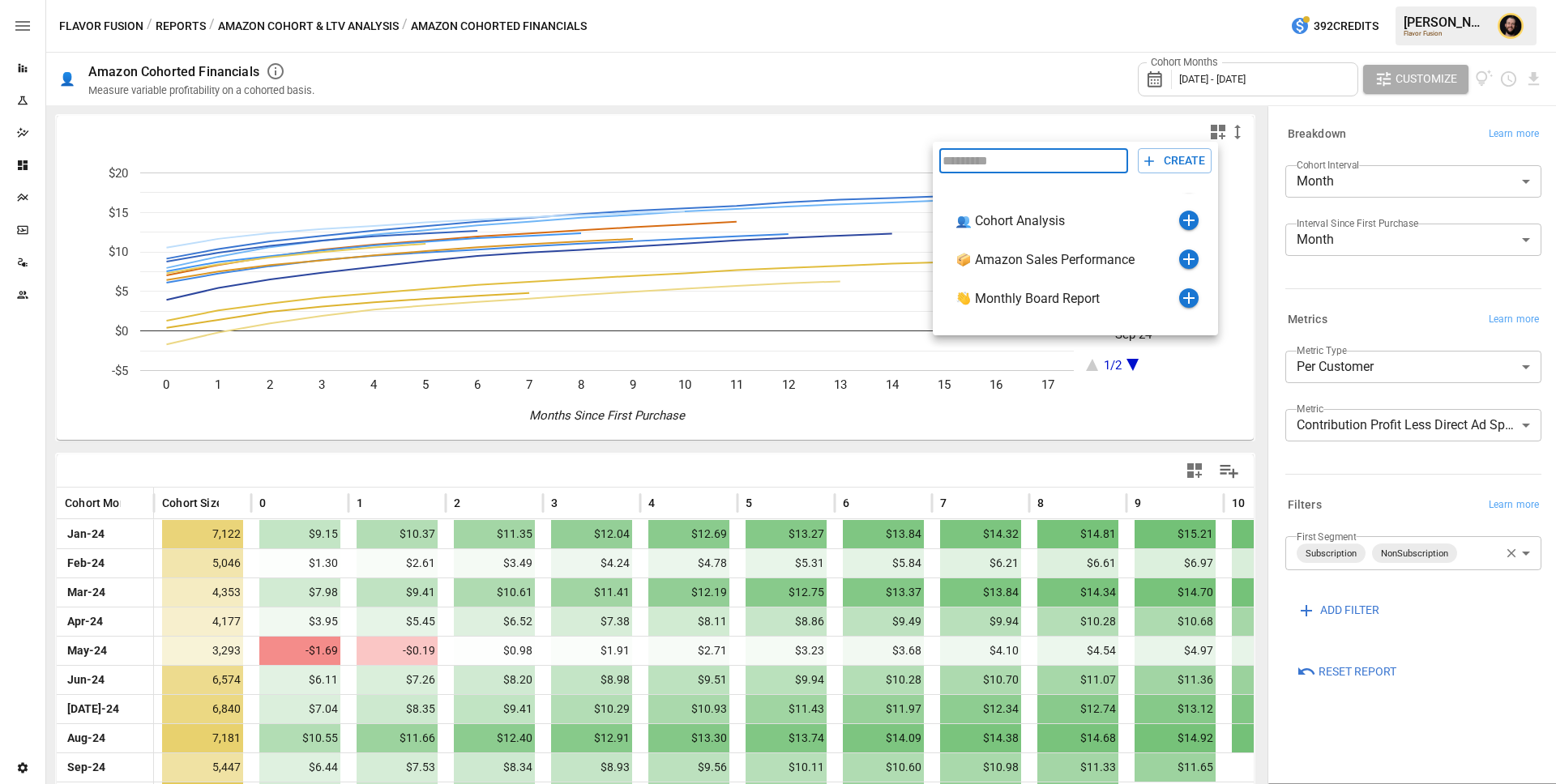 scroll, scrollTop: 66, scrollLeft: 0, axis: vertical 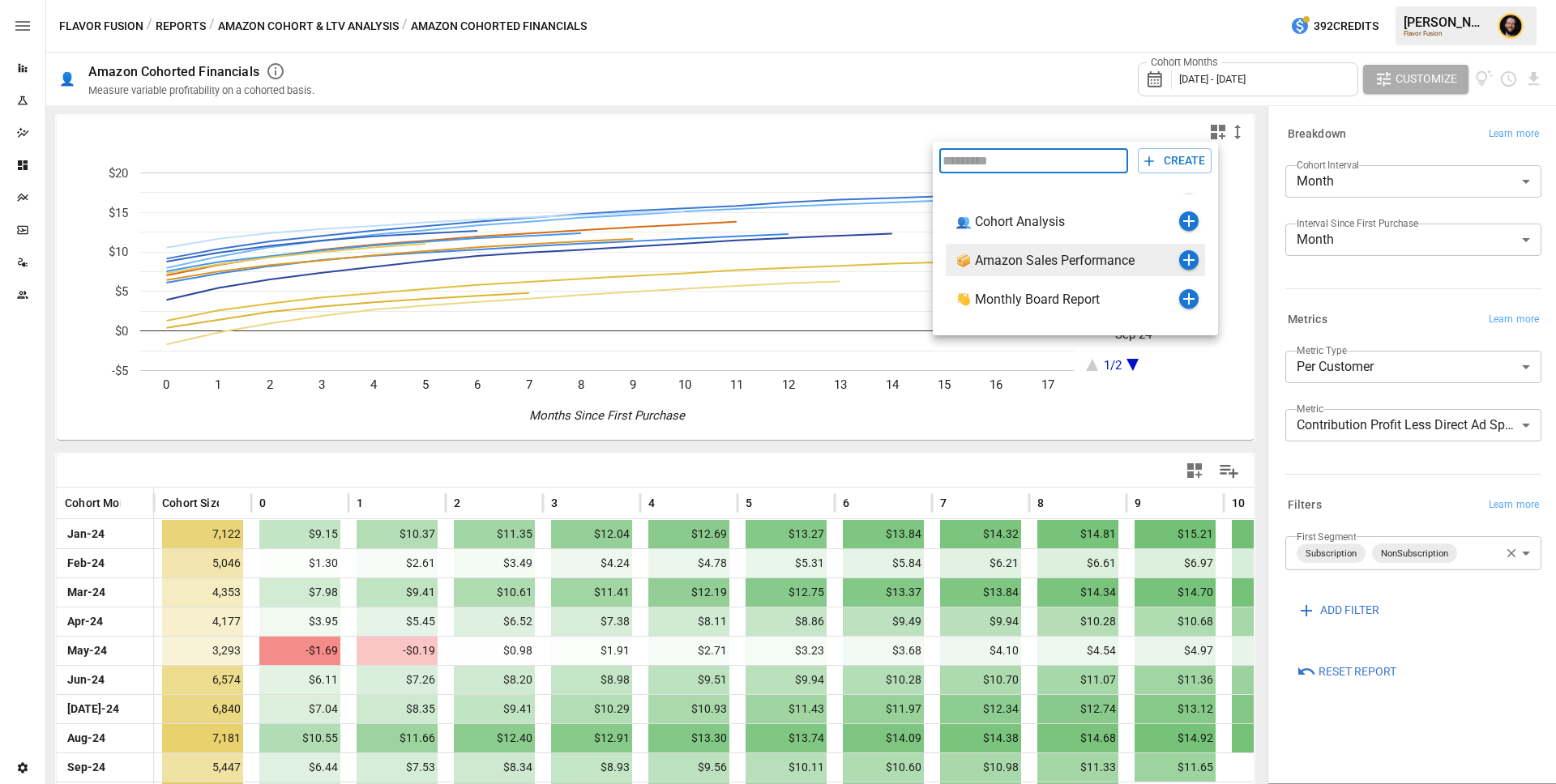 click 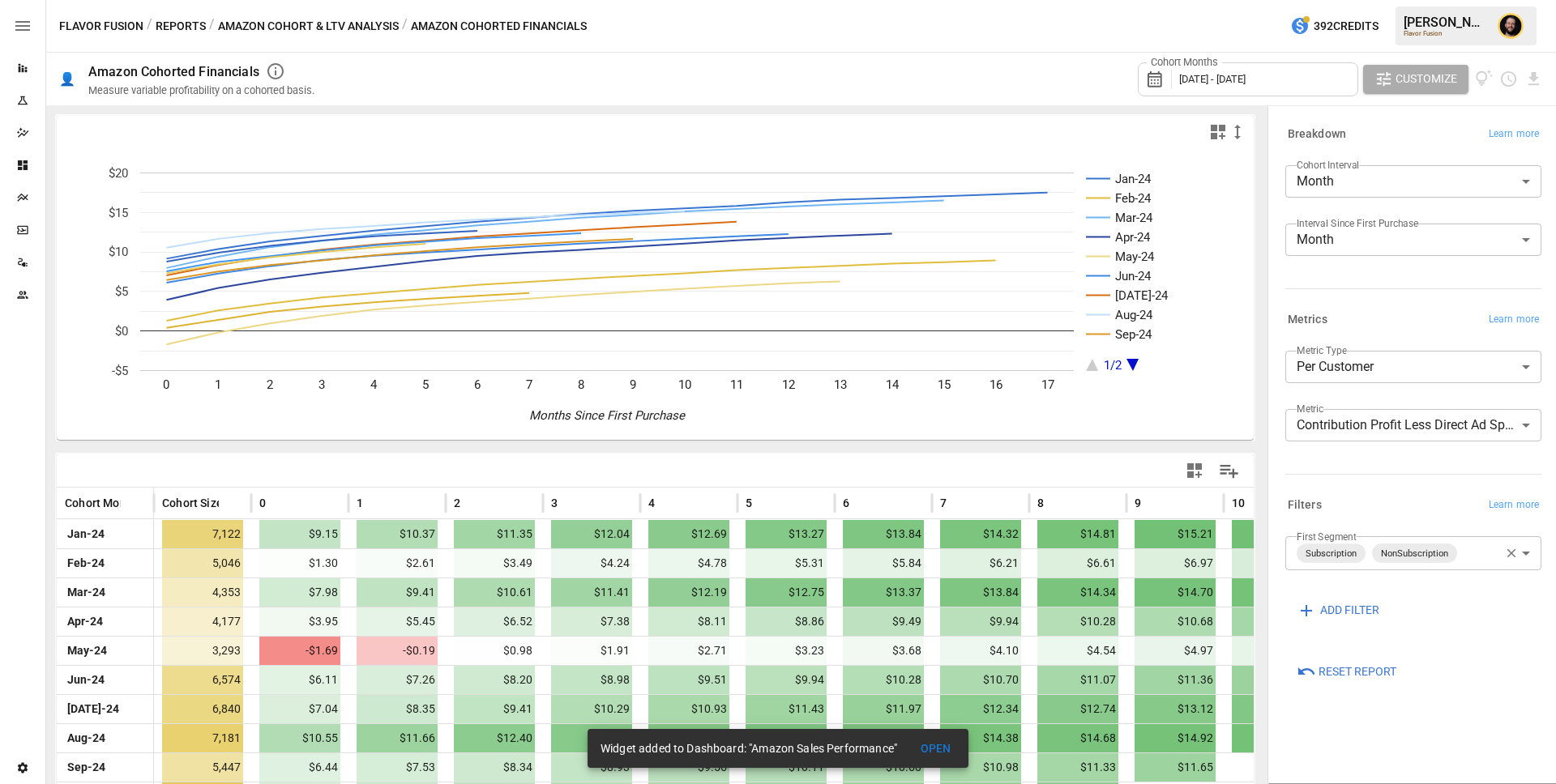click 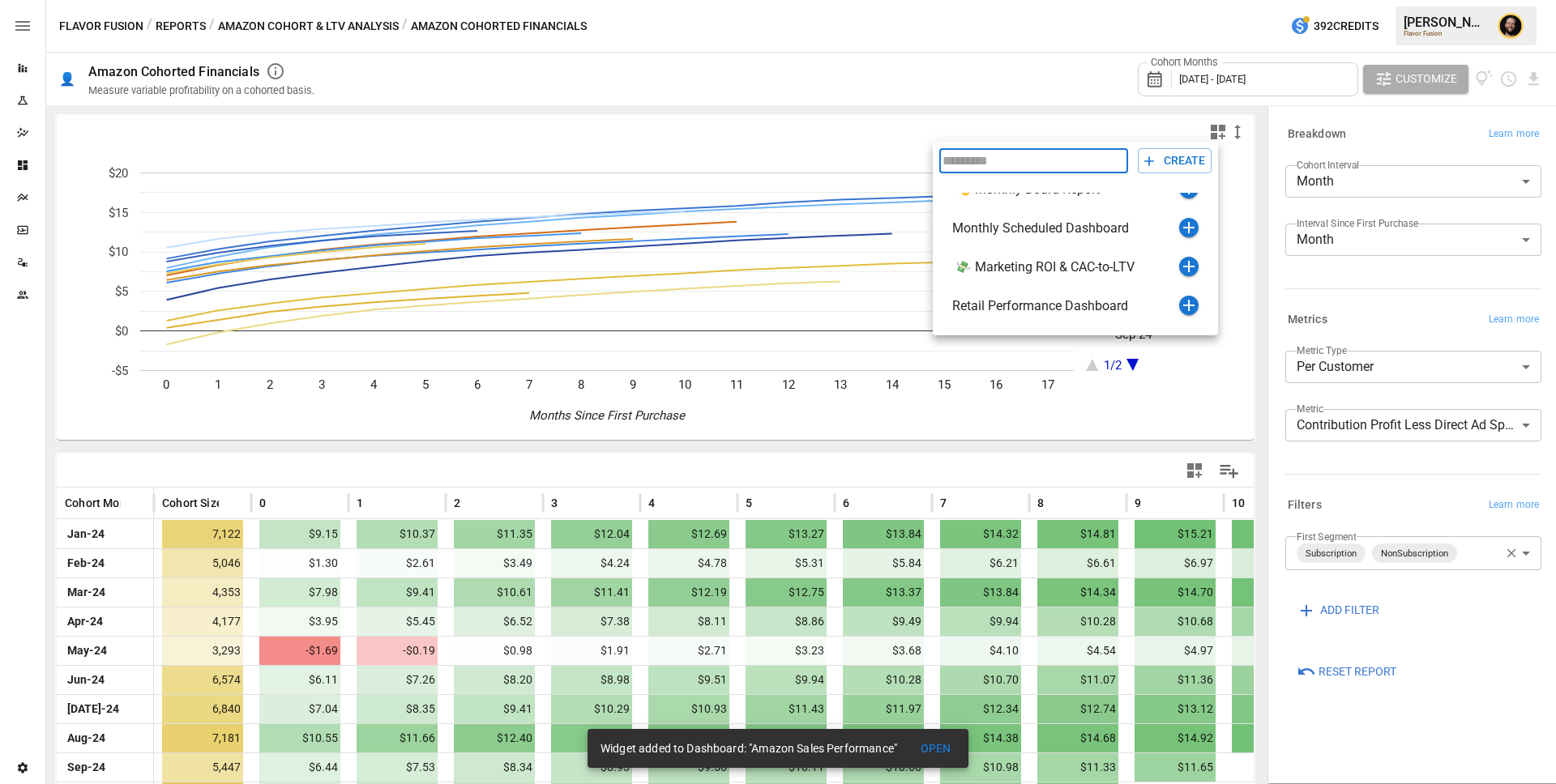 scroll, scrollTop: 175, scrollLeft: 0, axis: vertical 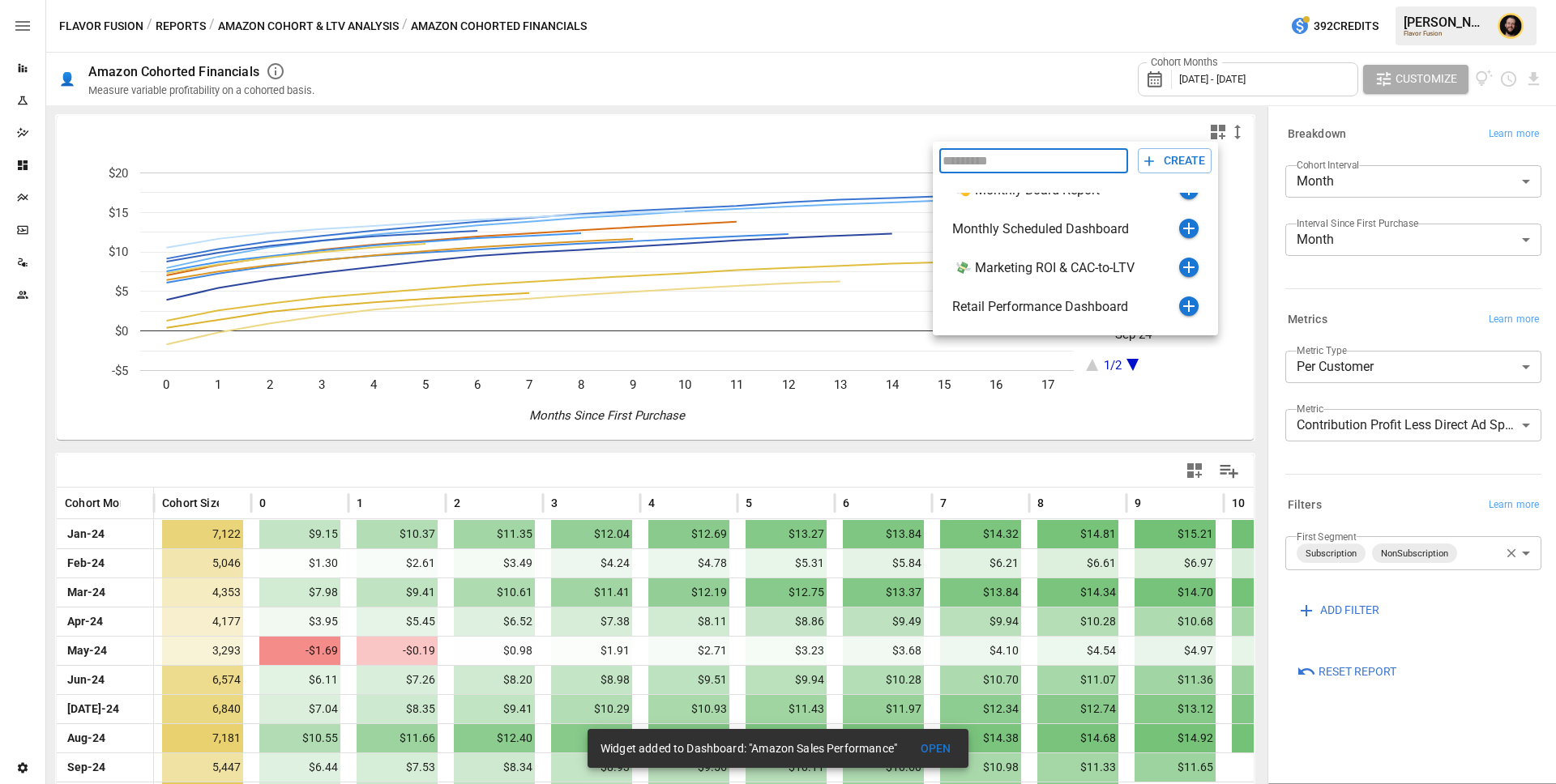 click at bounding box center (778, 392) 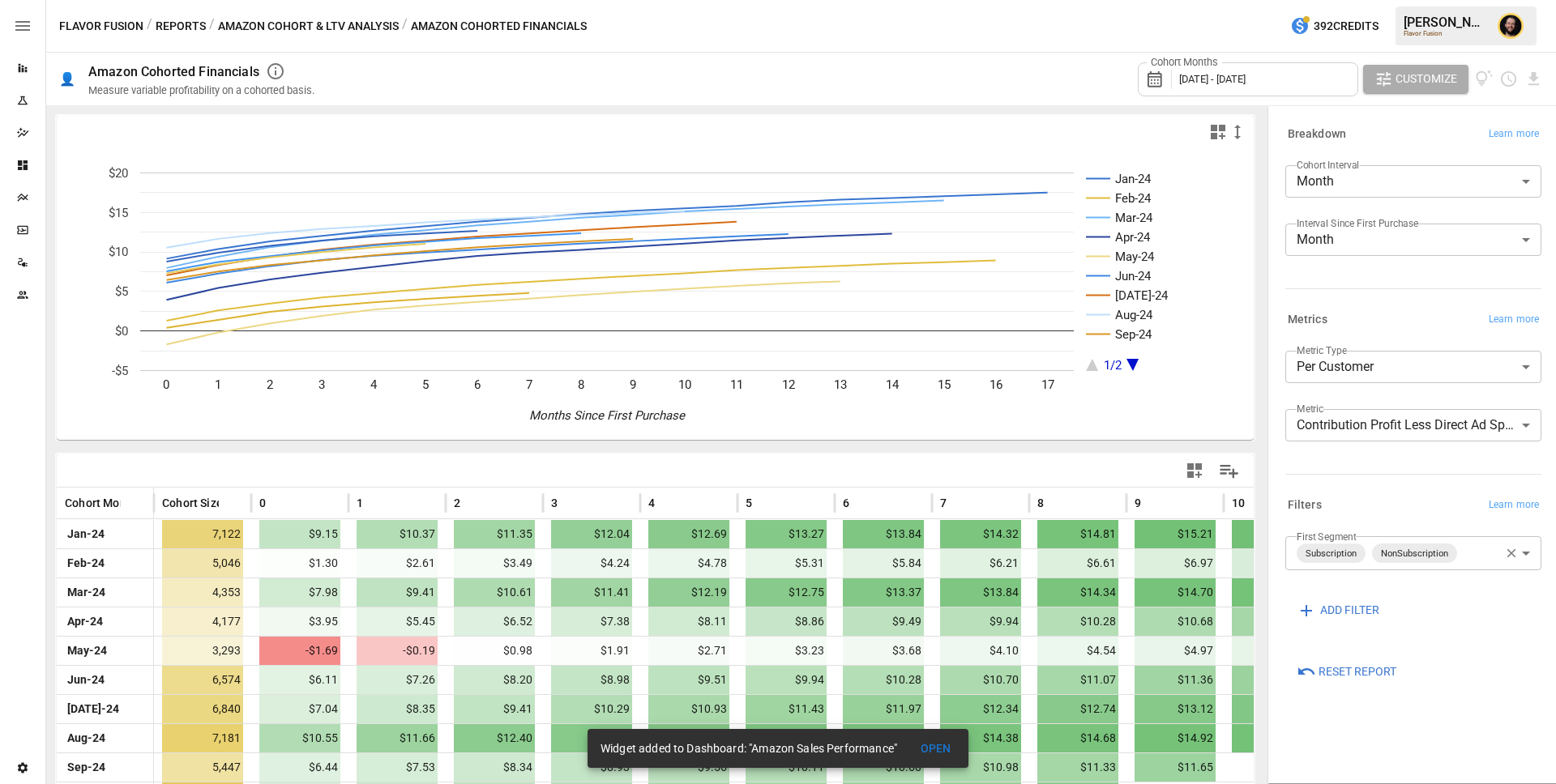 click 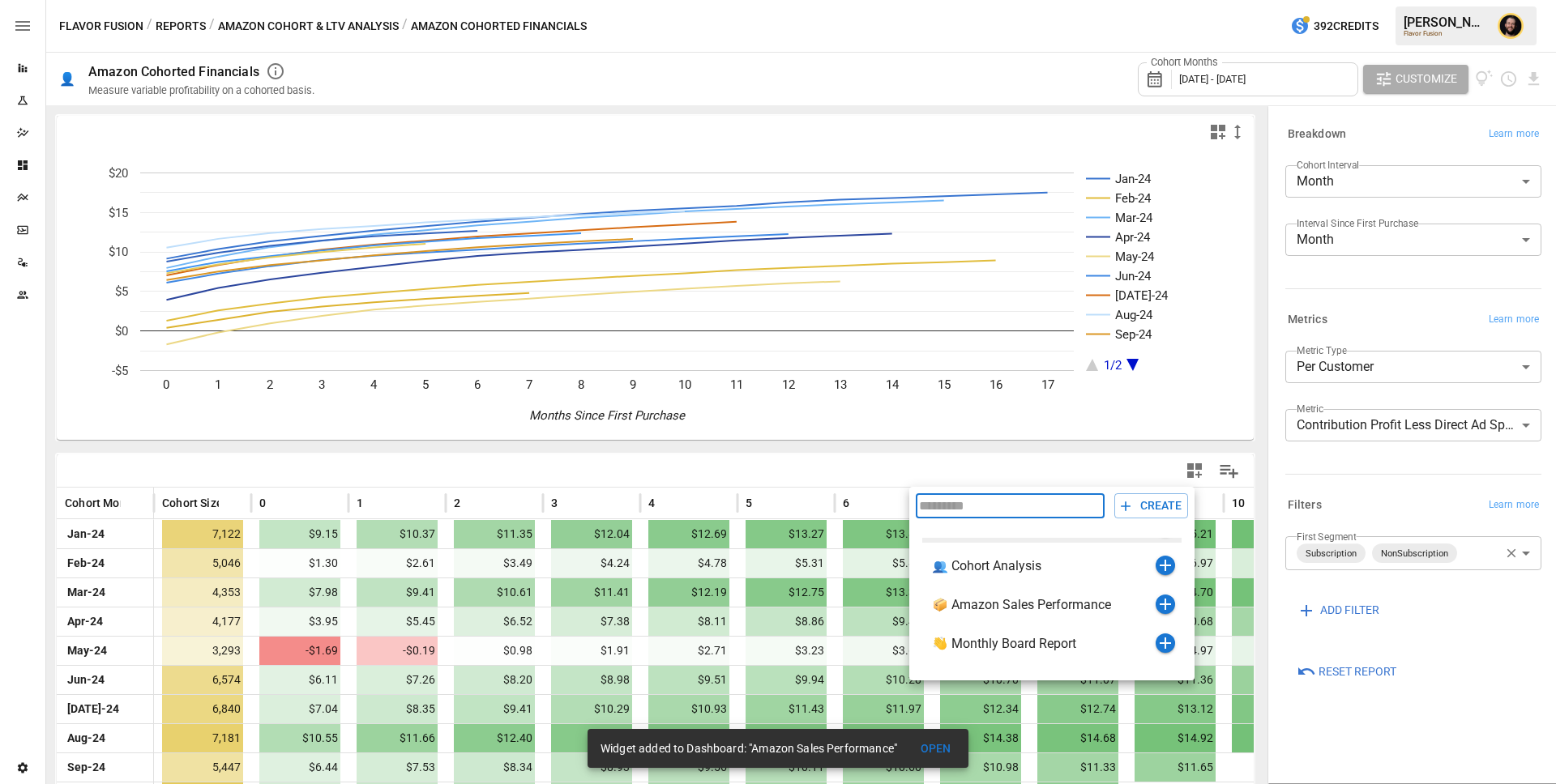 scroll, scrollTop: 71, scrollLeft: 0, axis: vertical 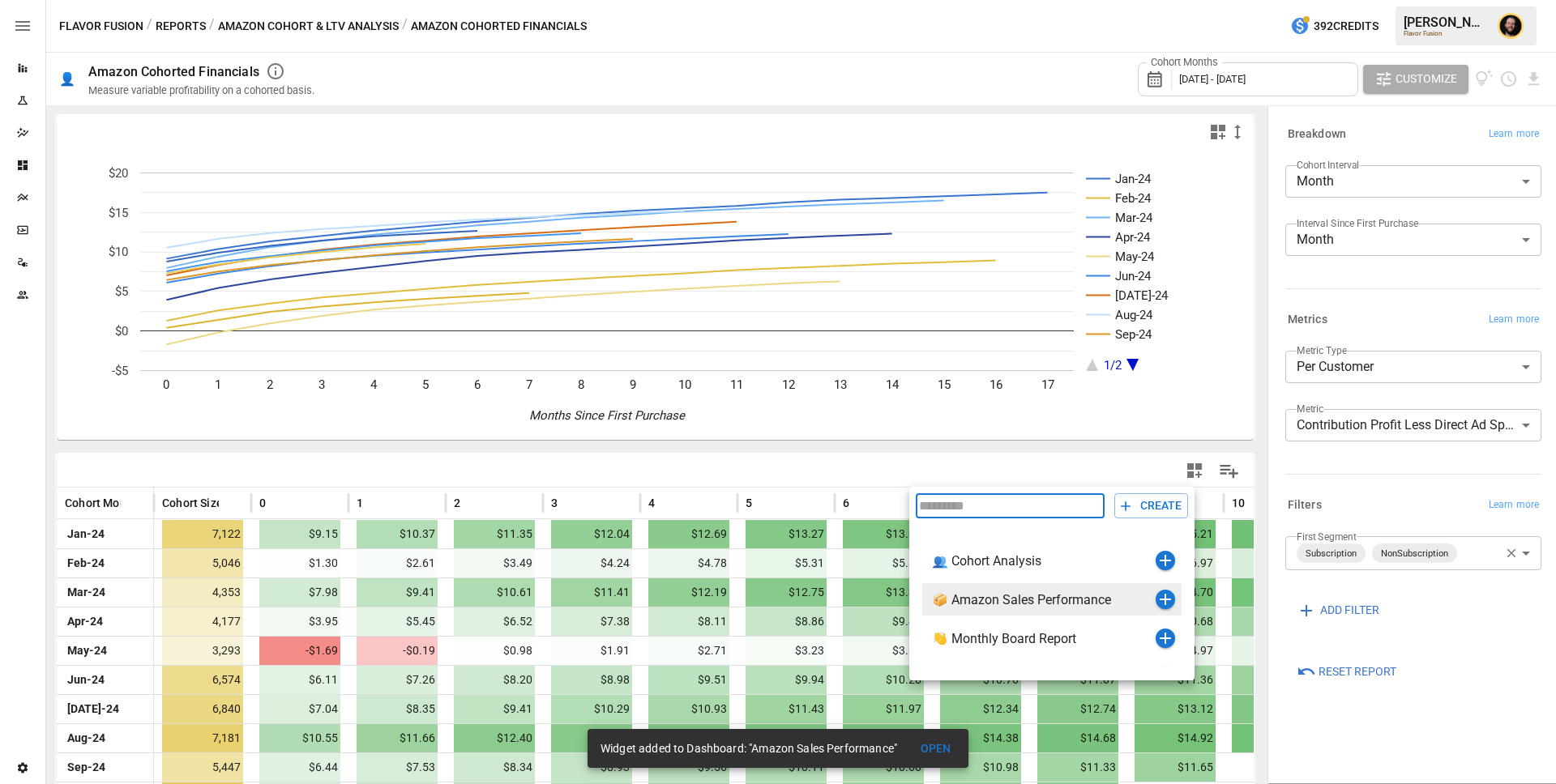 click 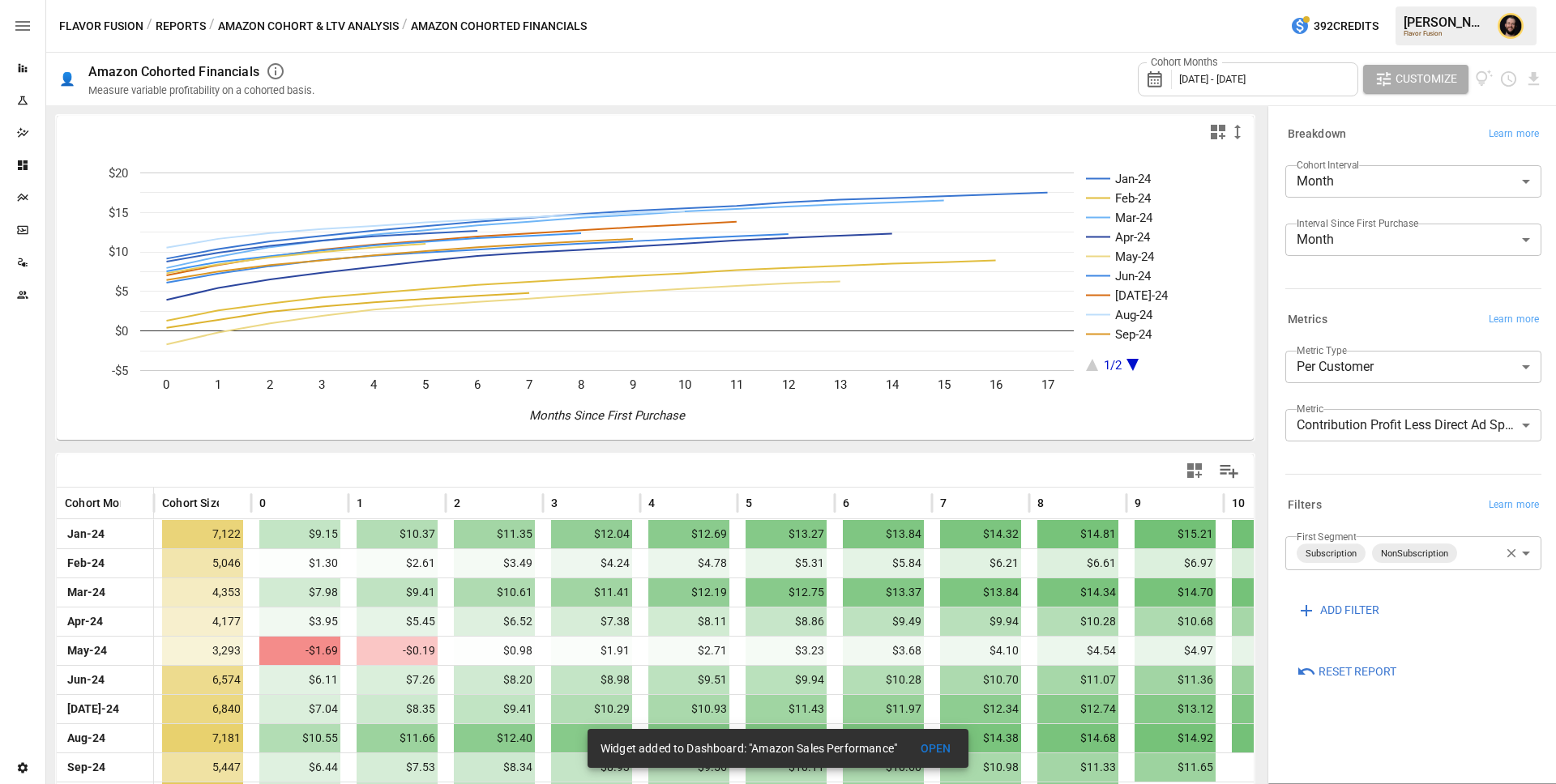 click on "Reports Experiments Dazzler Studio Dashboards Plans SmartModel ™ Data Sources Team Settings Flavor Fusion / Reports / Amazon Cohort & LTV Analysis / Amazon Cohorted Financials 392  Credits Ciaran N. Flavor Fusion 👤 Amazon Cohorted Financials Measure variable profitability on a cohorted basis. Cohort Months January 2024 - January 2025 Customize Jan-24 Feb-24 Mar-24 Apr-24 May-24 Jun-24 Jul-24 Aug-24 Sep-24 1/2 0 1 2 3 4 5 6 7 8 9 10 11 12 13 14 15 16 17 -$5 $0 $5 $10 $15 $20 Months Since First Purchase 0/0 Cohort Month  Cohort Size   0   1   2   3   4   5   6   7   8   9   10   11   12 Jan-24 7,122 $9.15 $10.37 $11.35 $12.04 $12.69 $13.27 $13.84 $14.32 $14.81 $15.21 $15.51 $15.82 $16.29 Feb-24 5,046 $1.30 $2.61 $3.49 $4.24 $4.78 $5.31 $5.84 $6.21 $6.61 $6.97 $7.30 $7.70 $7.97 Mar-24 4,353 $7.98 $9.41 $10.61 $11.41 $12.19 $12.75 $13.37 $13.84 $14.34 $14.70 $15.14 $15.43 $15.74 Apr-24 4,177 $3.95 $5.45 $6.52 $7.38 $8.11 $8.86 $9.49 $9.94 $10.28 $10.68 $11.07 $11.47 $11.77 May-24 3,293 -$1.69 -$0.19 $0.98" at bounding box center [778, 0] 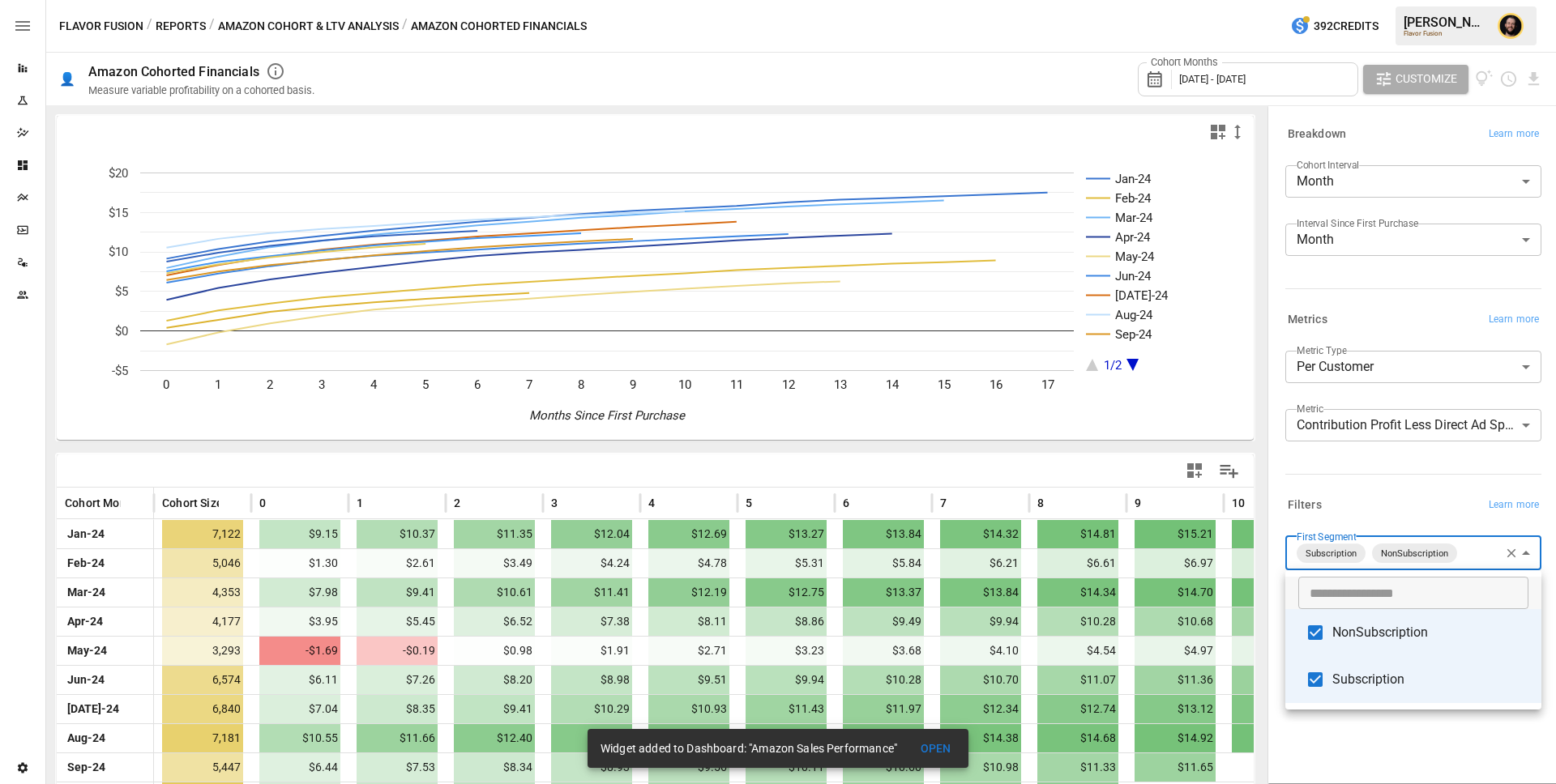 type on "**********" 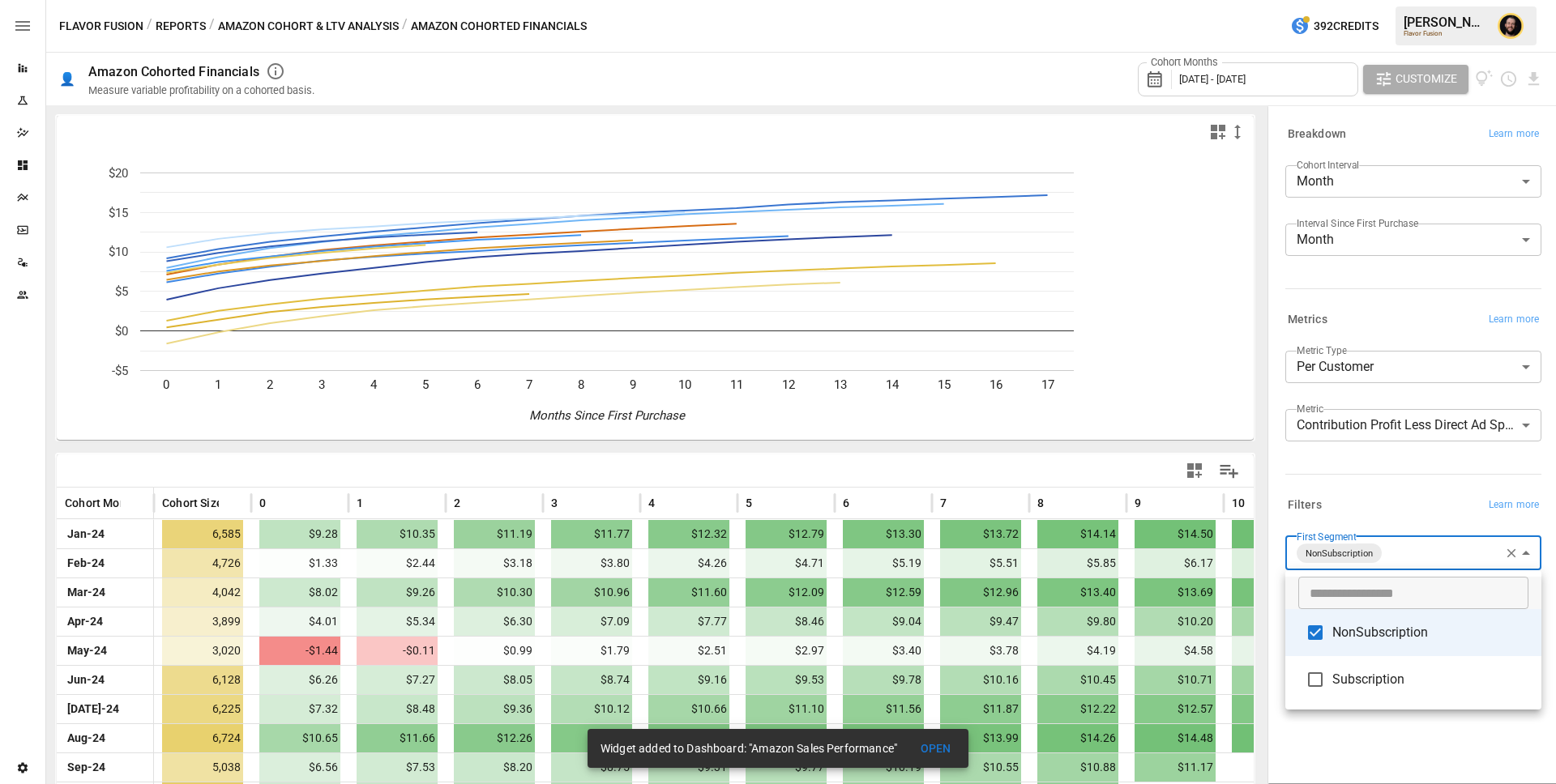 click at bounding box center [778, 392] 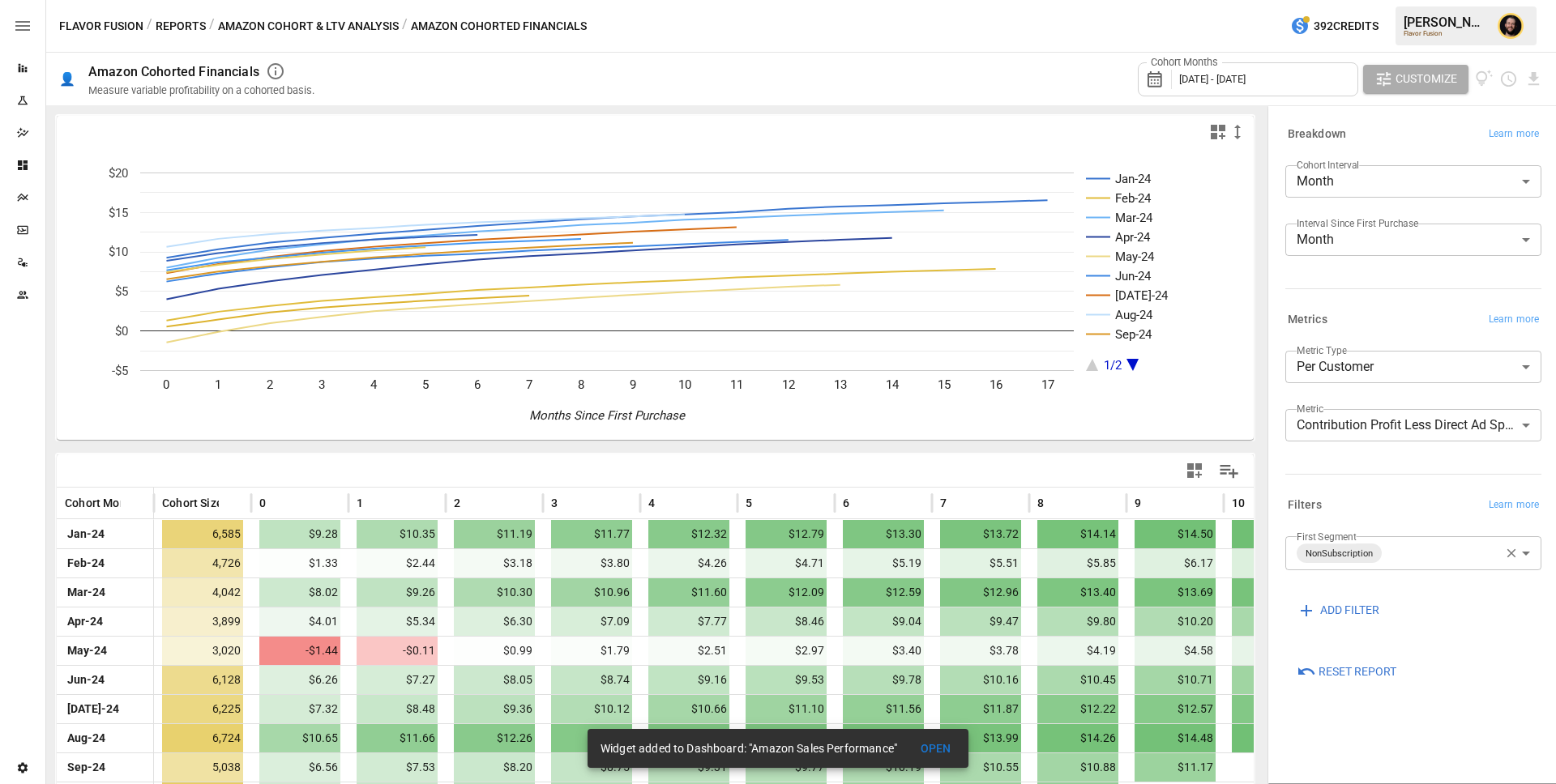 click on "Amazon Cohort & LTV Analysis" at bounding box center [308, 26] 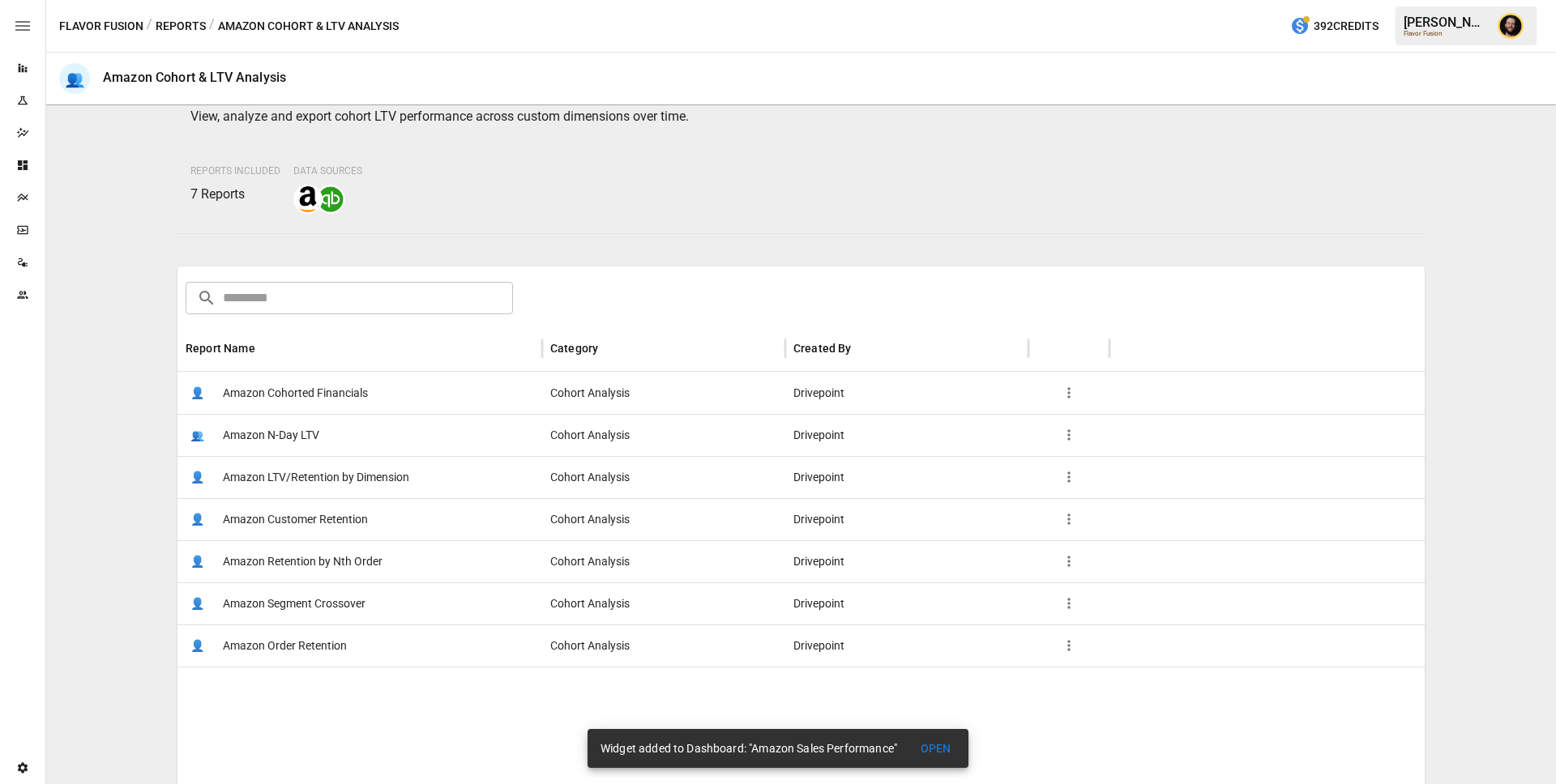 scroll, scrollTop: 92, scrollLeft: 0, axis: vertical 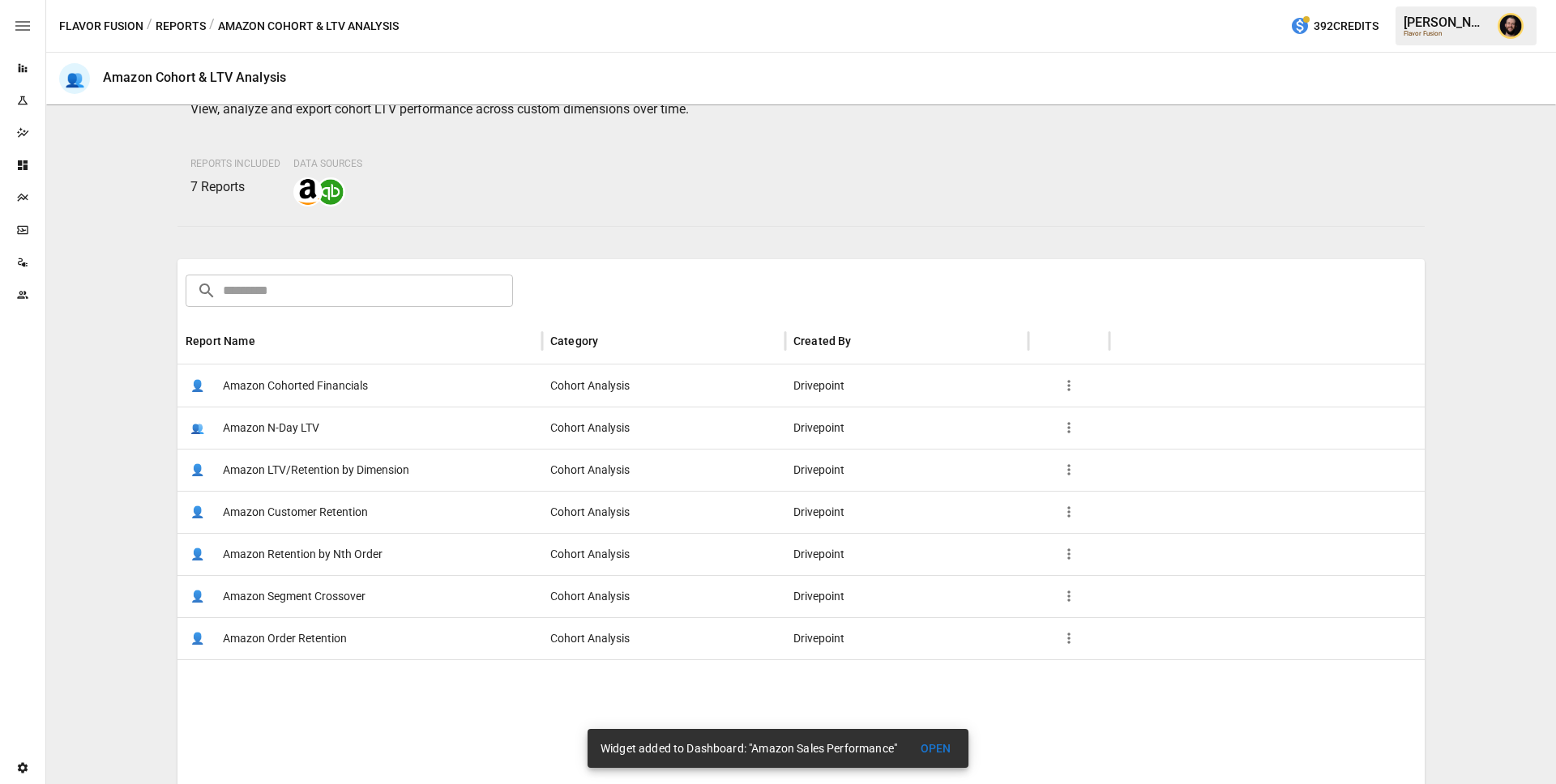 click on "Amazon LTV/Retention by Dimension" at bounding box center [316, 470] 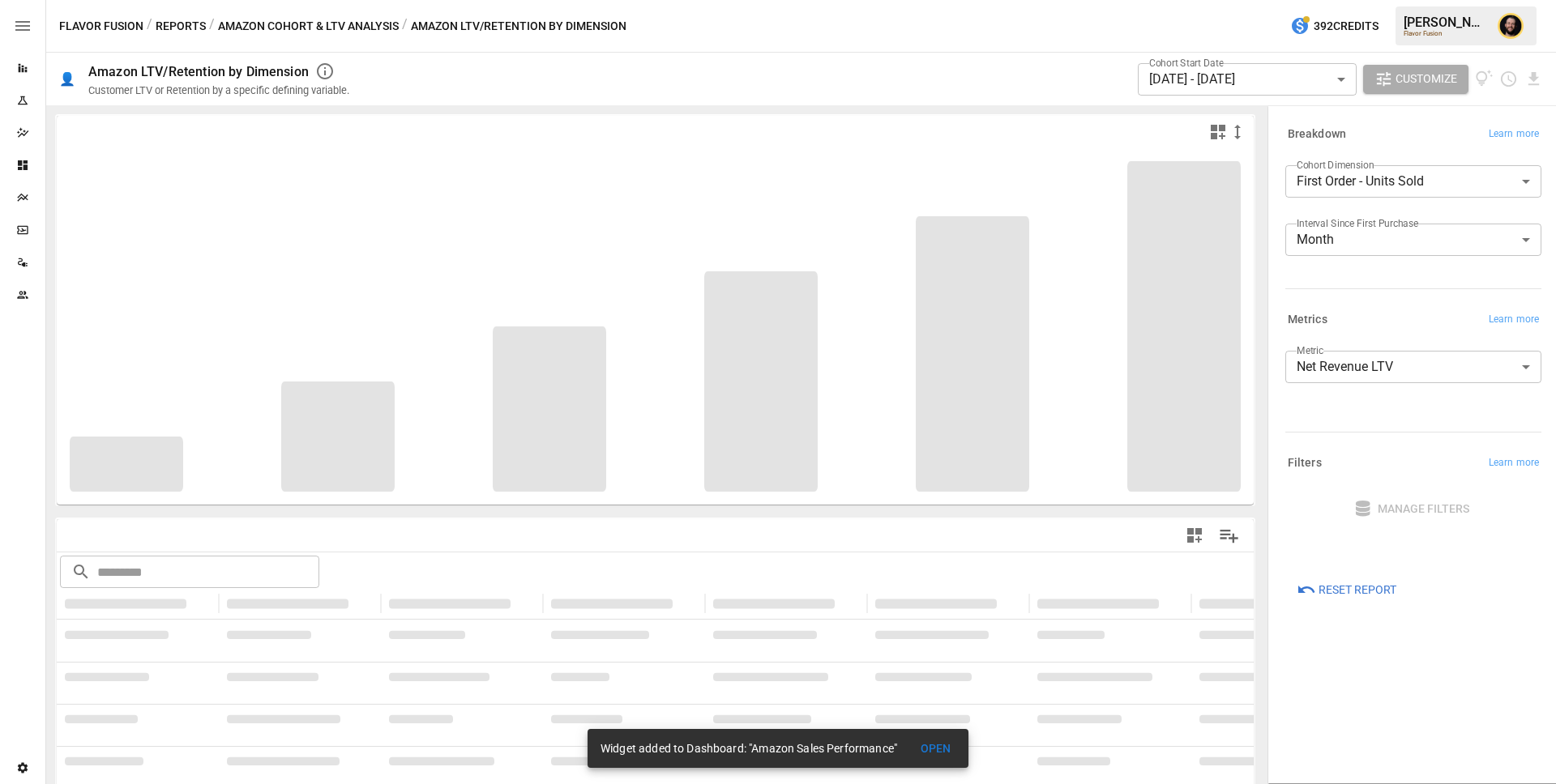 click on "**********" at bounding box center [778, 0] 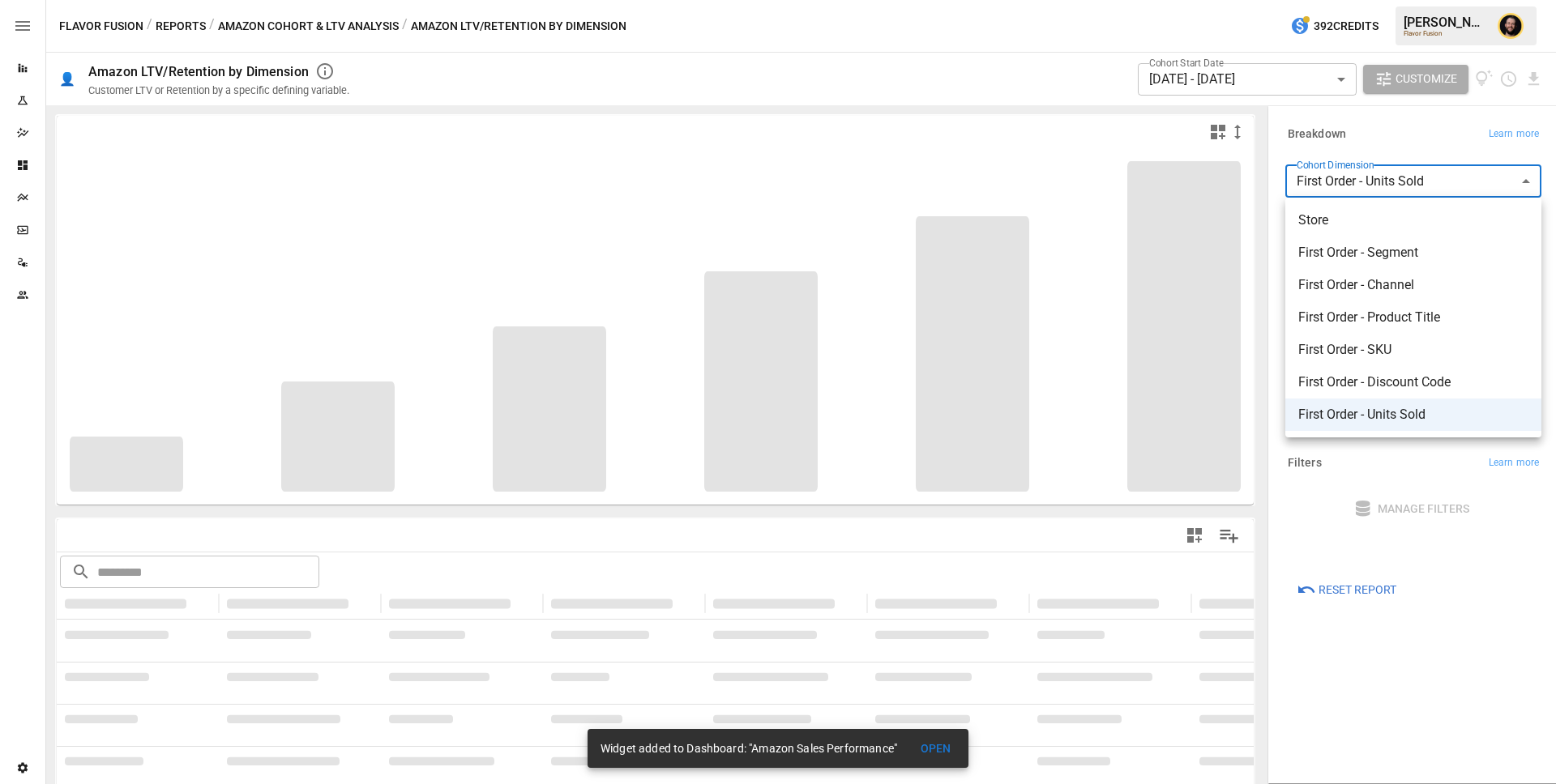 click on "First Order - Product Title" at bounding box center [1413, 317] 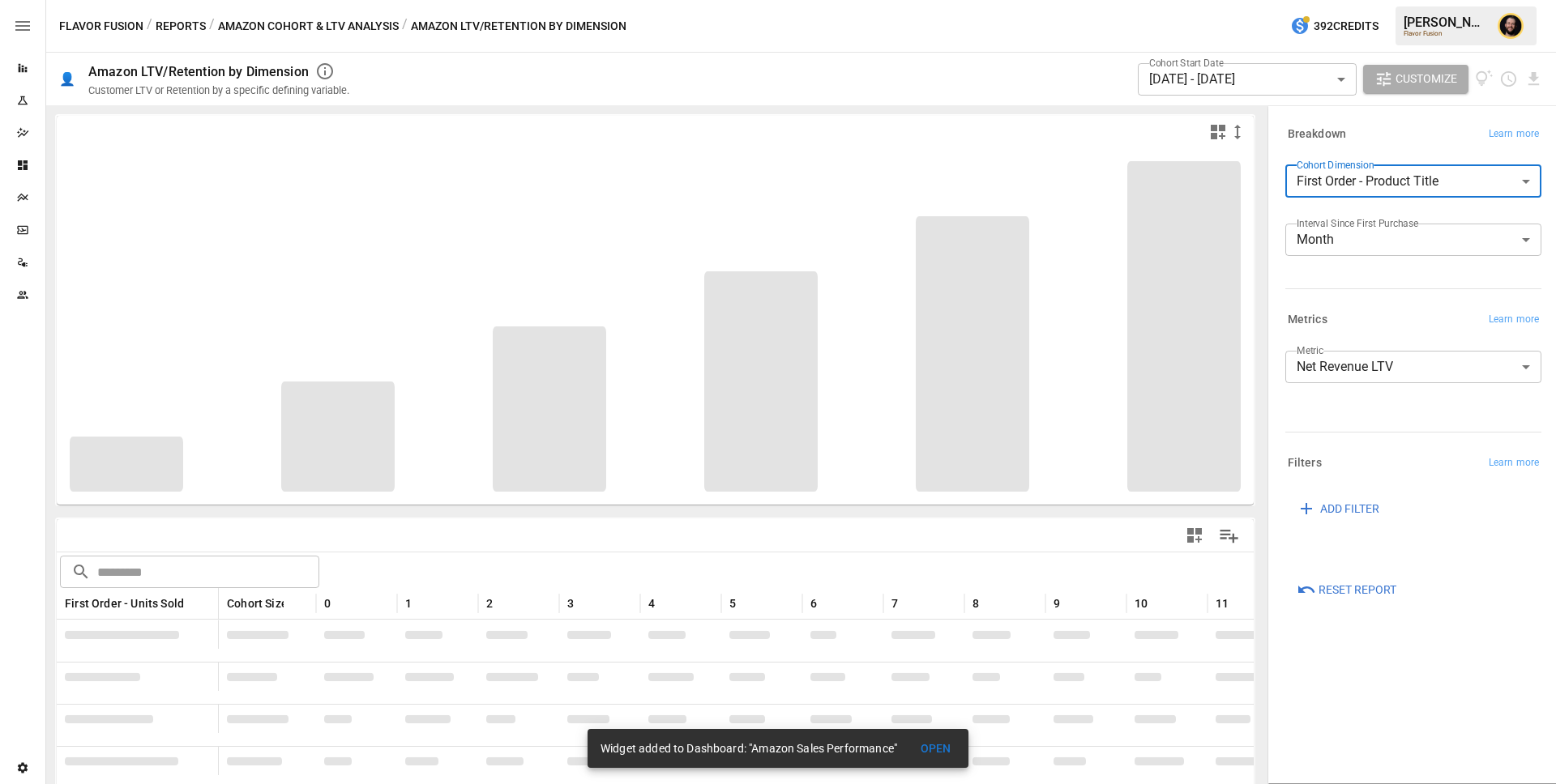 scroll, scrollTop: 79, scrollLeft: 0, axis: vertical 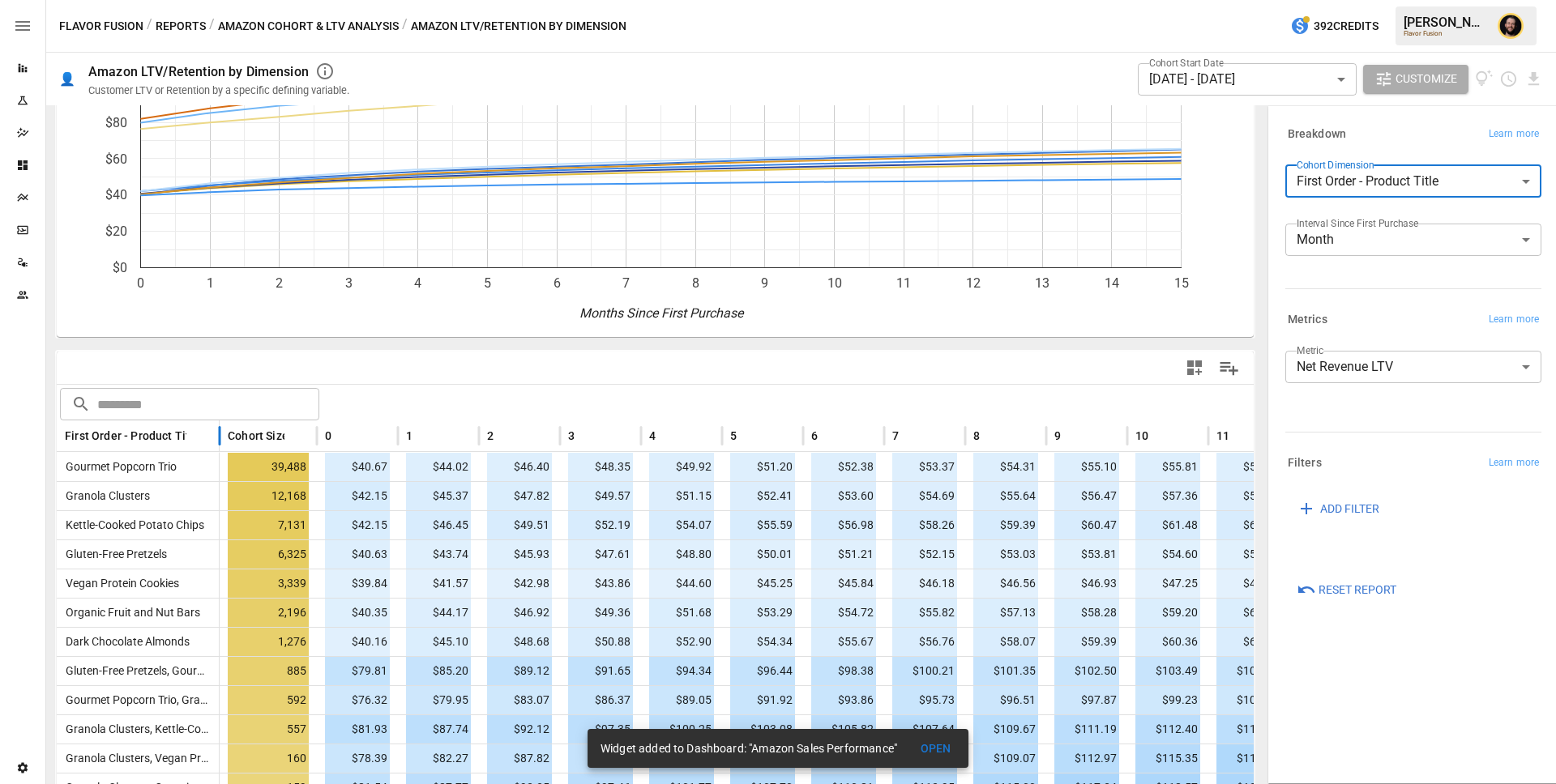 drag, startPoint x: 217, startPoint y: 433, endPoint x: 438, endPoint y: 432, distance: 221.00226 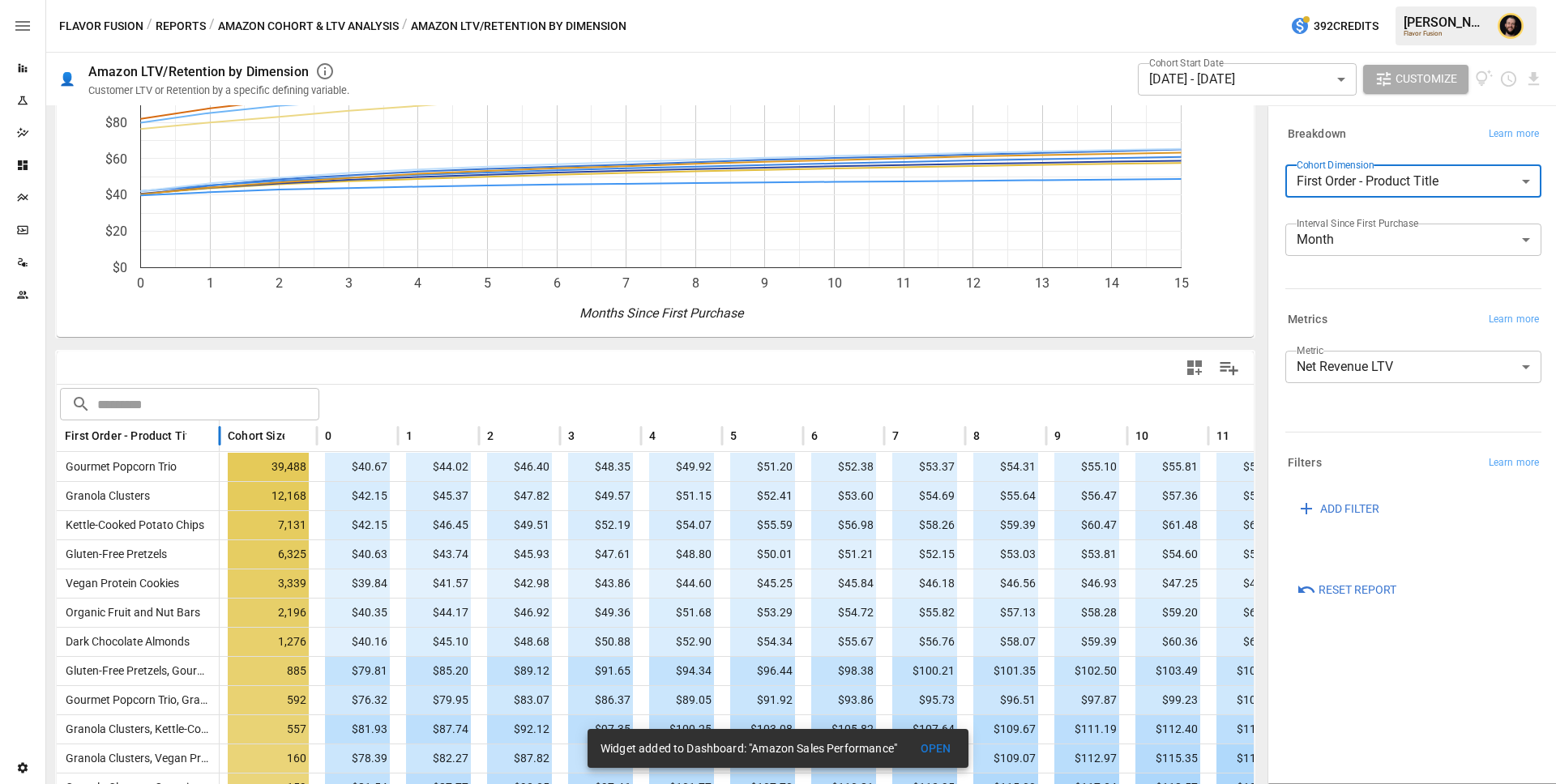 click at bounding box center [220, 436] 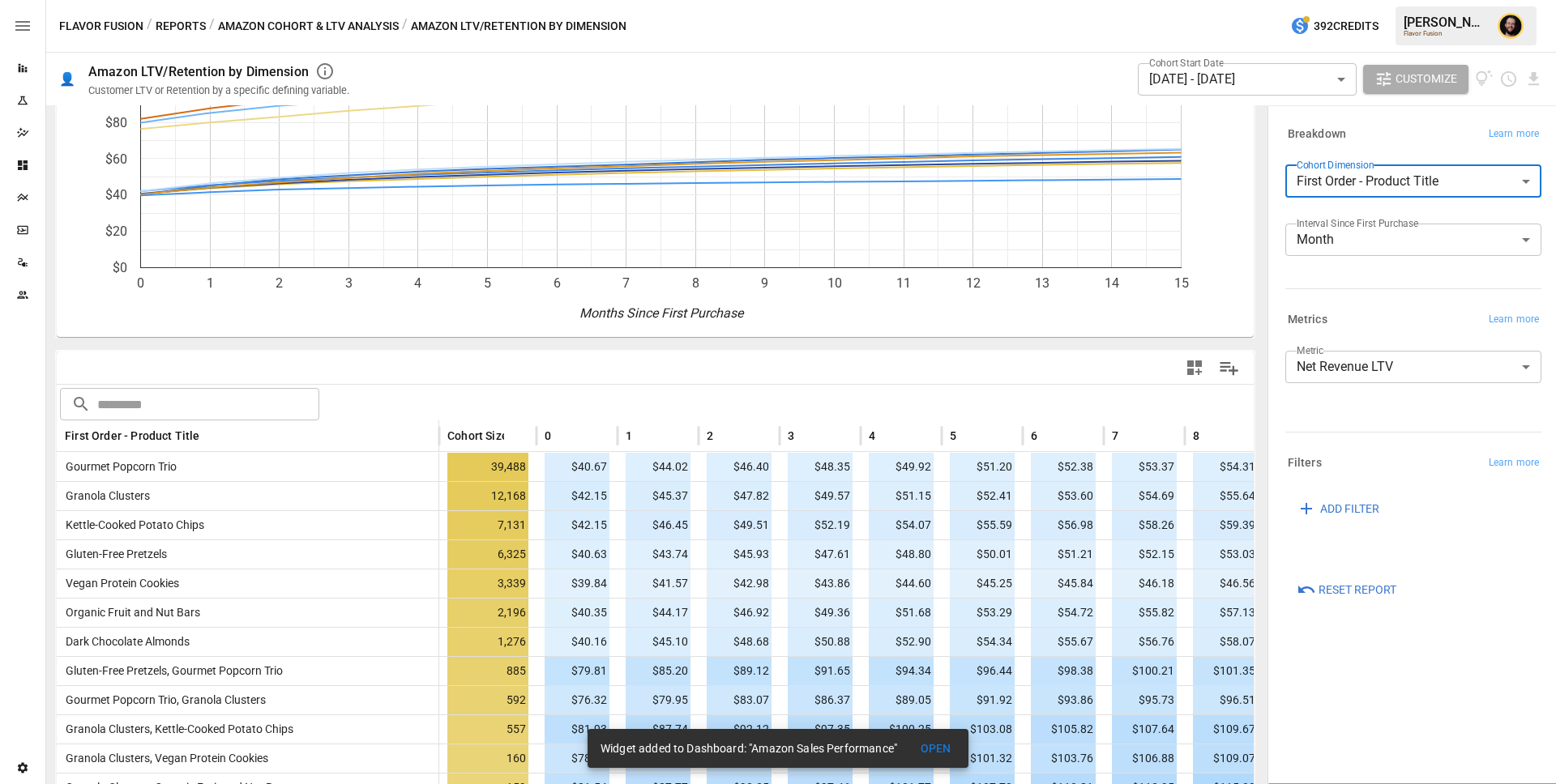 click on "Reports Experiments Dazzler Studio Dashboards Plans SmartModel ™ Data Sources Team Settings Flavor Fusion / Reports / Amazon Cohort & LTV Analysis / Amazon LTV/Retention by Dimension 392  Credits Ciaran N. Flavor Fusion 👤 Amazon LTV/Retention by Dimension Customer LTV or Retention by a specific defining variable. Cohort Start Date 03/31/2023 - 03/31/2024 ****** ​ Customize For visual display, only the top 10 based on cohort size outputted in the chart below. 0 1 2 3 4 5 6 7 8 9 10 11 12 13 14 15 $0 $20 $40 $60 $80 $100 $120 $140 Months Since First Purchase $140 ​ ​ First Order - Product Title  Cohort Size   0   1   2   3   4   5   6   7   8   9   10 Gourmet Popcorn Trio 39,488 $40.67 $44.02 $46.40 $48.35 $49.92 $51.20 $52.38 $53.37 $54.31 $55.10 $55.81 Granola Clusters 12,168 $42.15 $45.37 $47.82 $49.57 $51.15 $52.41 $53.60 $54.69 $55.64 $56.47 $57.36 Kettle-Cooked Potato Chips 7,131 $42.15 $46.45 $49.51 $52.19 $54.07 $55.59 $56.98 $58.26 $59.39 $60.47 $61.48 Gluten-Free Pretzels 6,325 $40.63 3,339" at bounding box center (778, 0) 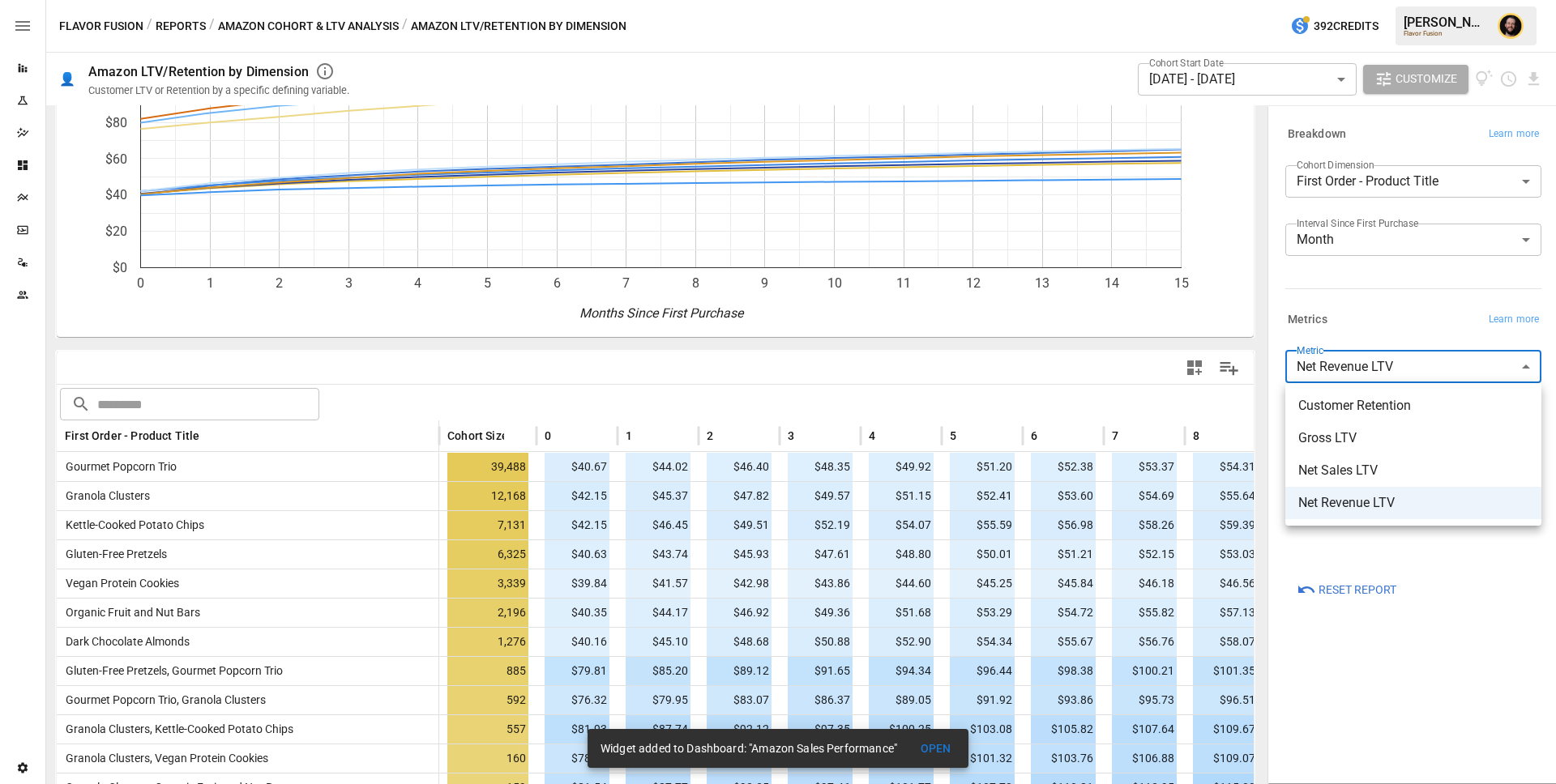 click at bounding box center (778, 392) 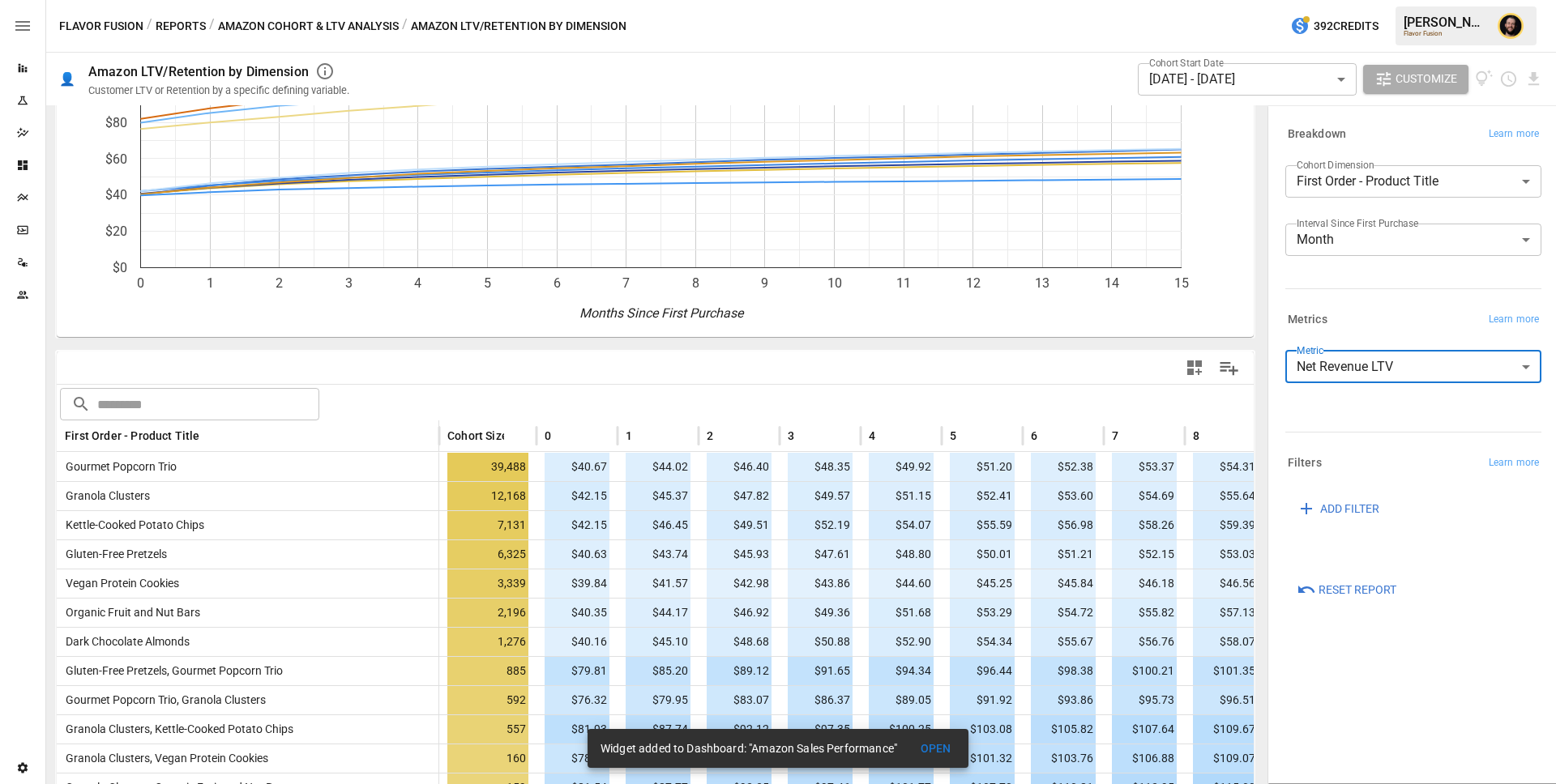click 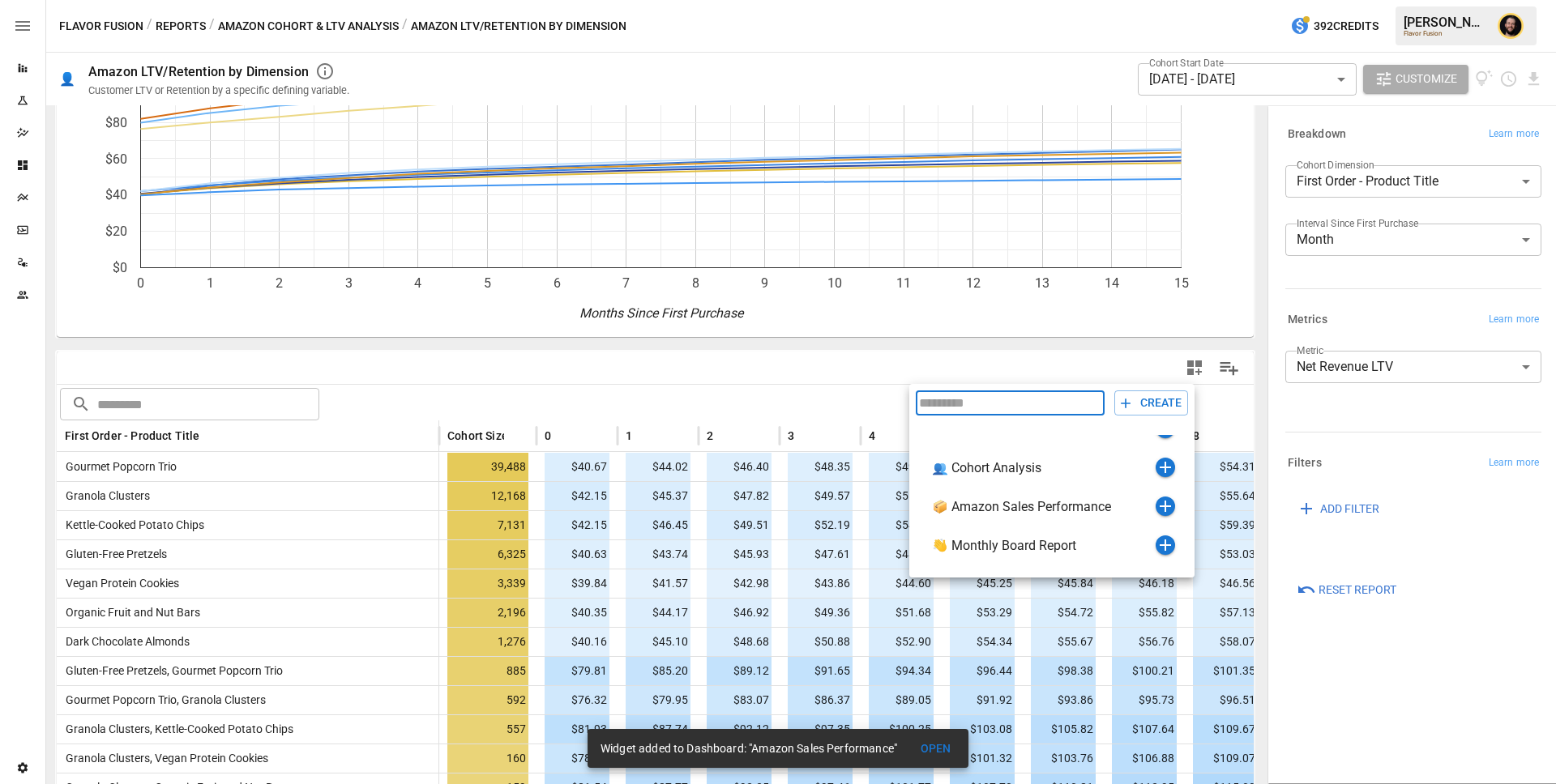 scroll, scrollTop: 63, scrollLeft: 0, axis: vertical 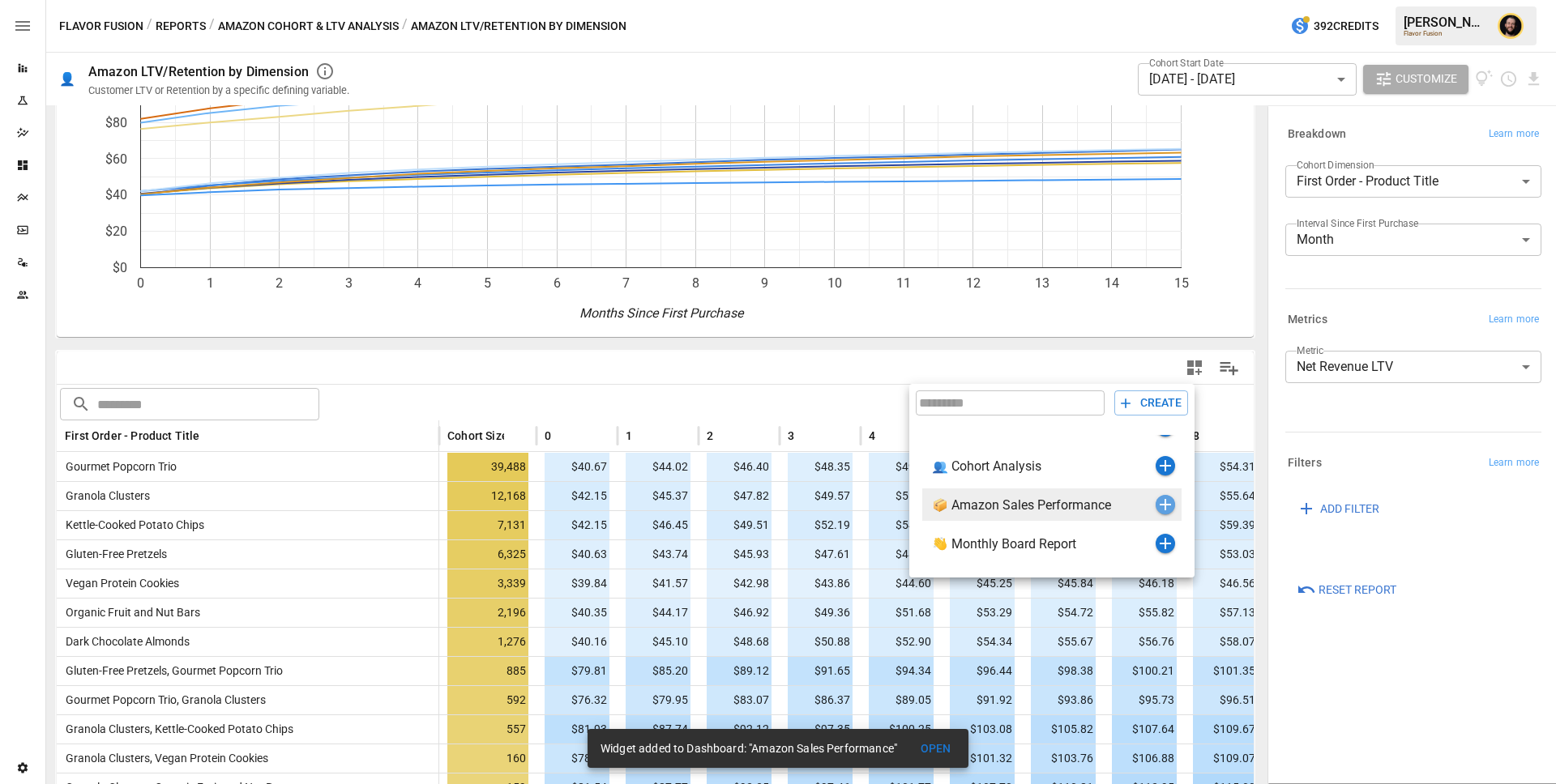 click 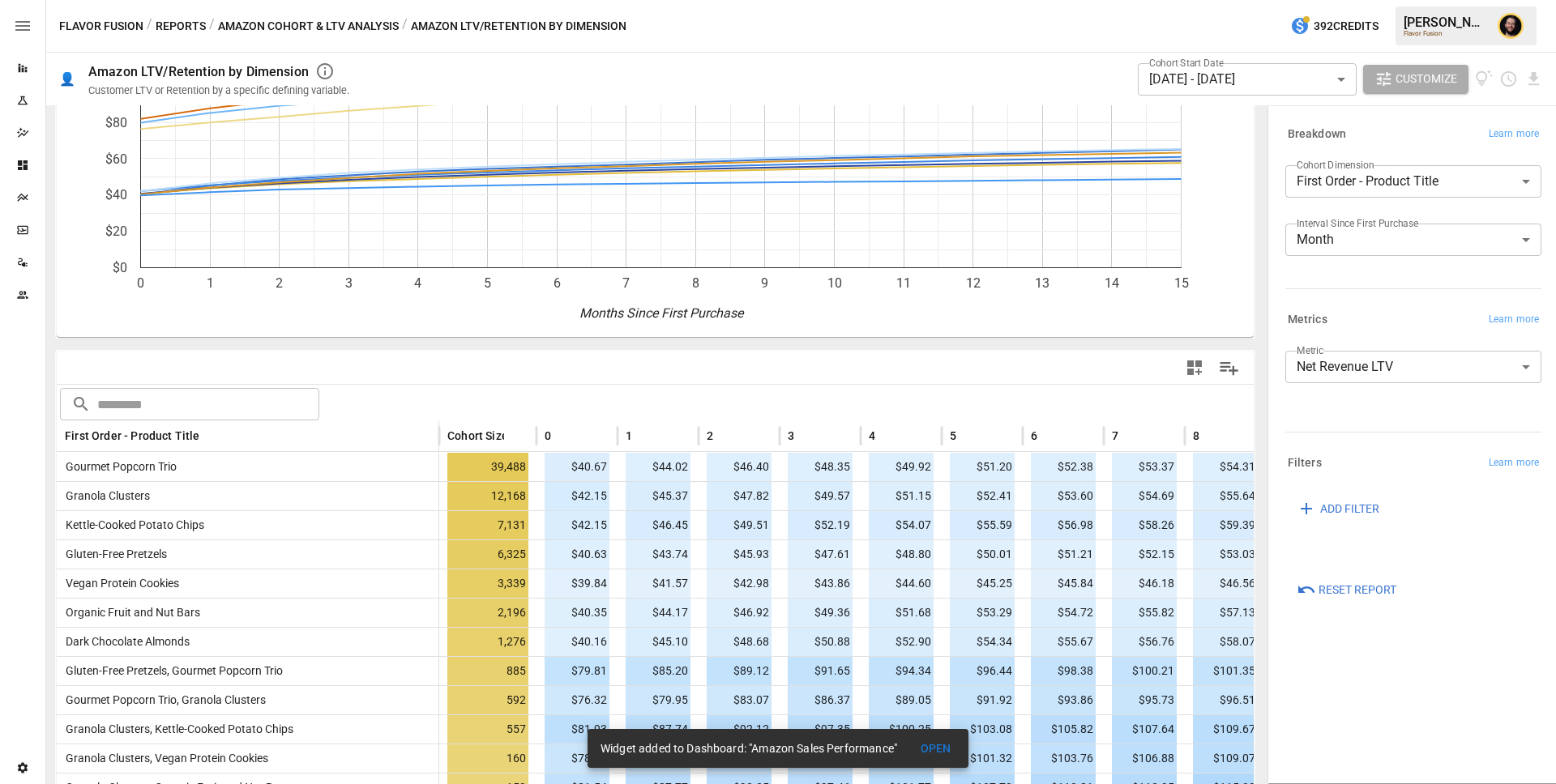 click on "Amazon Cohort & LTV Analysis" at bounding box center [308, 26] 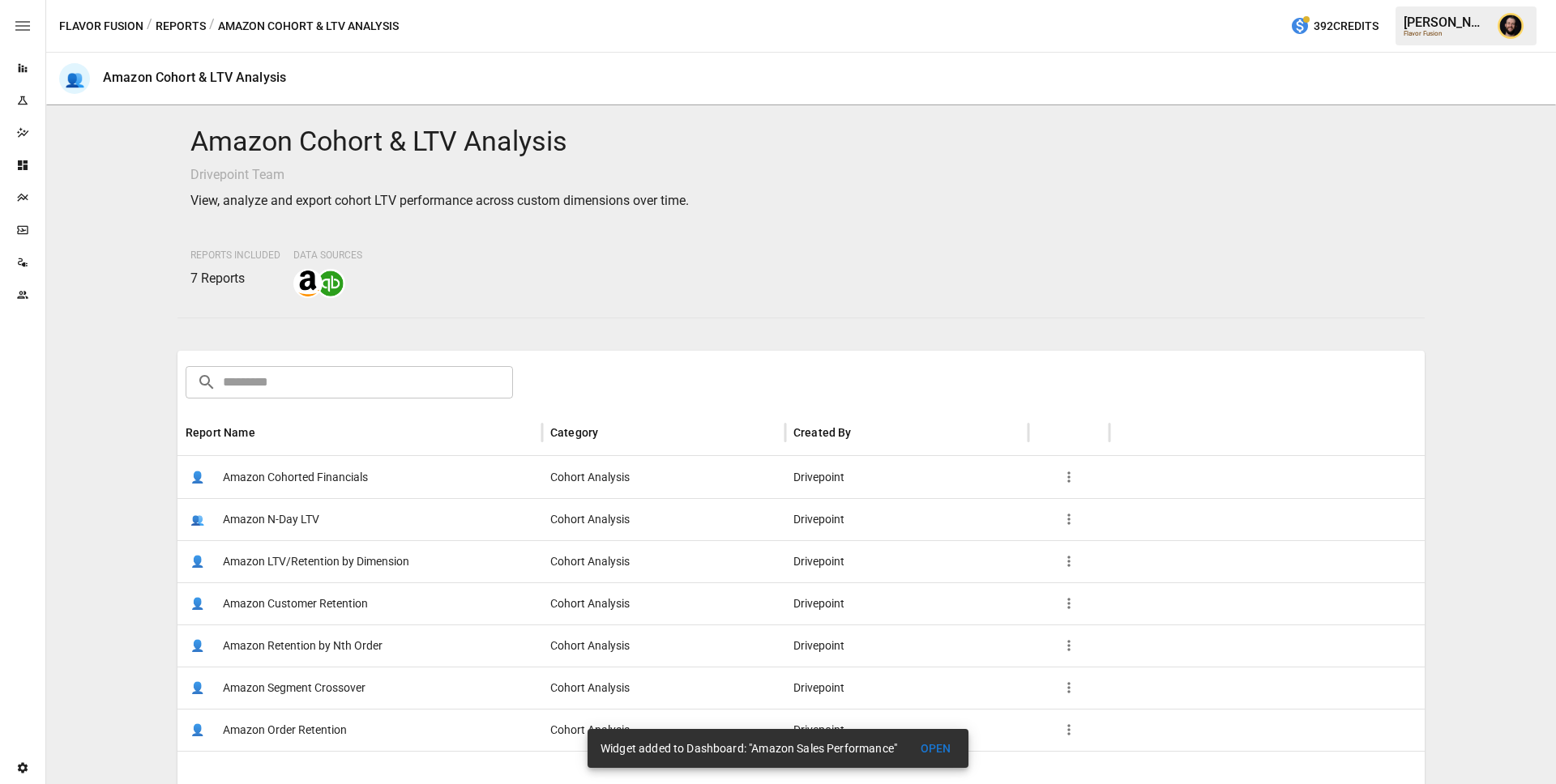 scroll, scrollTop: 232, scrollLeft: 0, axis: vertical 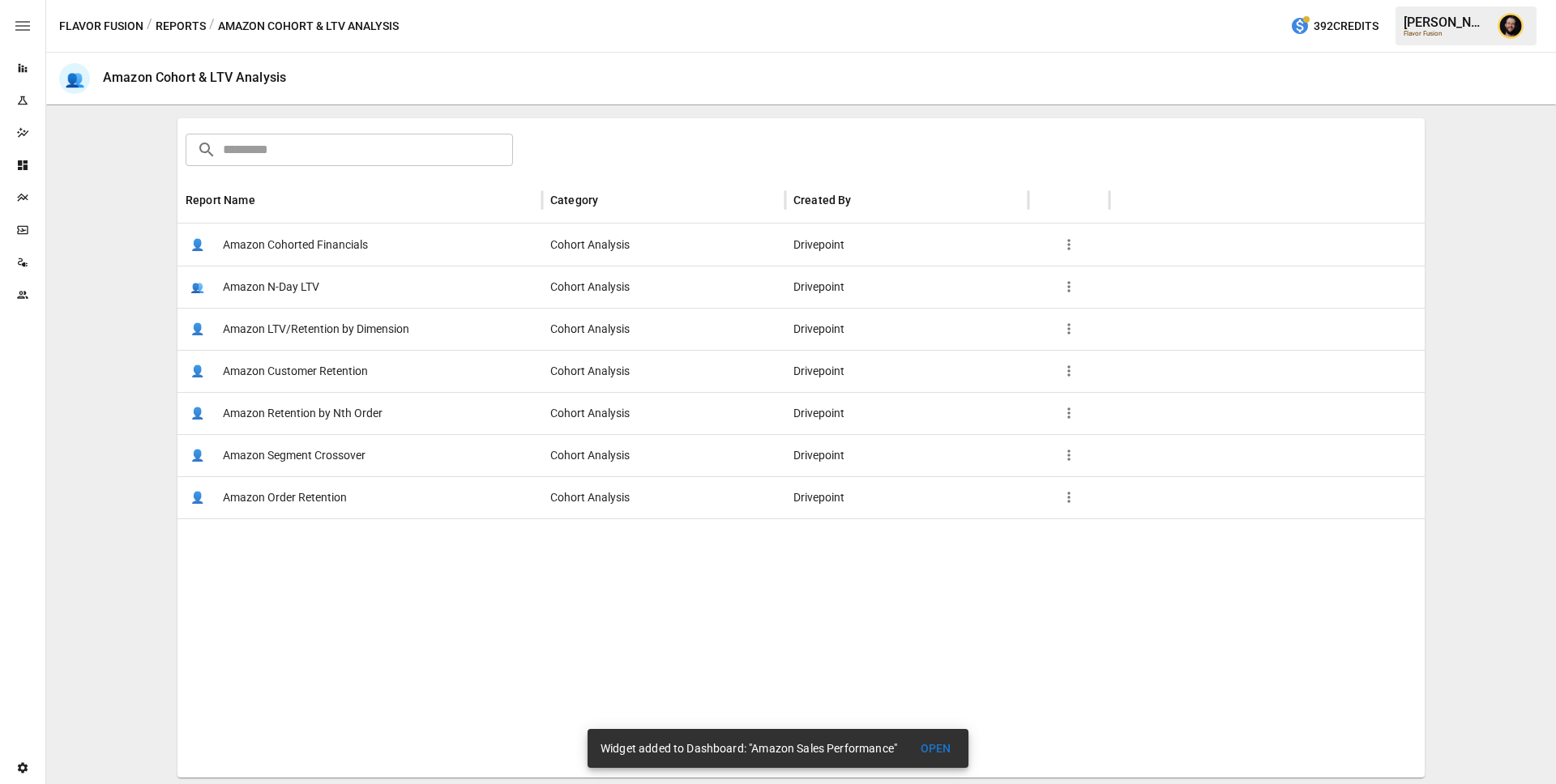 click on "👤 Amazon Segment Crossover" at bounding box center (360, 455) 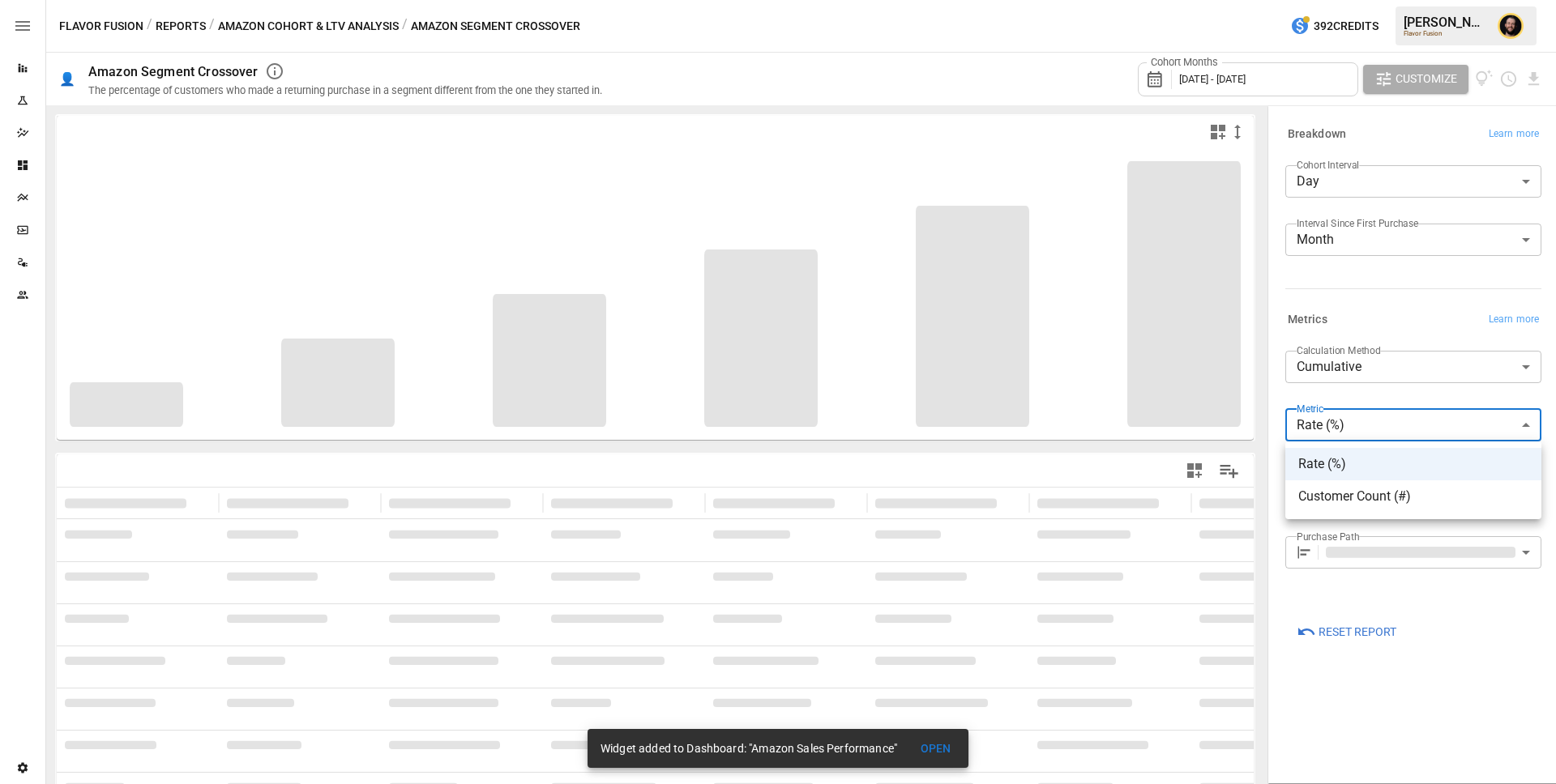 click on "**********" at bounding box center (778, 0) 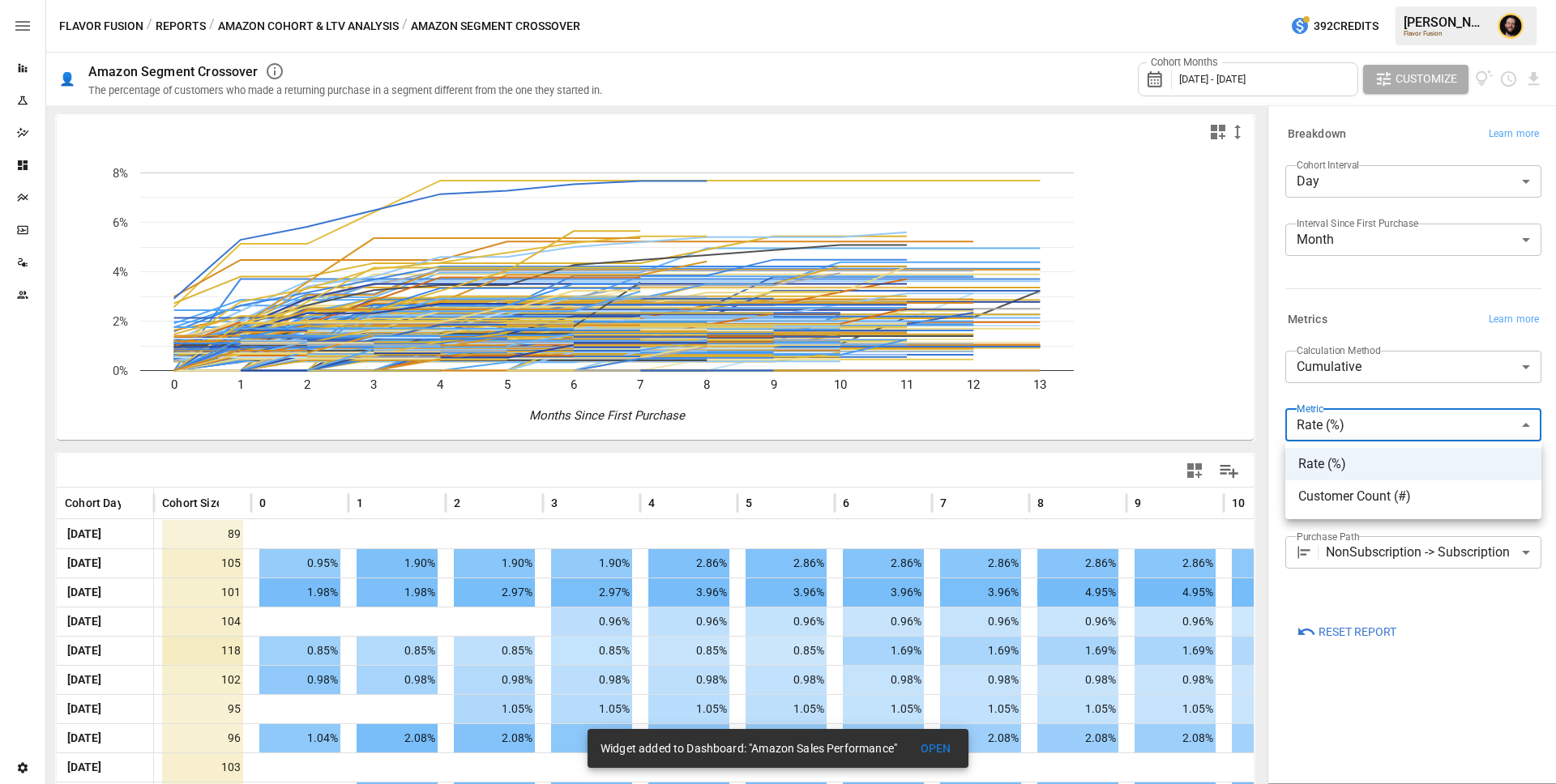 click on "Reports Experiments Dazzler Studio Dashboards Plans SmartModel ™ Data Sources Team Settings Flavor Fusion / Reports / Amazon Cohort & LTV Analysis / Amazon Segment Crossover 392  Credits Ciaran N. Flavor Fusion 👤 Amazon Segment Crossover The percentage of customers who made a returning purchase in a segment different from the one they started in. Cohort Months May 2024 - May 2025 Customize 0 1 2 3 4 5 6 7 8 9 10 11 12 13 0% 2% 4% 6% 8% Months Since First Purchase 00/00 Cohort Day  Cohort Size   0   1   2   3   4   5   6   7   8   9   10   11   12 May 01, 2024 89 May 02, 2024 105 0.95% 1.90% 1.90% 1.90% 2.86% 2.86% 2.86% 2.86% 2.86% 2.86% 2.86% 2.86% 2.86% May 03, 2024 101 1.98% 1.98% 2.97% 2.97% 3.96% 3.96% 3.96% 3.96% 4.95% 4.95% 4.95% 4.95% 4.95% May 04, 2024 104 0.96% 0.96% 0.96% 0.96% 0.96% 0.96% 0.96% 0.96% 0.96% 0.96% May 05, 2024 118 0.85% 0.85% 0.85% 0.85% 0.85% 0.85% 1.69% 1.69% 1.69% 1.69% 1.69% 1.69% 1.69% May 06, 2024 102 0.98% 0.98% 0.98% 0.98% 0.98% 0.98% 0.98% 0.98% 0.98% 0.98% 0.98% 0.98%" at bounding box center [778, 0] 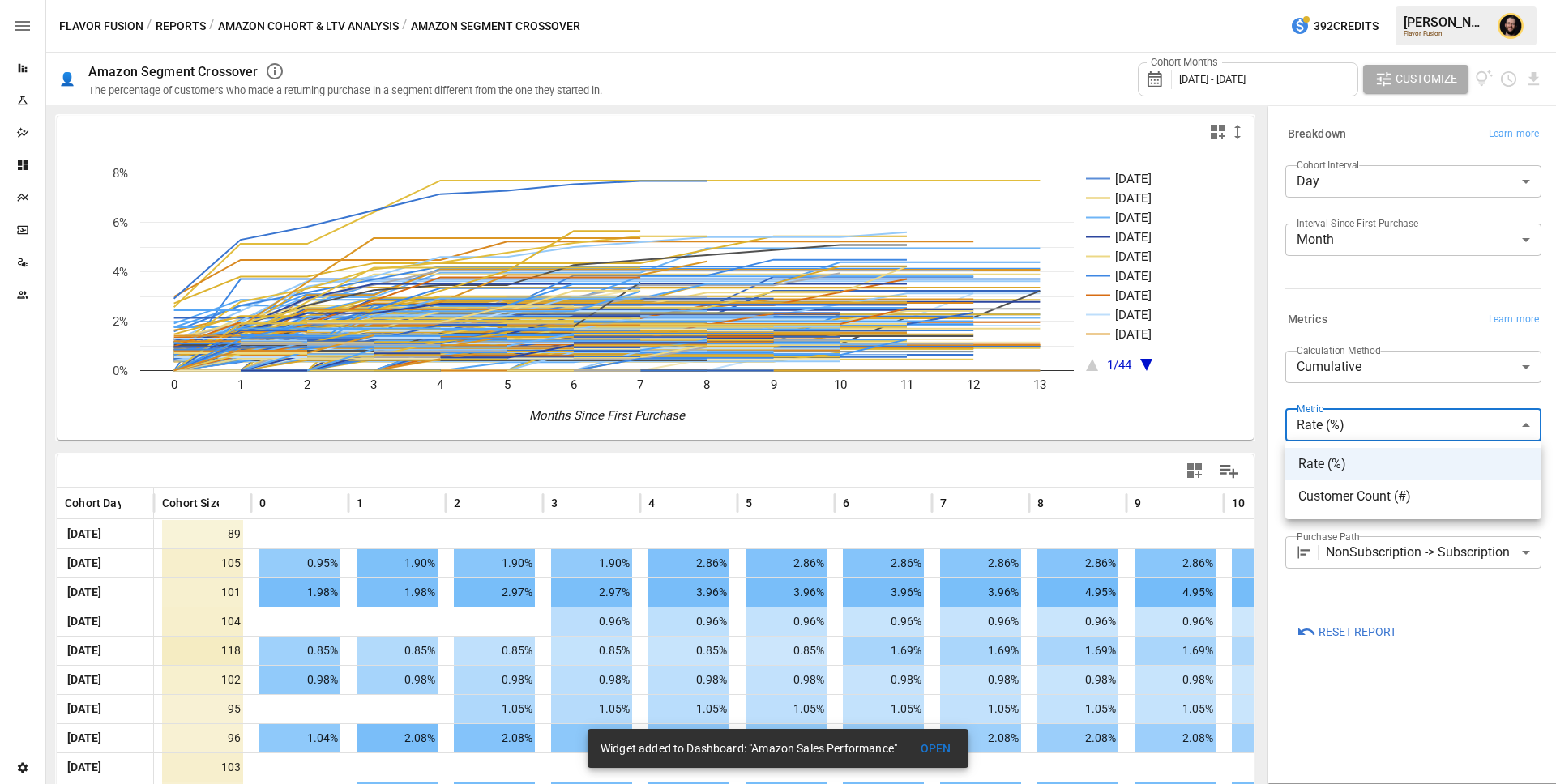 click on "Customer Count (#)" at bounding box center (1413, 496) 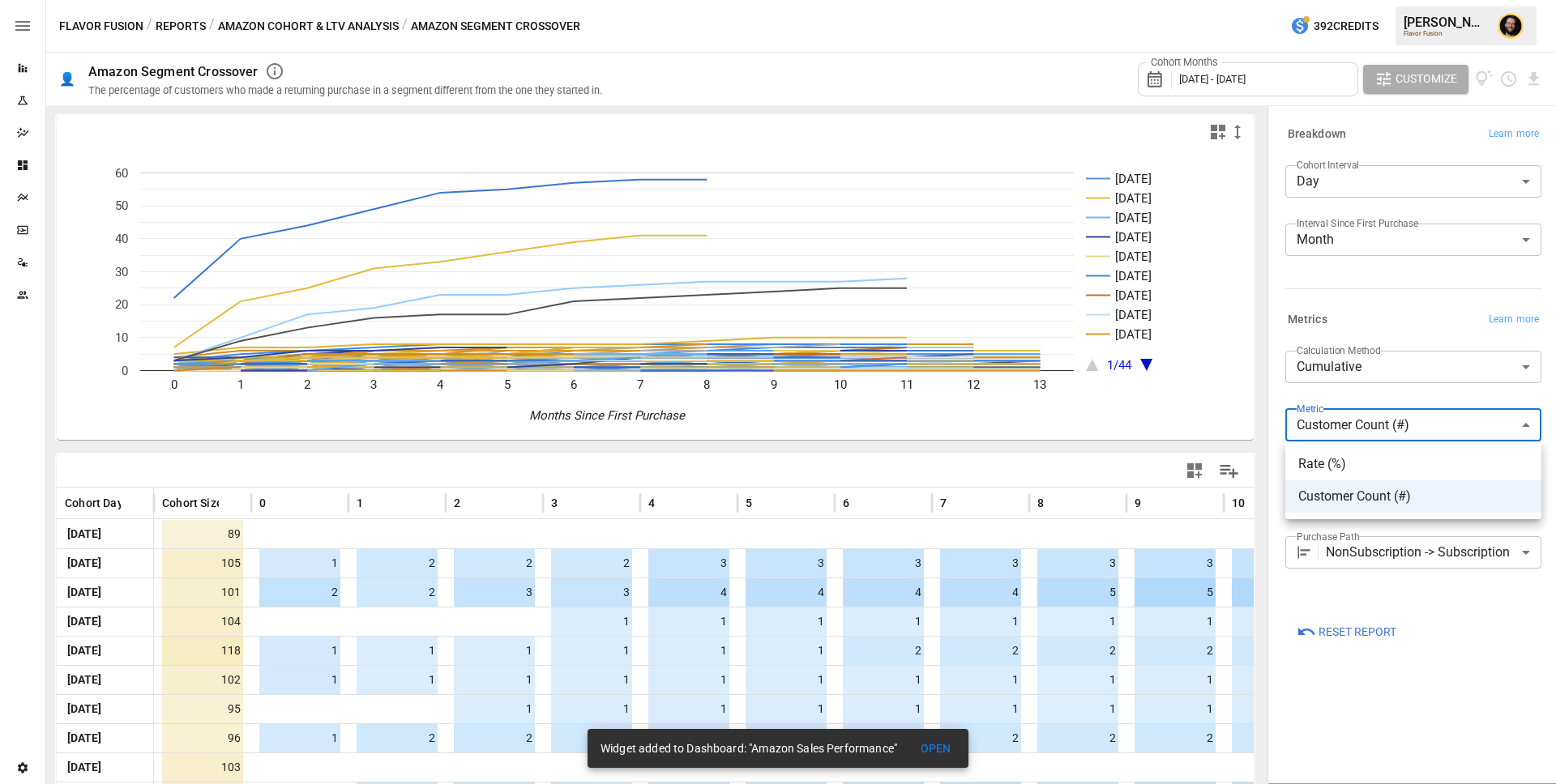 click on "Reports Experiments Dazzler Studio Dashboards Plans SmartModel ™ Data Sources Team Settings Flavor Fusion / Reports / Amazon Cohort & LTV Analysis / Amazon Segment Crossover 392  Credits Ciaran N. Flavor Fusion 👤 Amazon Segment Crossover The percentage of customers who made a returning purchase in a segment different from the one they started in. Cohort Months May 2024 - May 2025 Customize May 01, 2024 May 02, 2024 May 03, 2024 May 04, 2024 May 05, 2024 May 06, 2024 May 07, 2024 May 08, 2024 May 09, 2024 1/44 0 1 2 3 4 5 6 7 8 9 10 11 12 13 0 10 20 30 40 50 60 Months Since First Purchase 60 Cohort Day  Cohort Size   0   1   2   3   4   5   6   7   8   9   10   11   12 May 01, 2024 89 May 02, 2024 105 1 2 2 2 3 3 3 3 3 3 3 3 3 May 03, 2024 101 2 2 3 3 4 4 4 4 5 5 5 5 5 May 04, 2024 104 1 1 1 1 1 1 1 1 1 1 May 05, 2024 118 1 1 1 1 1 1 2 2 2 2 2 2 2 May 06, 2024 102 1 1 1 1 1 1 1 1 1 1 1 1 1 May 07, 2024 95 1 1 1 1 1 1 1 1 1 1 1 May 08, 2024 96 1 2 2 2 2 2 2 2 2 2 2 2 3 May 09, 2024 103 May 10, 2024 97 2 3" at bounding box center [778, 0] 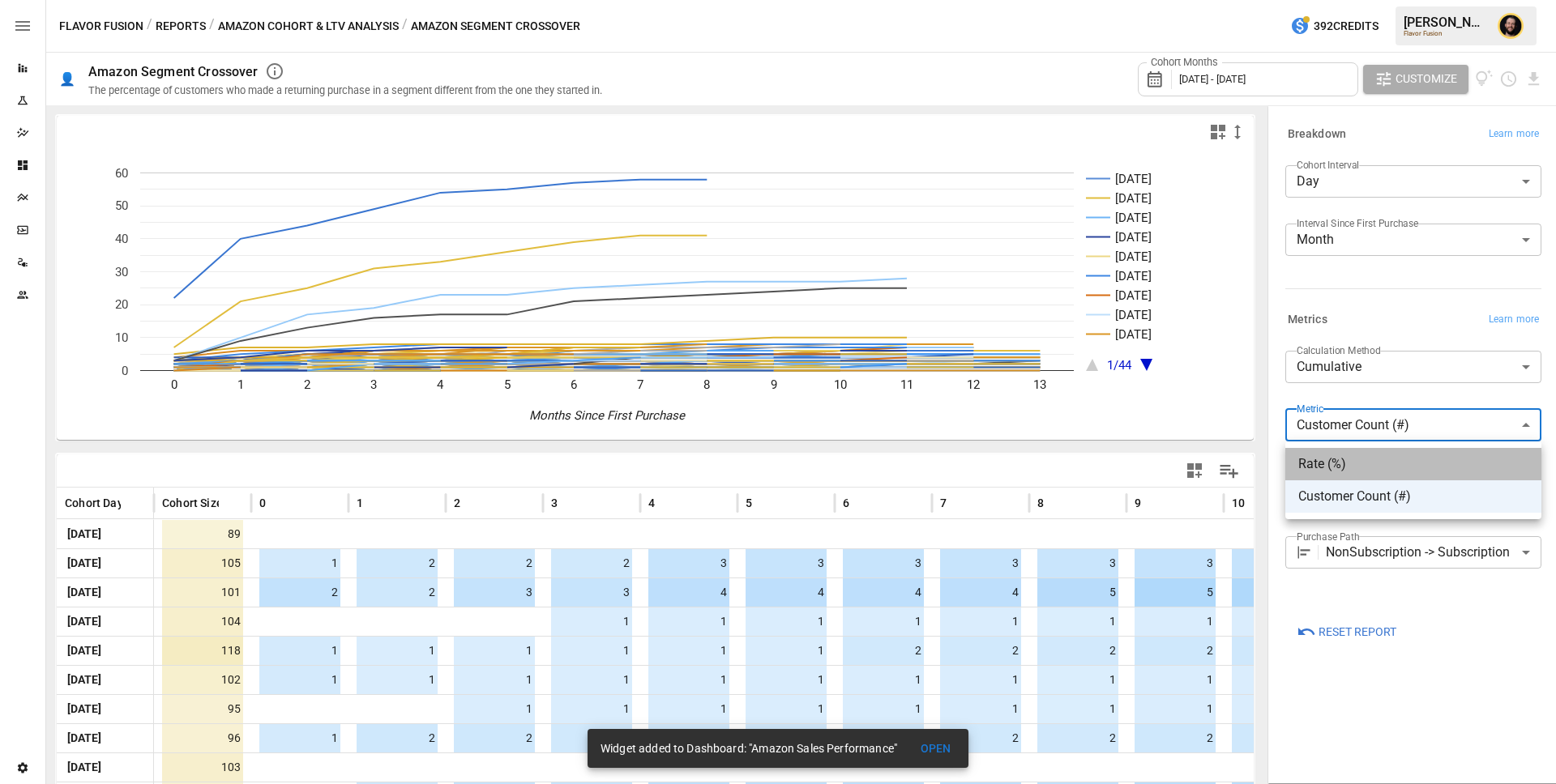 click on "Rate (%)" at bounding box center (1413, 464) 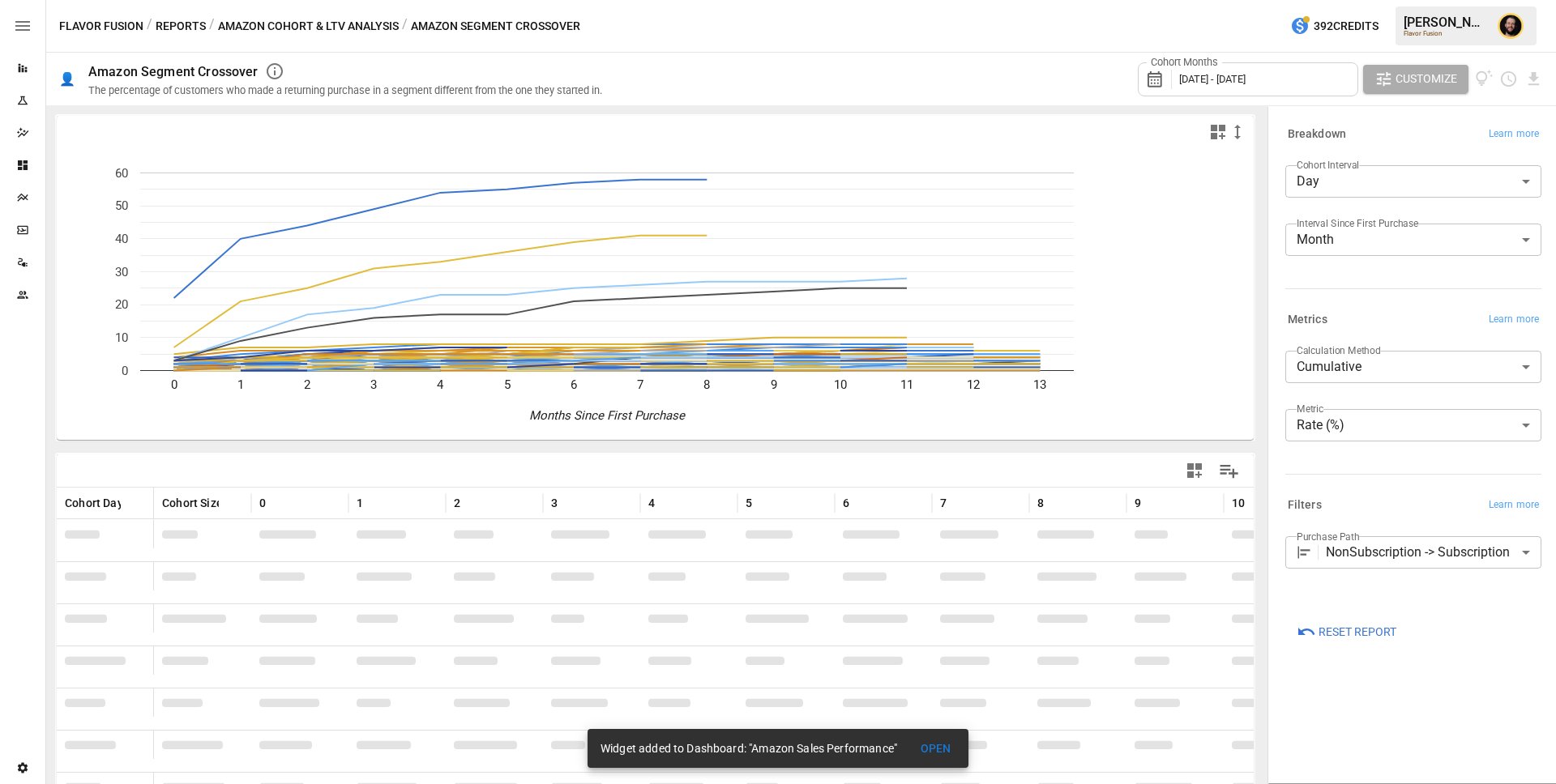 click on "[DATE] - [DATE]" at bounding box center (1212, 79) 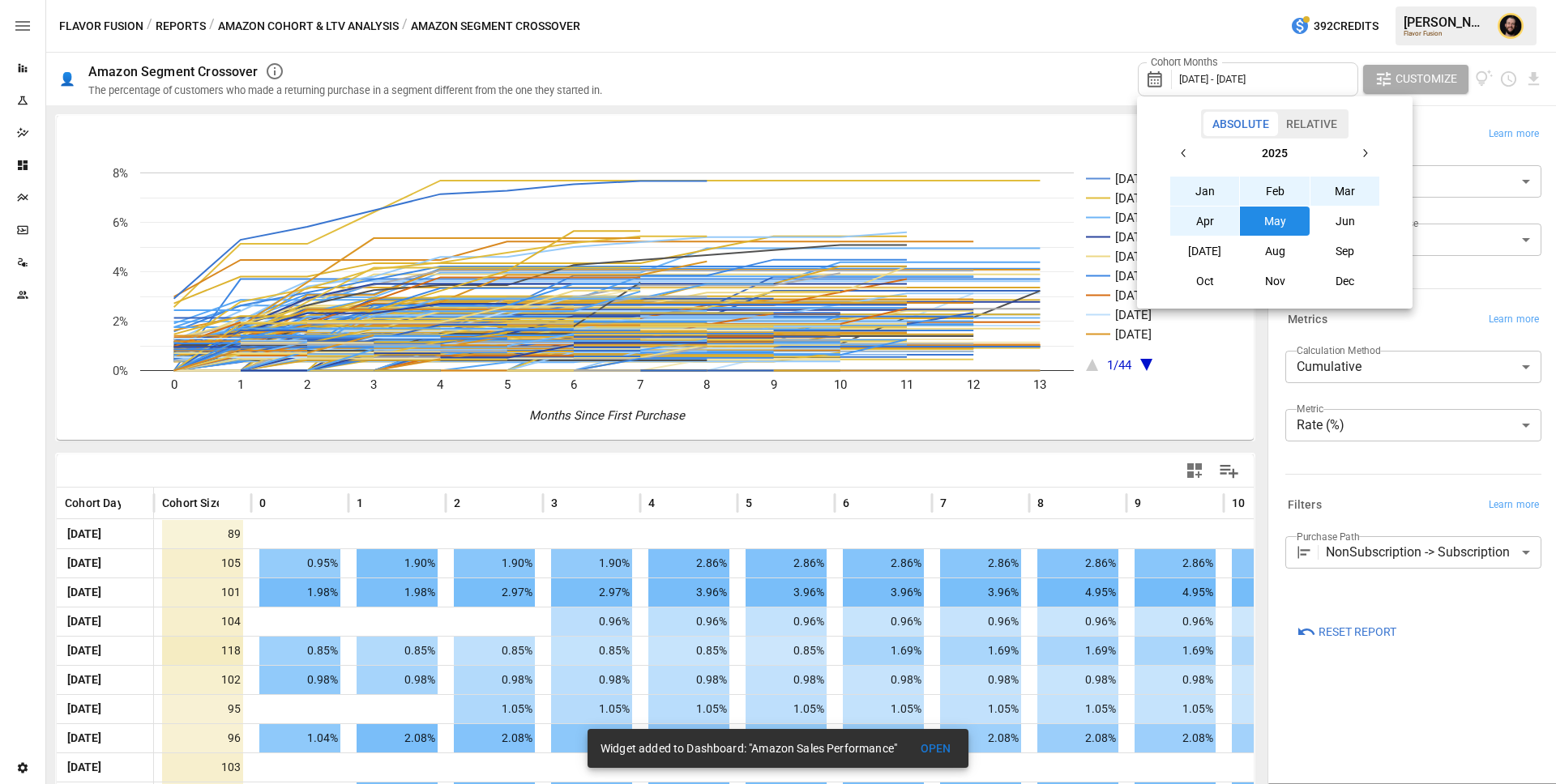 click on "Jan" at bounding box center [1205, 191] 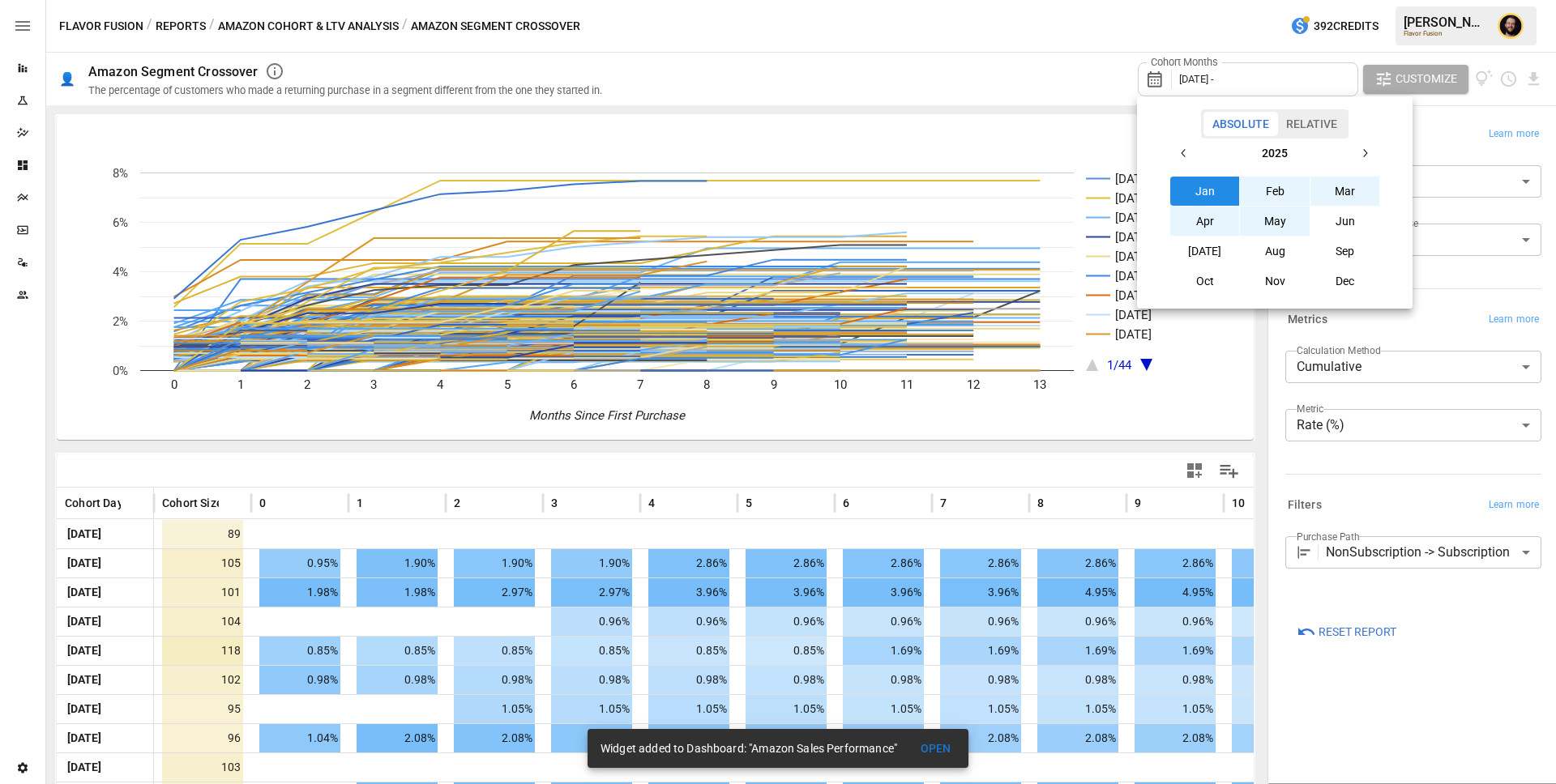 click on "May" at bounding box center [1275, 221] 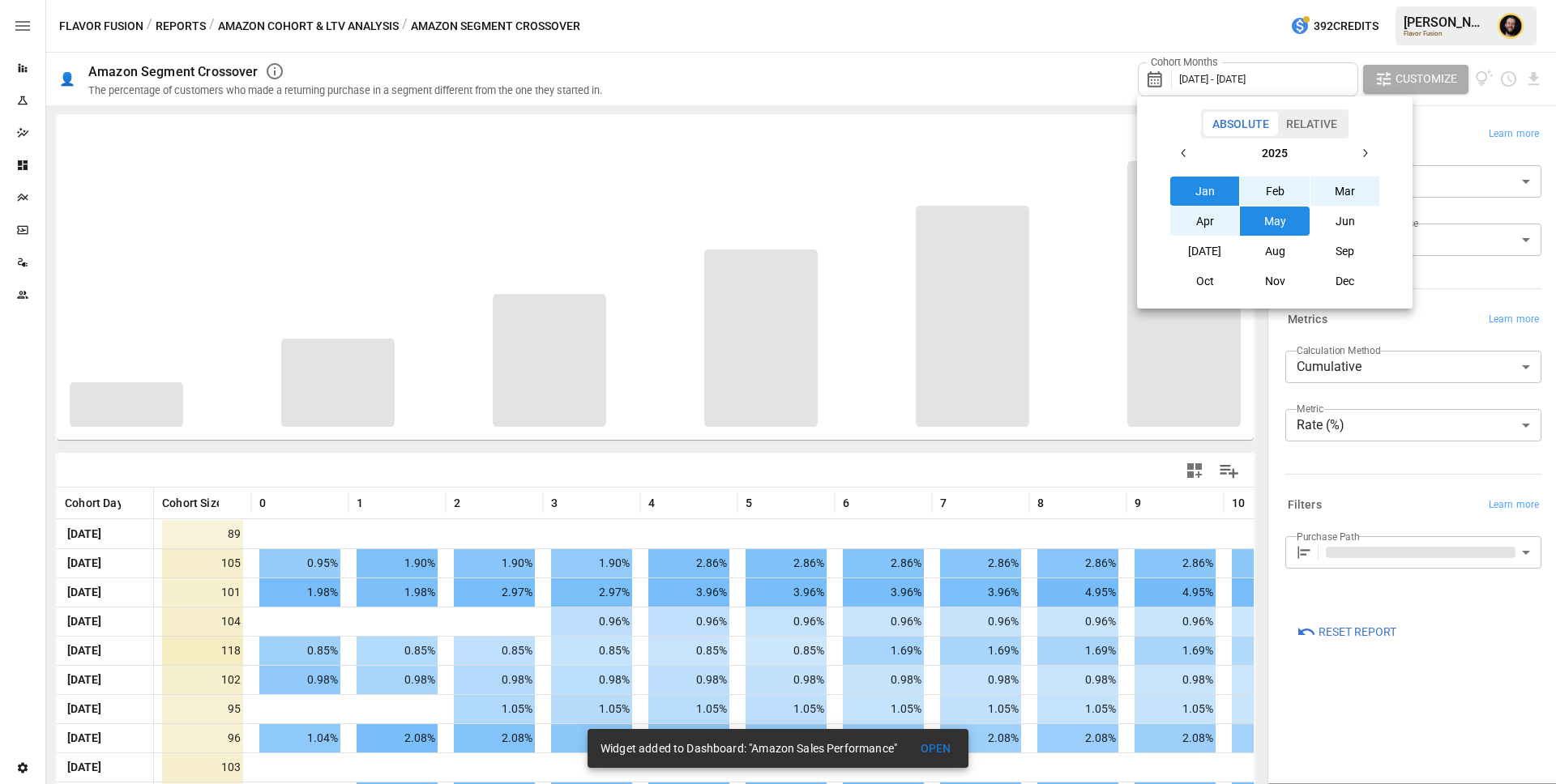 click at bounding box center [778, 392] 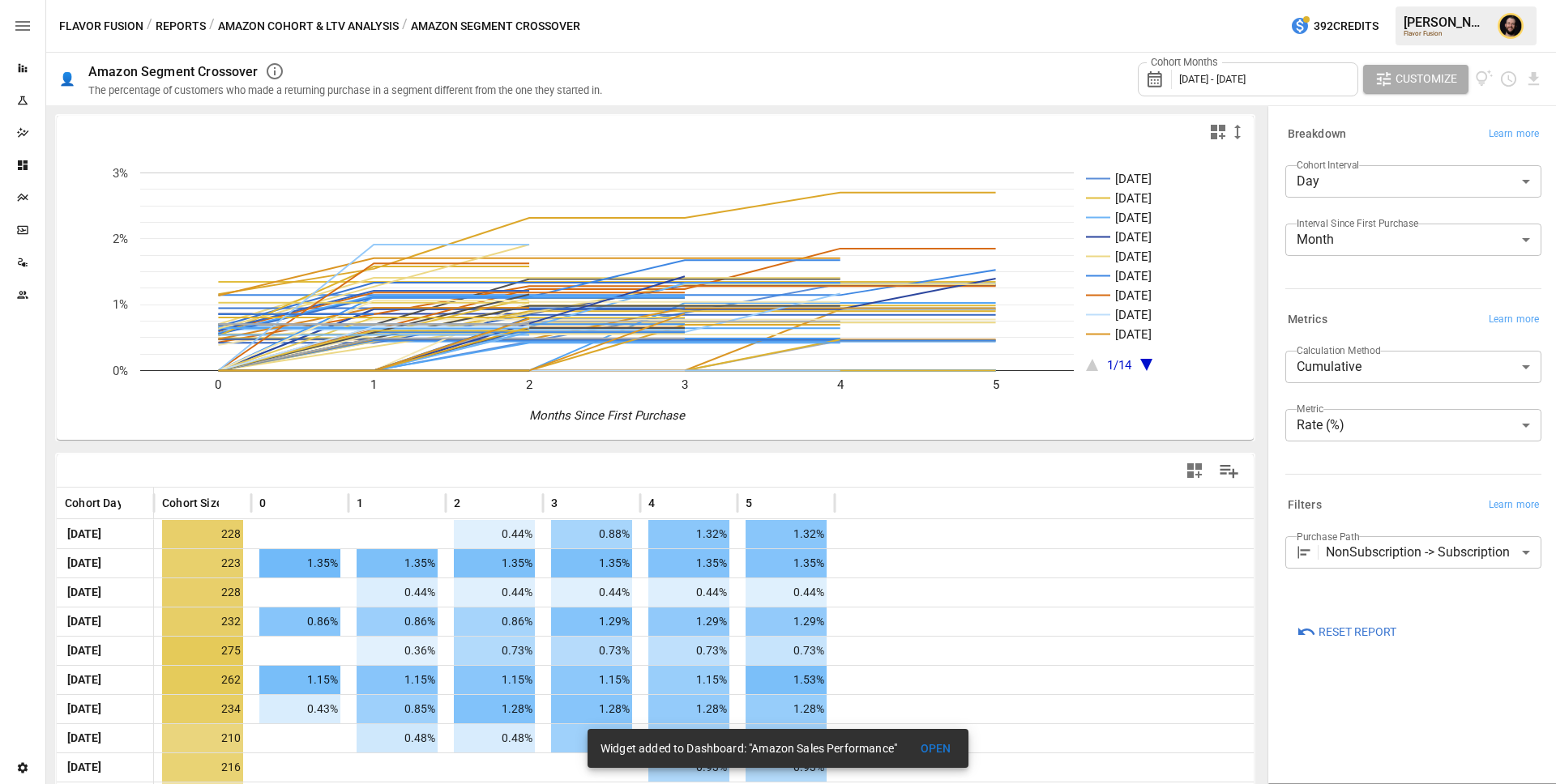 click on "Reports Experiments Dazzler Studio Dashboards Plans SmartModel ™ Data Sources Team Settings Flavor Fusion / Reports / Amazon Cohort & LTV Analysis / Amazon Segment Crossover 392  Credits Ciaran N. Flavor Fusion 👤 Amazon Segment Crossover The percentage of customers who made a returning purchase in a segment different from the one they started in. Cohort Months January 2025 - May 2025 Customize Jan 01, 2025 Jan 02, 2025 Jan 03, 2025 Jan 04, 2025 Jan 05, 2025 Jan 06, 2025 Jan 07, 2025 Jan 08, 2025 Jan 09, 2025 1/14 0 1 2 3 4 5 0% 1% 2% 3% Months Since First Purchase 3% Cohort Day  Cohort Size   0   1   2   3   4   5 Jan 01, 2025 228 0.44% 0.88% 1.32% 1.32% Jan 02, 2025 223 1.35% 1.35% 1.35% 1.35% 1.35% 1.35% Jan 03, 2025 228 0.44% 0.44% 0.44% 0.44% 0.44% Jan 04, 2025 232 0.86% 0.86% 0.86% 1.29% 1.29% 1.29% Jan 05, 2025 275 0.36% 0.73% 0.73% 0.73% 0.73% Jan 06, 2025 262 1.15% 1.15% 1.15% 1.15% 1.15% 1.53% Jan 07, 2025 234 0.43% 0.85% 1.28% 1.28% 1.28% 1.28% Jan 08, 2025 210 0.48% 0.48% 0.95% 0.95% 0.95% 216" at bounding box center (778, 0) 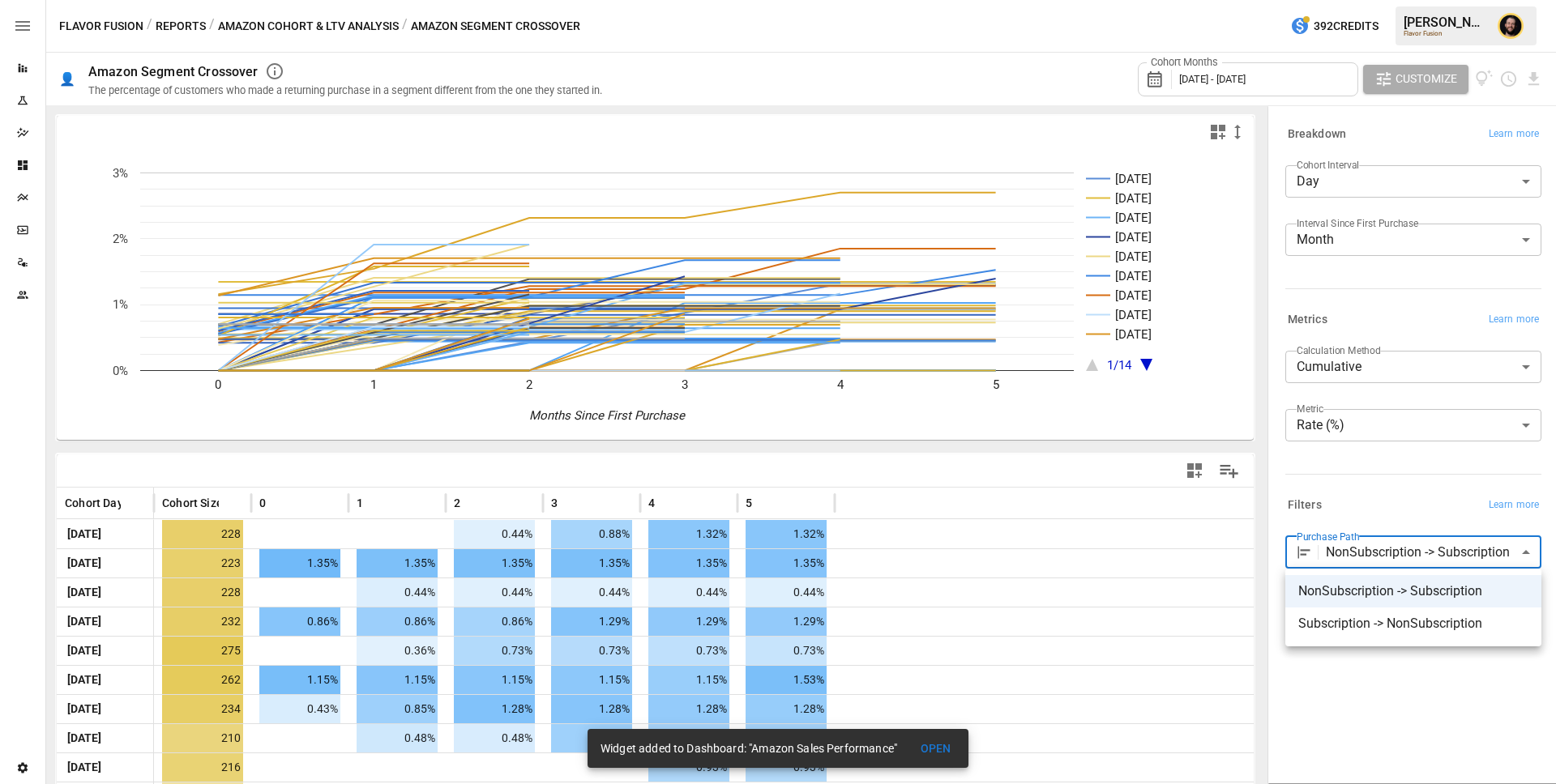 click at bounding box center (778, 392) 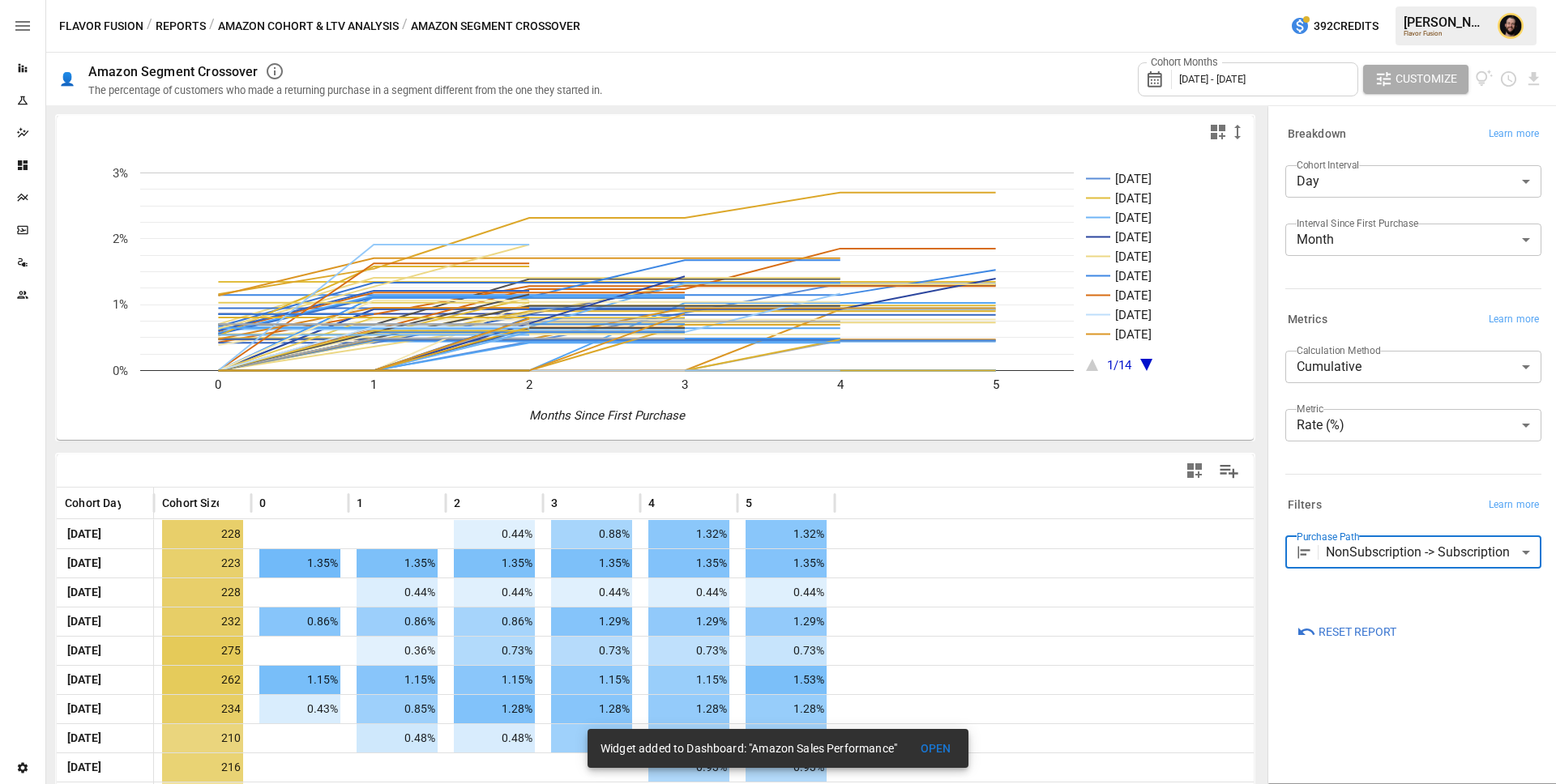 click on "Cohort Interval" at bounding box center [1327, 164] 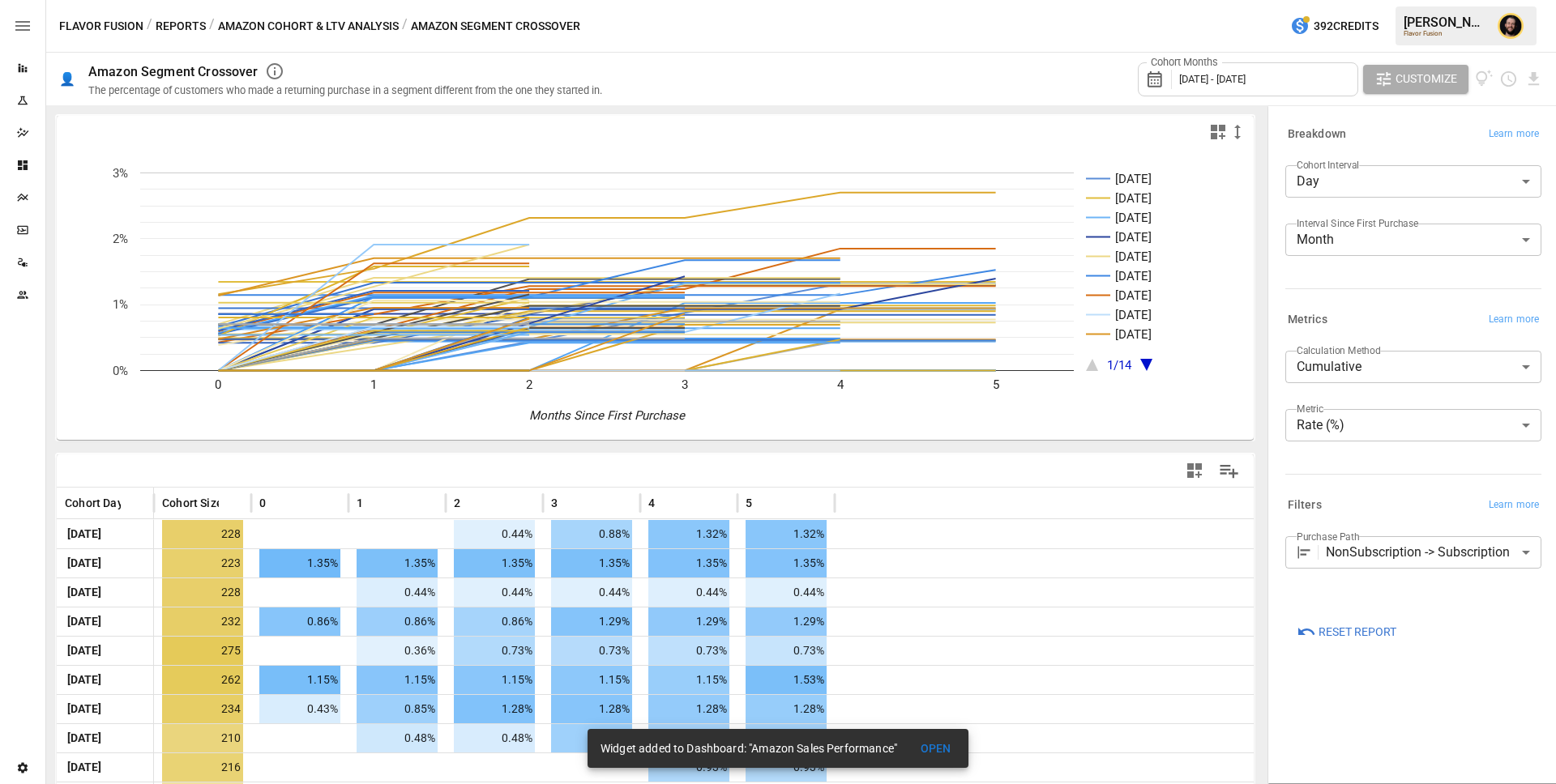 click on "Reports Experiments Dazzler Studio Dashboards Plans SmartModel ™ Data Sources Team Settings Flavor Fusion / Reports / Amazon Cohort & LTV Analysis / Amazon Segment Crossover 392  Credits Ciaran N. Flavor Fusion 👤 Amazon Segment Crossover The percentage of customers who made a returning purchase in a segment different from the one they started in. Cohort Months January 2025 - May 2025 Customize Jan 01, 2025 Jan 02, 2025 Jan 03, 2025 Jan 04, 2025 Jan 05, 2025 Jan 06, 2025 Jan 07, 2025 Jan 08, 2025 Jan 09, 2025 1/14 0 1 2 3 4 5 0% 1% 2% 3% Months Since First Purchase 3% Cohort Day  Cohort Size   0   1   2   3   4   5 Jan 01, 2025 228 0.44% 0.88% 1.32% 1.32% Jan 02, 2025 223 1.35% 1.35% 1.35% 1.35% 1.35% 1.35% Jan 03, 2025 228 0.44% 0.44% 0.44% 0.44% 0.44% Jan 04, 2025 232 0.86% 0.86% 0.86% 1.29% 1.29% 1.29% Jan 05, 2025 275 0.36% 0.73% 0.73% 0.73% 0.73% Jan 06, 2025 262 1.15% 1.15% 1.15% 1.15% 1.15% 1.53% Jan 07, 2025 234 0.43% 0.85% 1.28% 1.28% 1.28% 1.28% Jan 08, 2025 210 0.48% 0.48% 0.95% 0.95% 0.95% 216" at bounding box center (778, 0) 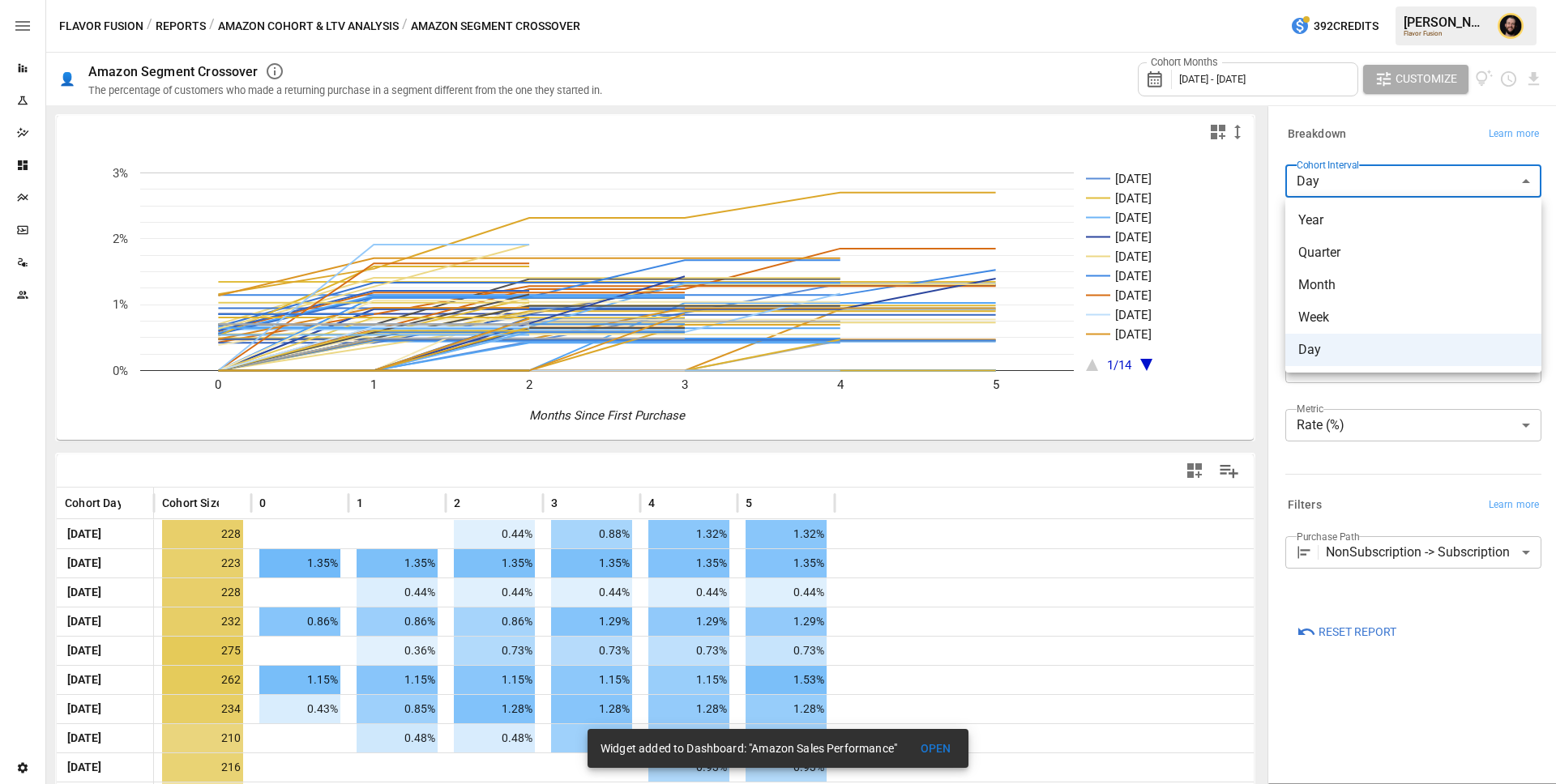 click on "Month" at bounding box center (1413, 285) 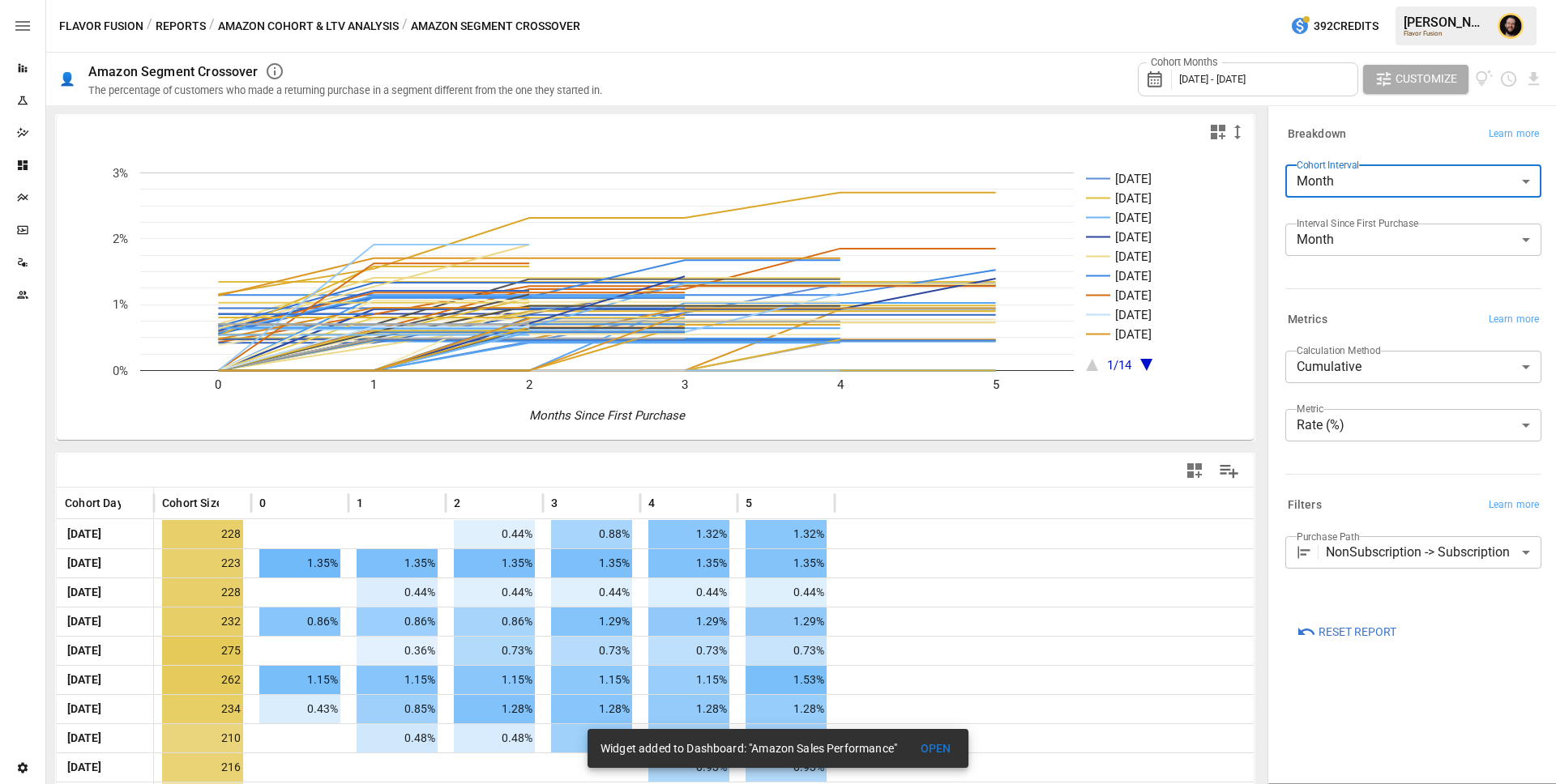 type on "*****" 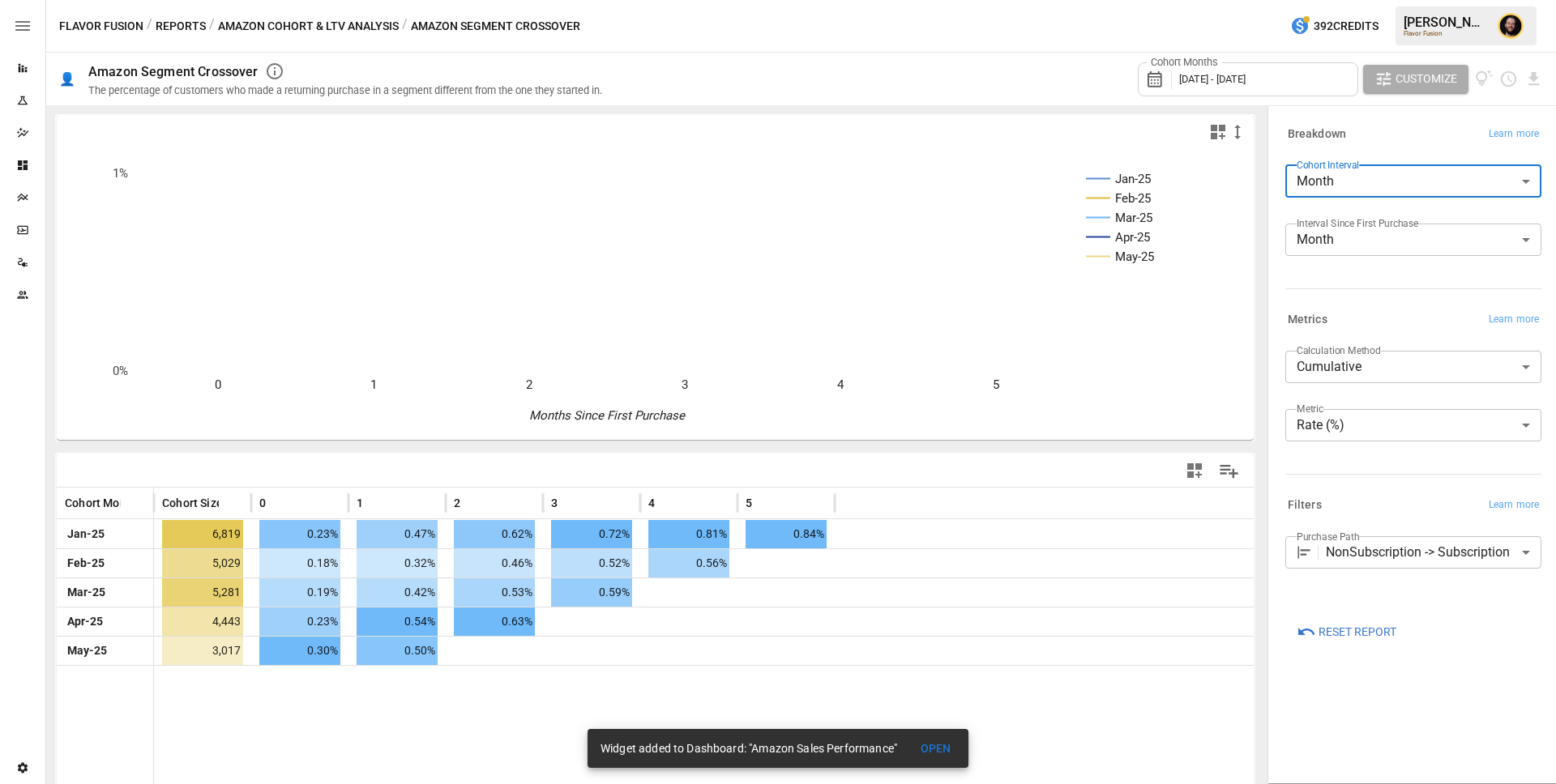 click on "Cohort Months" at bounding box center [1184, 62] 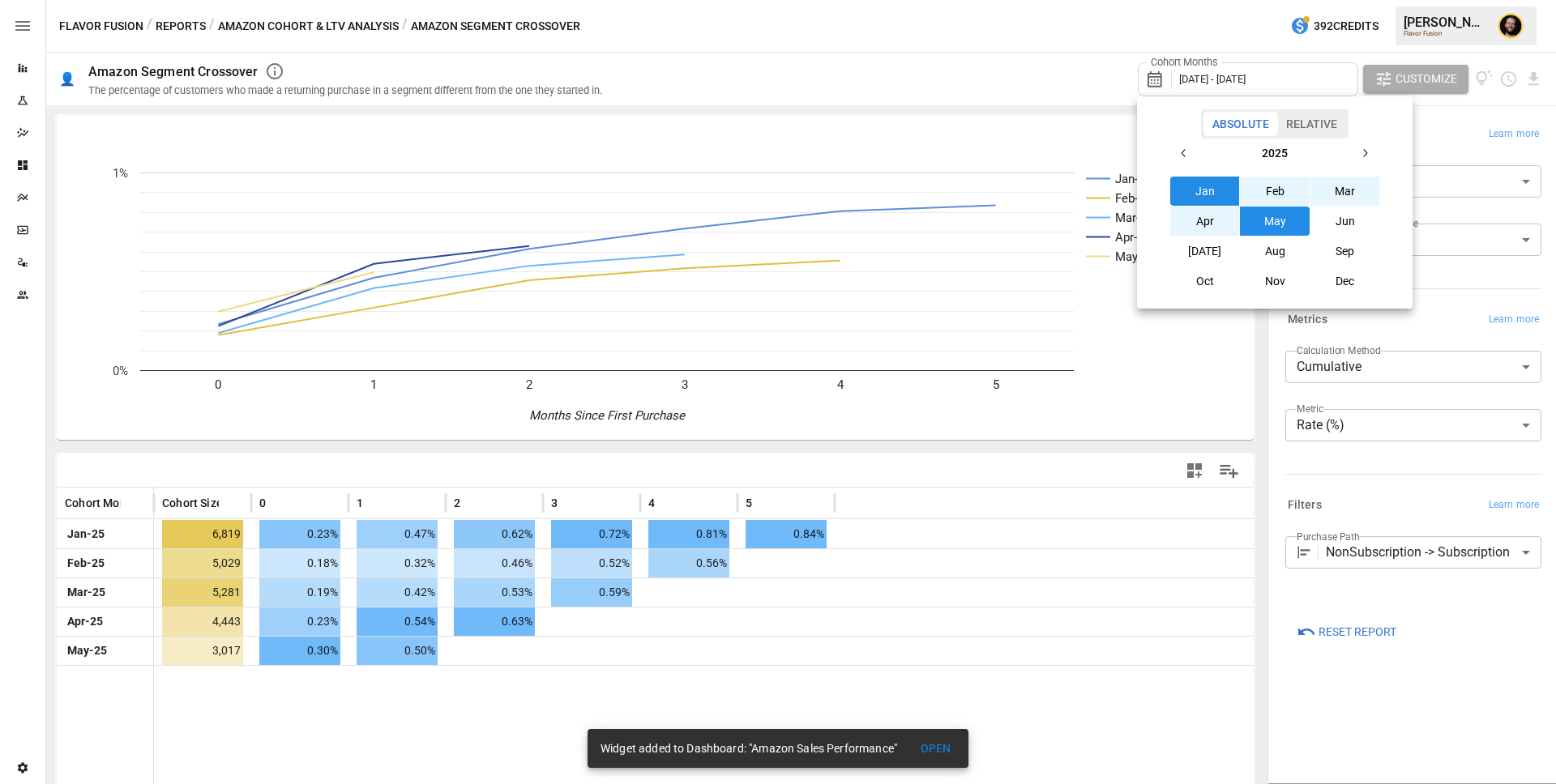 click 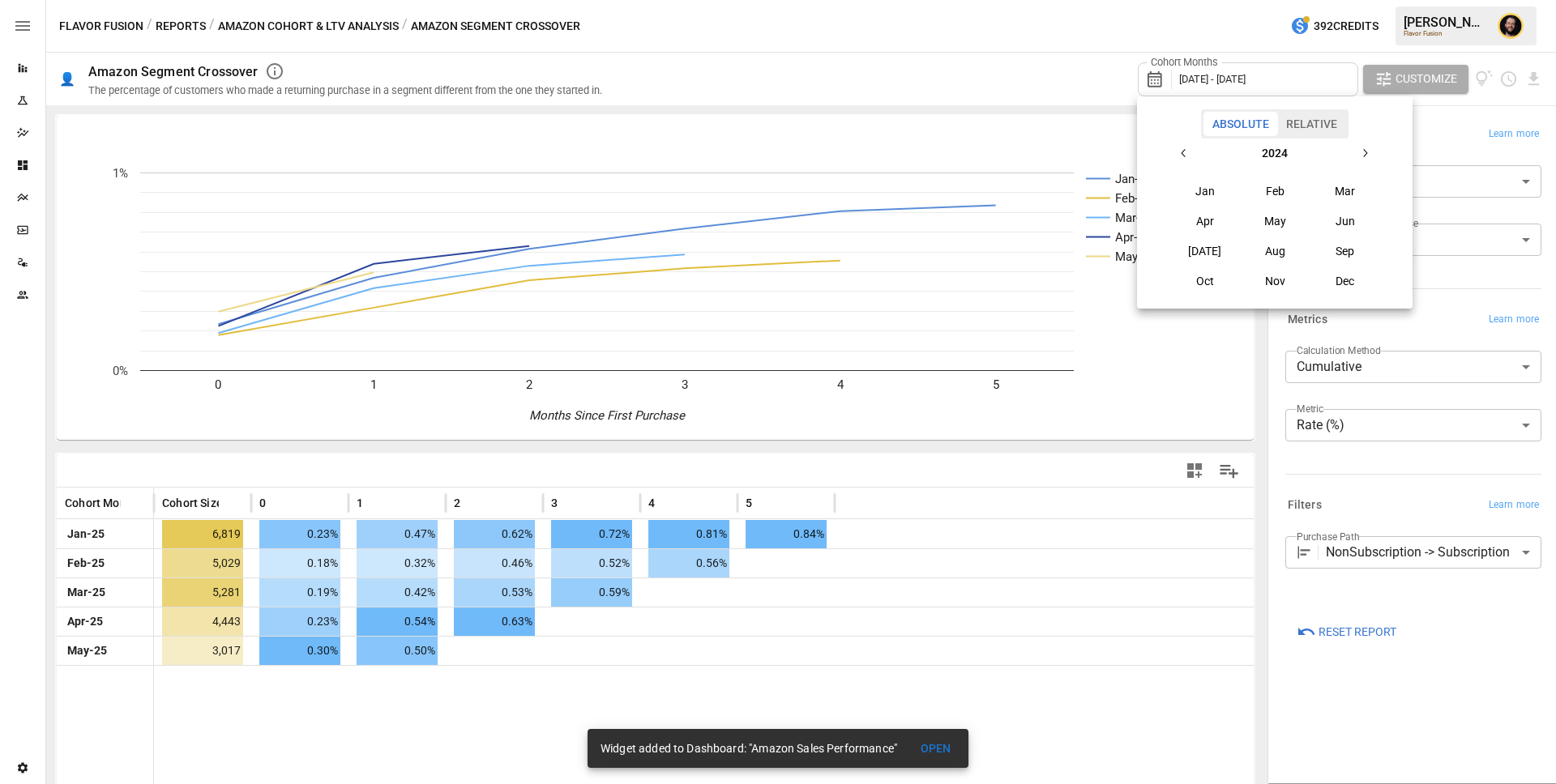 click on "Sep" at bounding box center (1345, 251) 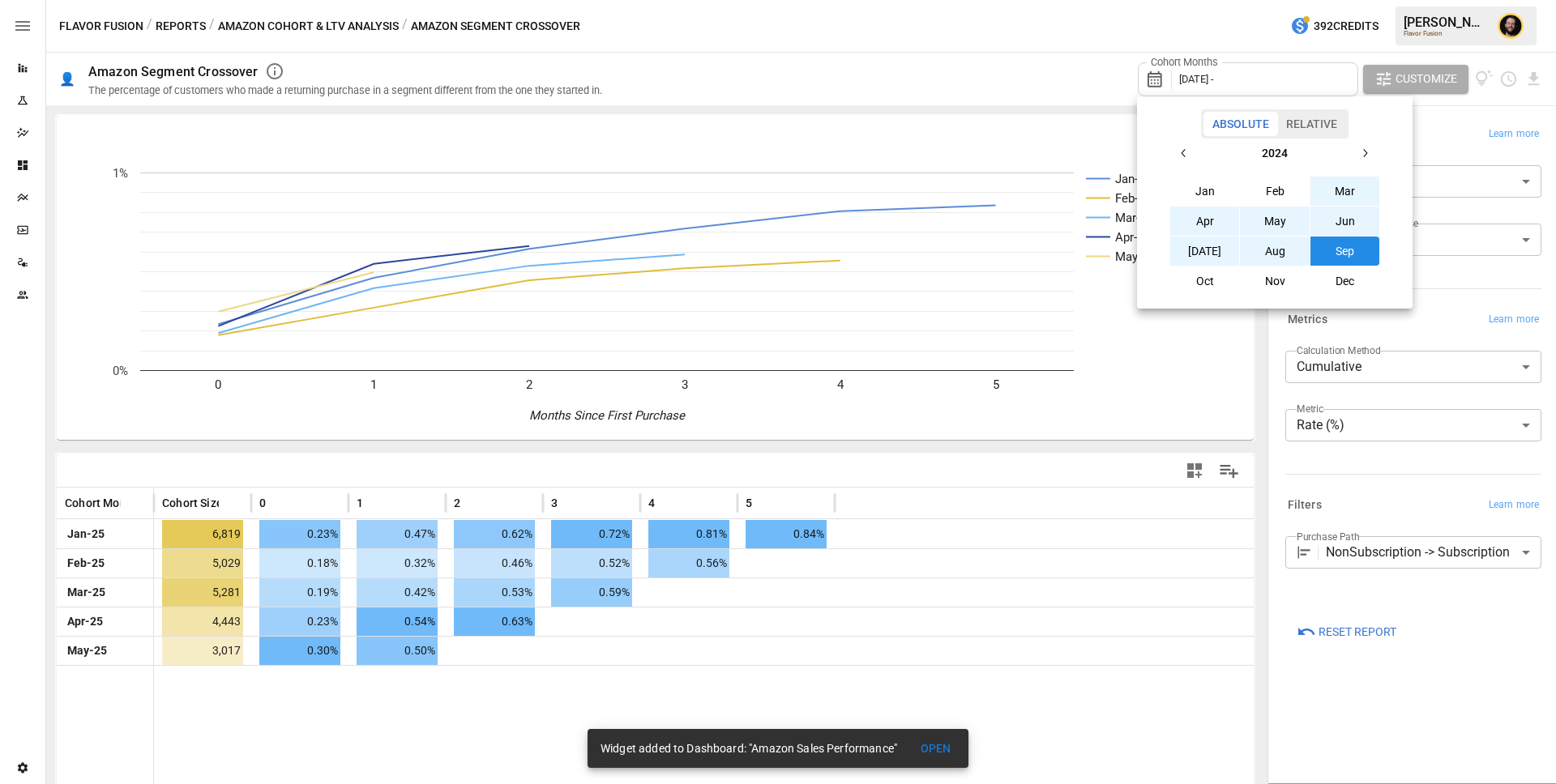 click 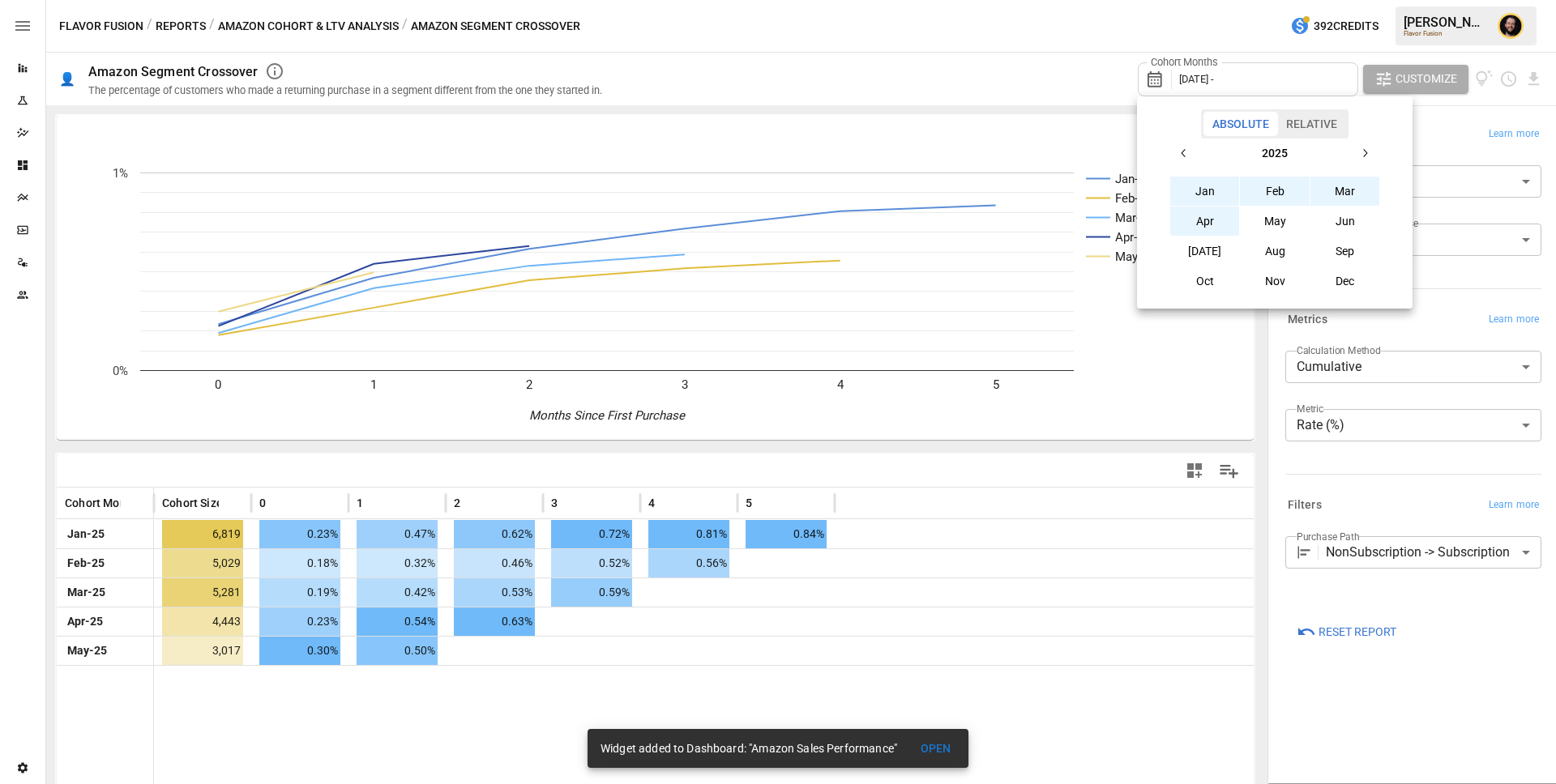 click on "Apr" at bounding box center (1205, 221) 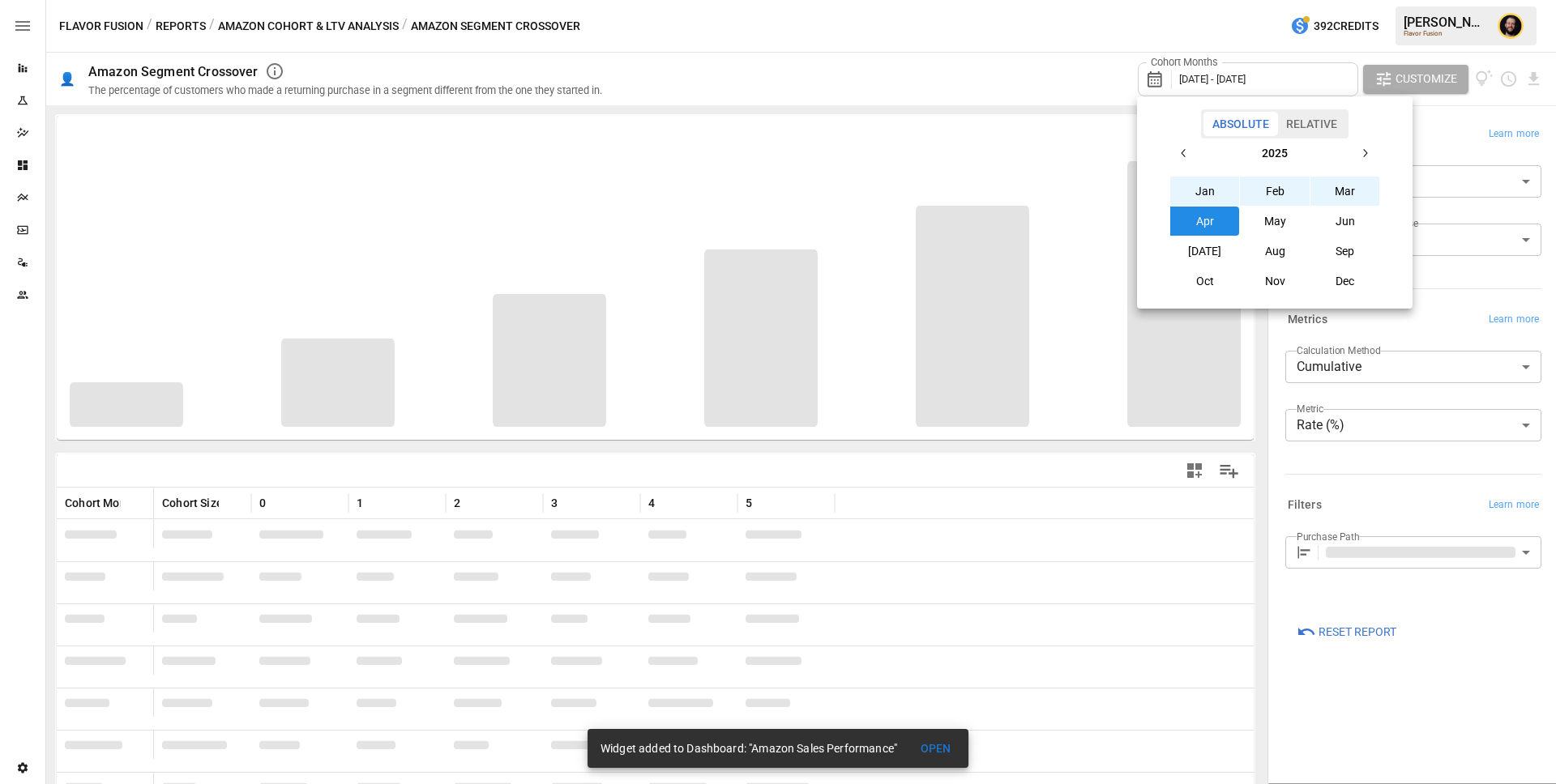 click at bounding box center [778, 392] 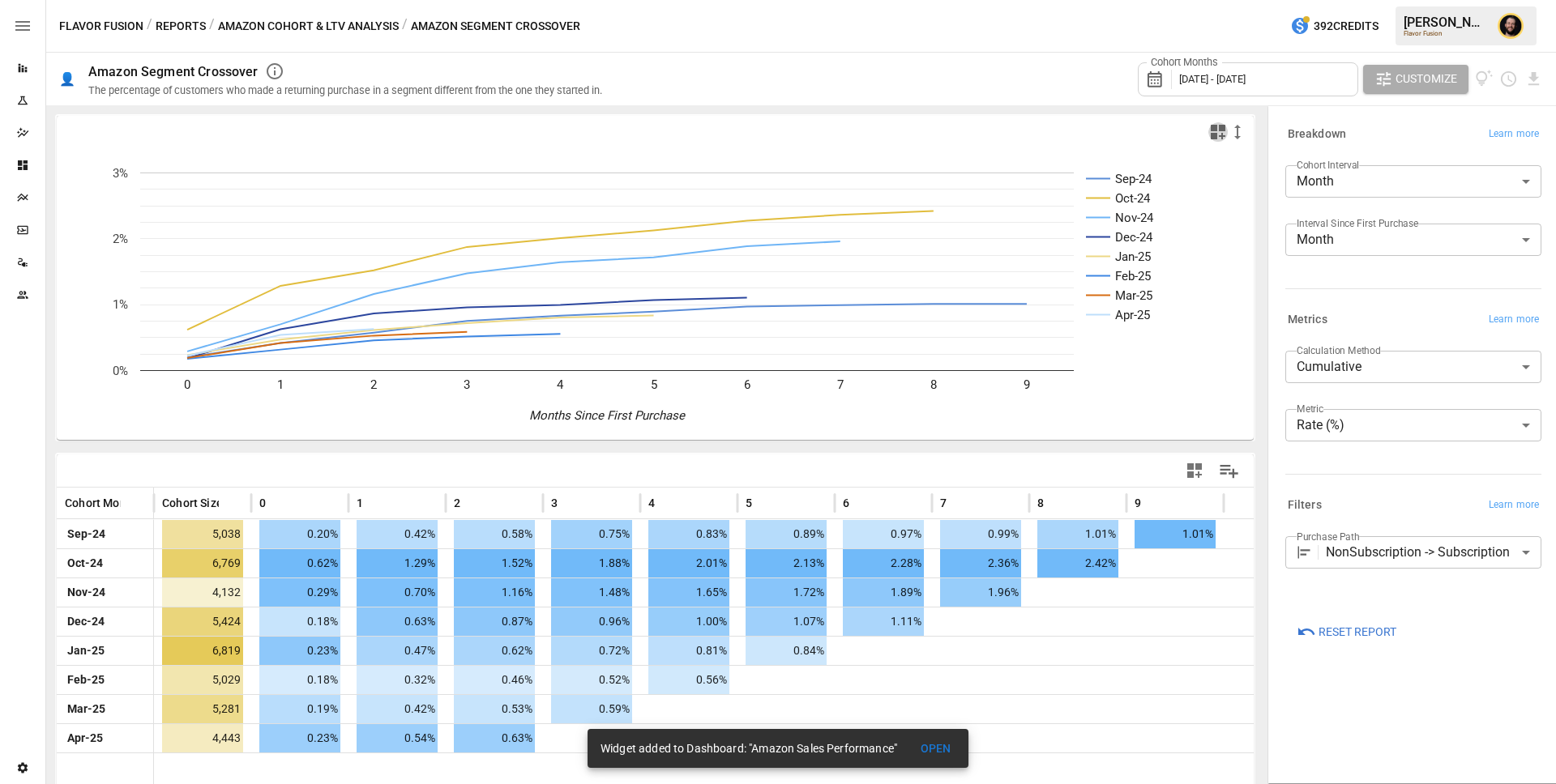click 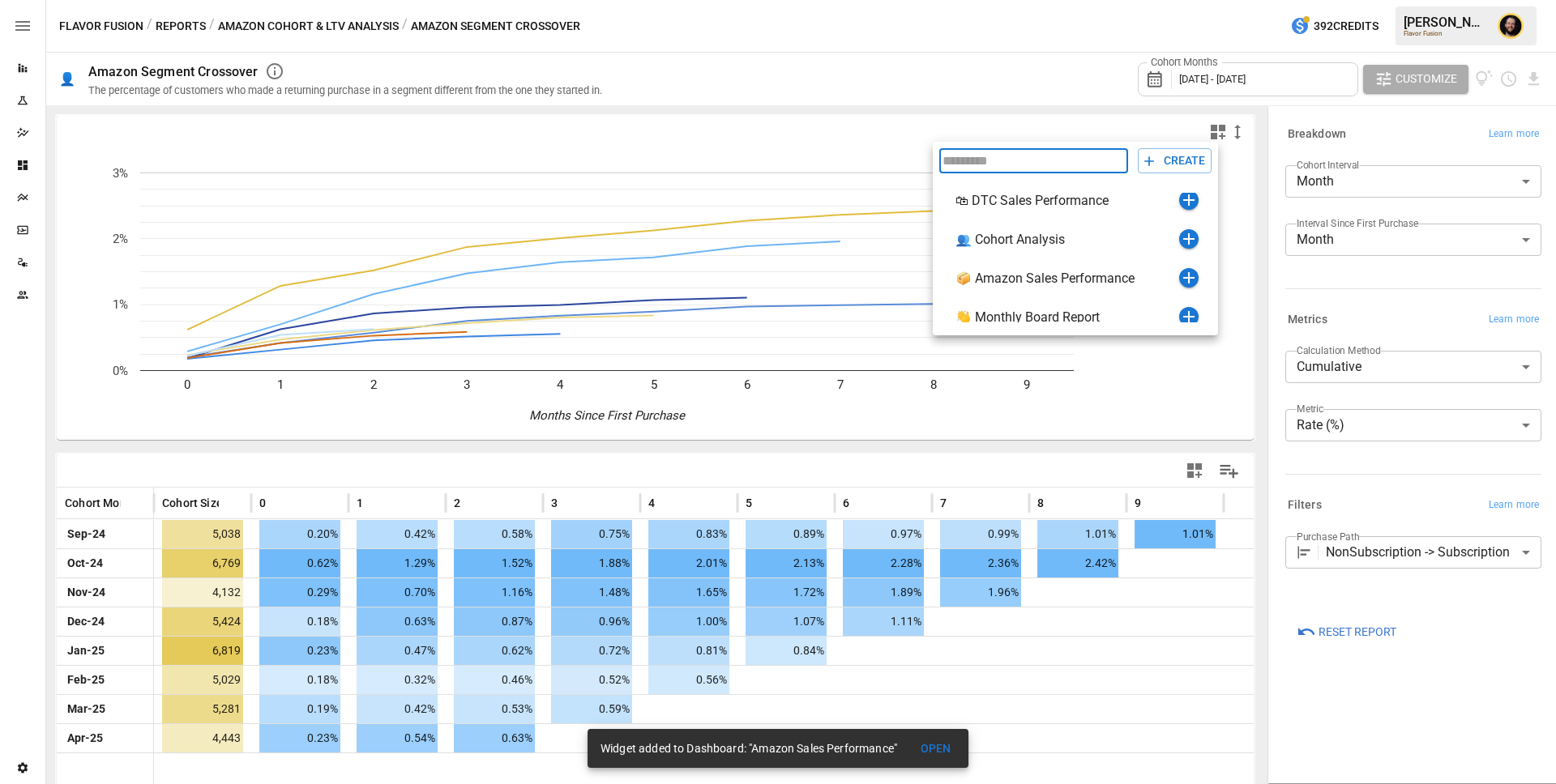 scroll, scrollTop: 53, scrollLeft: 0, axis: vertical 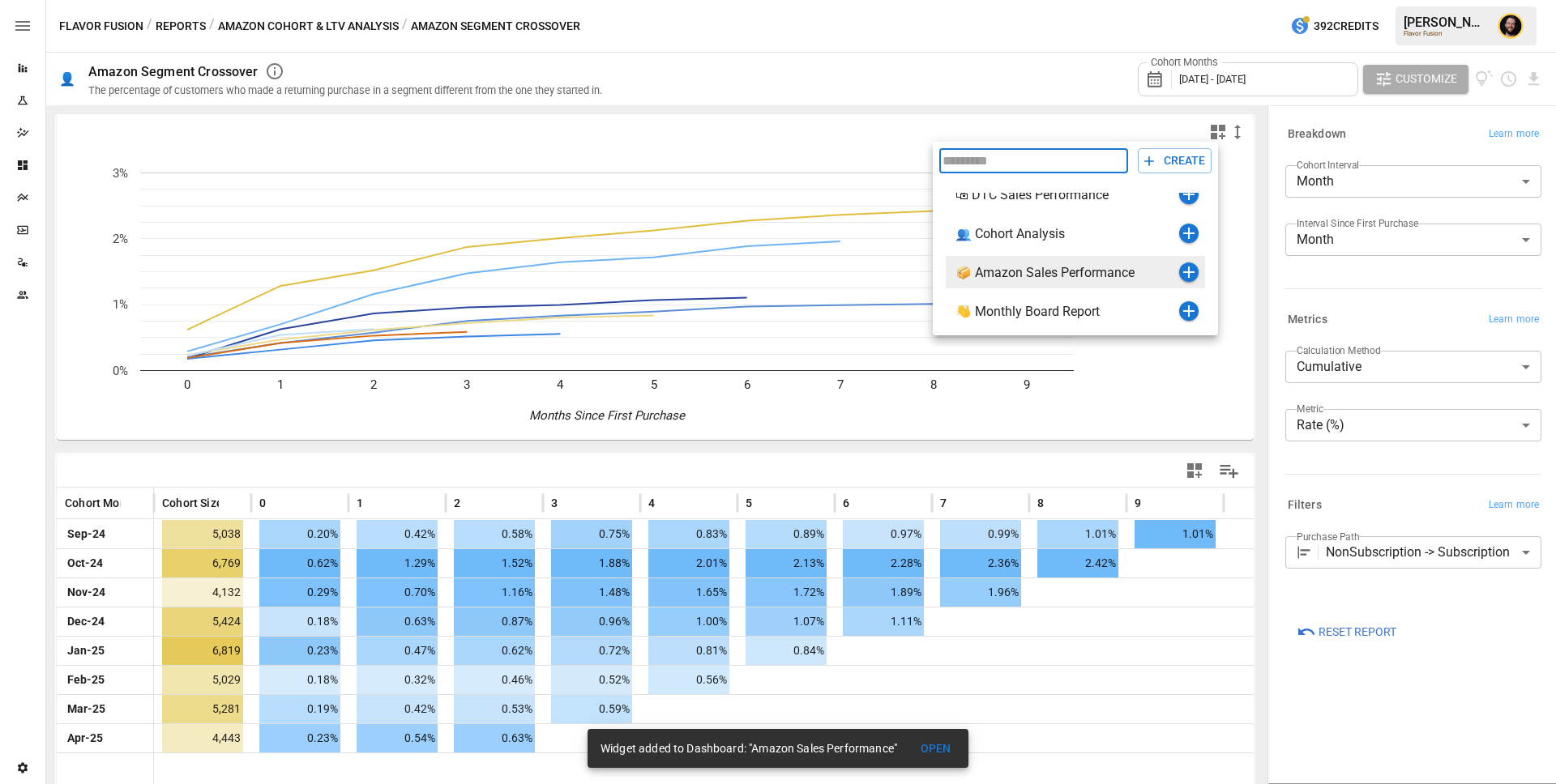 click 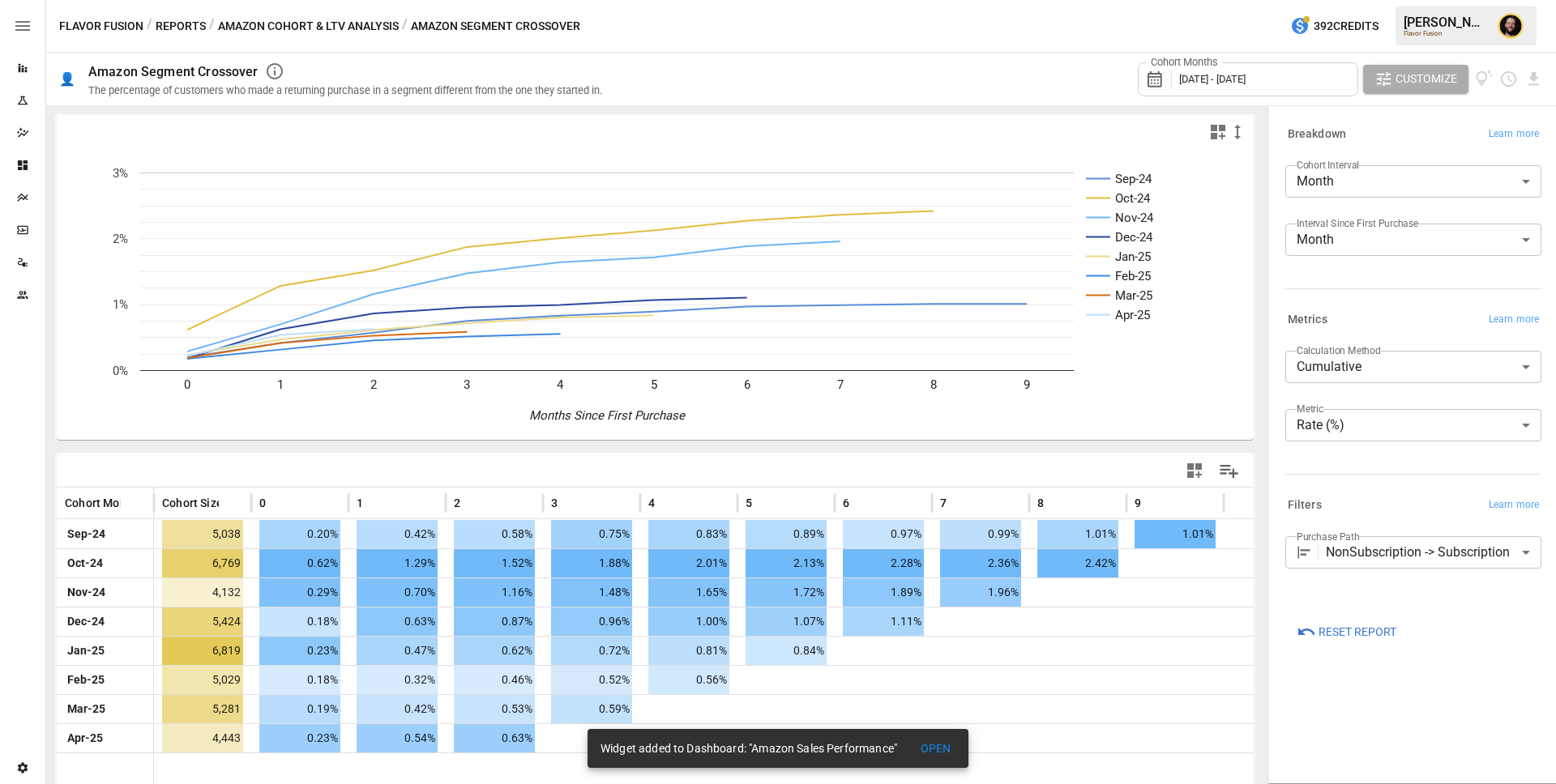 click on "Reports" at bounding box center (181, 26) 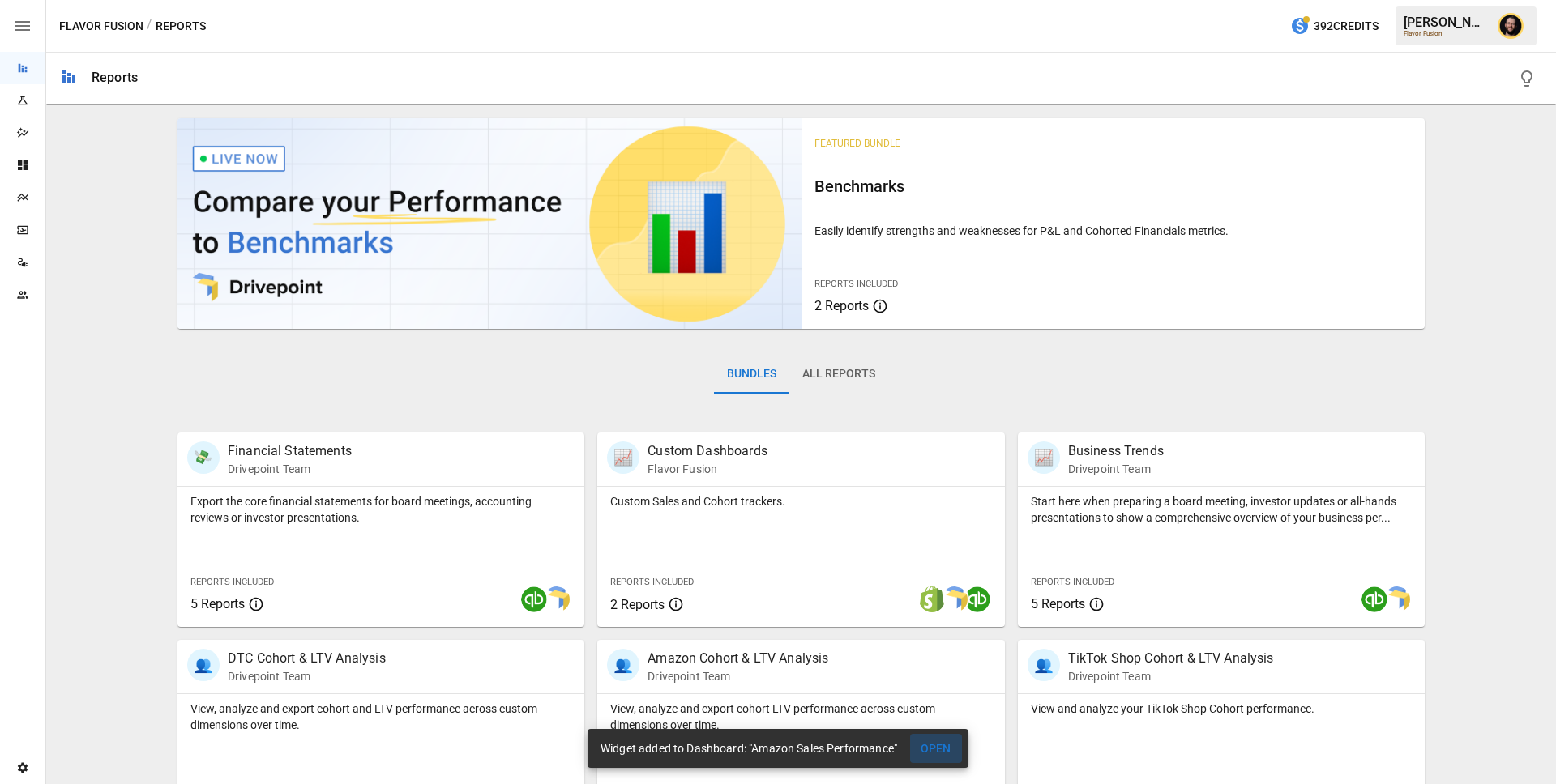 click on "OPEN" at bounding box center (936, 748) 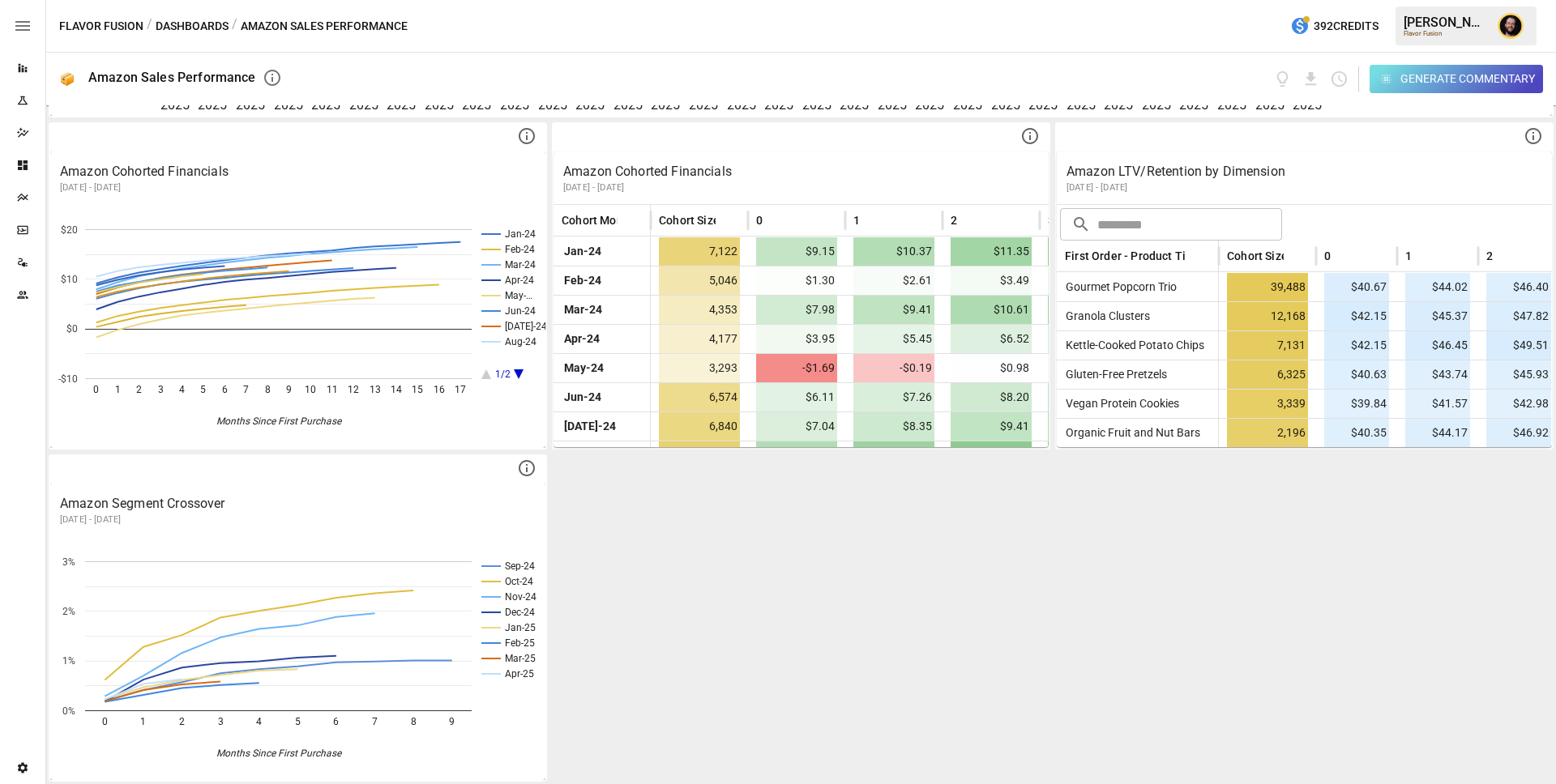 scroll, scrollTop: 0, scrollLeft: 0, axis: both 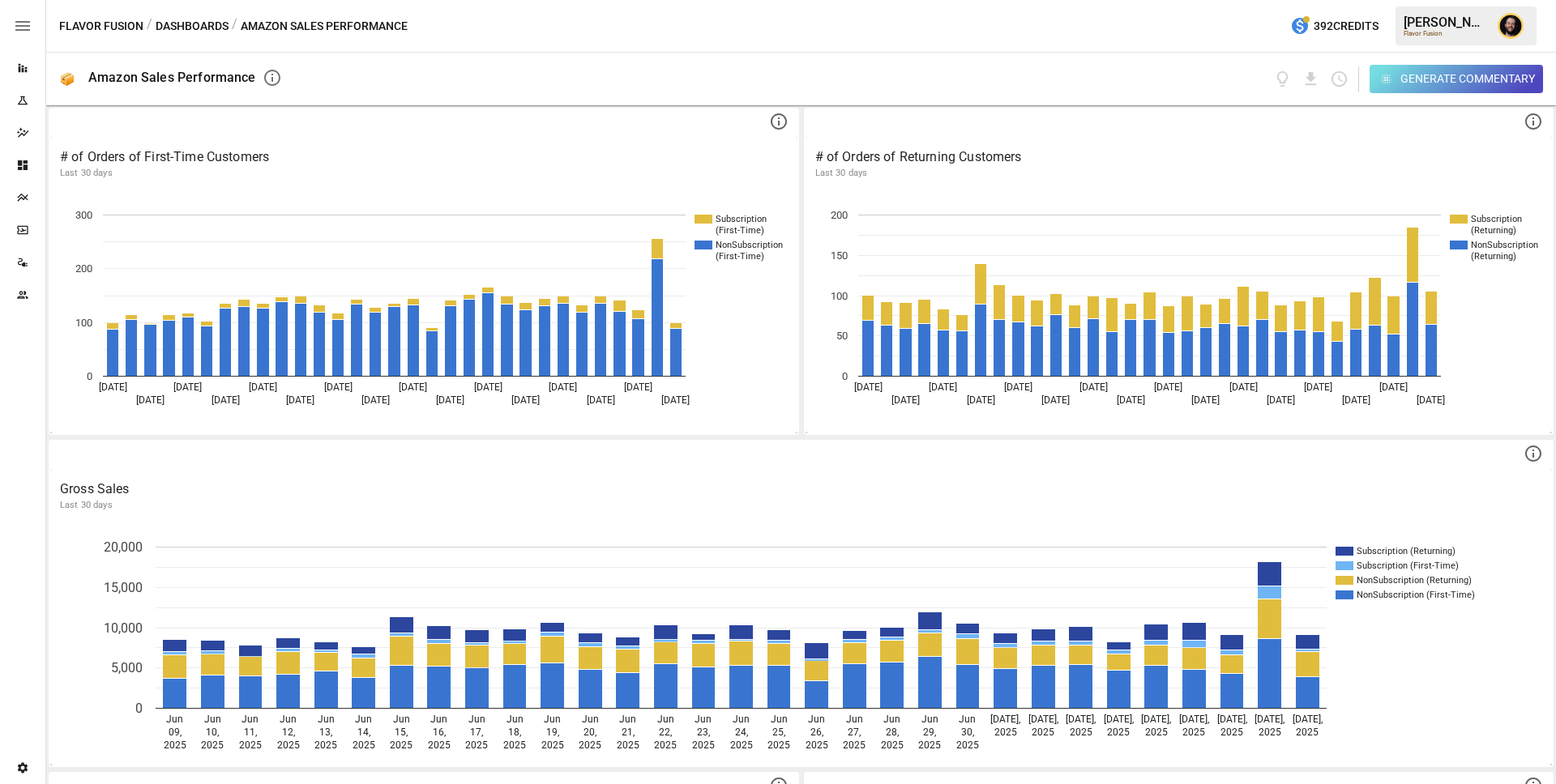 click on "Dashboards" at bounding box center [192, 26] 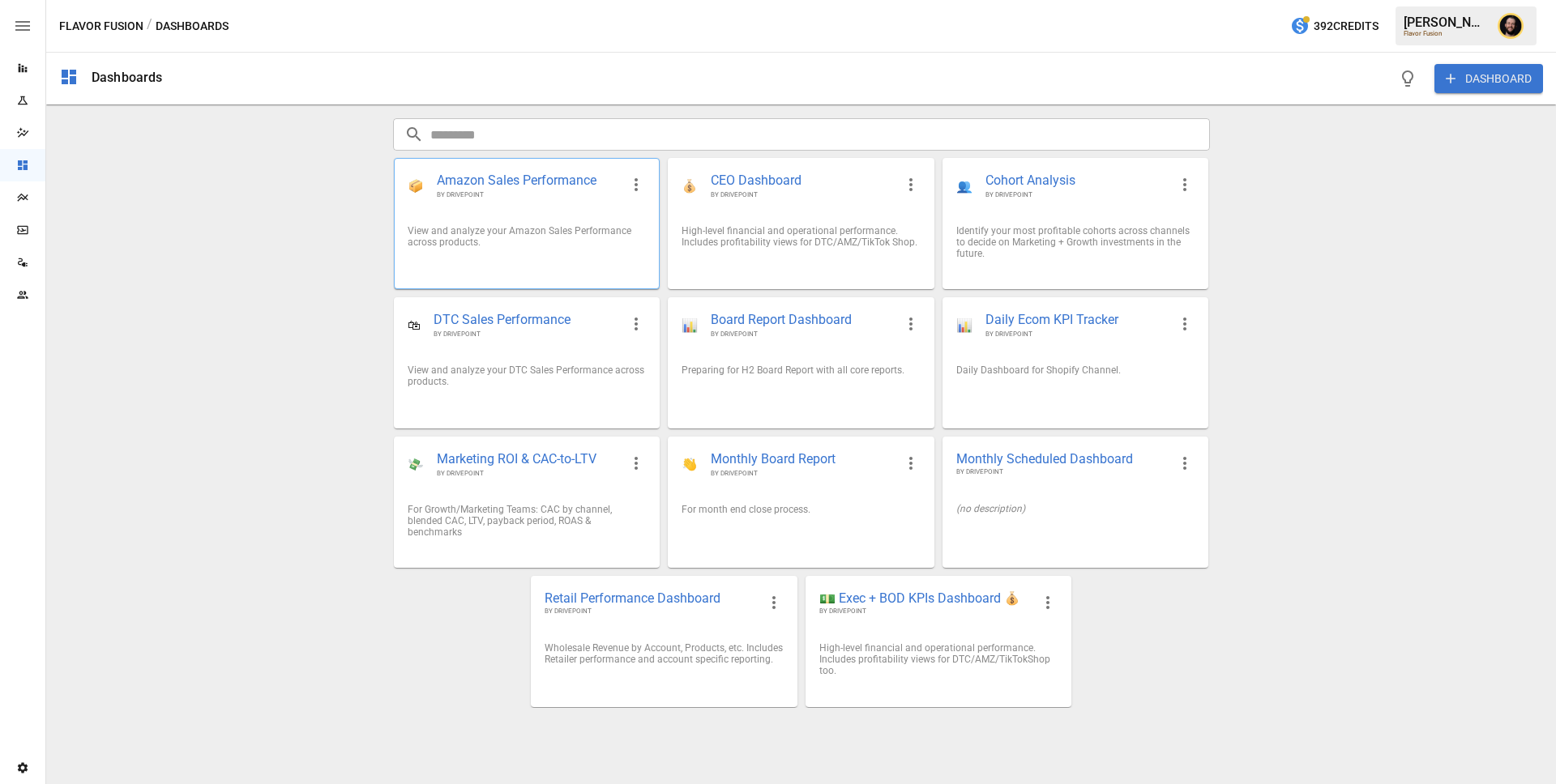 click 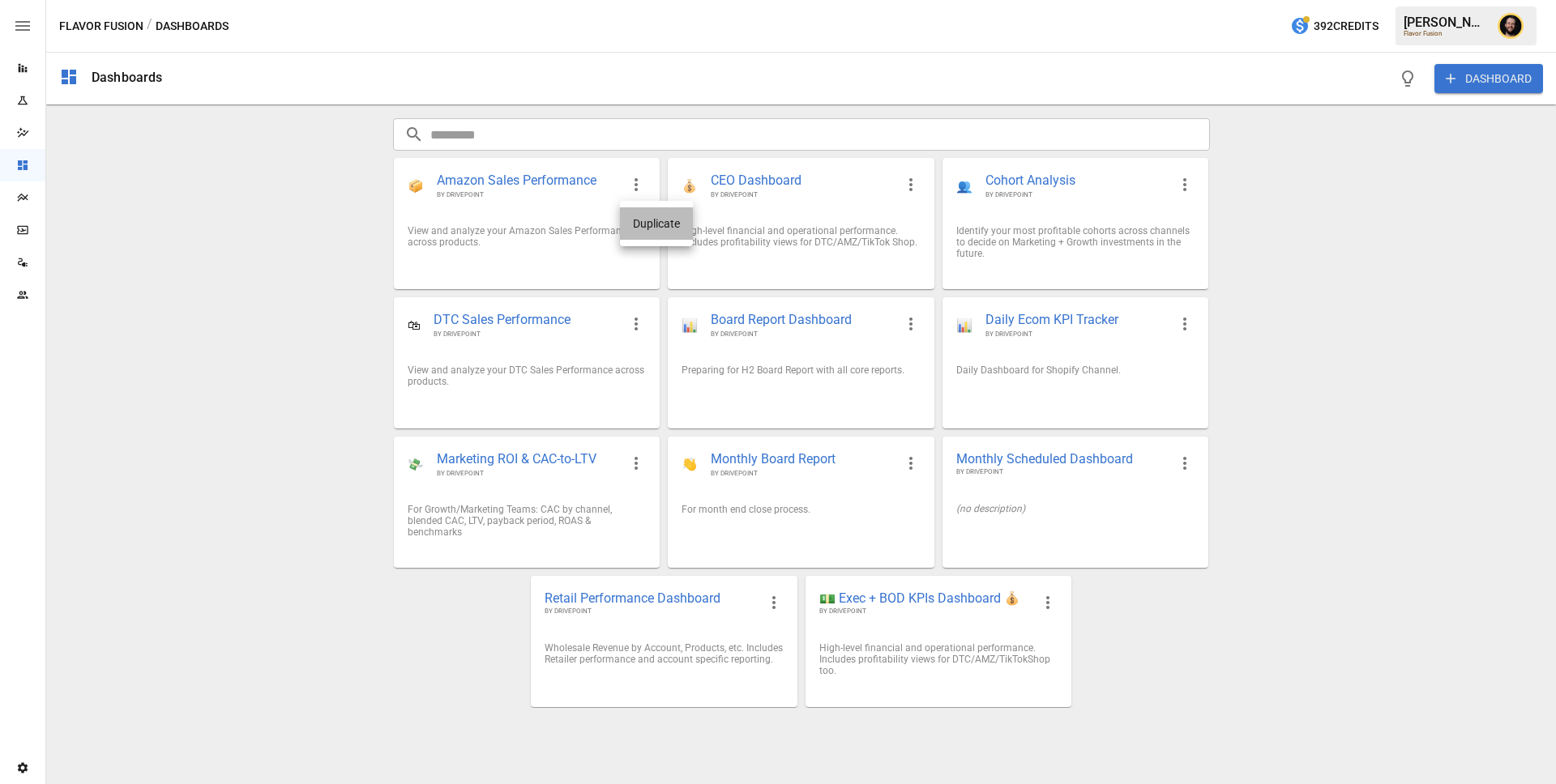click on "Duplicate" at bounding box center [656, 224] 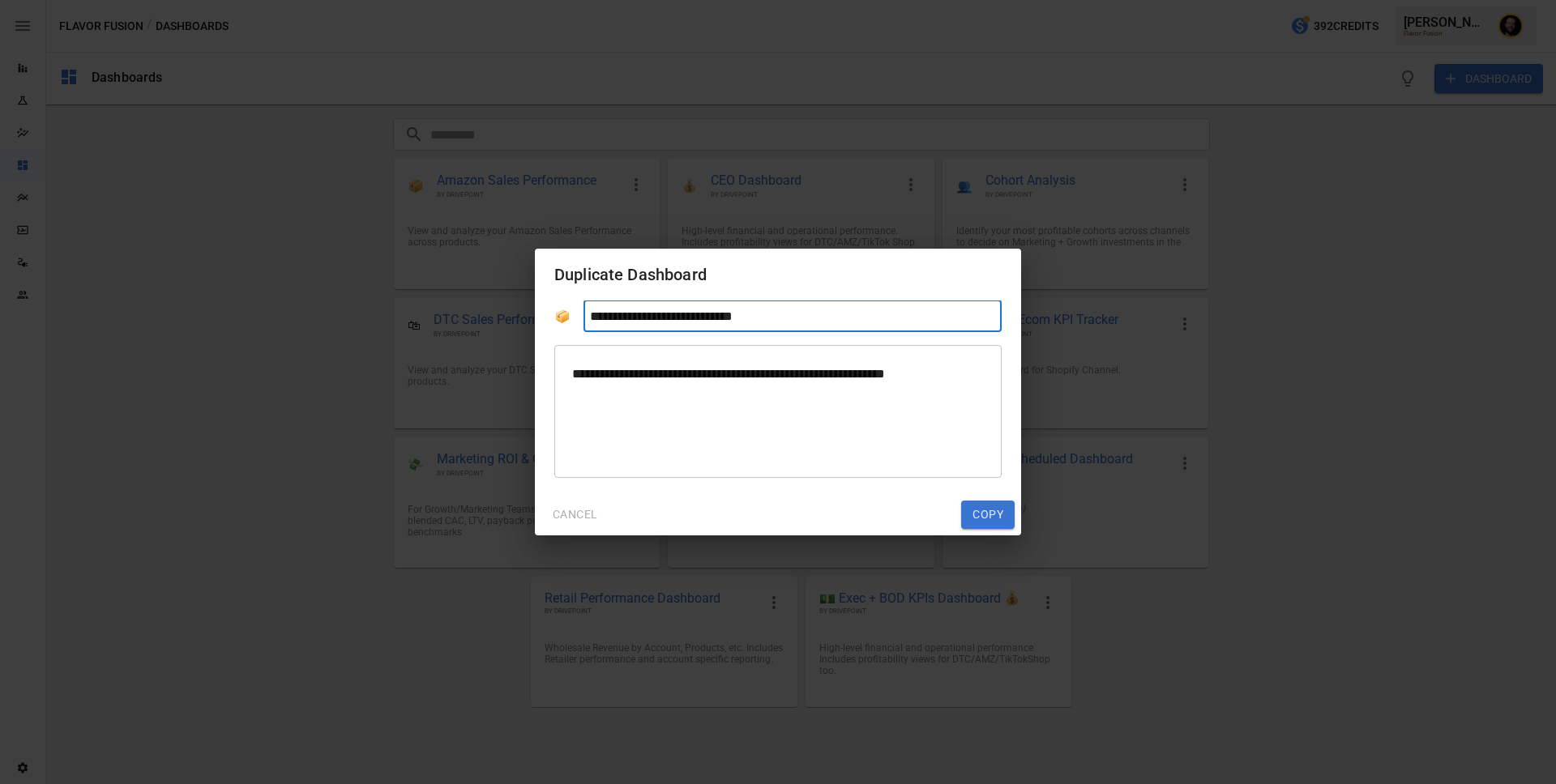 click on "**********" at bounding box center [793, 316] 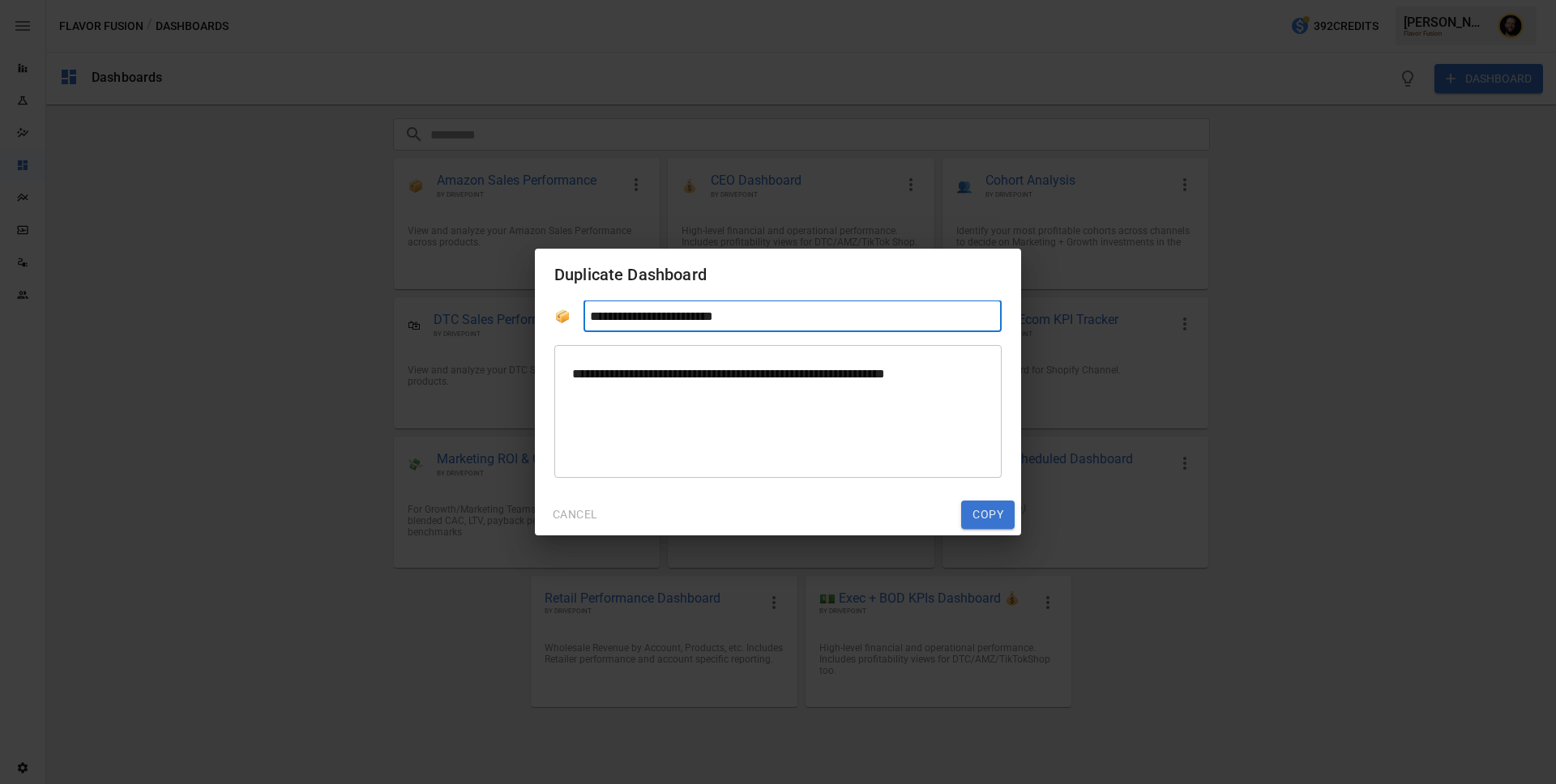 type on "**********" 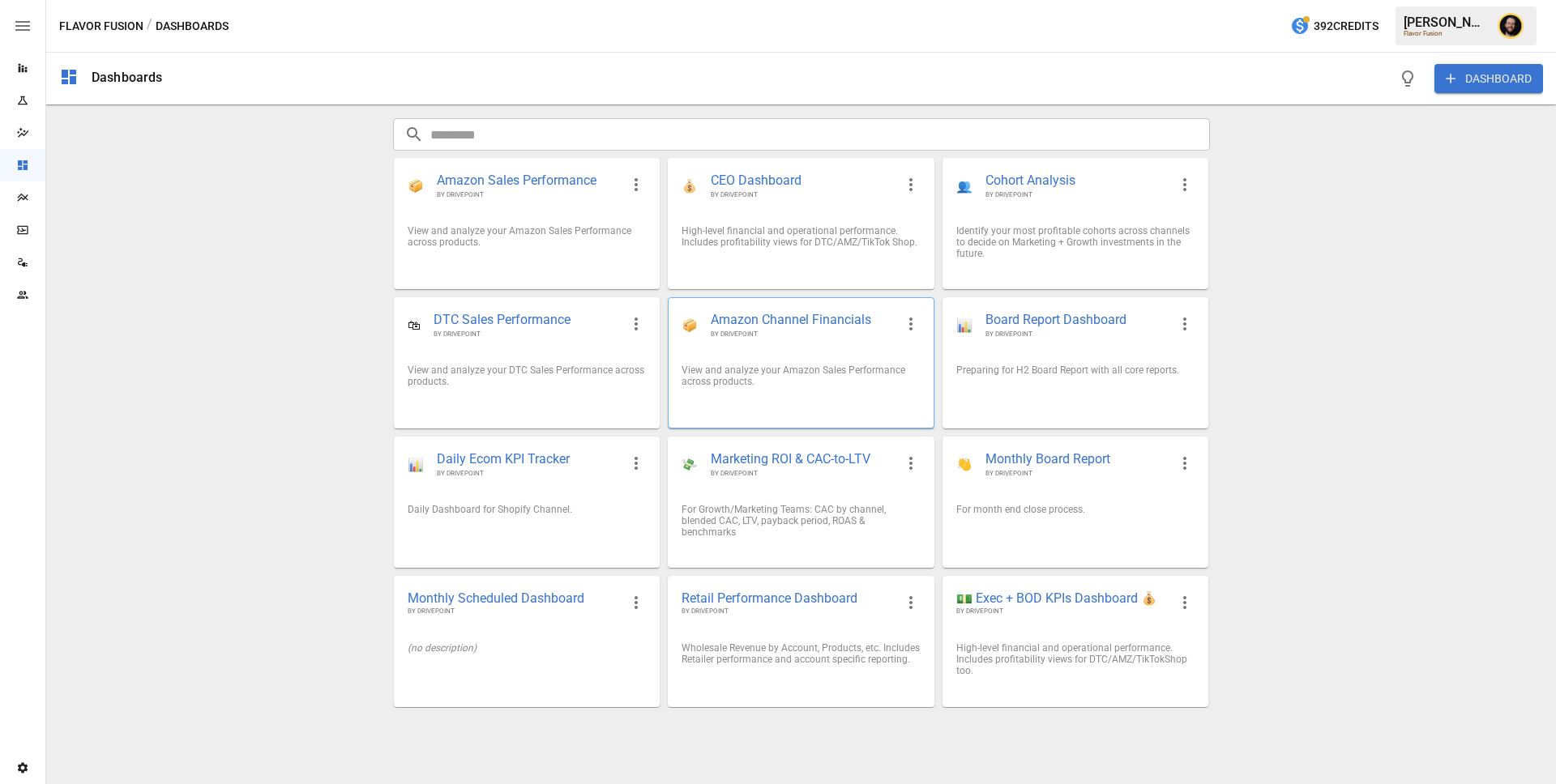 click on "Amazon Channel Financials" at bounding box center (802, 320) 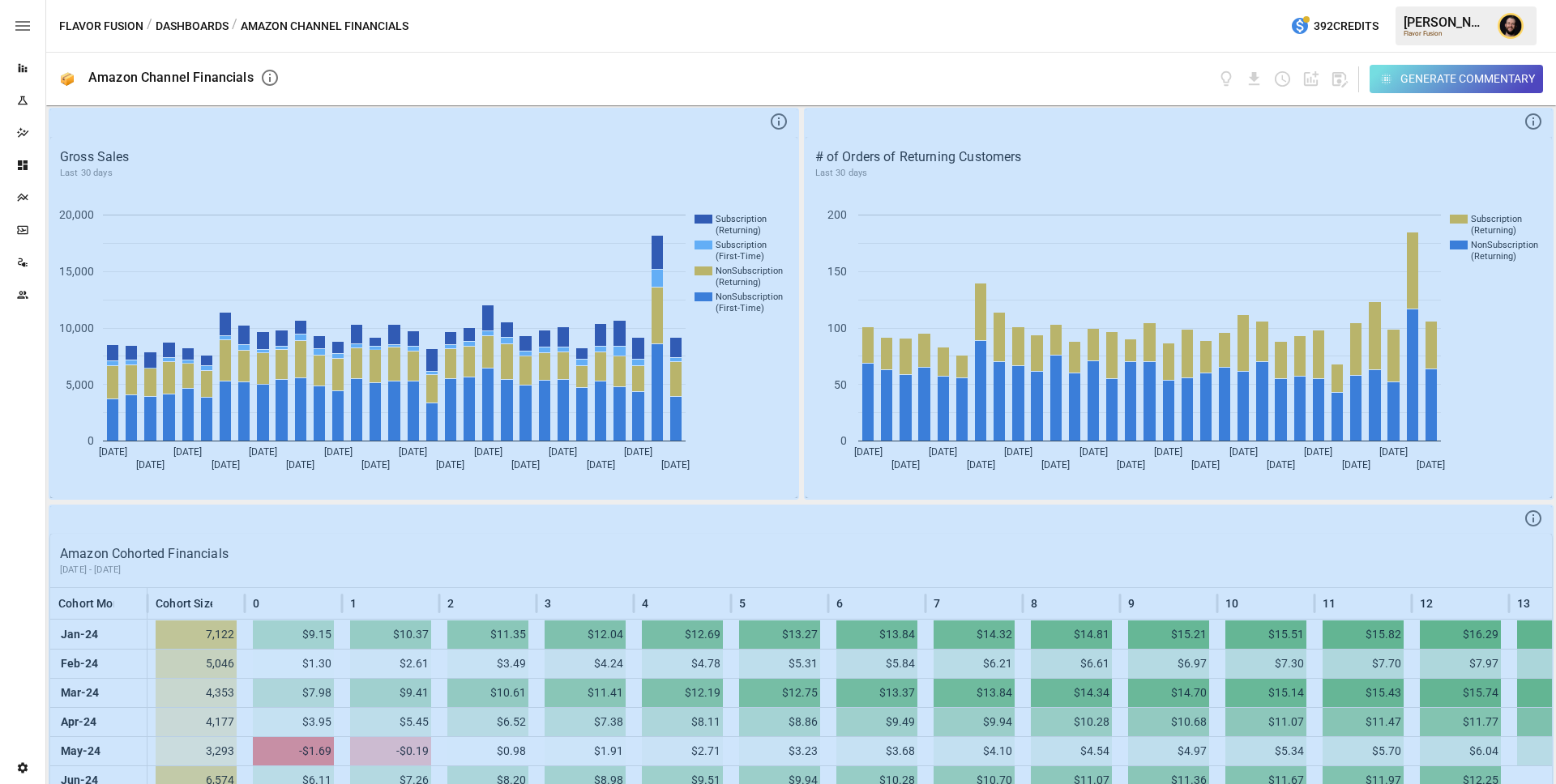 scroll, scrollTop: 0, scrollLeft: 0, axis: both 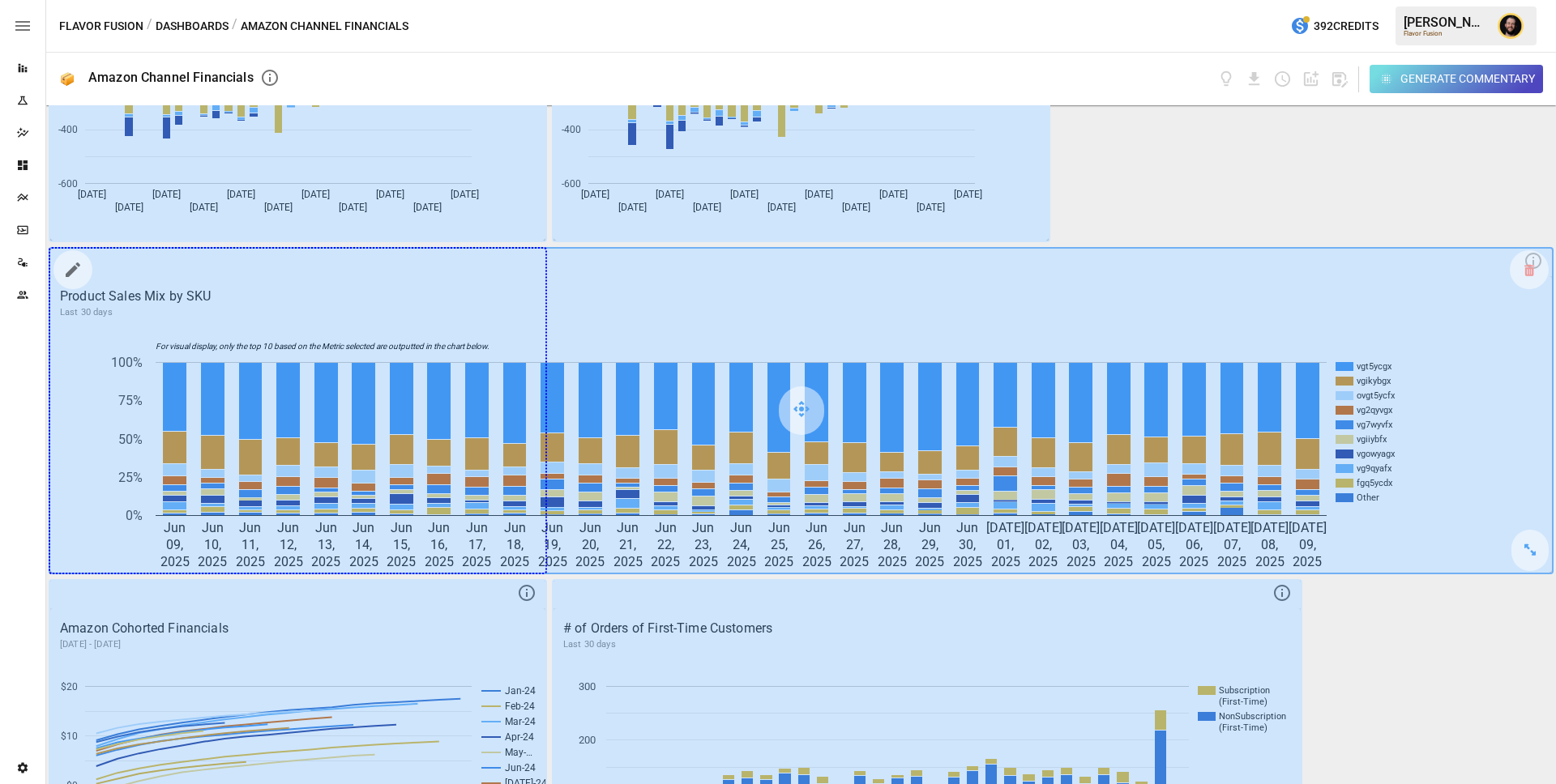 drag, startPoint x: 1529, startPoint y: 551, endPoint x: 626, endPoint y: 500, distance: 904.44 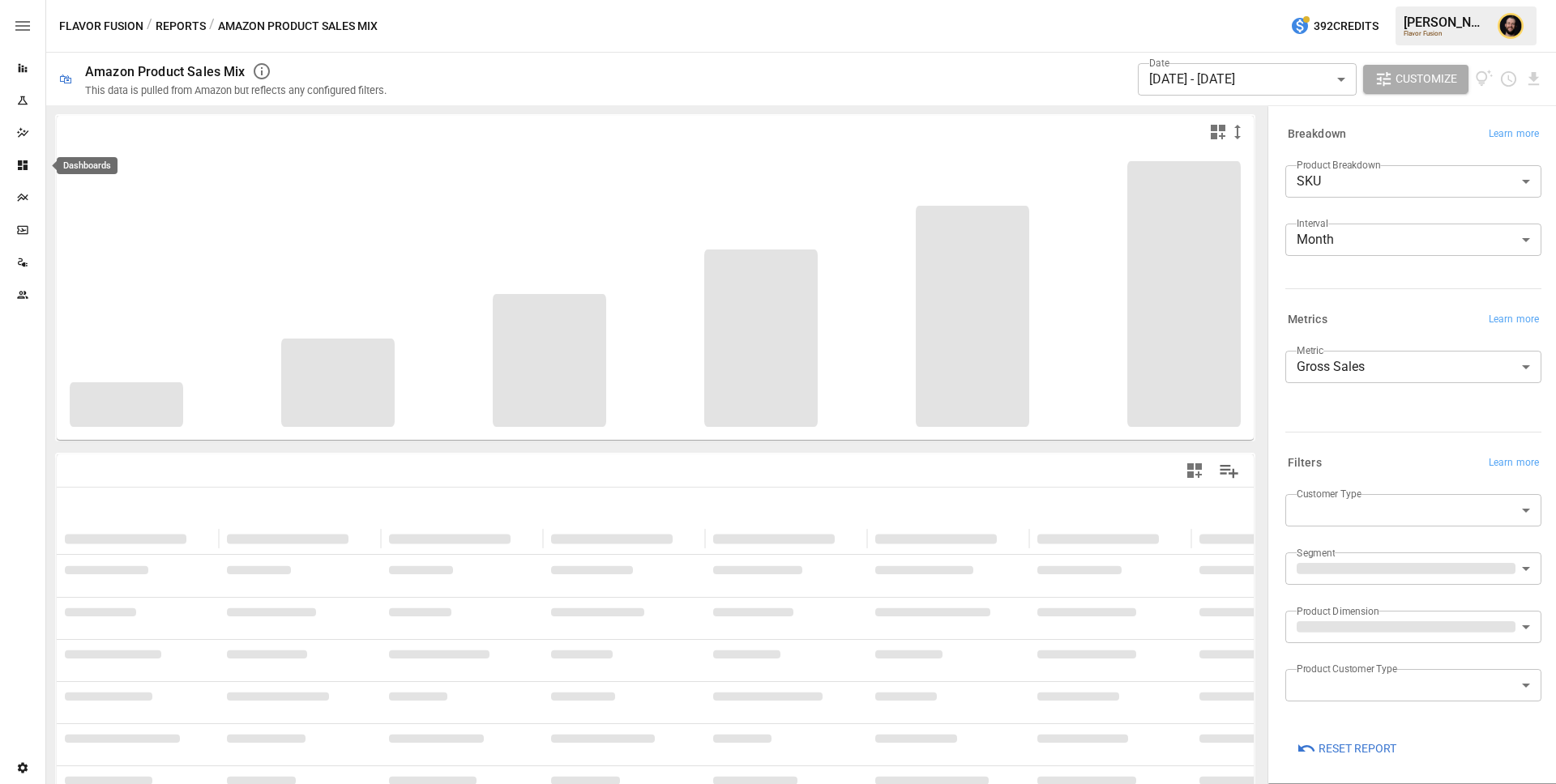 click 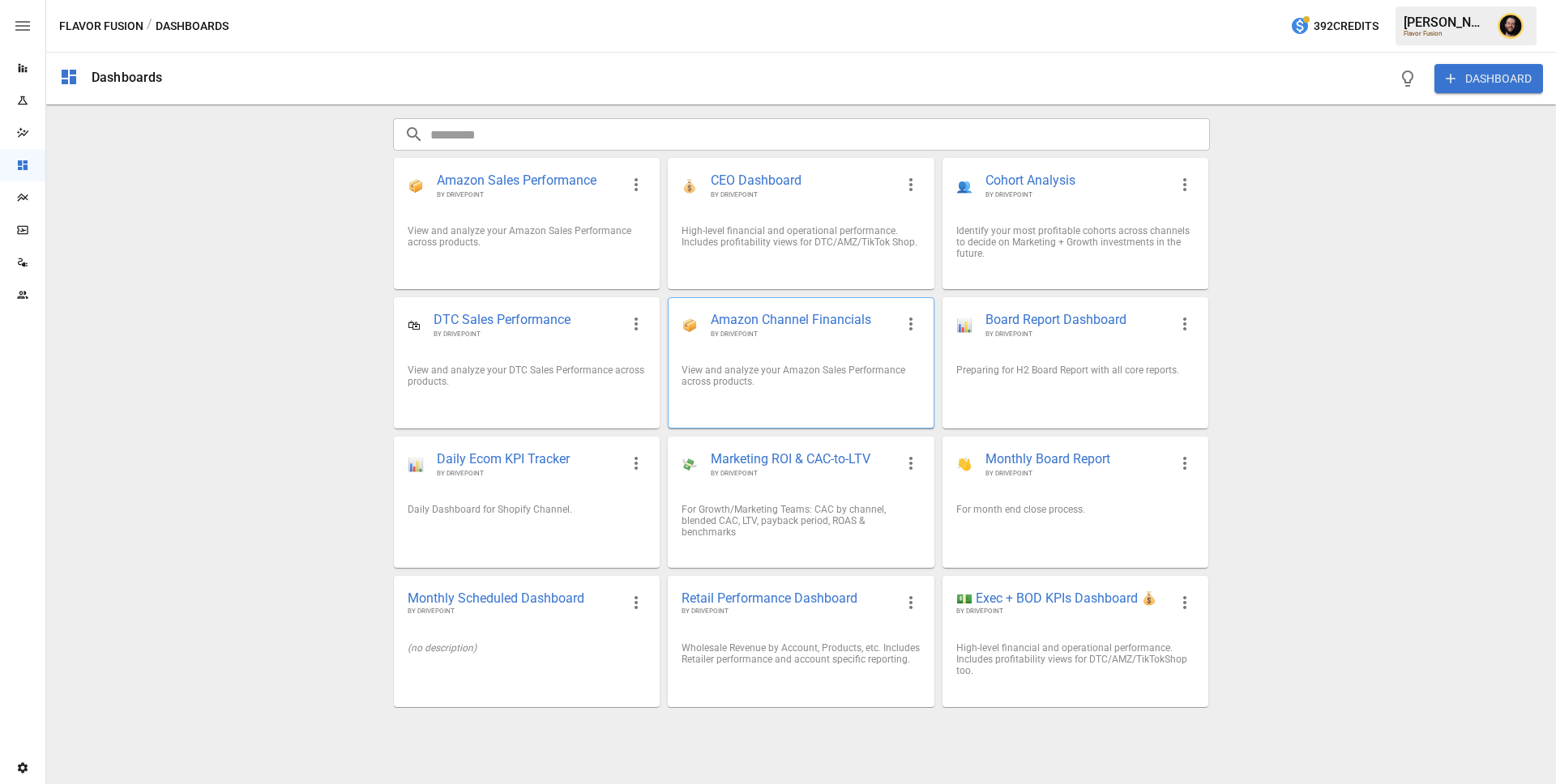 click on "View and analyze your Amazon Sales Performance across products." at bounding box center (801, 376) 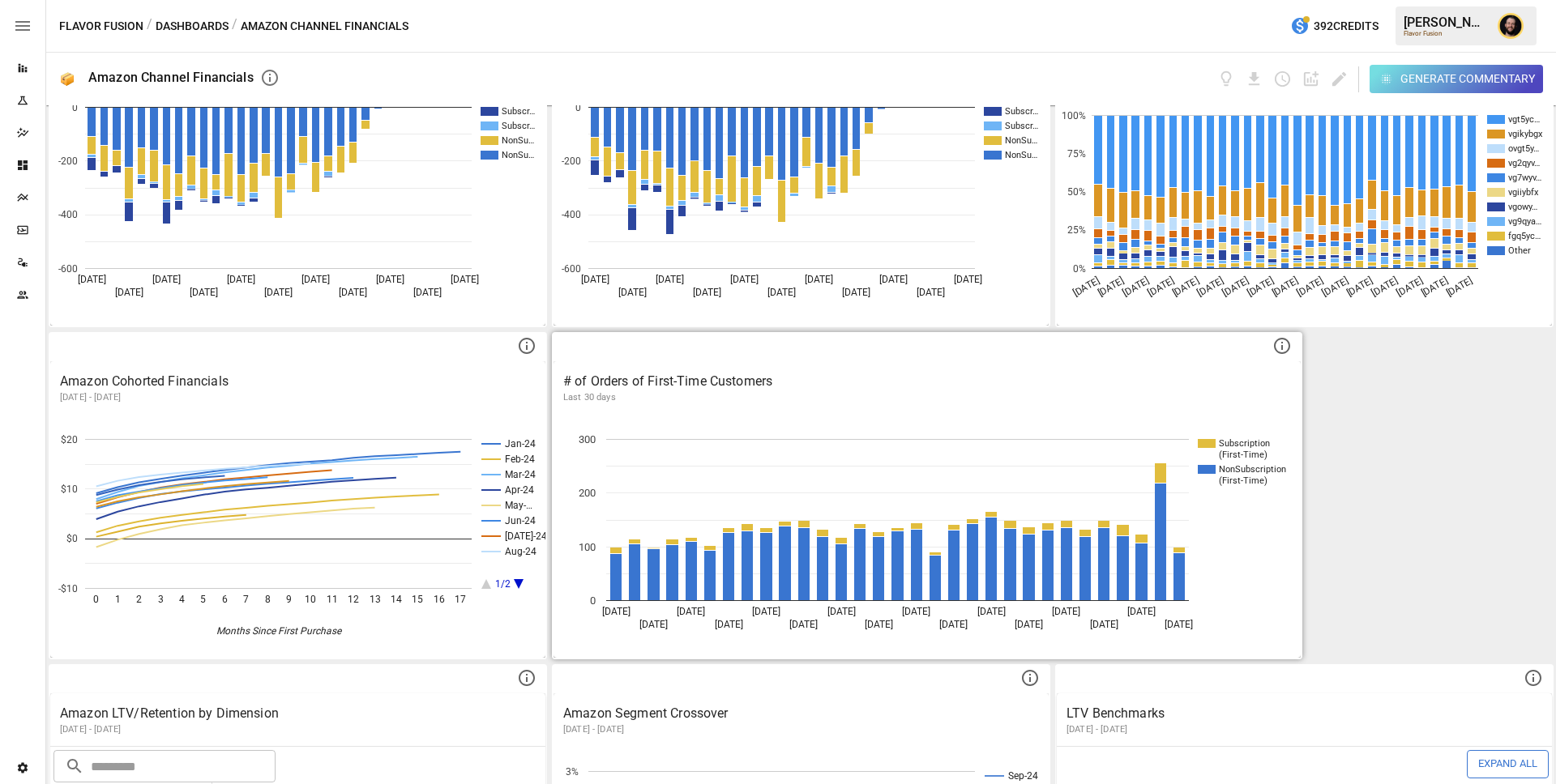 scroll, scrollTop: 1111, scrollLeft: 0, axis: vertical 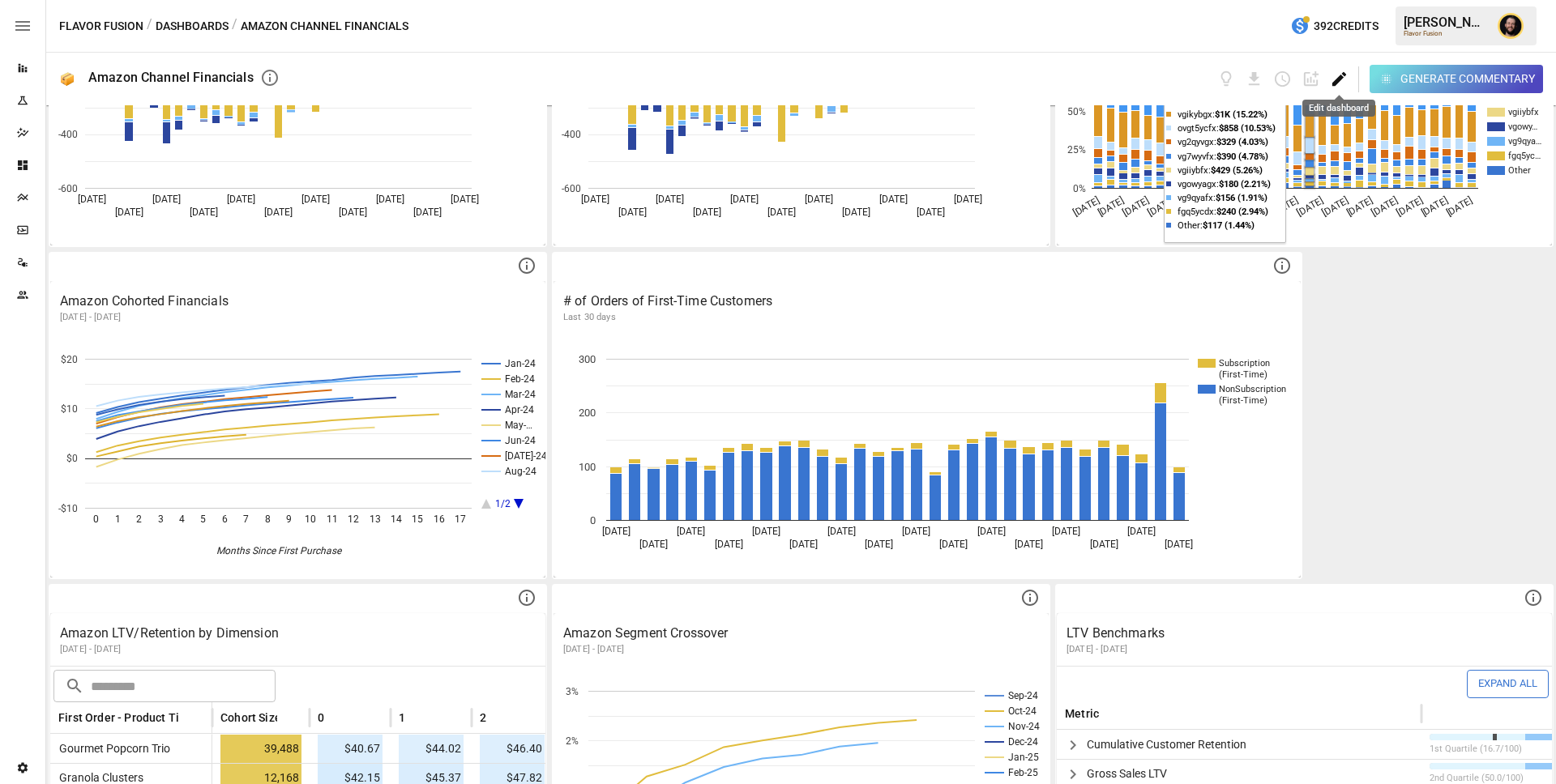 click 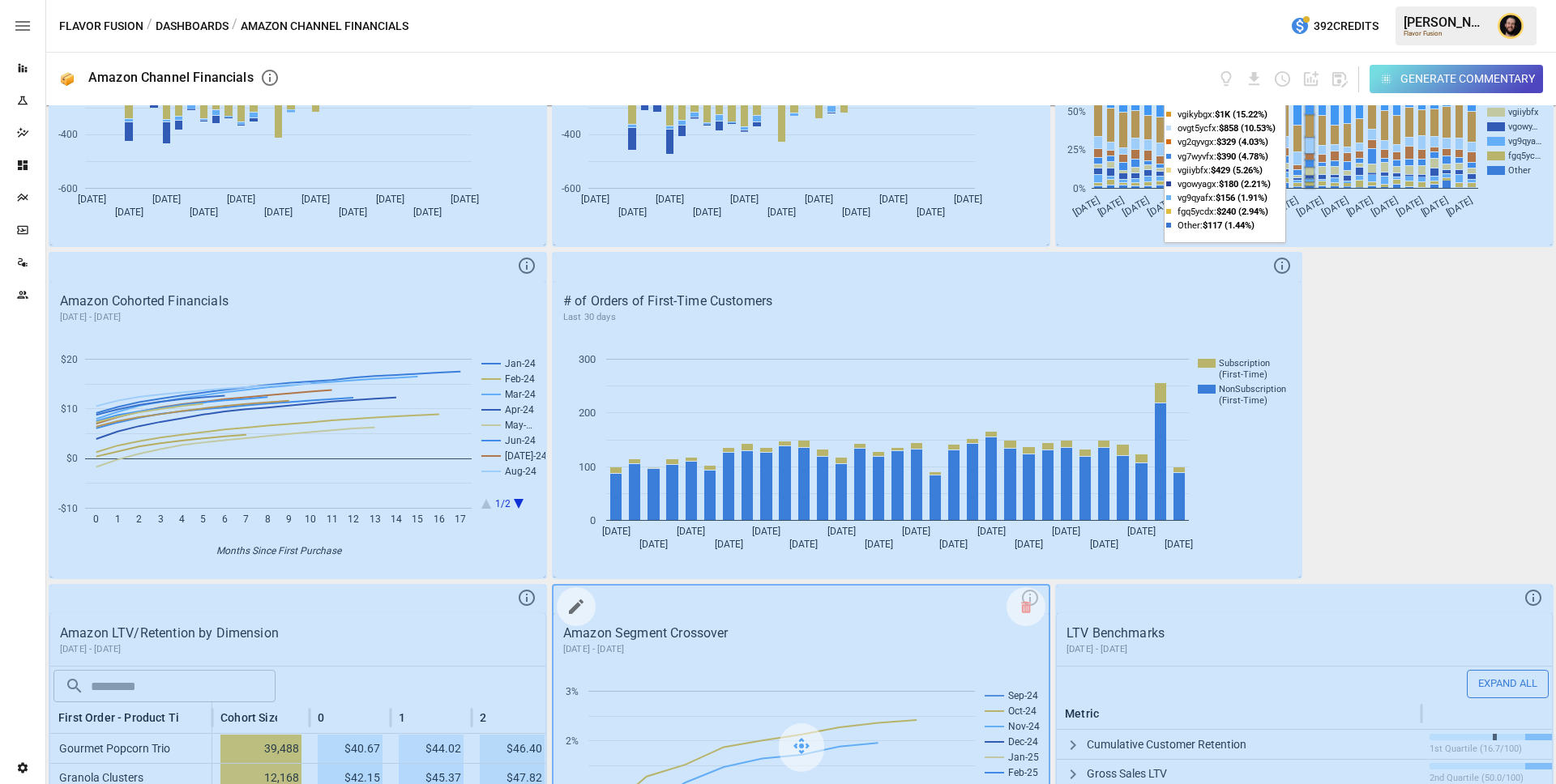 scroll, scrollTop: 1241, scrollLeft: 0, axis: vertical 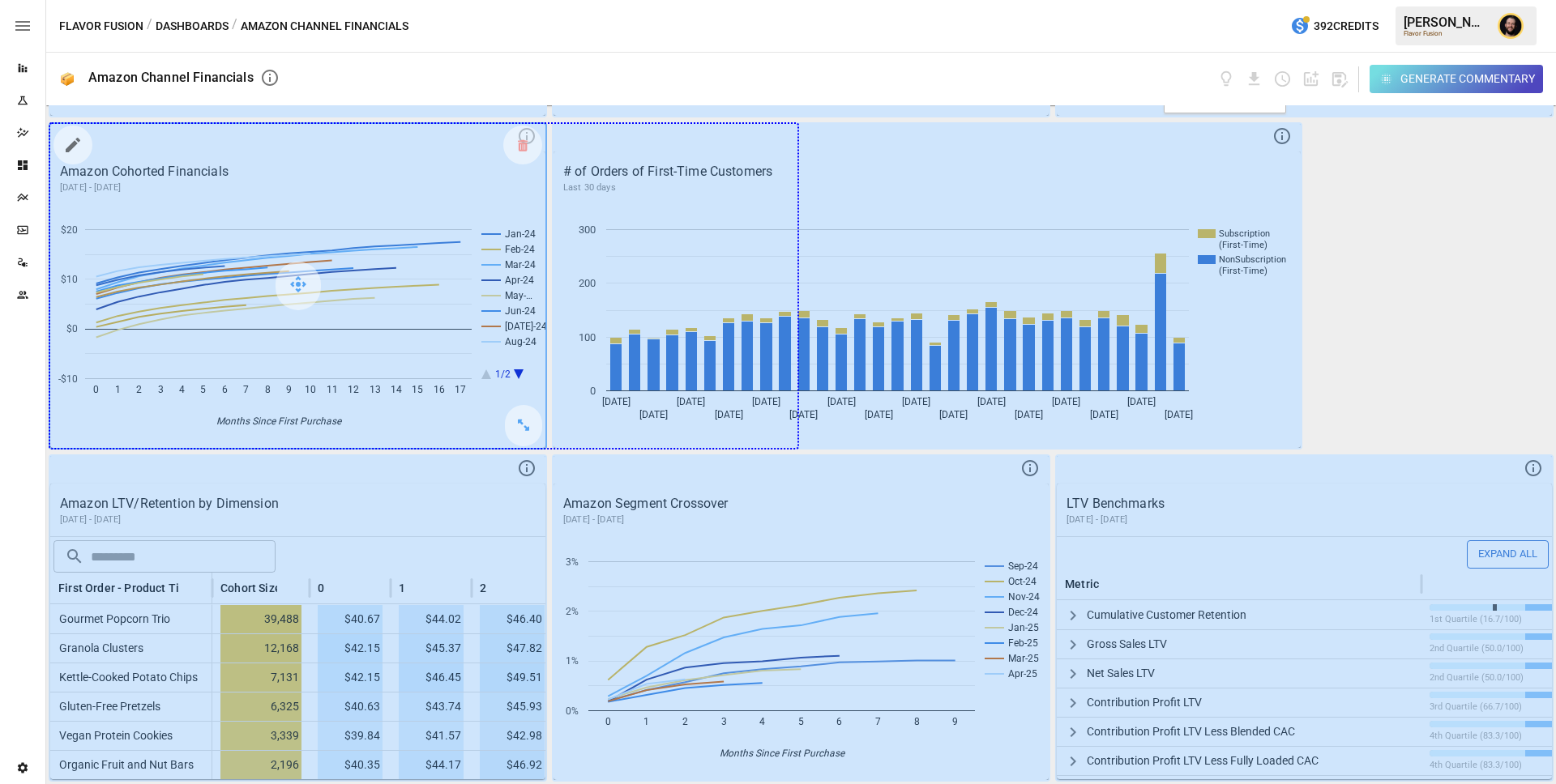 drag, startPoint x: 519, startPoint y: 427, endPoint x: 704, endPoint y: 432, distance: 185.06756 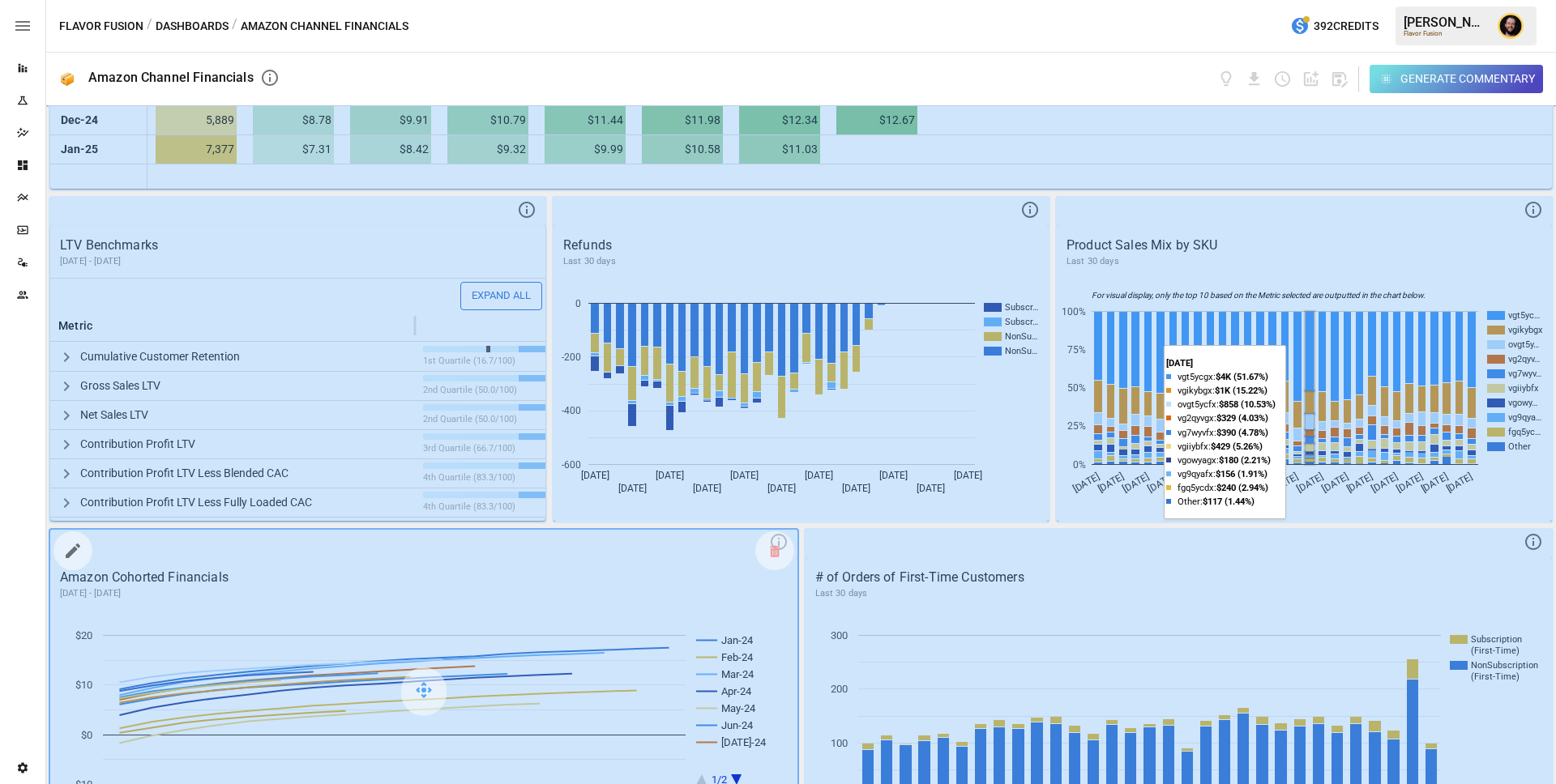scroll, scrollTop: 896, scrollLeft: 0, axis: vertical 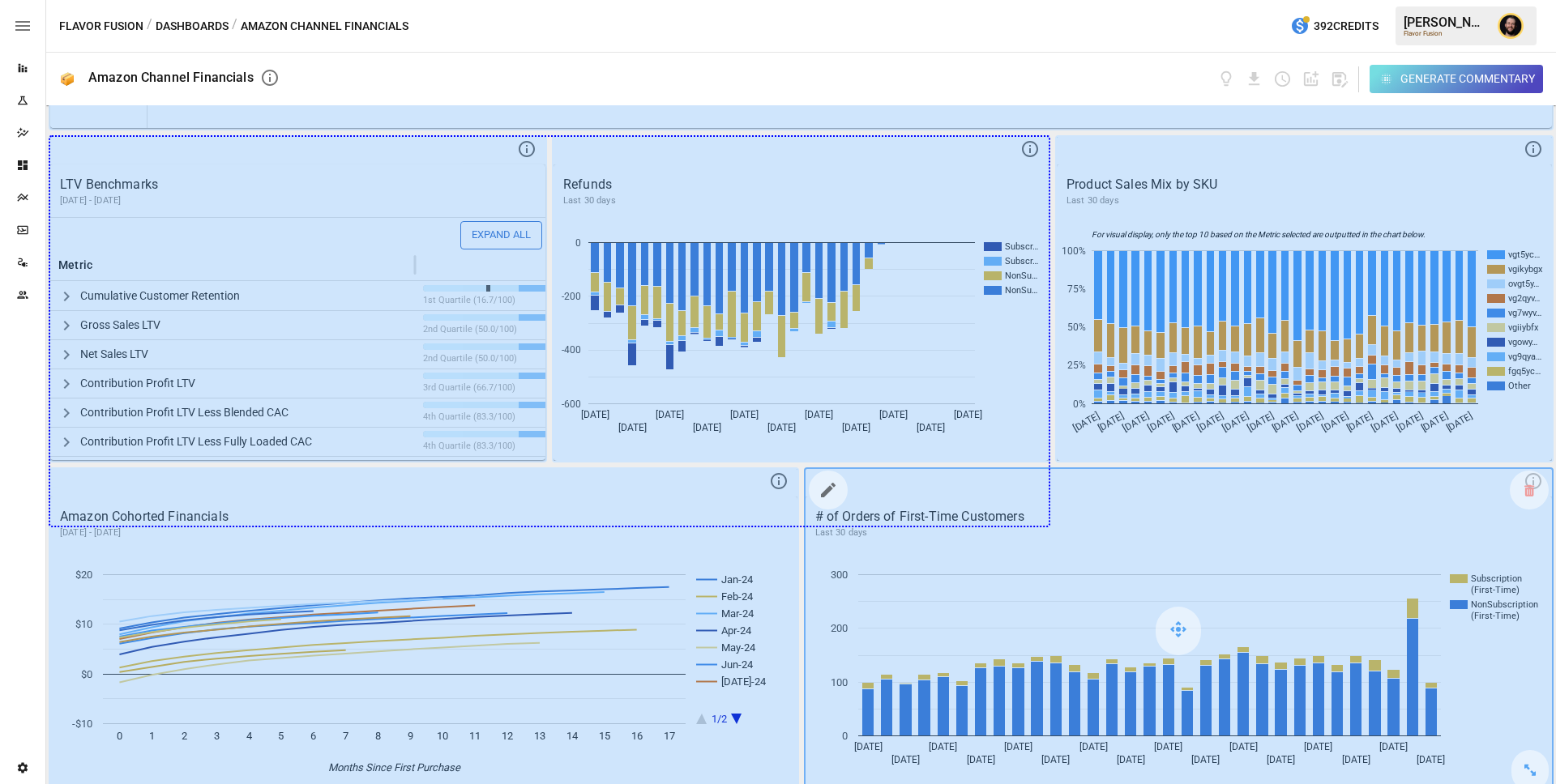 drag, startPoint x: 529, startPoint y: 441, endPoint x: 1256, endPoint y: 520, distance: 731.2797 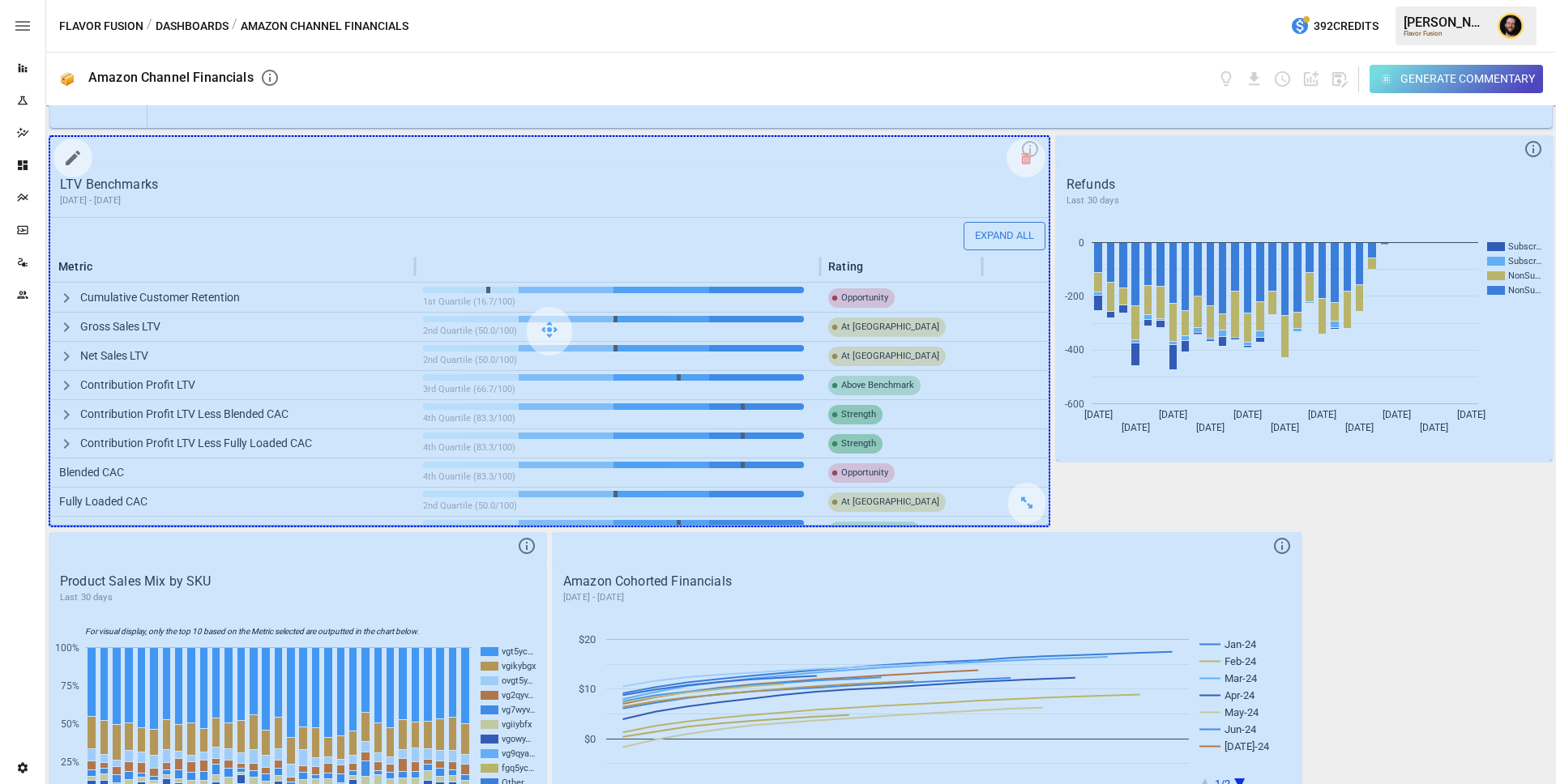 drag, startPoint x: 1022, startPoint y: 501, endPoint x: 1031, endPoint y: 526, distance: 26.57066 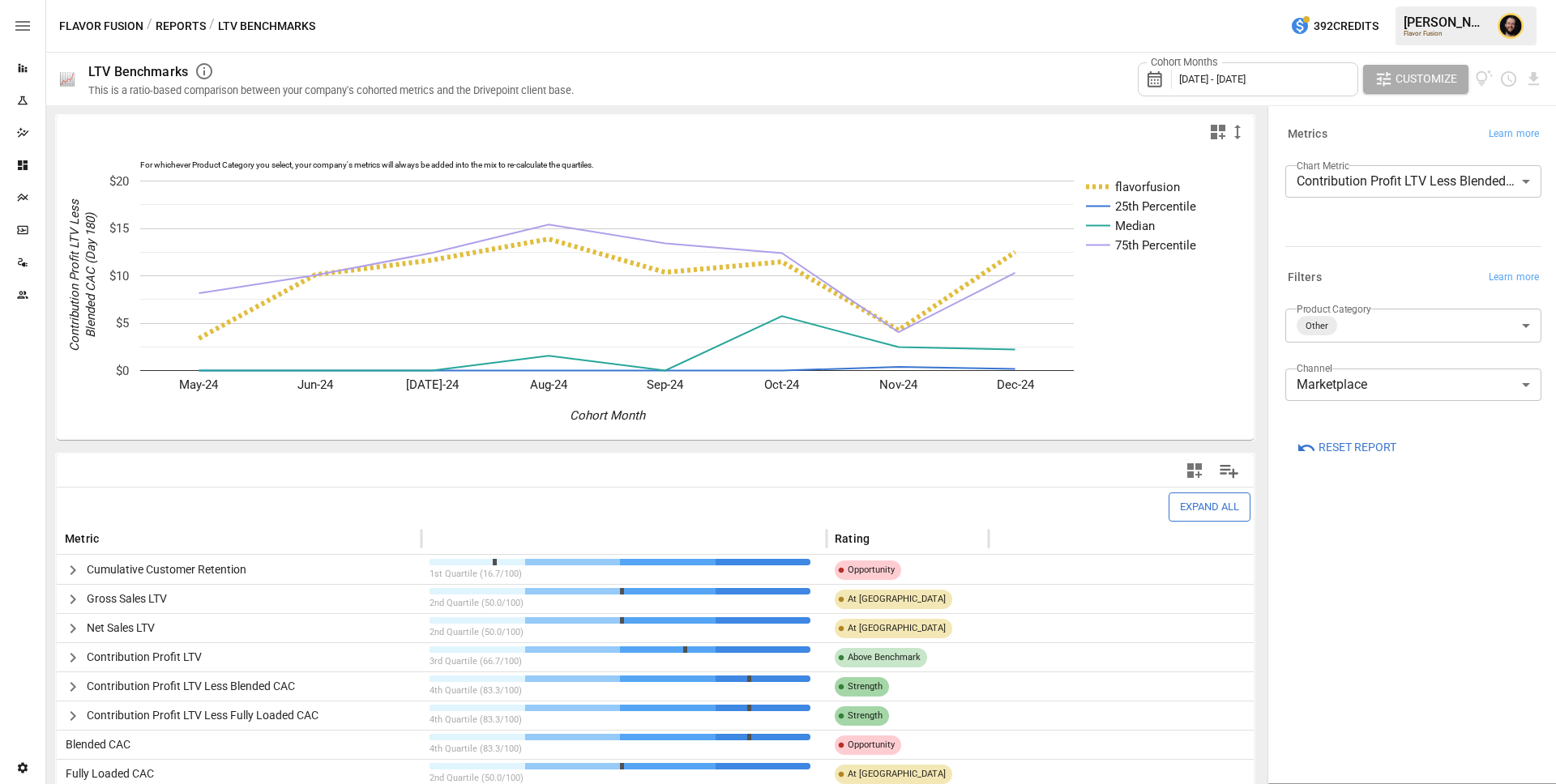 click 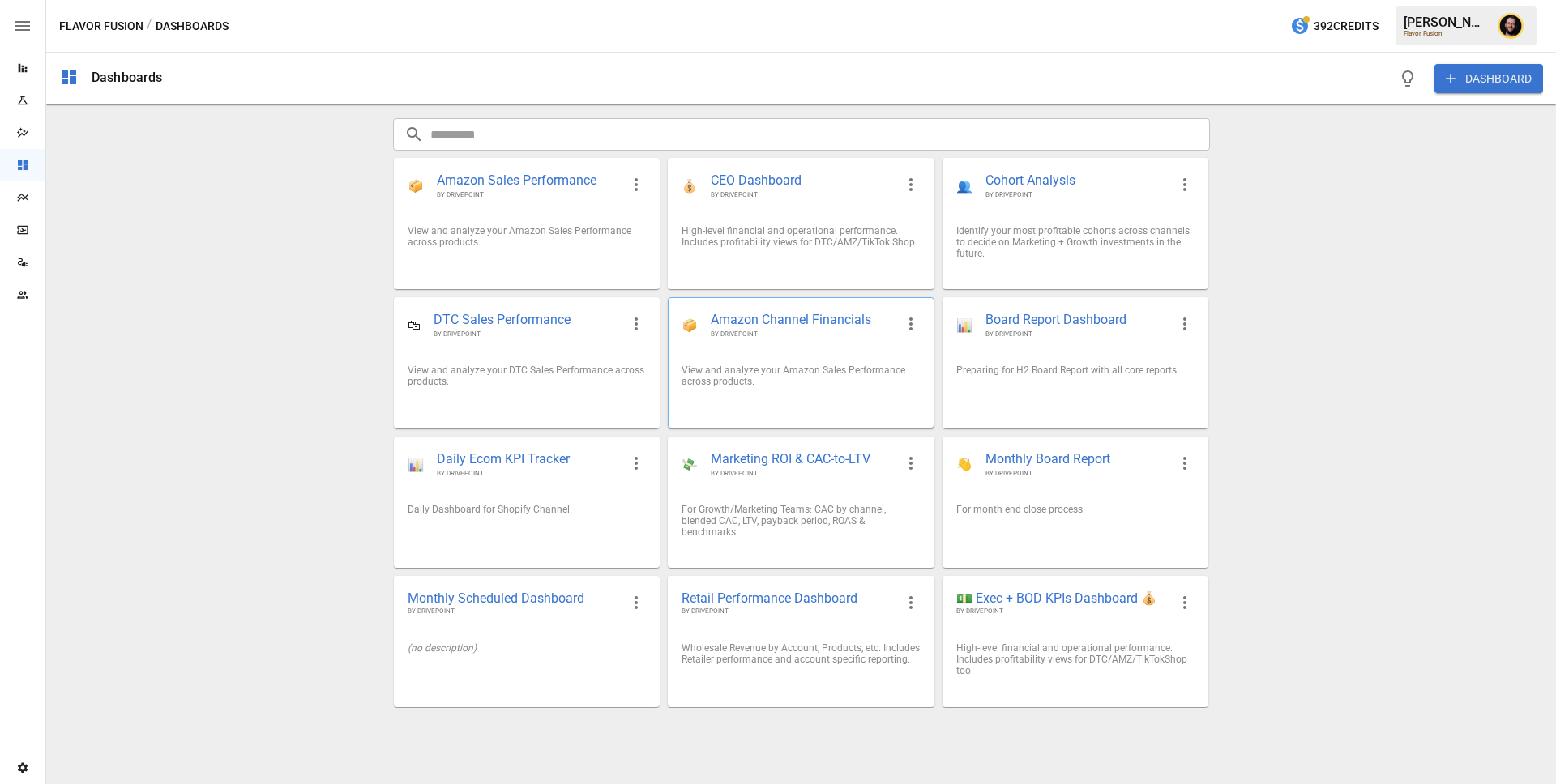 click on "View and analyze your Amazon Sales Performance across products." at bounding box center [801, 376] 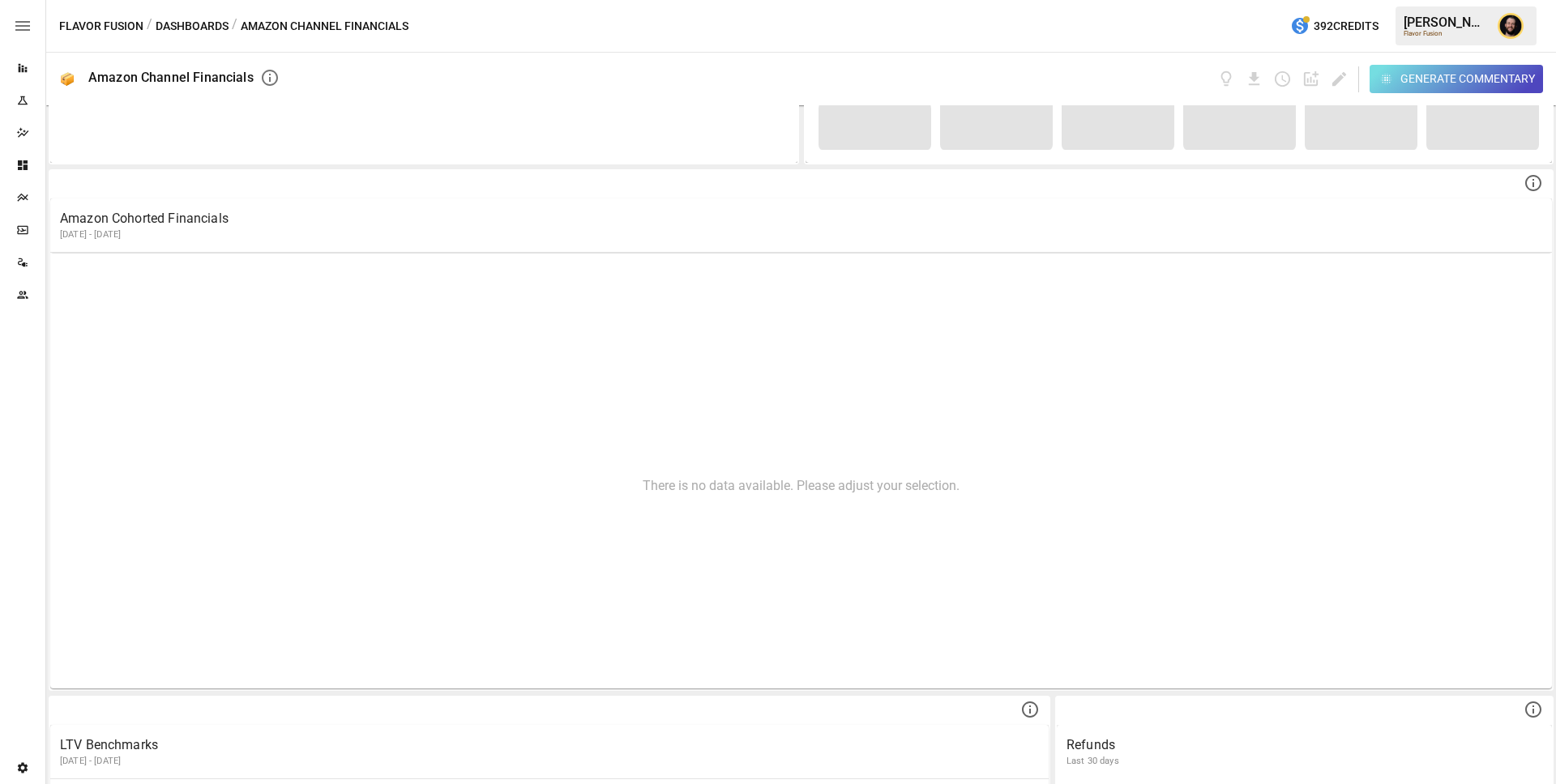 scroll, scrollTop: 659, scrollLeft: 0, axis: vertical 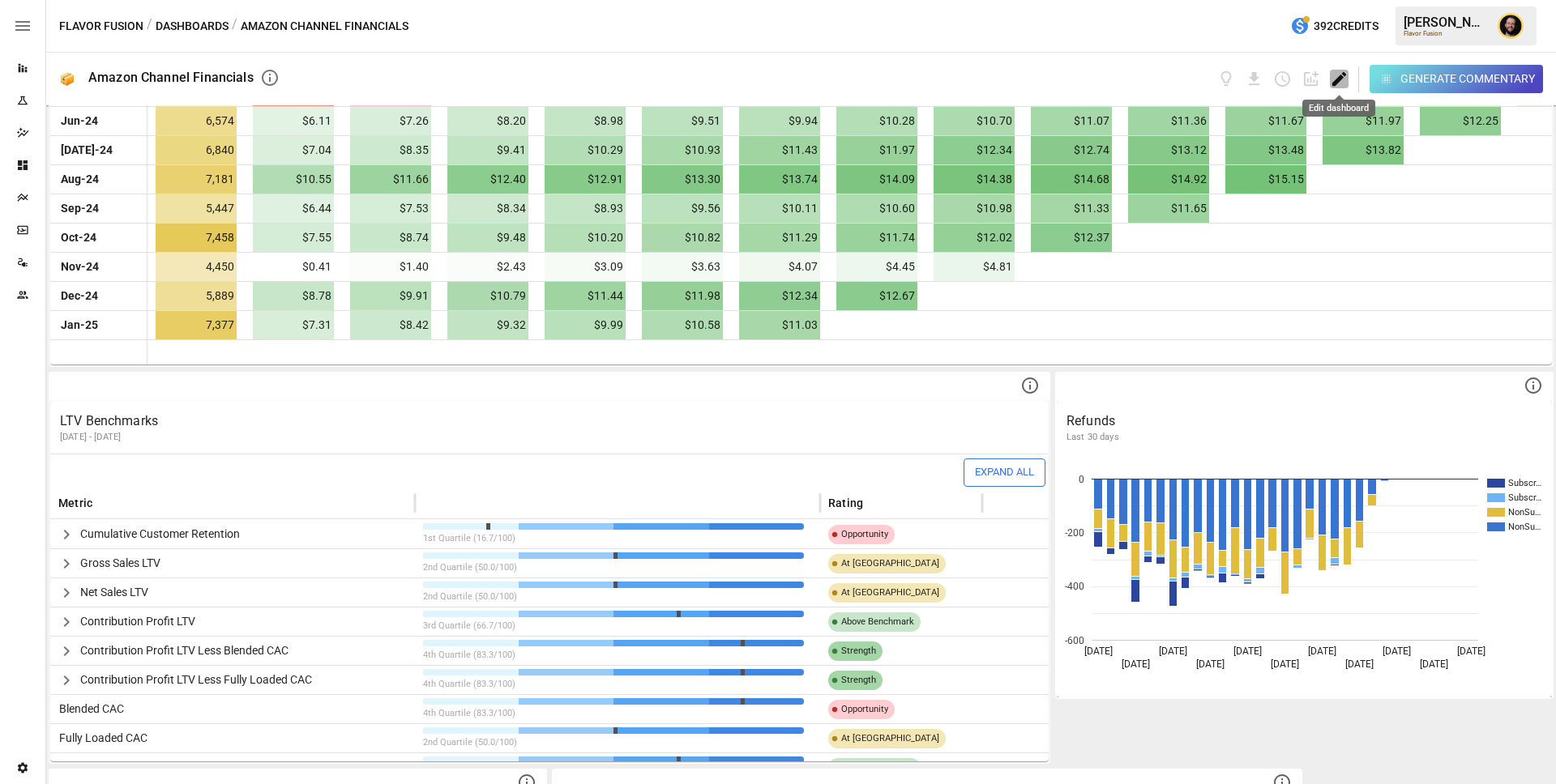 click 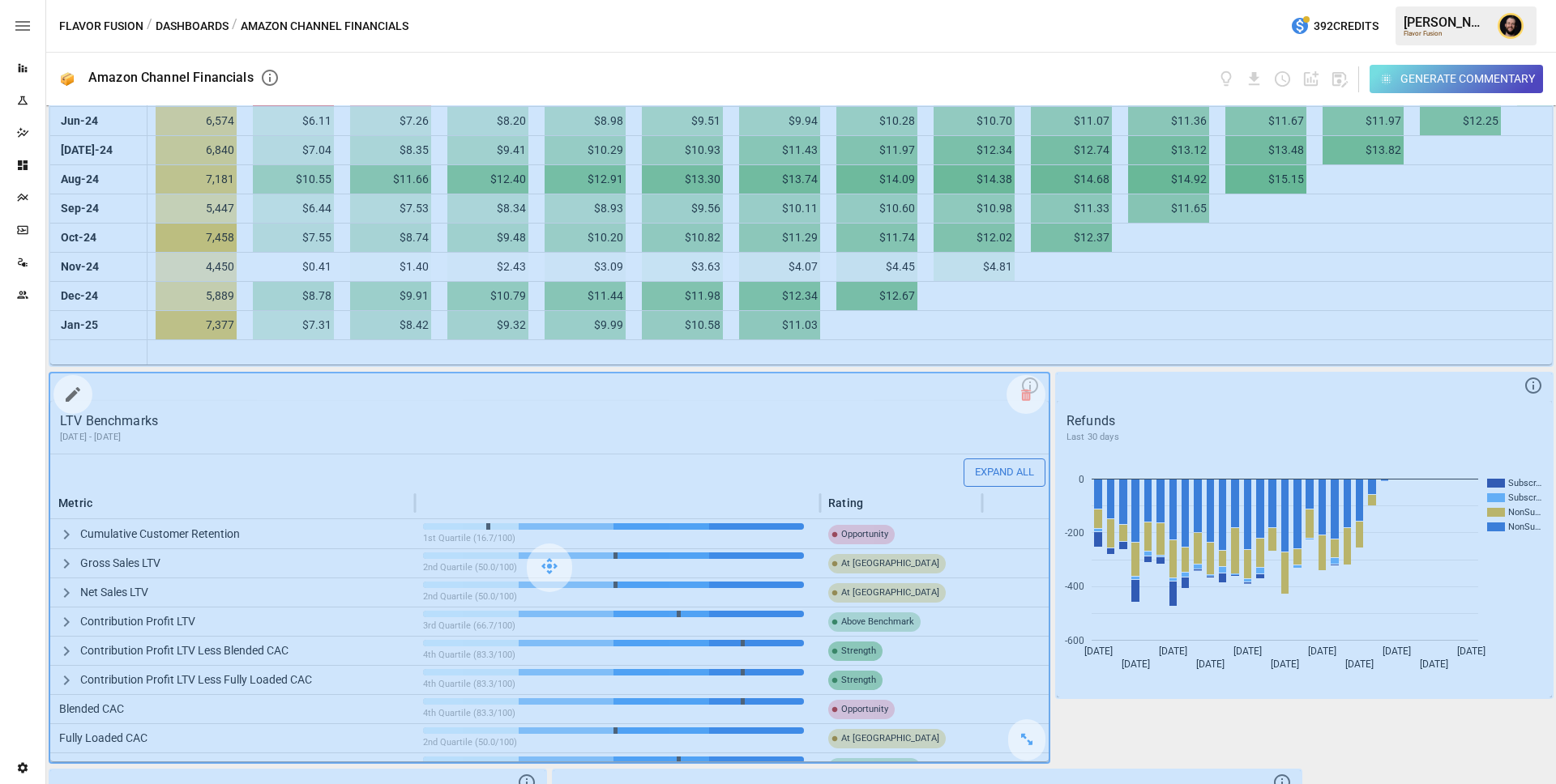 scroll, scrollTop: 1103, scrollLeft: 0, axis: vertical 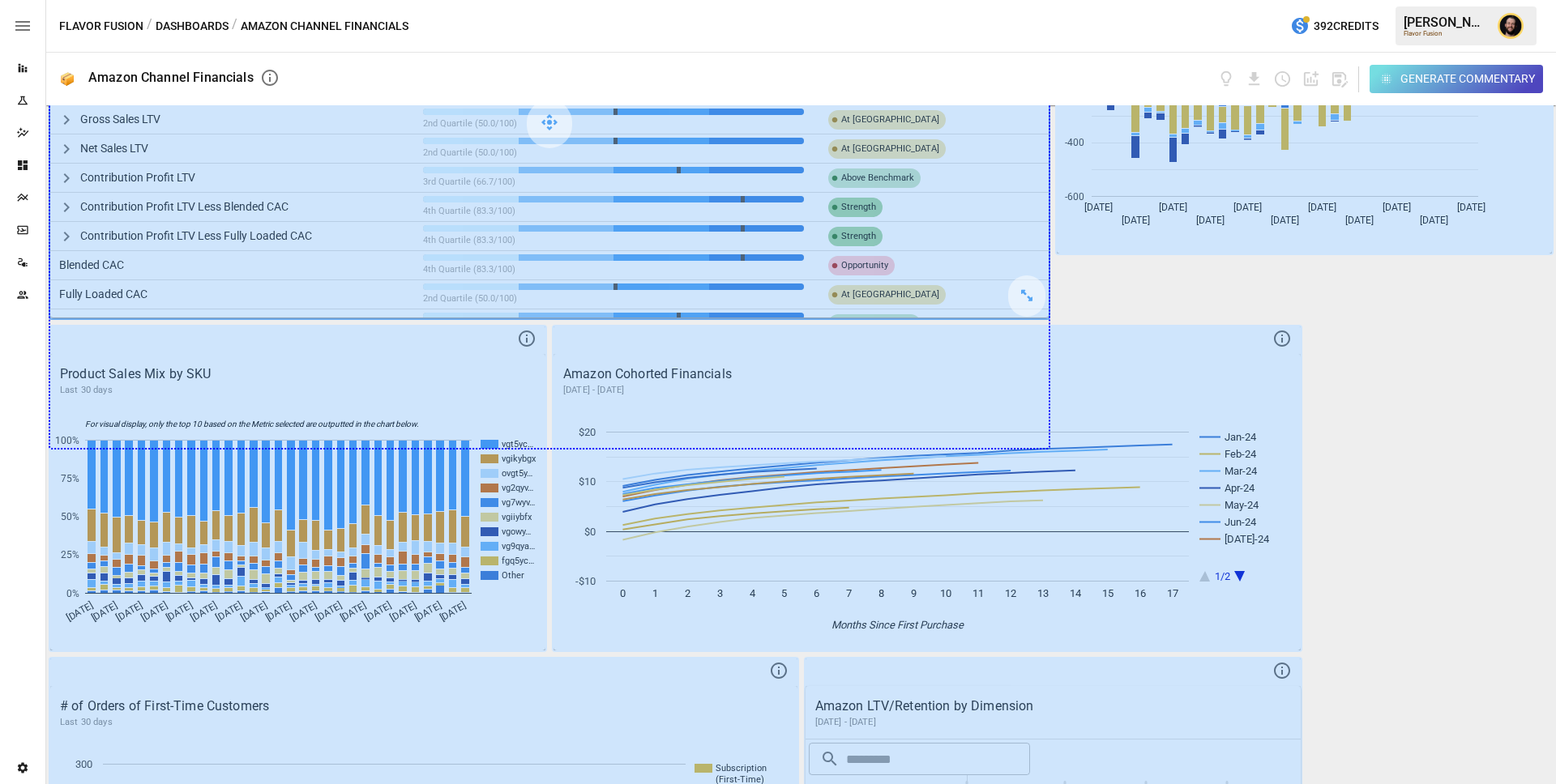 drag, startPoint x: 1021, startPoint y: 290, endPoint x: 1012, endPoint y: 402, distance: 112.36103 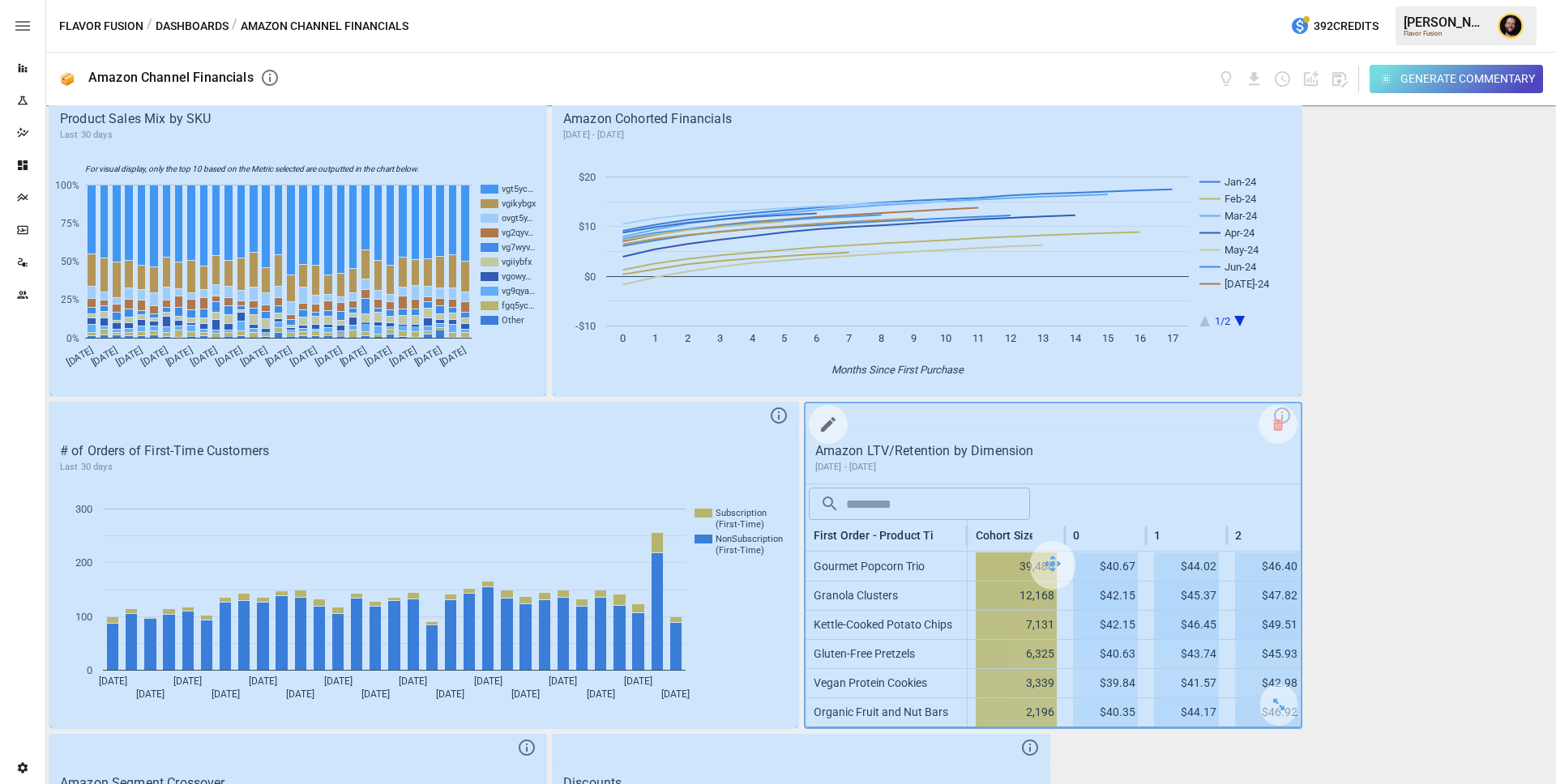 scroll, scrollTop: 1767, scrollLeft: 0, axis: vertical 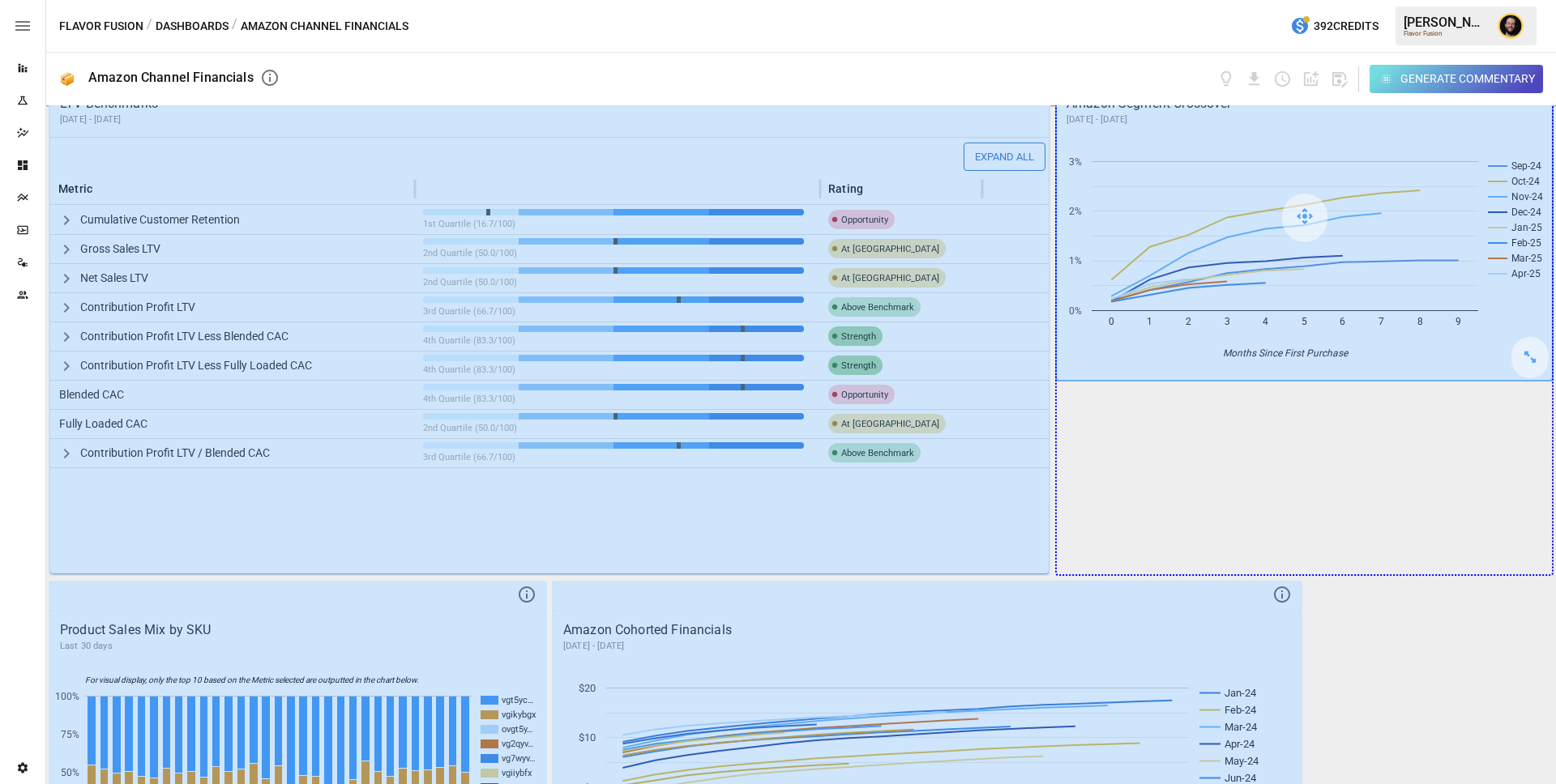 drag, startPoint x: 1533, startPoint y: 359, endPoint x: 1500, endPoint y: 530, distance: 174.1551 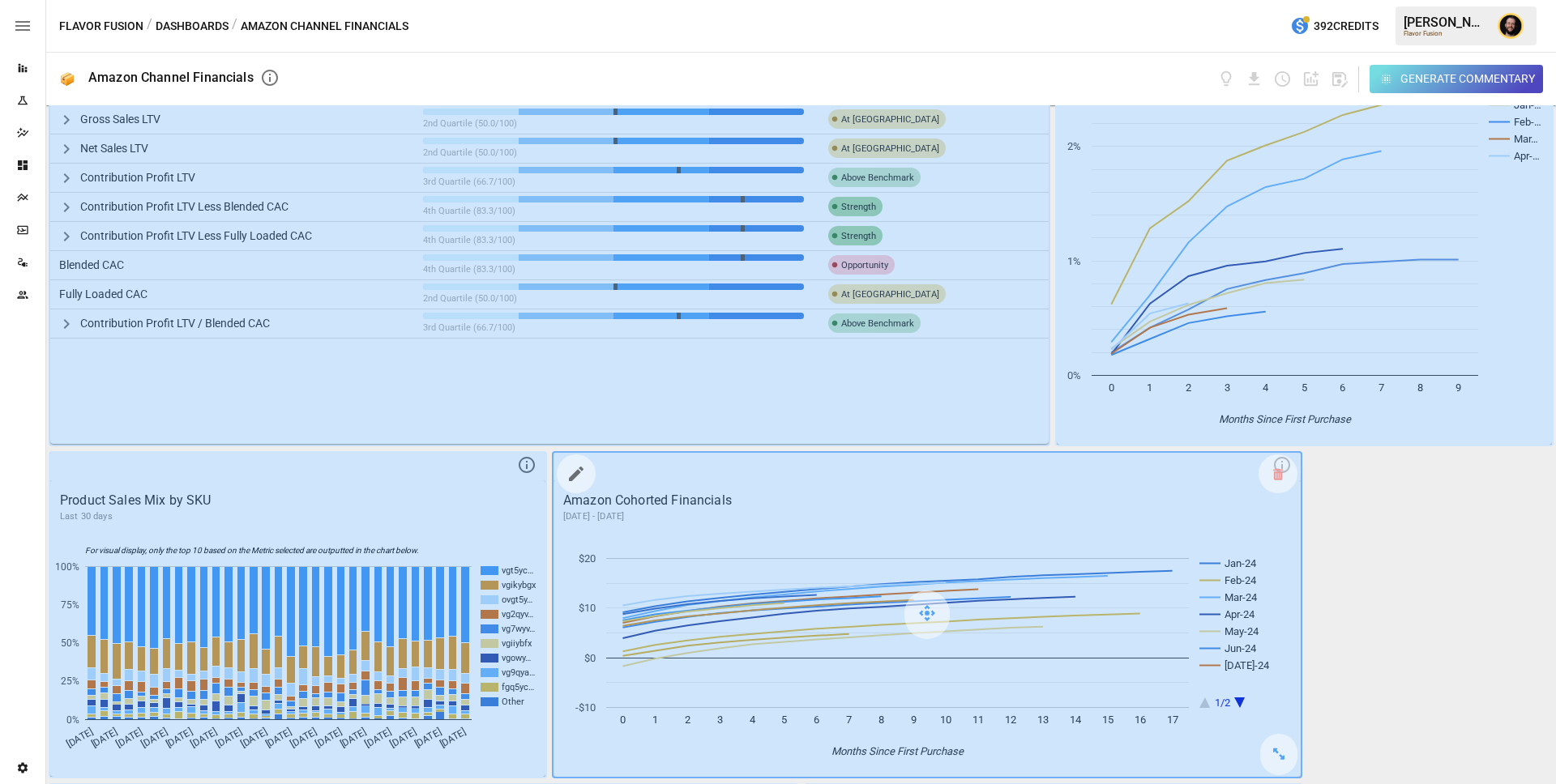scroll, scrollTop: 1225, scrollLeft: 0, axis: vertical 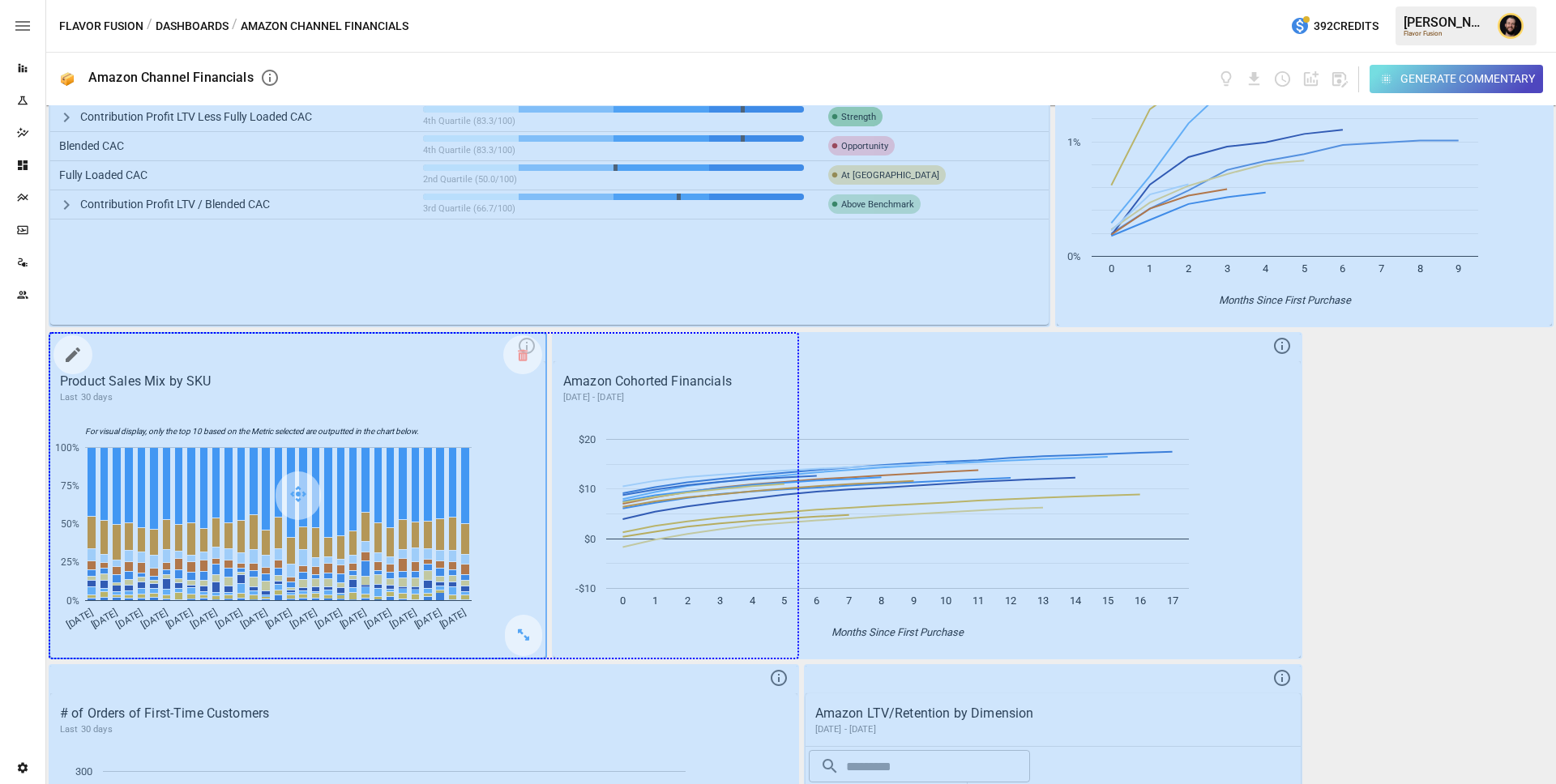 drag, startPoint x: 517, startPoint y: 631, endPoint x: 760, endPoint y: 633, distance: 243.008 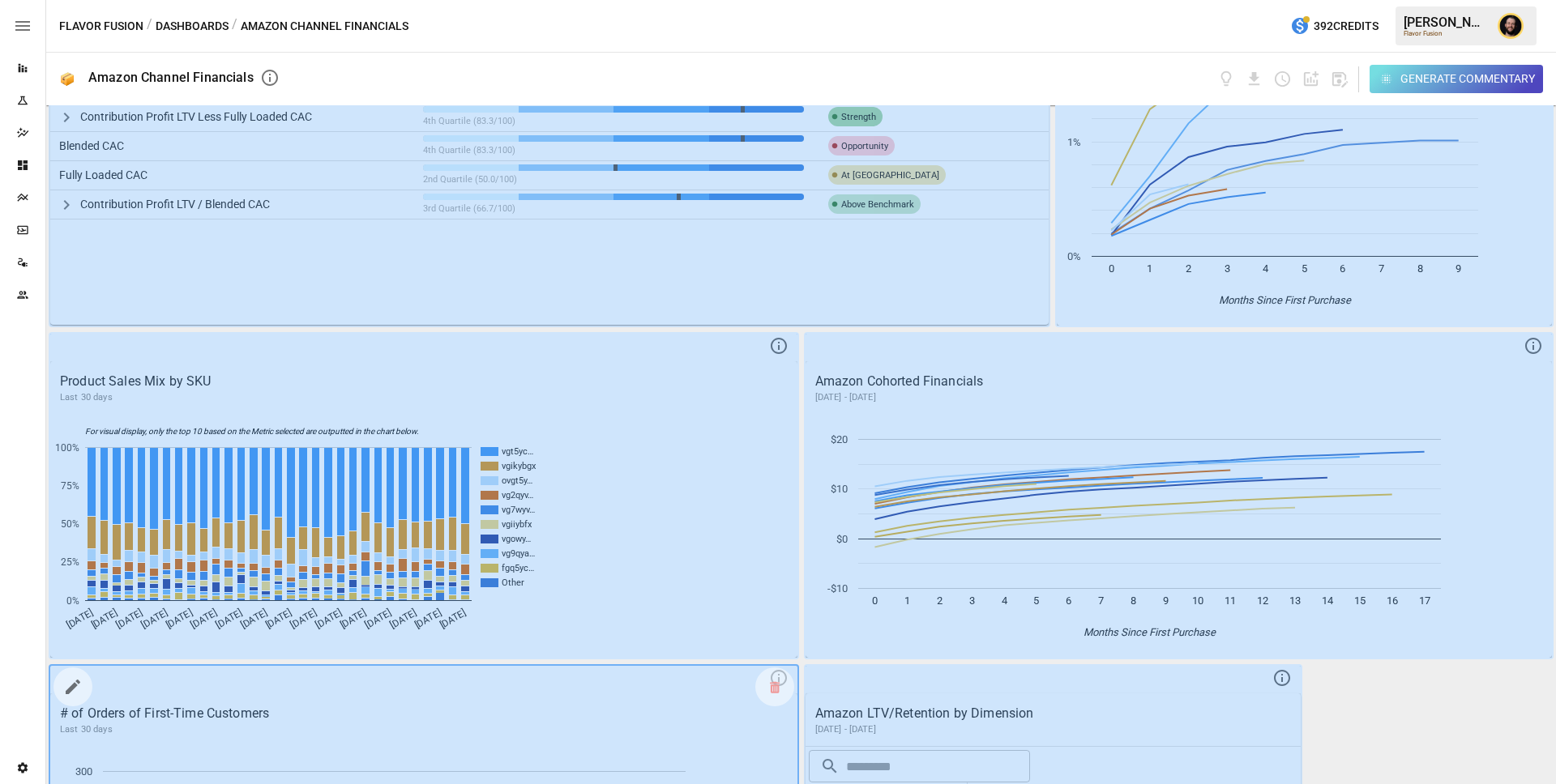 scroll, scrollTop: 1541, scrollLeft: 0, axis: vertical 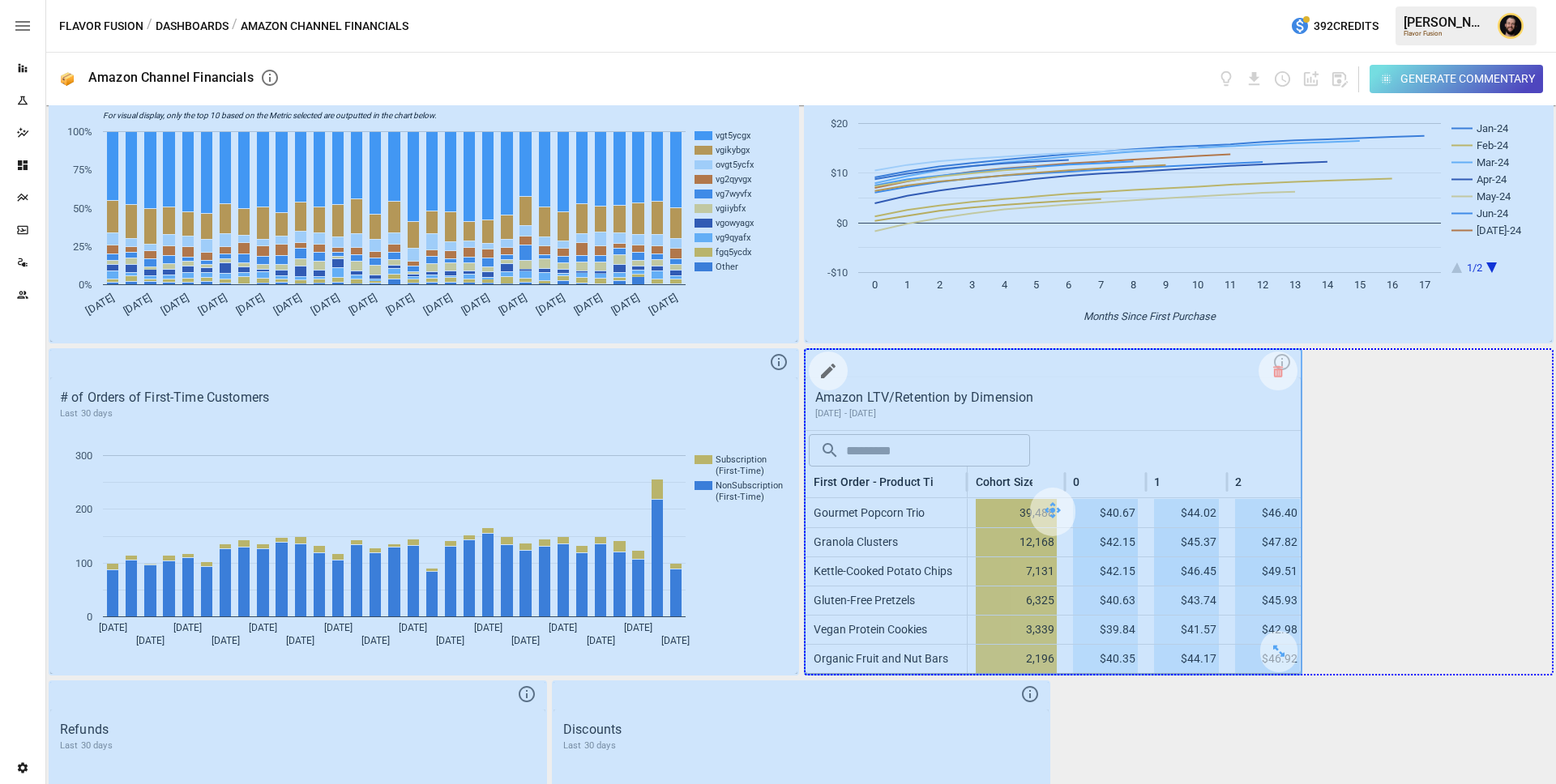 drag, startPoint x: 1281, startPoint y: 656, endPoint x: 1455, endPoint y: 645, distance: 174.34735 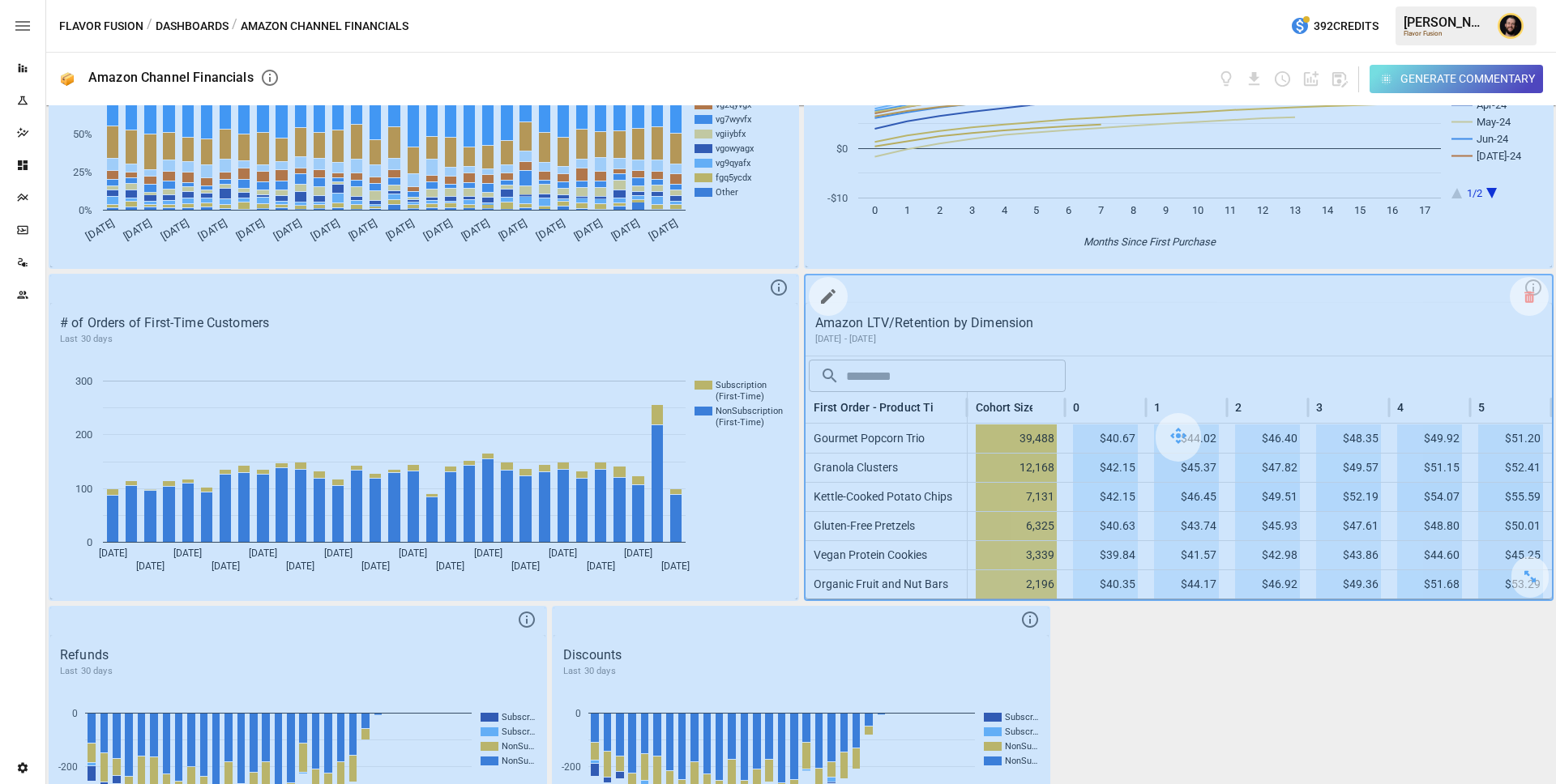 scroll, scrollTop: 1755, scrollLeft: 0, axis: vertical 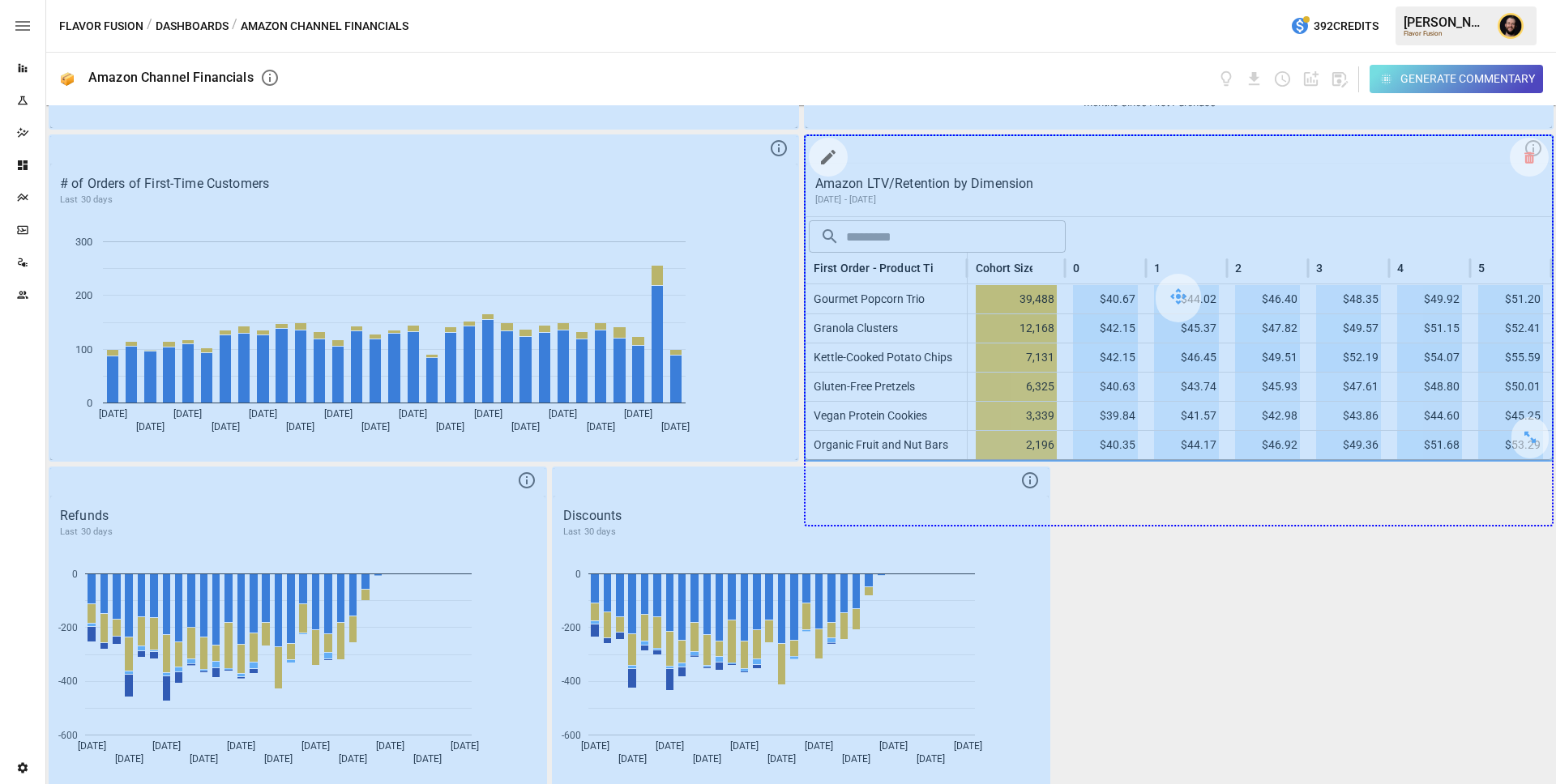 drag, startPoint x: 1527, startPoint y: 442, endPoint x: 1517, endPoint y: 513, distance: 71.700767 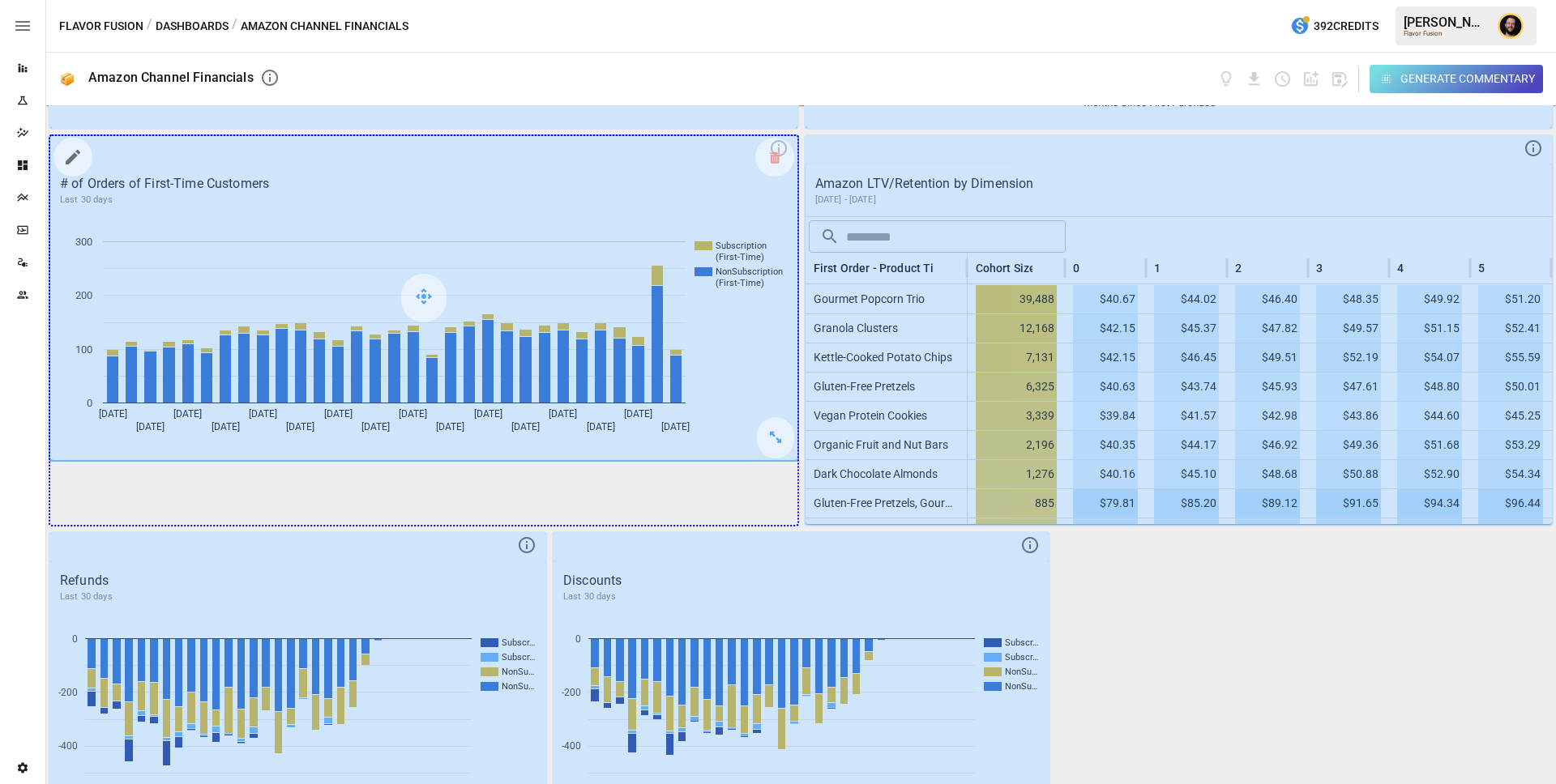 drag, startPoint x: 773, startPoint y: 445, endPoint x: 759, endPoint y: 509, distance: 65.51336 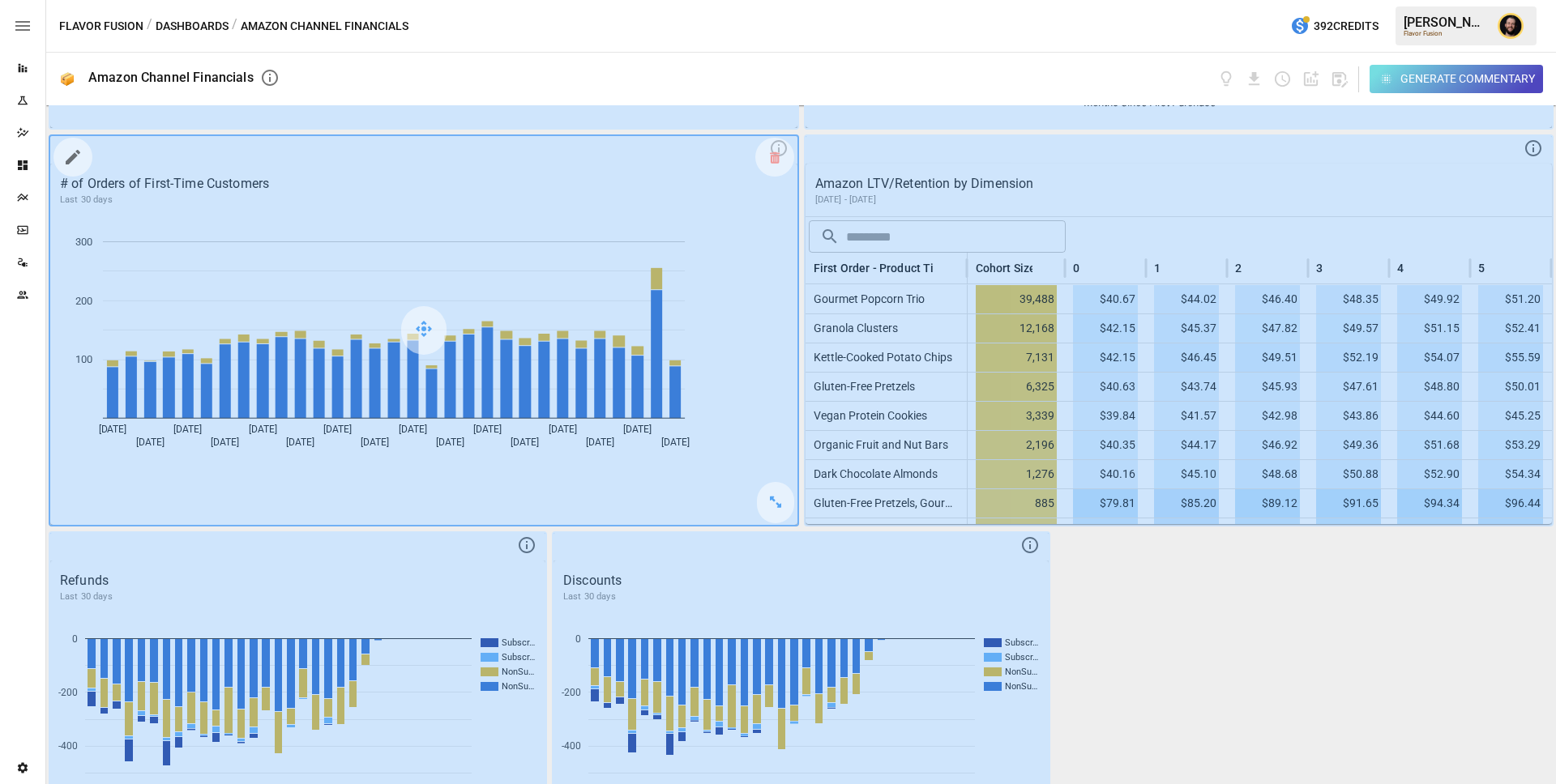 scroll, scrollTop: 1832, scrollLeft: 0, axis: vertical 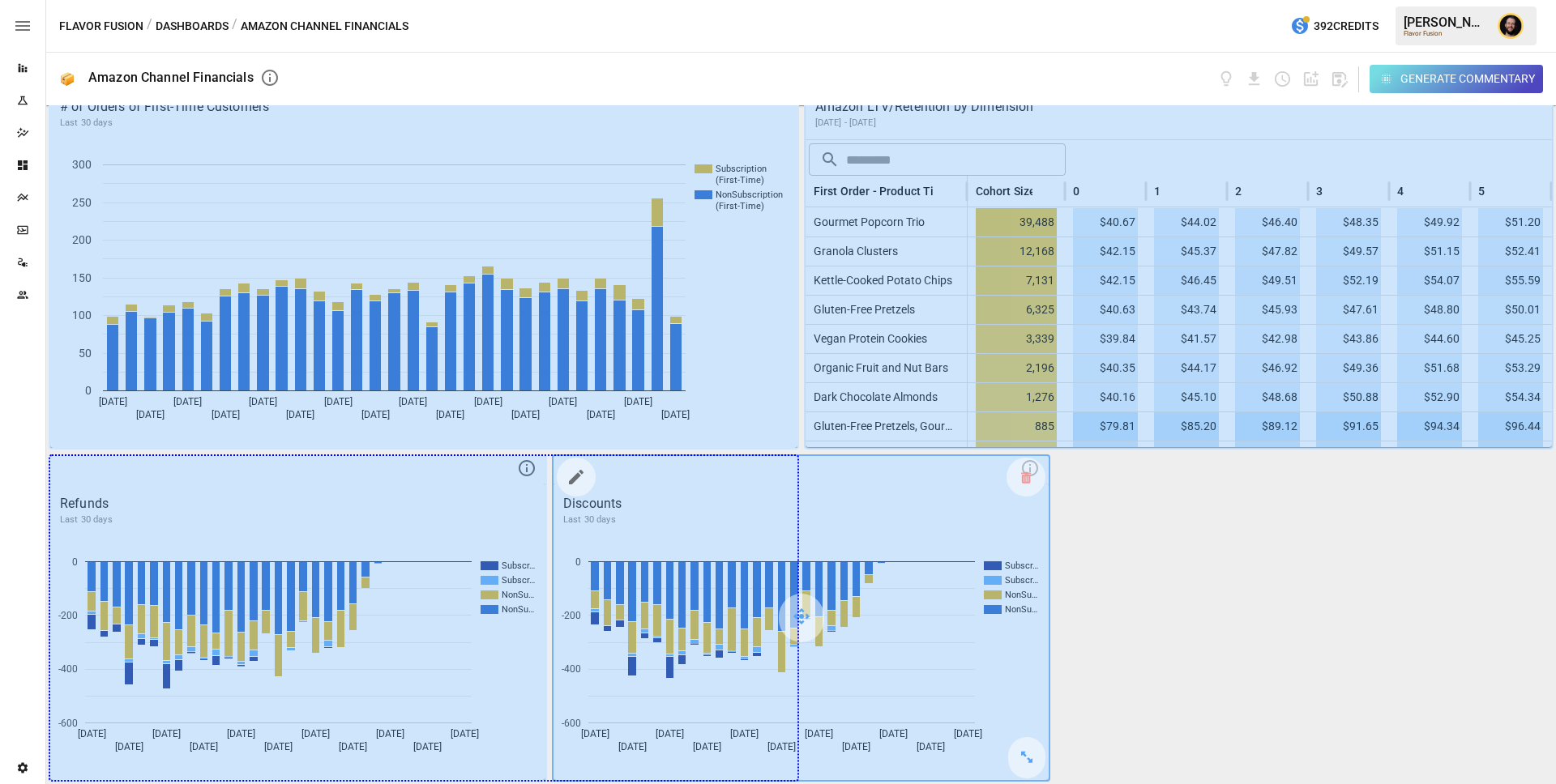drag, startPoint x: 520, startPoint y: 756, endPoint x: 801, endPoint y: 698, distance: 286.92333 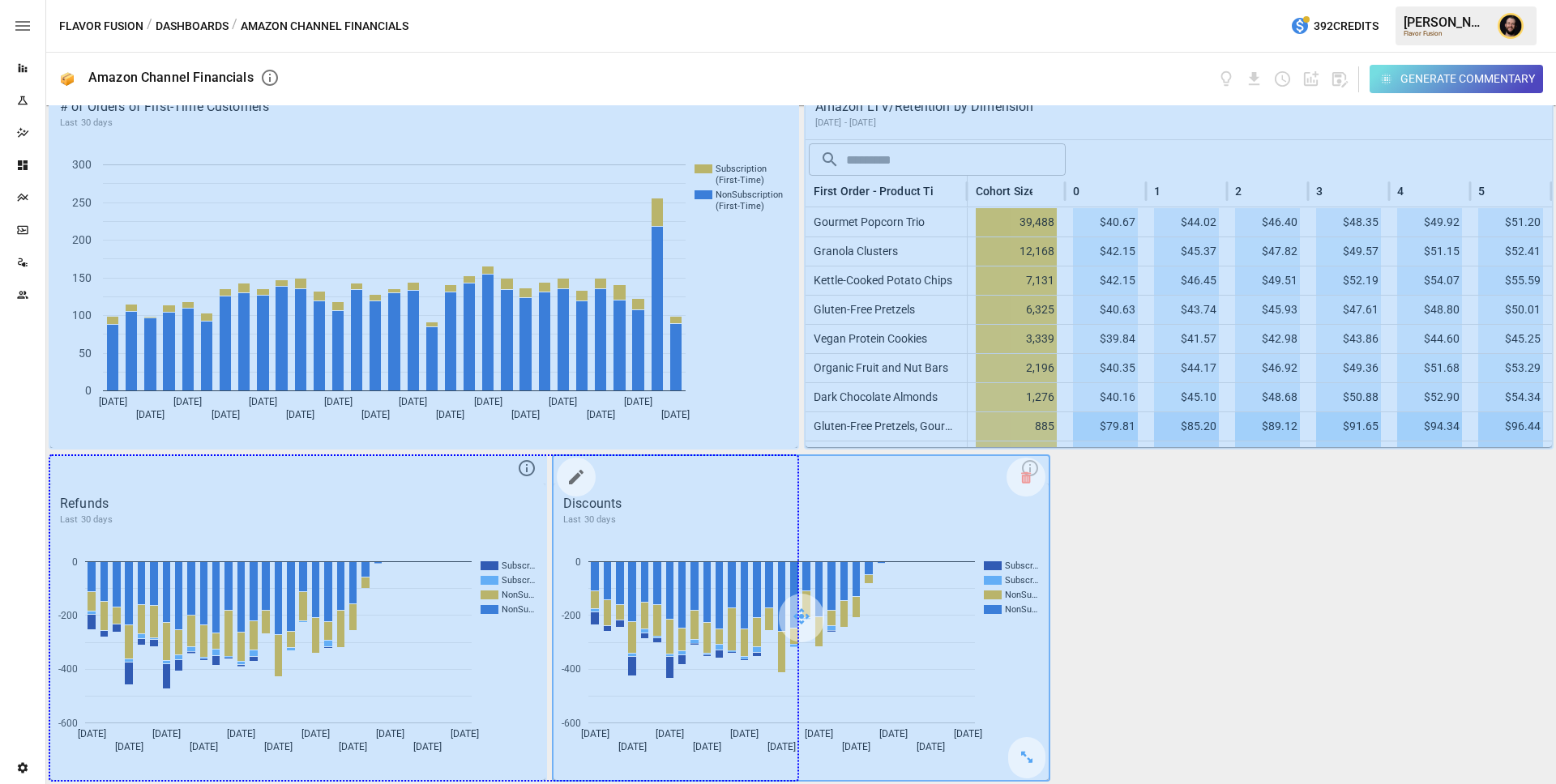 click on "Gross Sales Last 30 days Subscription (Returning) Subscription (First-Time) NonSubscription (Returning) NonSubscription (First-Time) [DATE] [DATE] [DATE] [DATE] [DATE] [DATE] [DATE] [DATE] [DATE] [DATE] [DATE] [DATE] [DATE] [DATE] [DATE] [DATE] 0 5,000 10,000 15,000 20,000 NonSubscription # of Orders of Returning Customers Last 30 days Subscription (Returning) NonSubscription (Returning) [DATE] [DATE] [DATE] [DATE] [DATE] [DATE] [DATE] [DATE] [DATE] [DATE] [DATE] [DATE] [DATE] [DATE] [DATE] [DATE] 0 50 100 150 200 NonSubscription Amazon Cohorted Financials [DATE] - [DATE] Cohort Month  Cohort Size   0   1   2   3   4   5   6   7   8   9   10   11   12   13   14   [DATE]-24 7,122 $9.15 $10.37 $11.35 $12.04 $12.69 $13.27 $13.84 $14.32 $14.81 $15.21 $15.51 $15.82 $16.29 $16.61 $16.82 $17.06 Feb-24 5,046 $1.30" at bounding box center [801, 445] 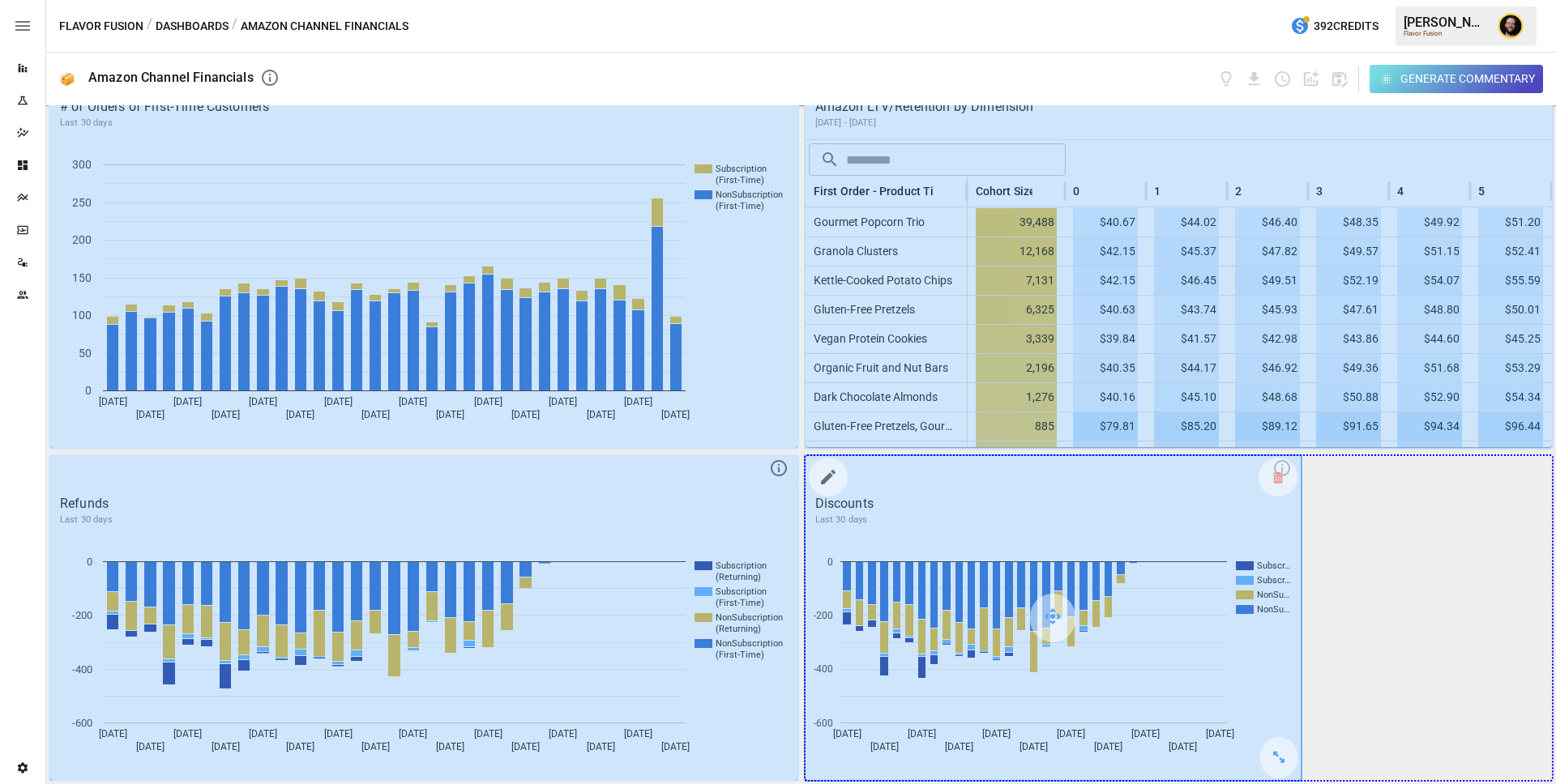 drag, startPoint x: 1273, startPoint y: 764, endPoint x: 1438, endPoint y: 739, distance: 166.88319 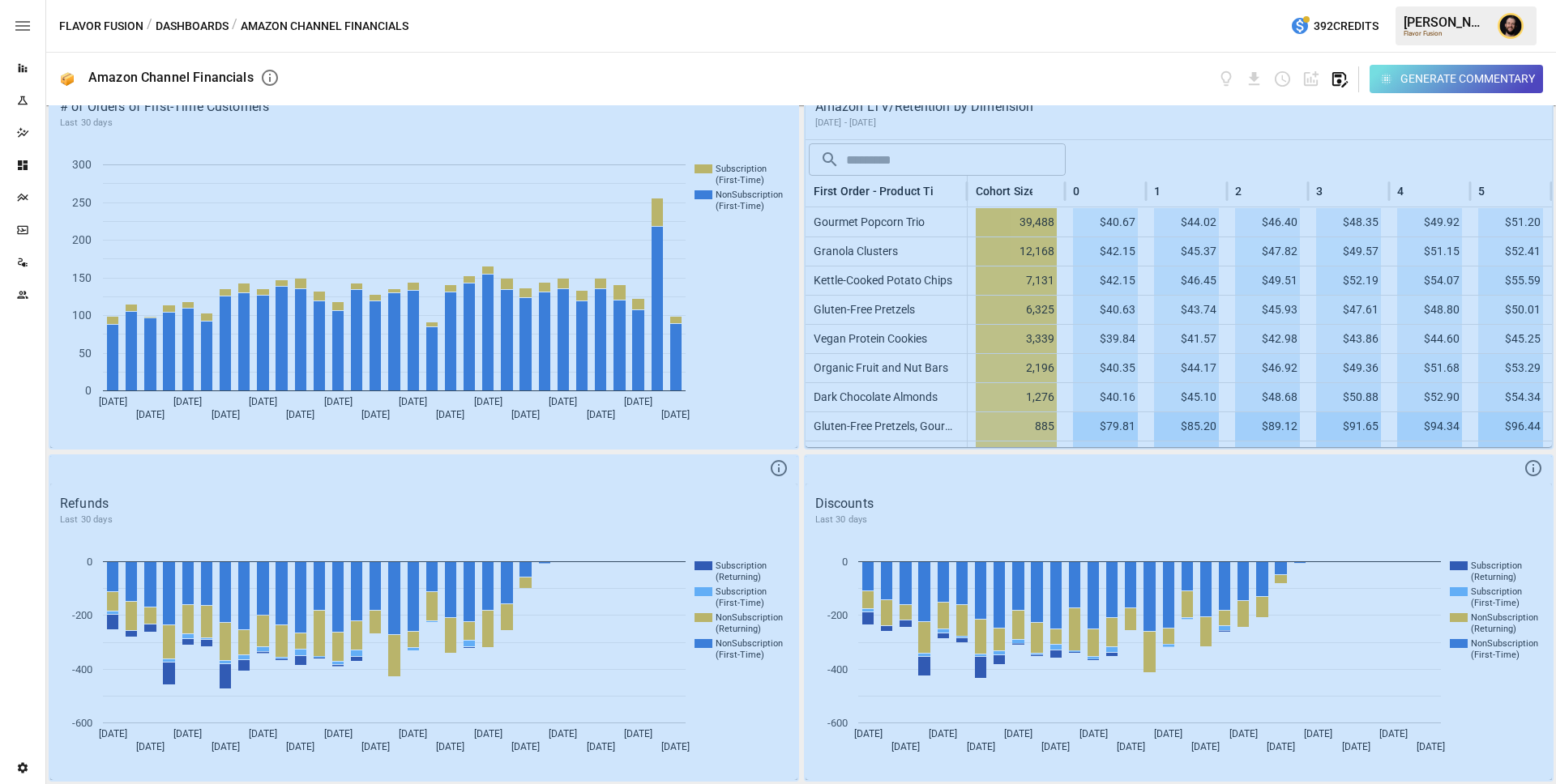 click 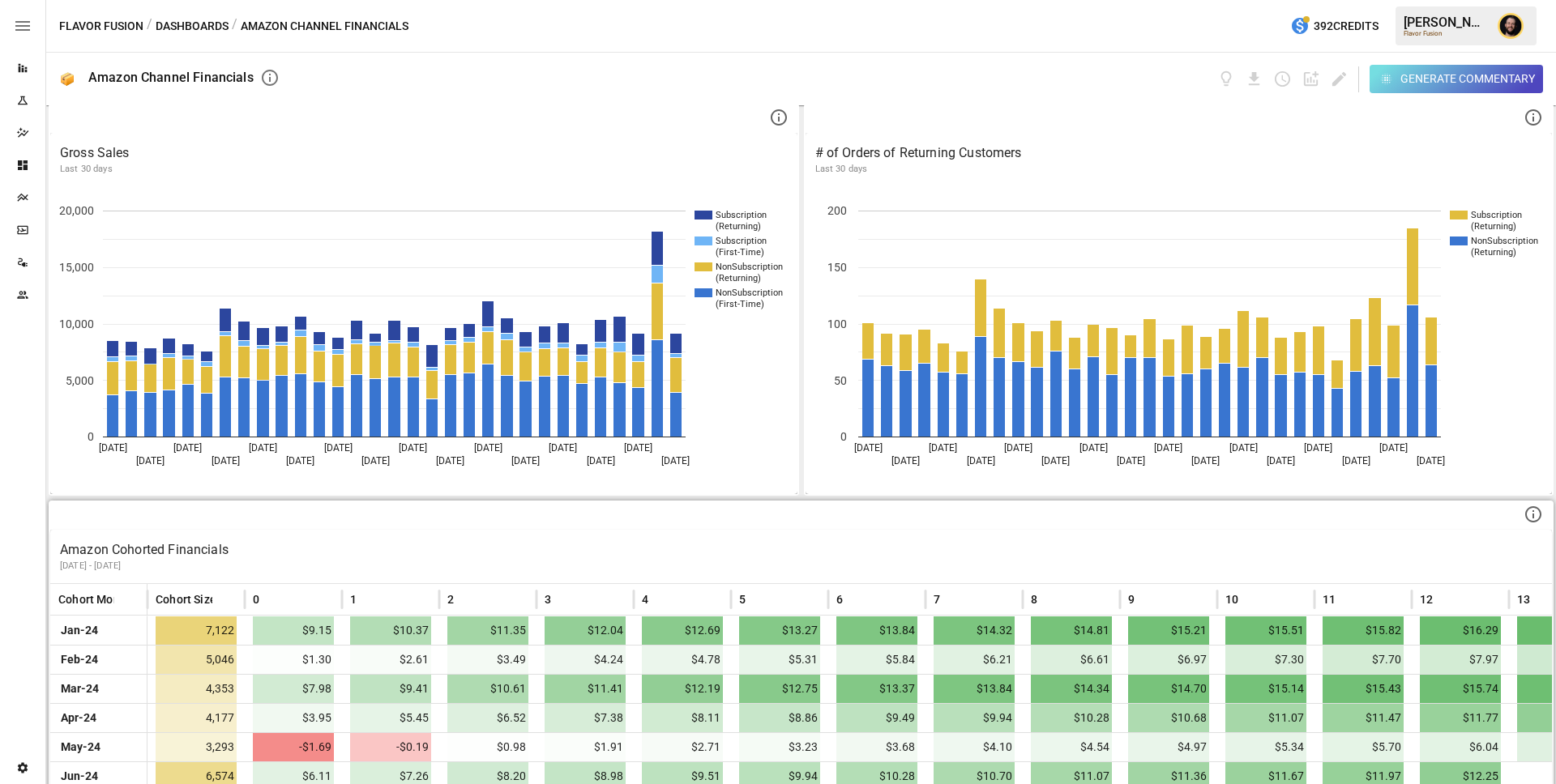 scroll, scrollTop: 0, scrollLeft: 0, axis: both 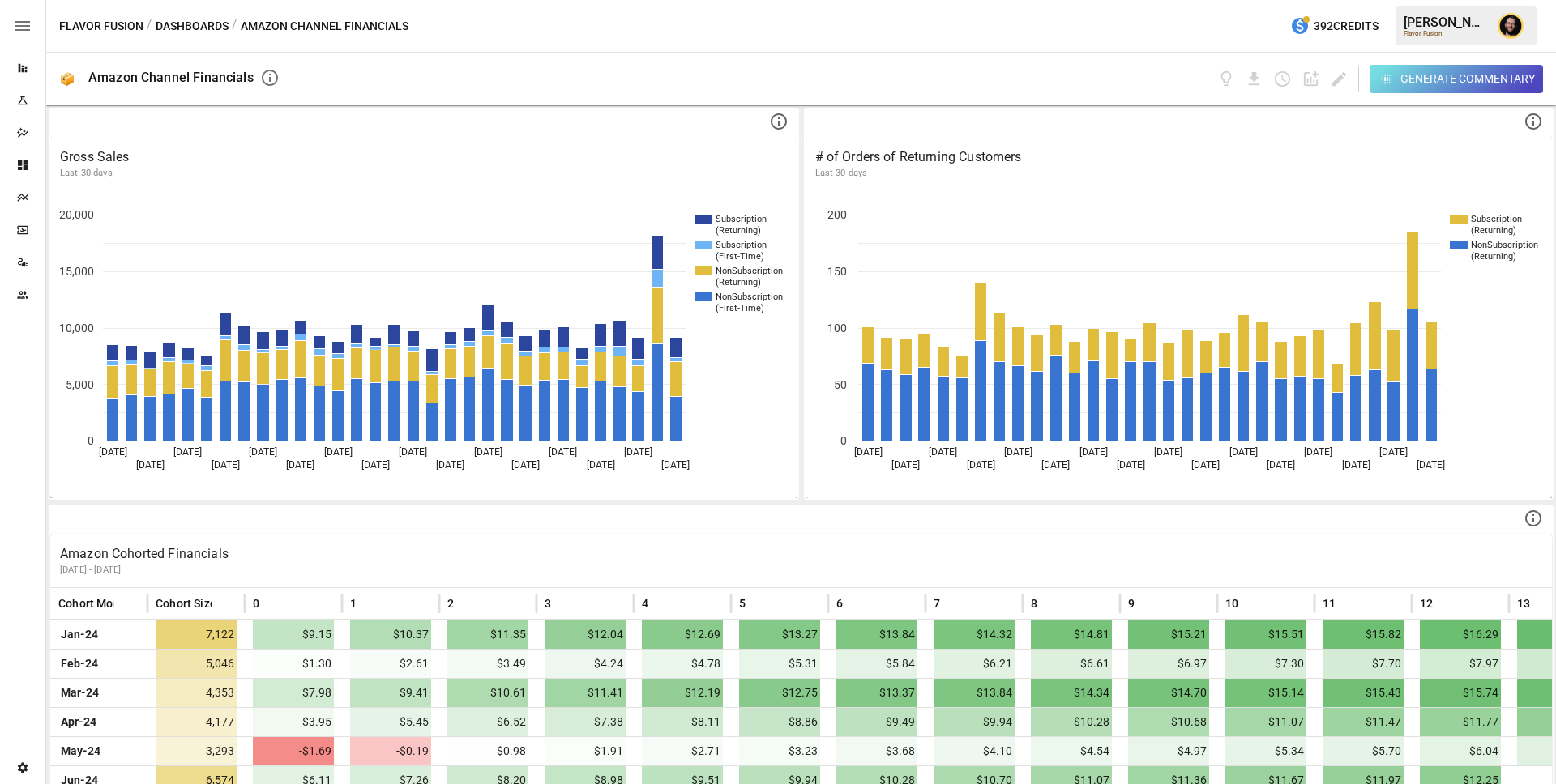 click on "Dashboards" at bounding box center [192, 26] 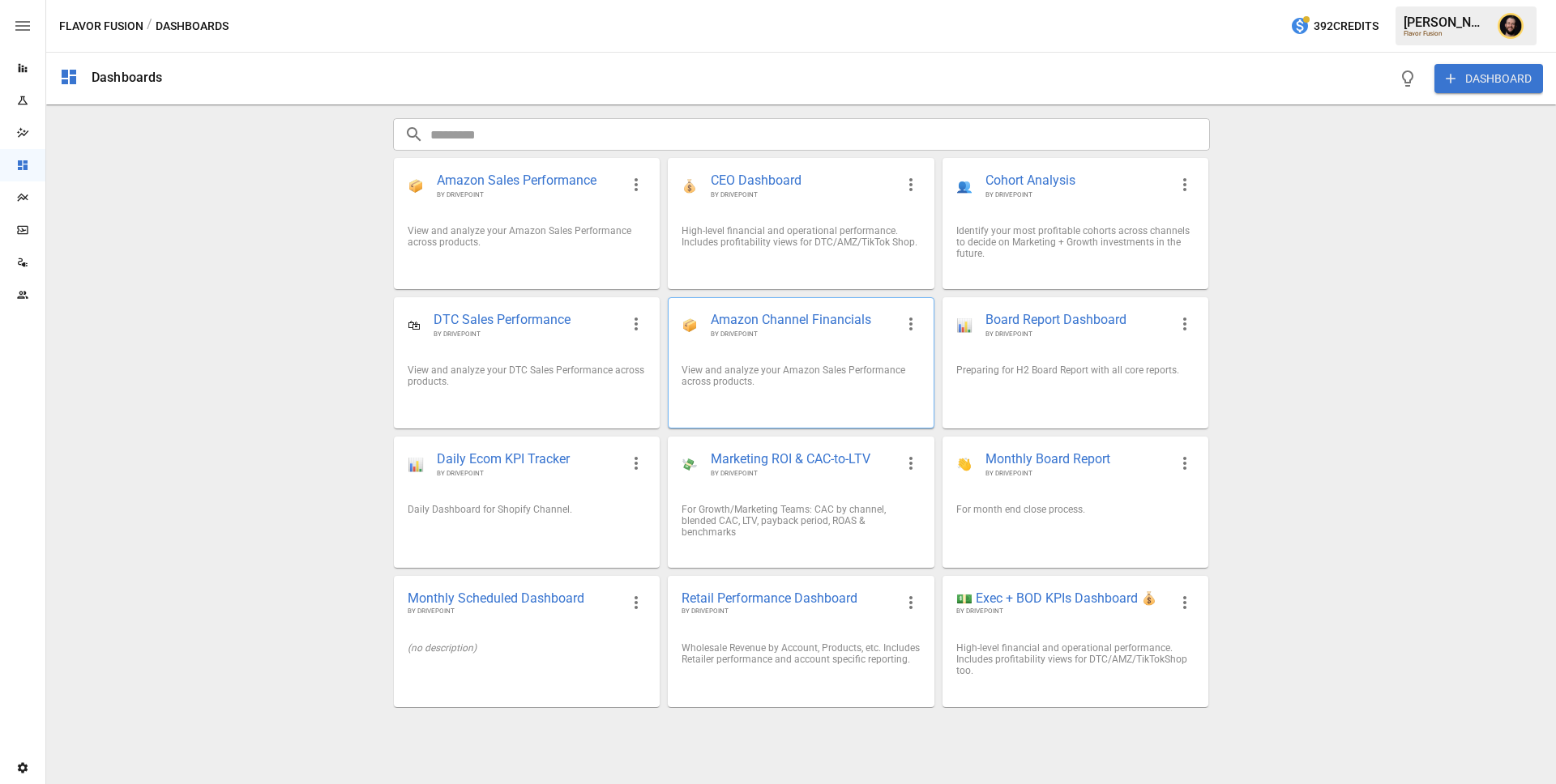 click 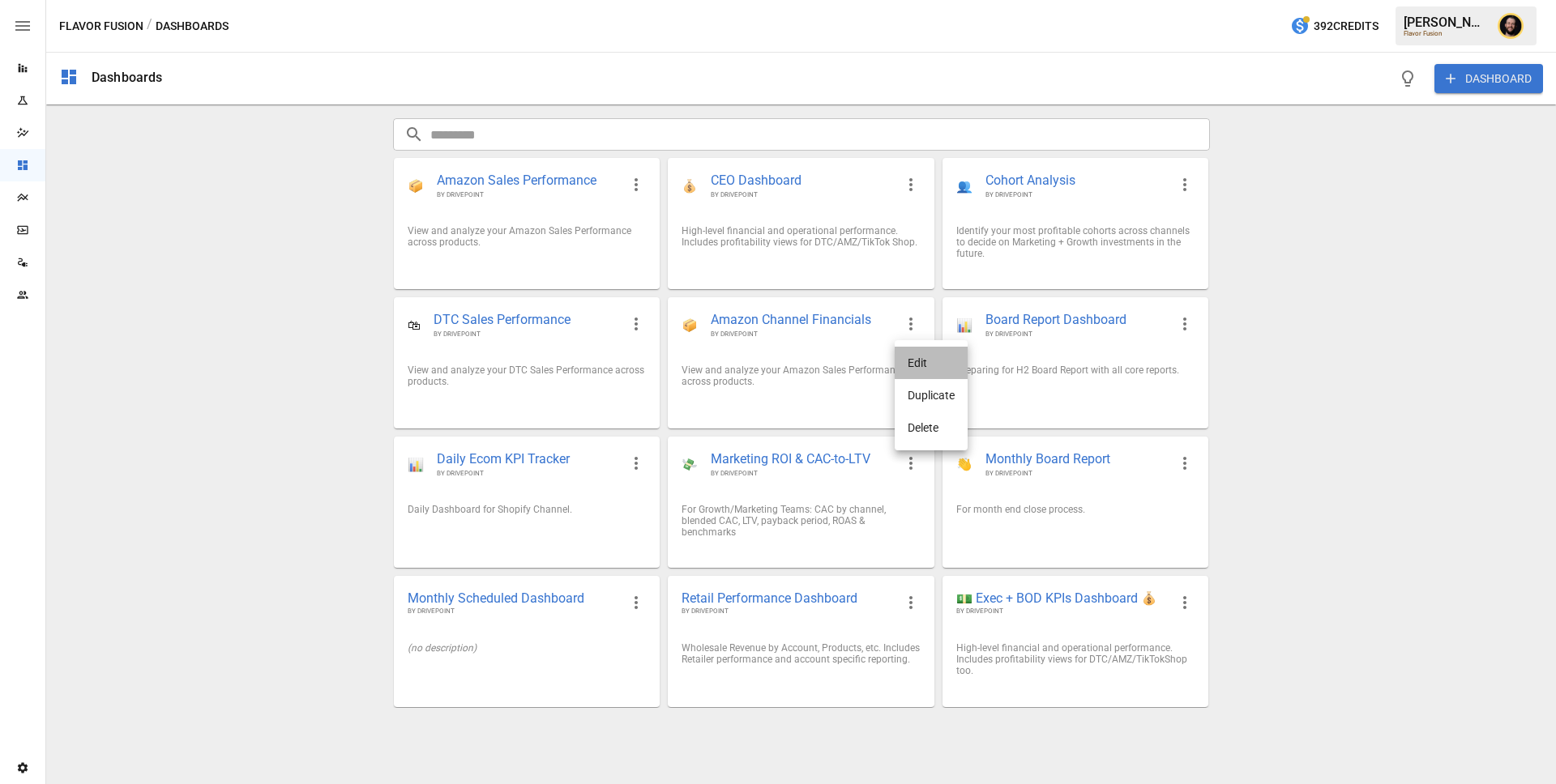 click on "Edit" at bounding box center (931, 363) 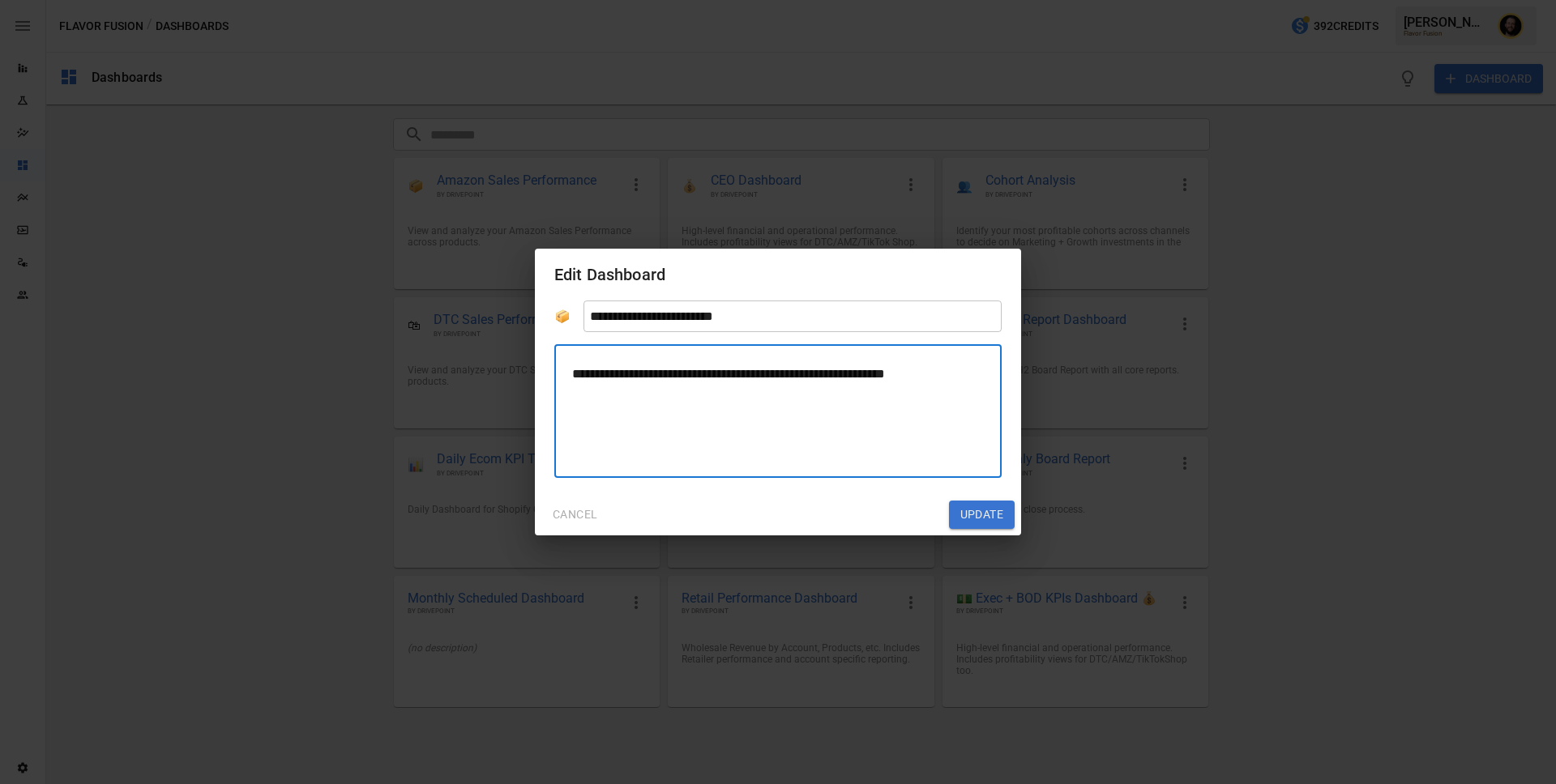click on "**********" at bounding box center (778, 411) 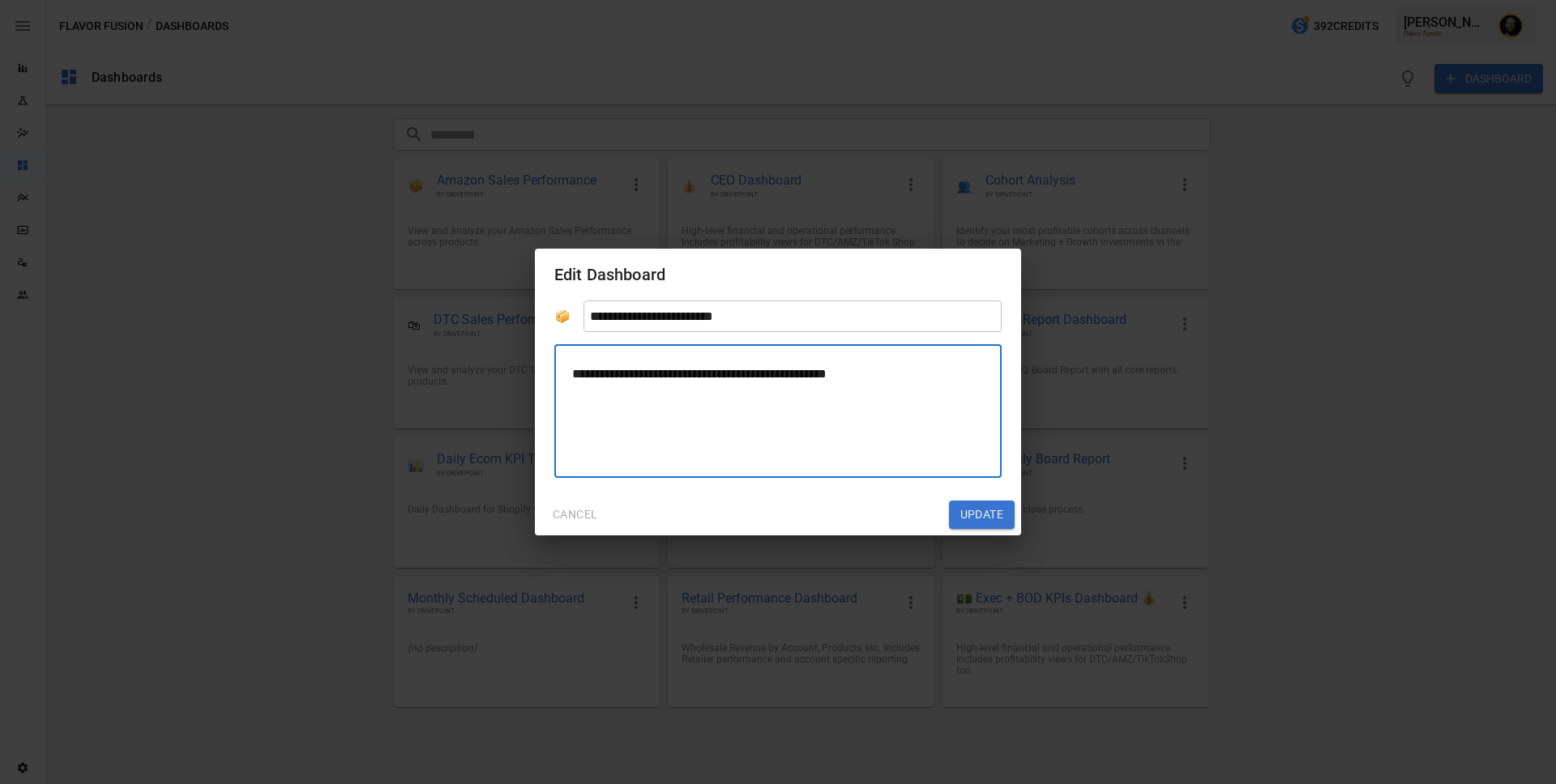 click on "**********" at bounding box center (778, 411) 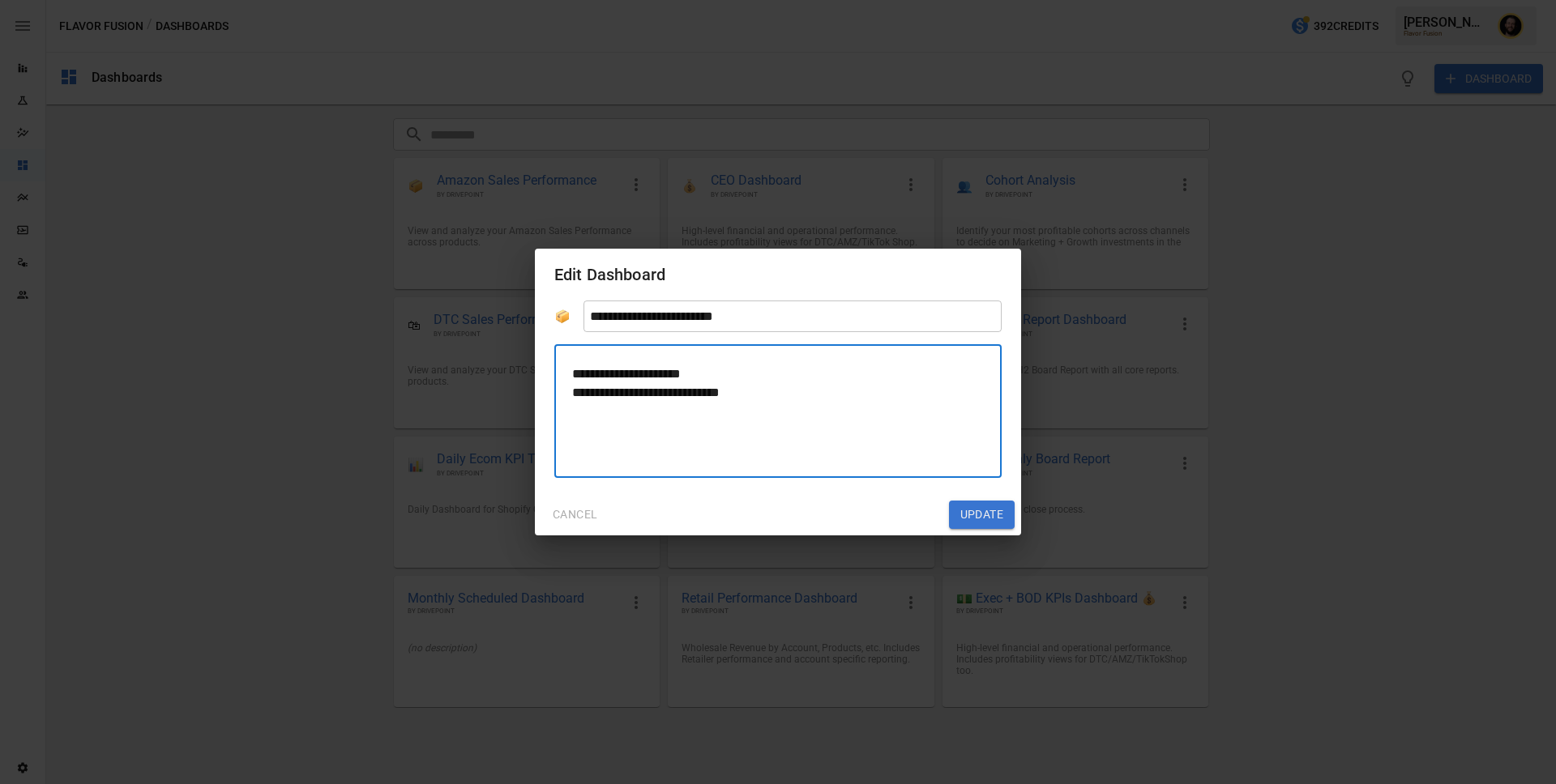 click on "**********" at bounding box center [778, 411] 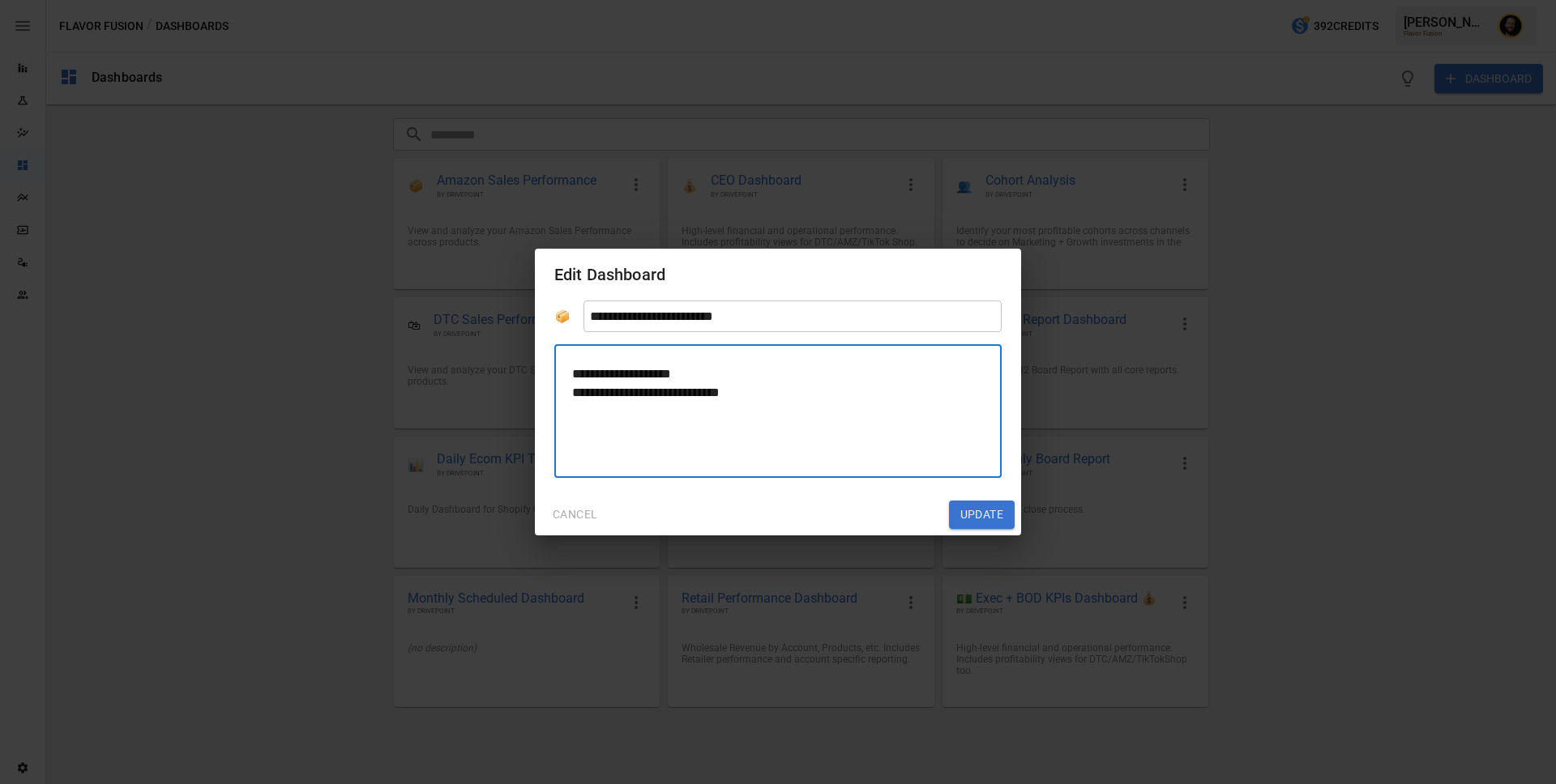 click on "**********" at bounding box center (778, 411) 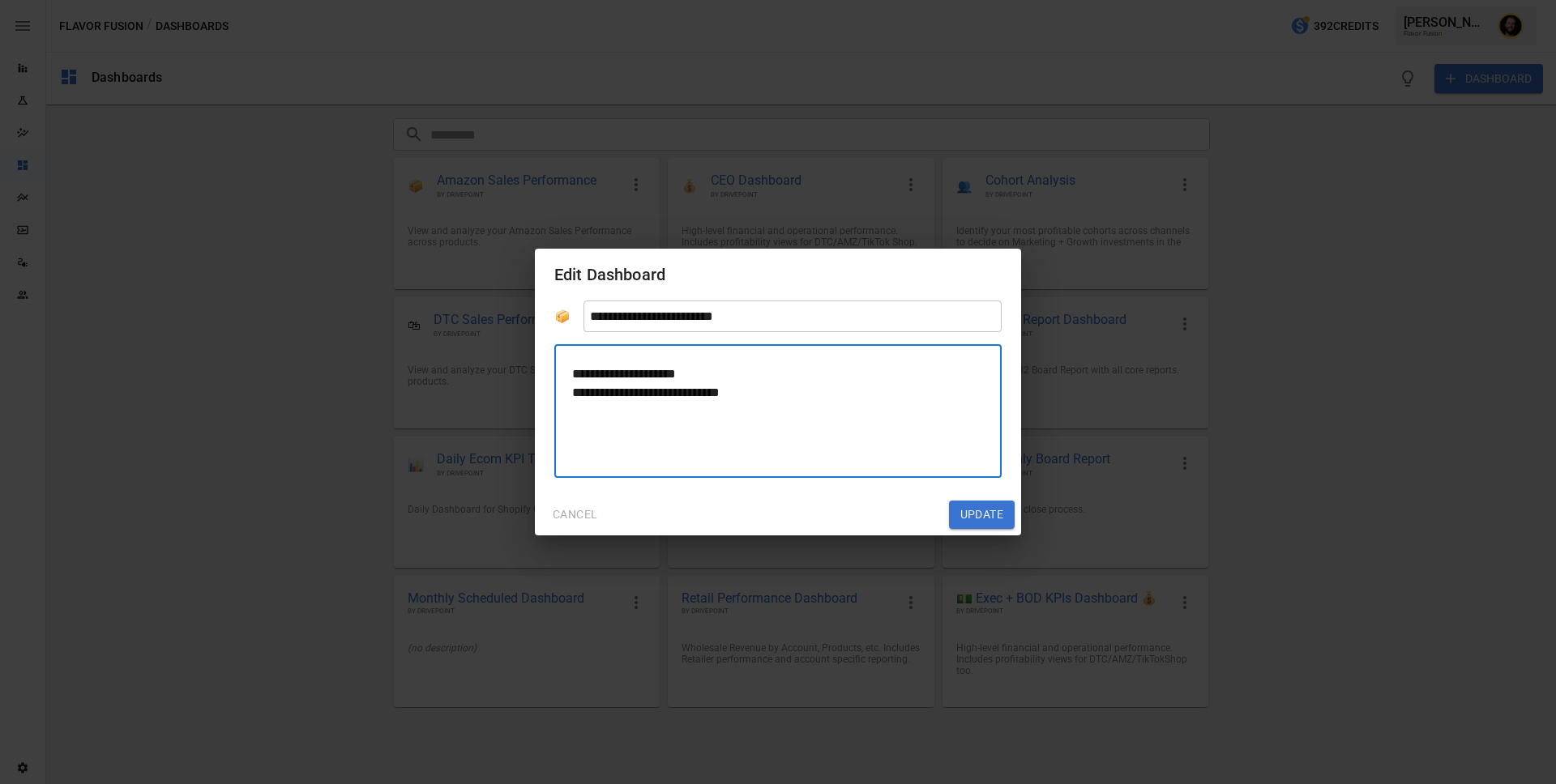 click on "**********" at bounding box center (778, 411) 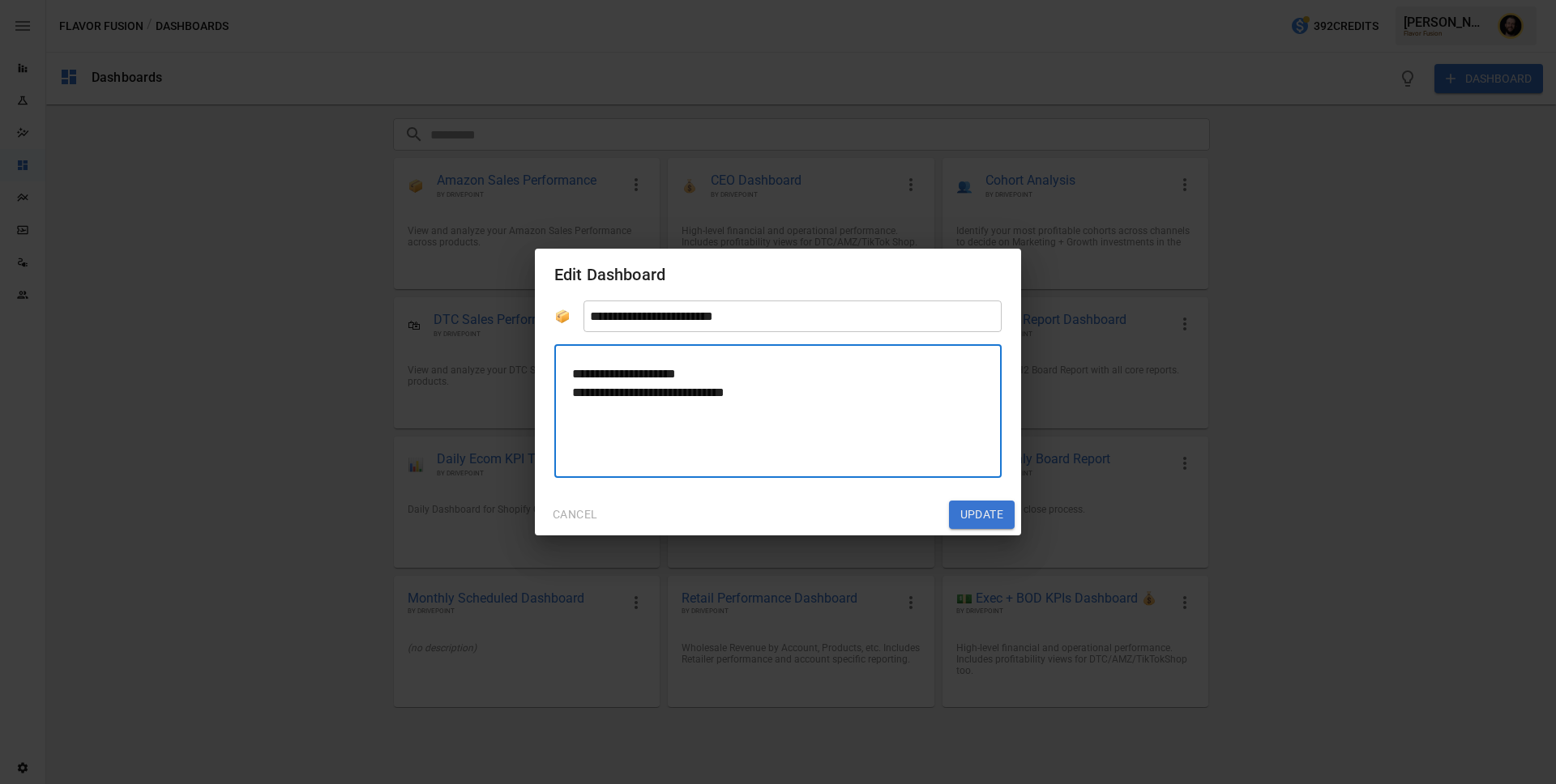 click on "**********" at bounding box center (778, 411) 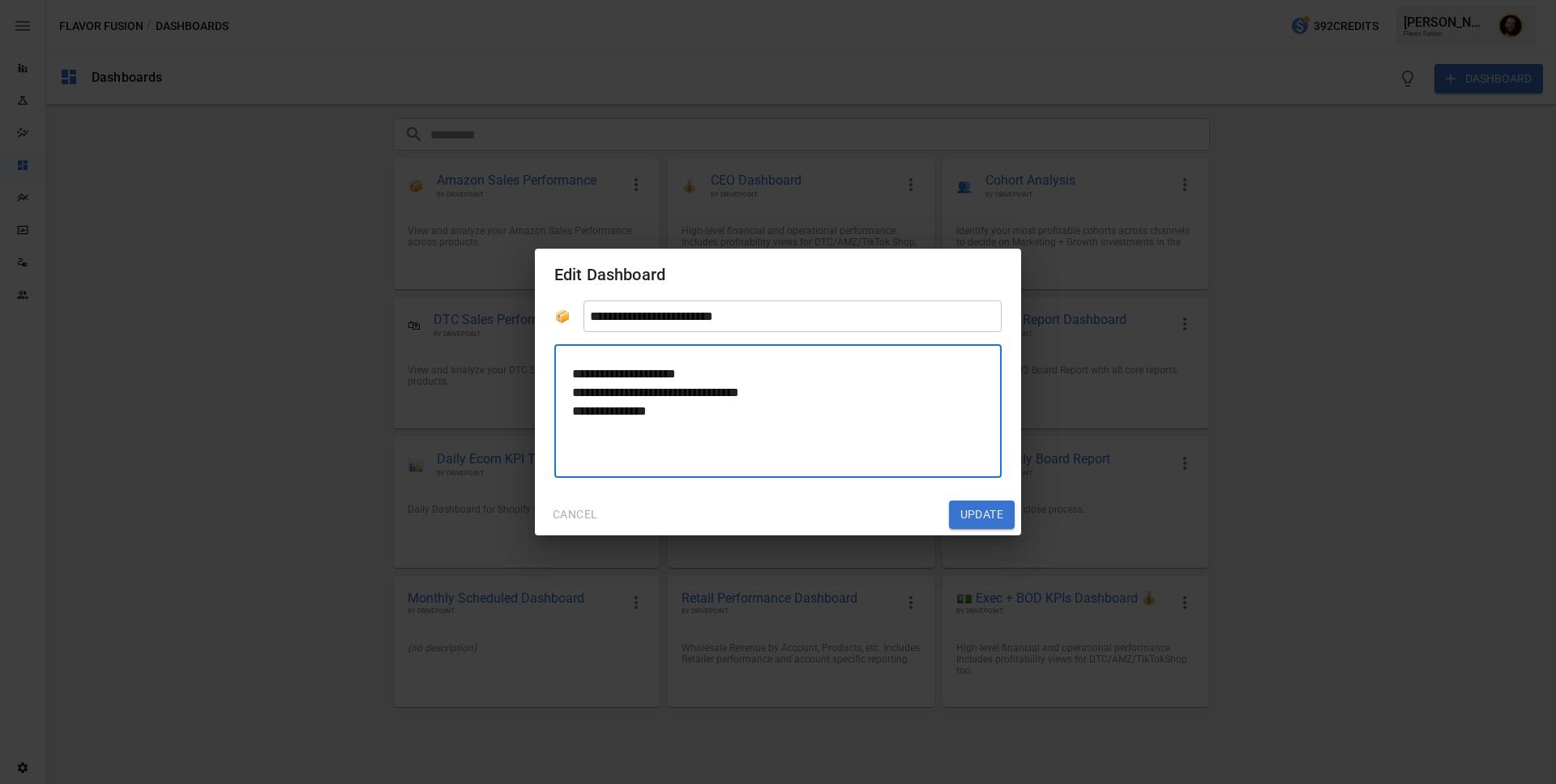 click on "**********" at bounding box center (778, 411) 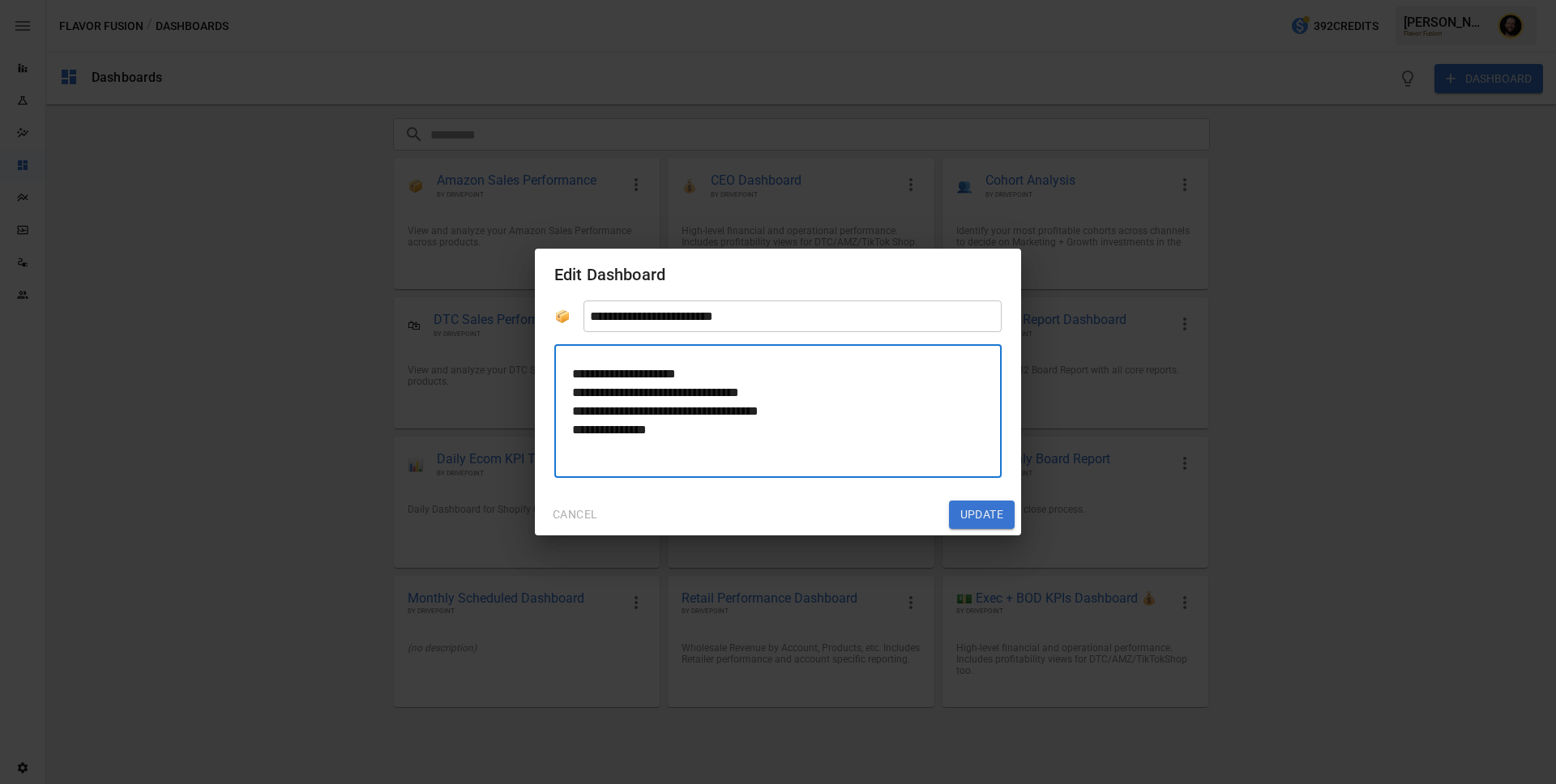 type on "**********" 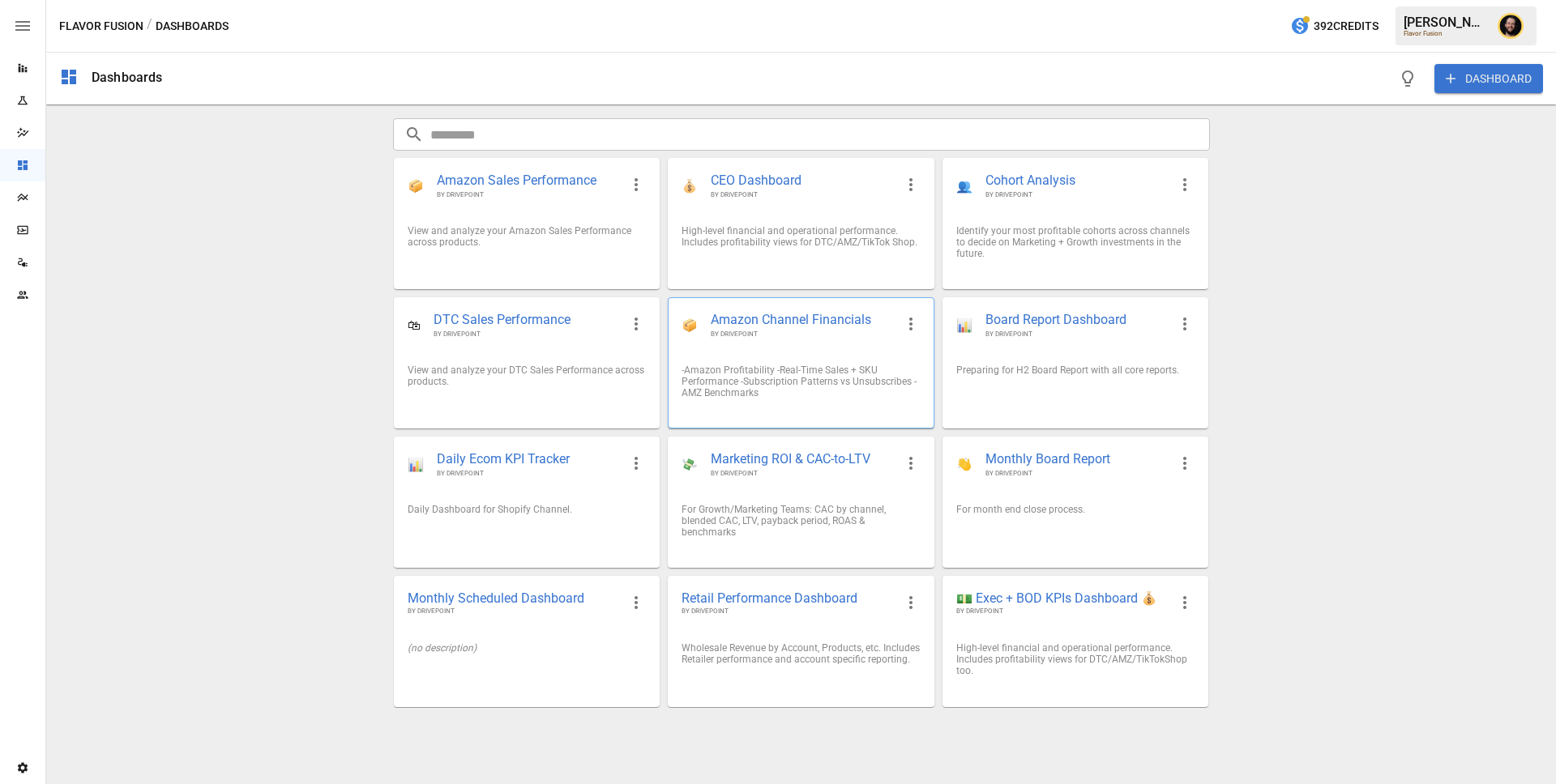 click 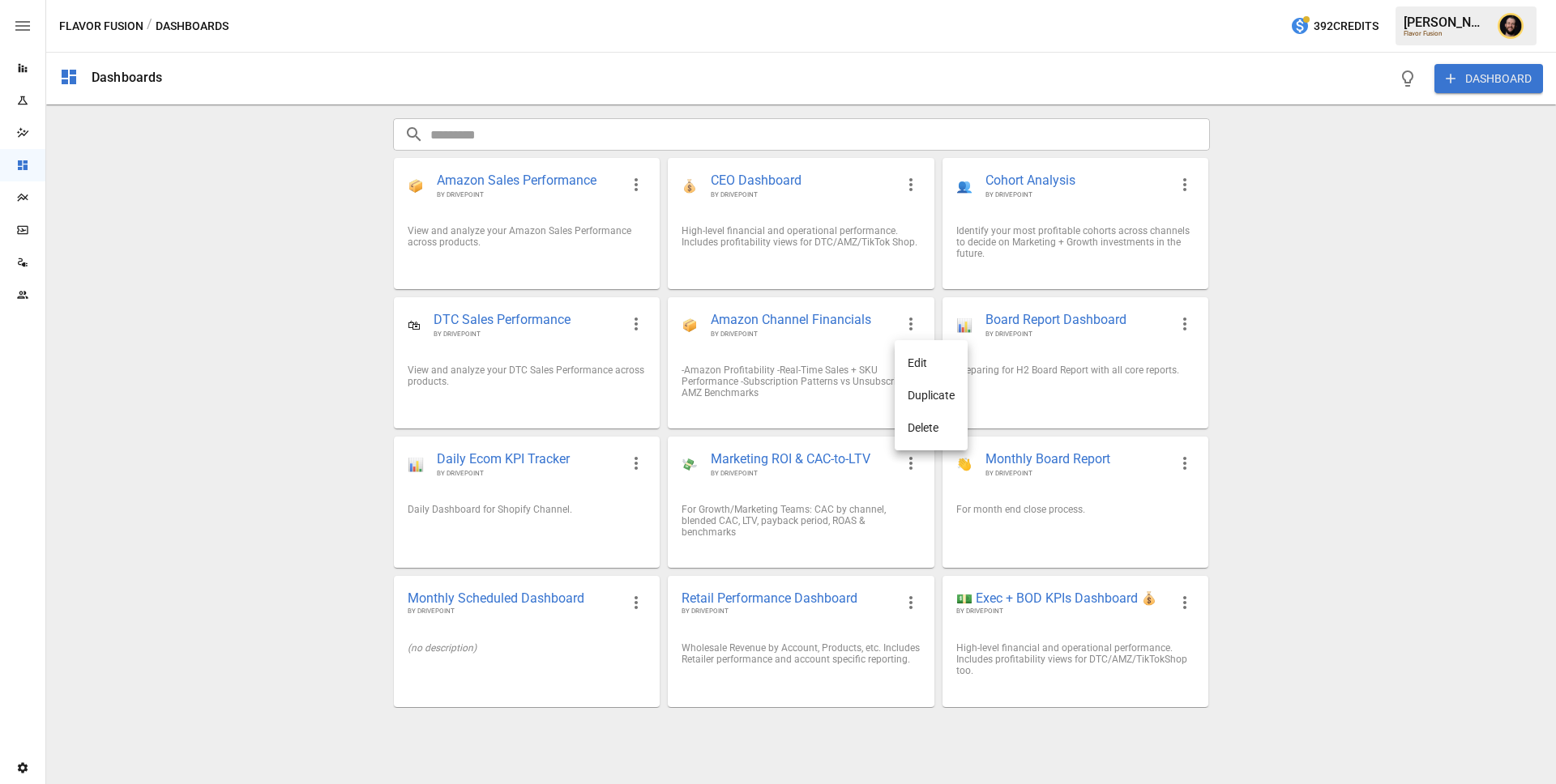 click on "Edit" at bounding box center [931, 363] 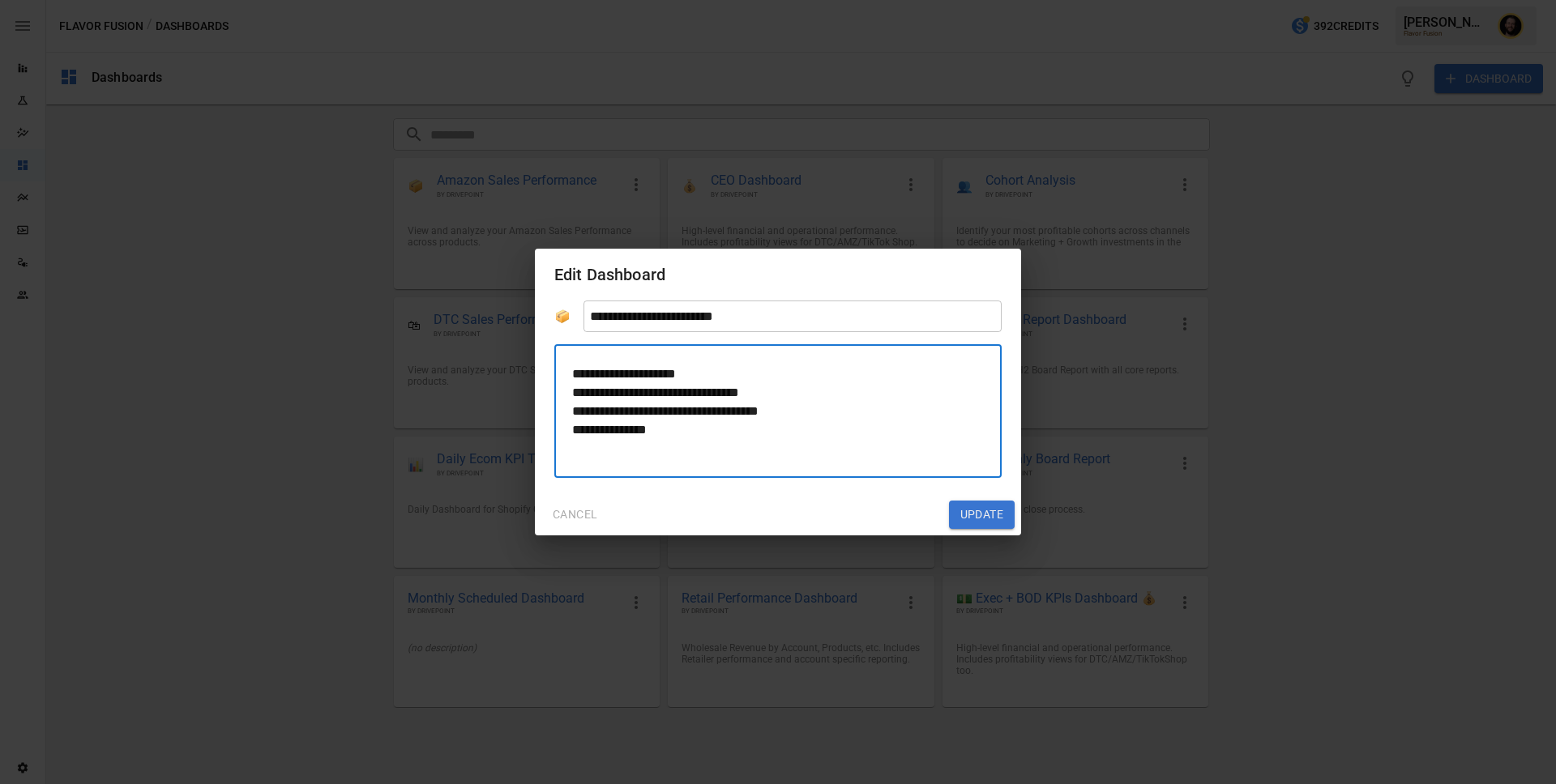 click on "**********" at bounding box center (778, 411) 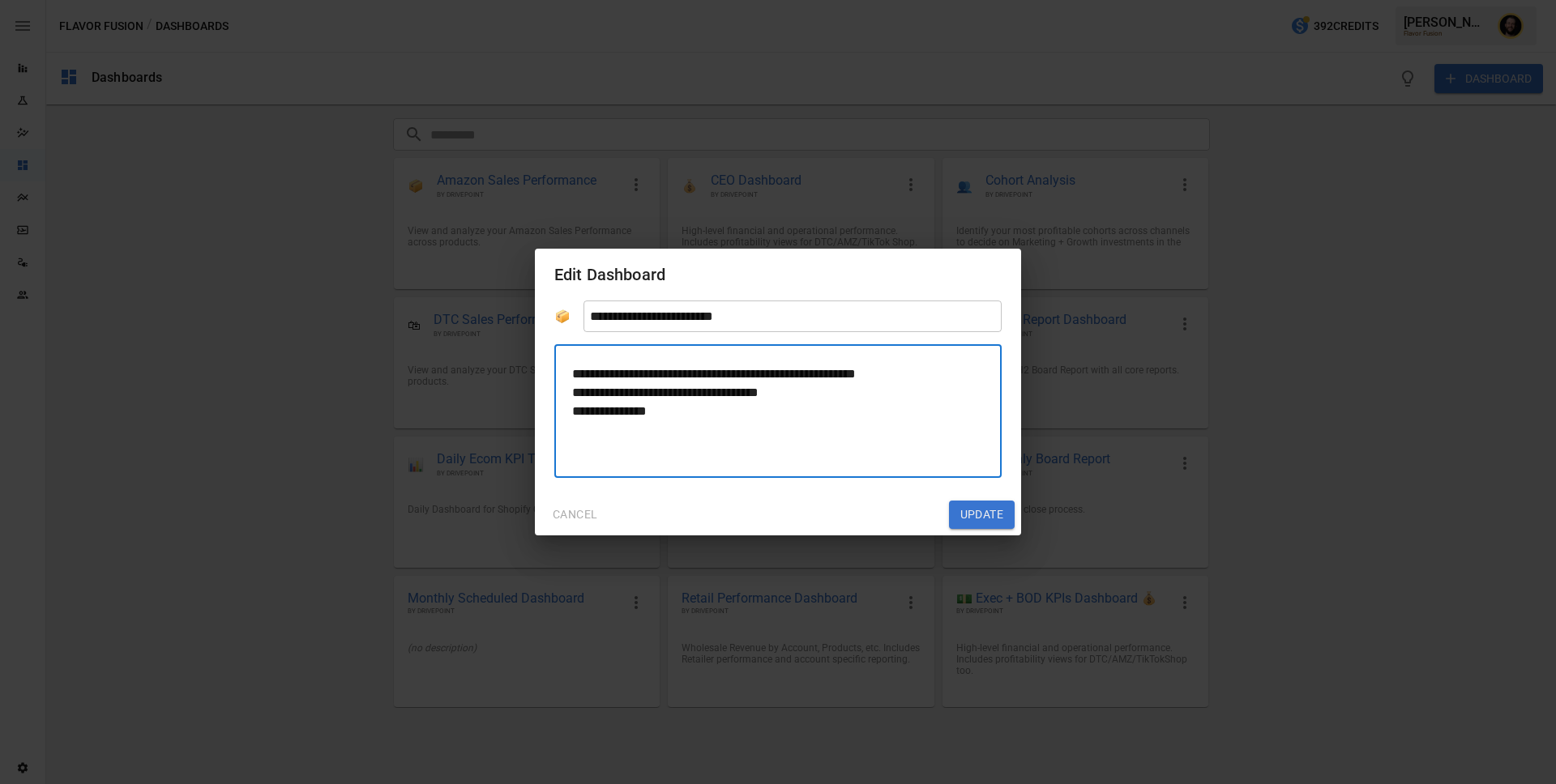 click on "**********" at bounding box center [778, 411] 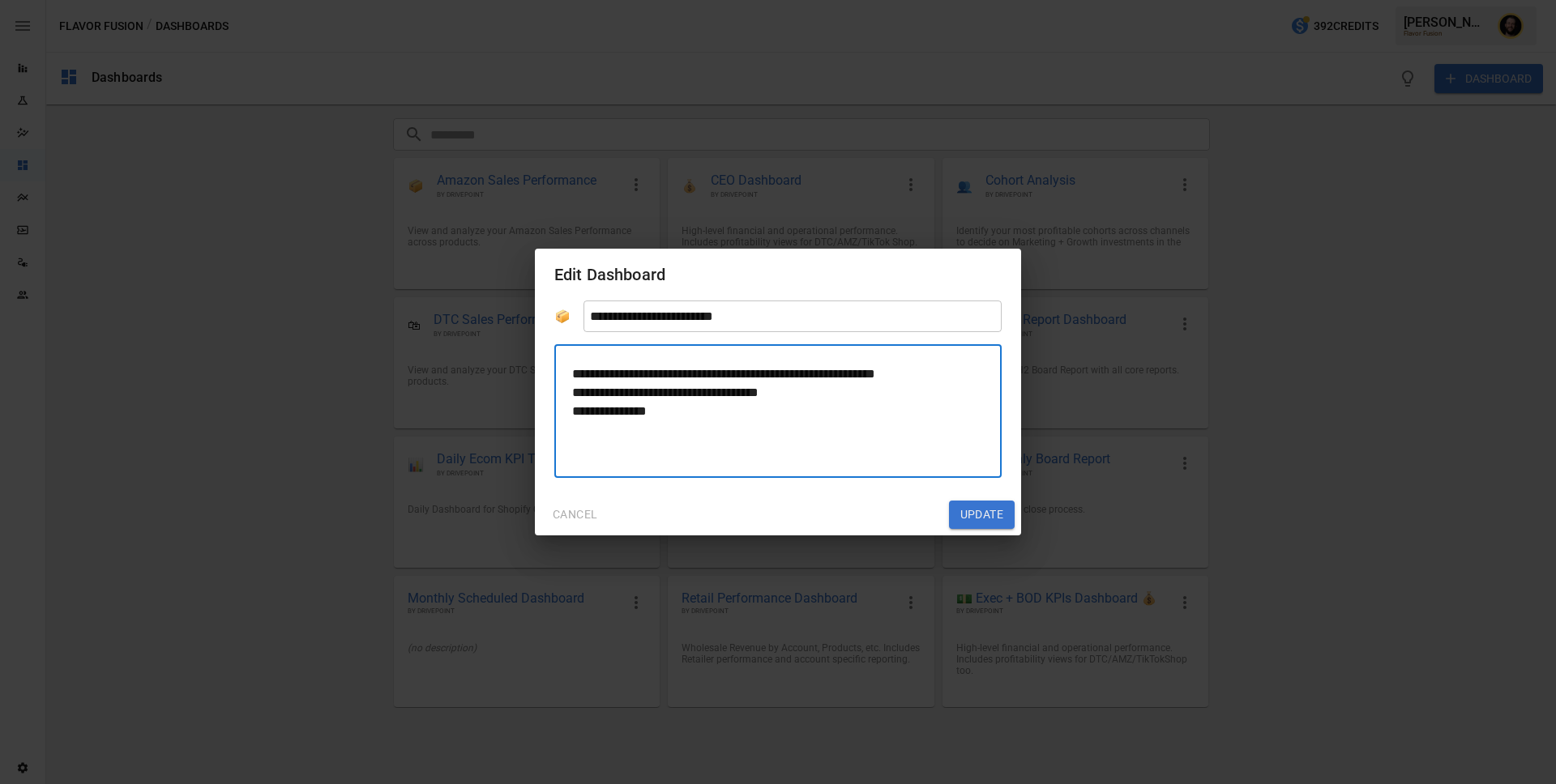 click on "**********" at bounding box center [778, 411] 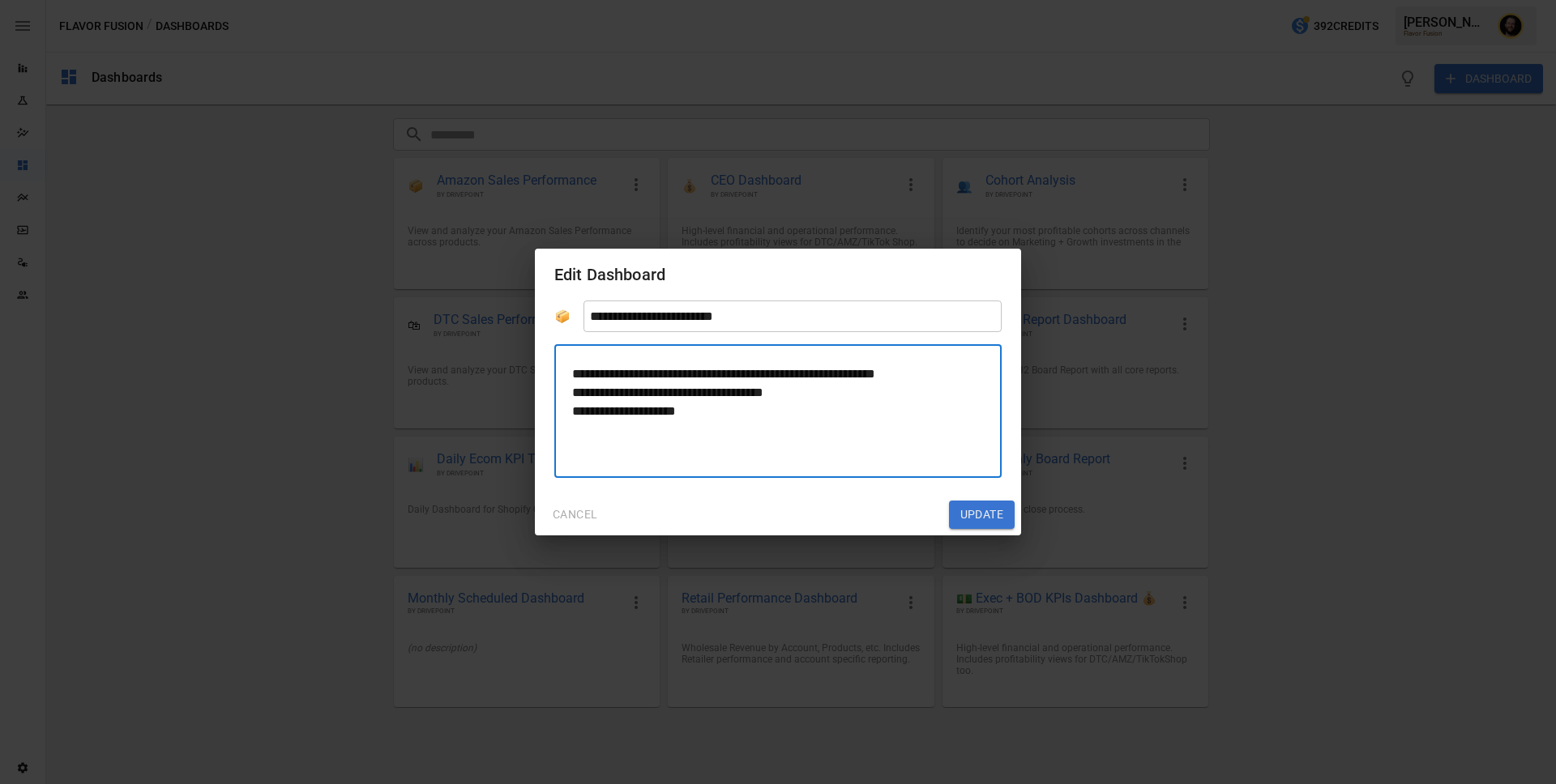 click on "**********" at bounding box center [778, 411] 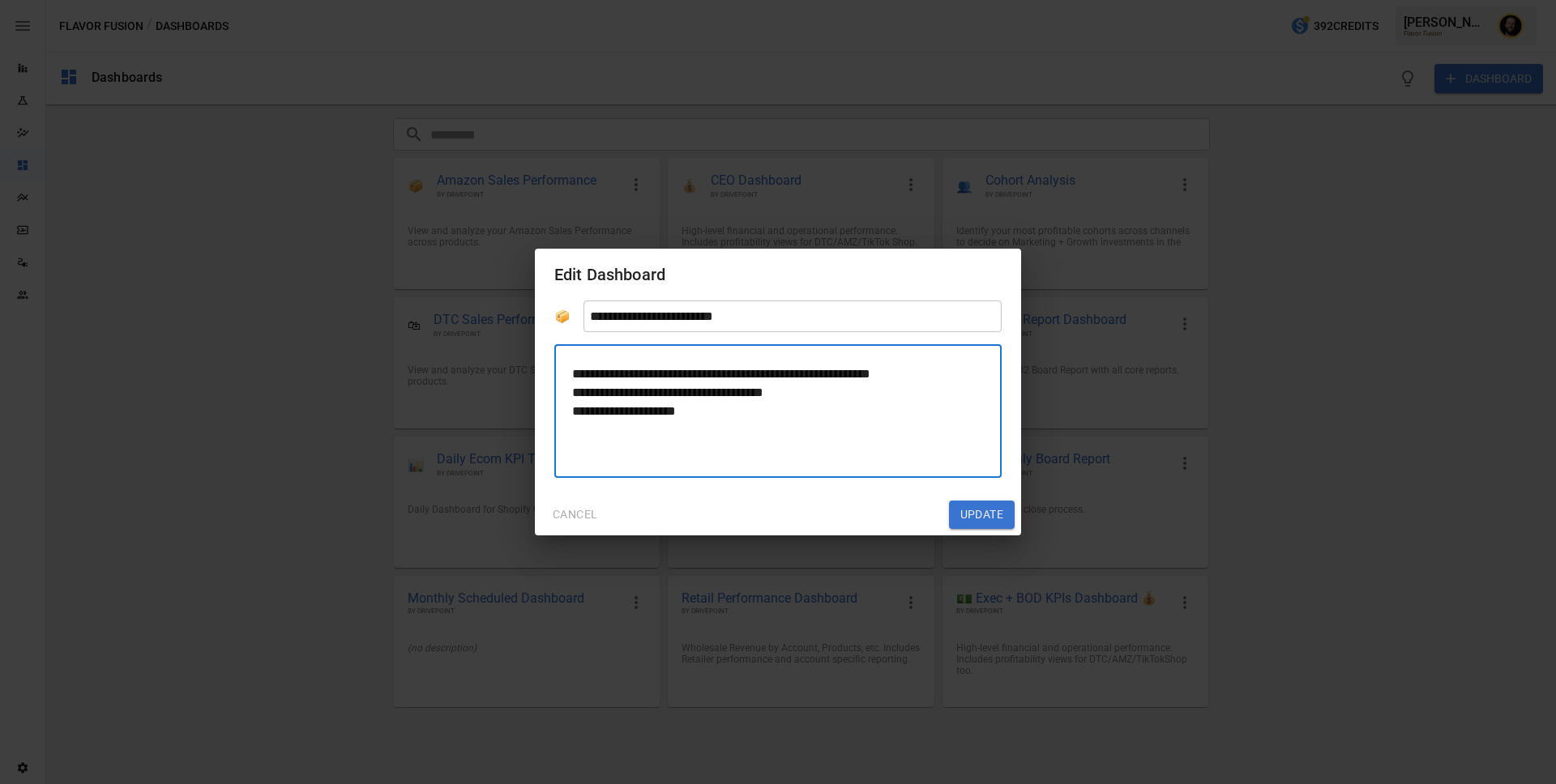 click on "**********" at bounding box center (778, 411) 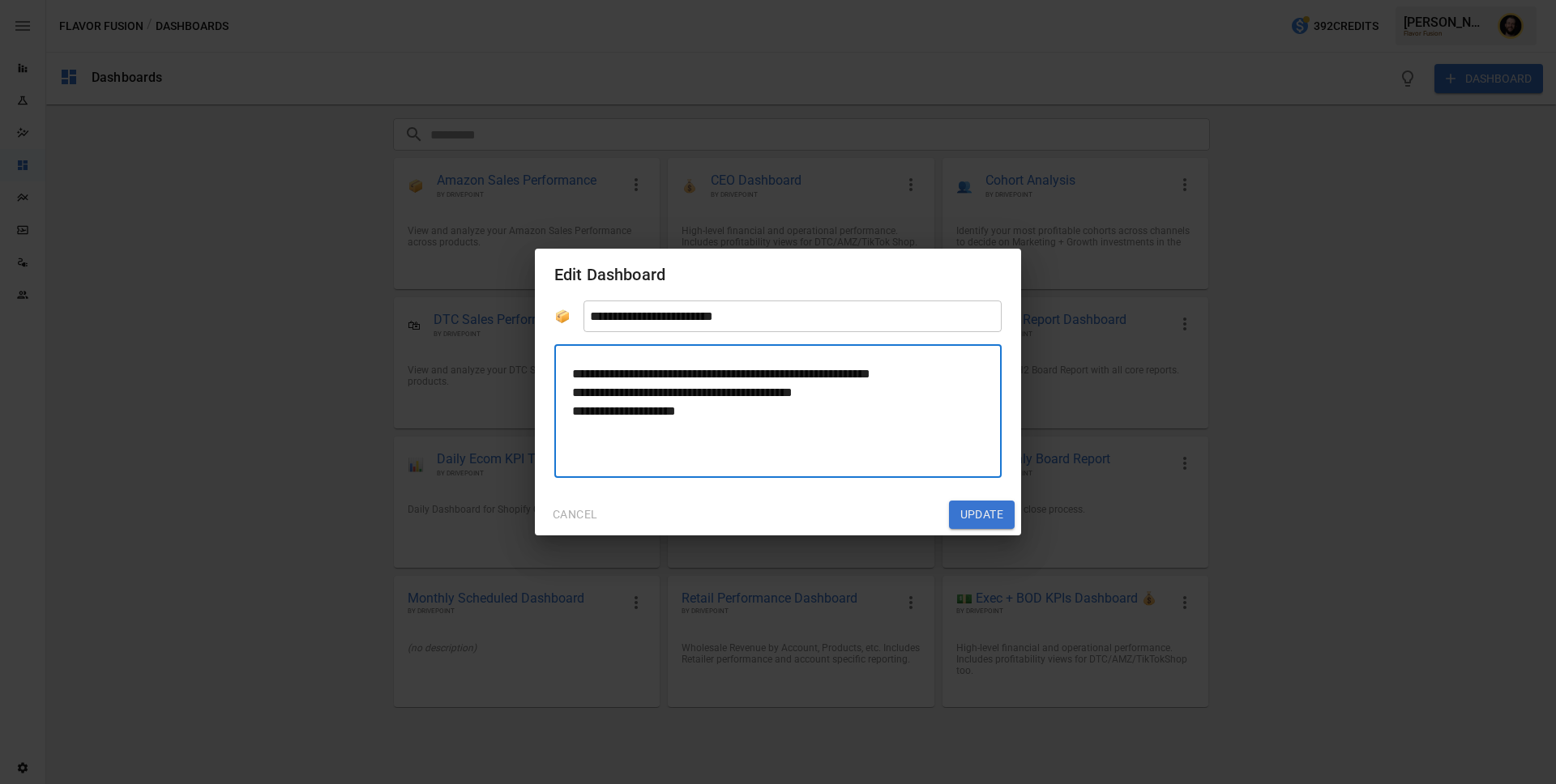 type on "**********" 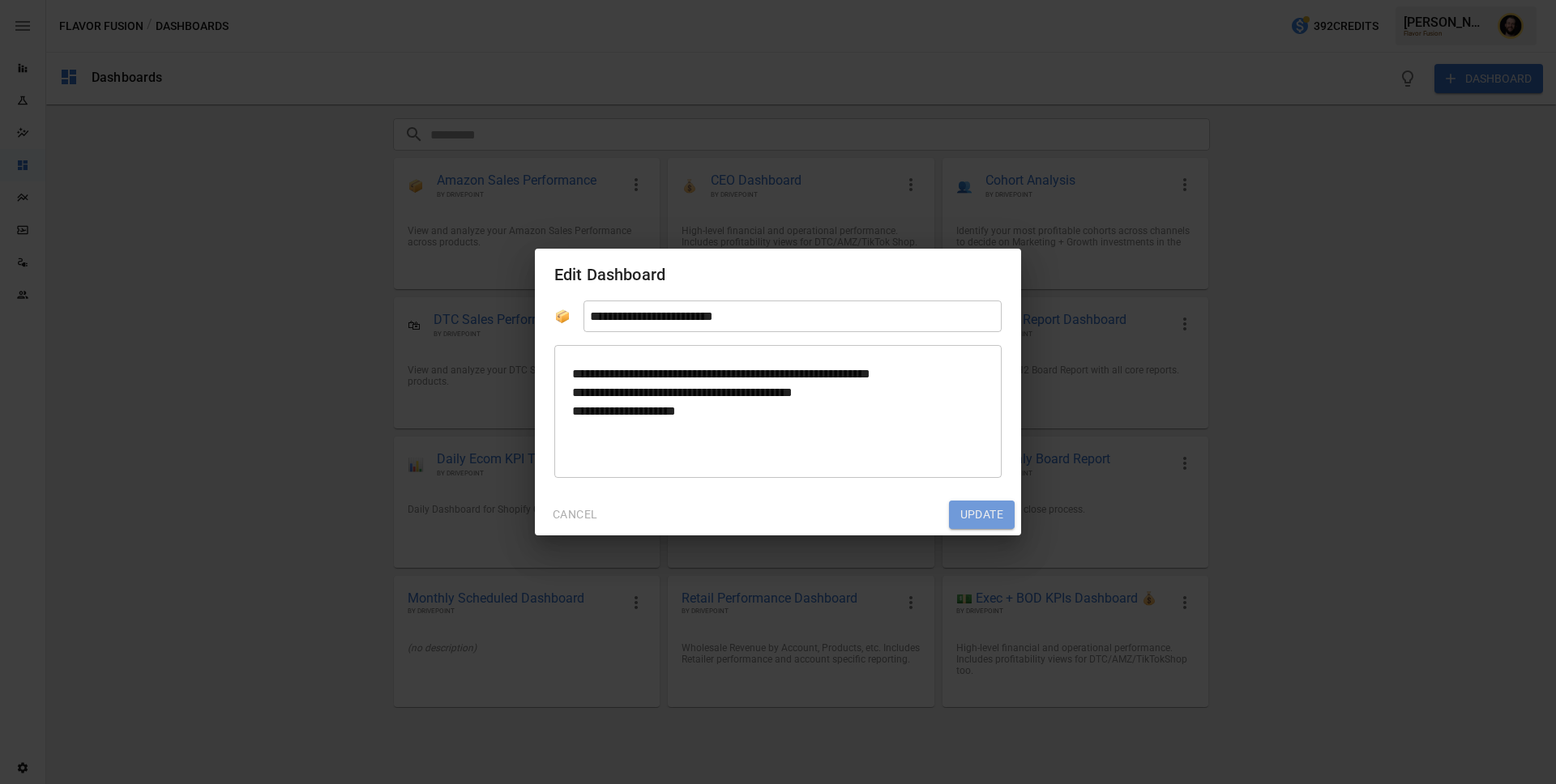 click on "Update" at bounding box center [981, 515] 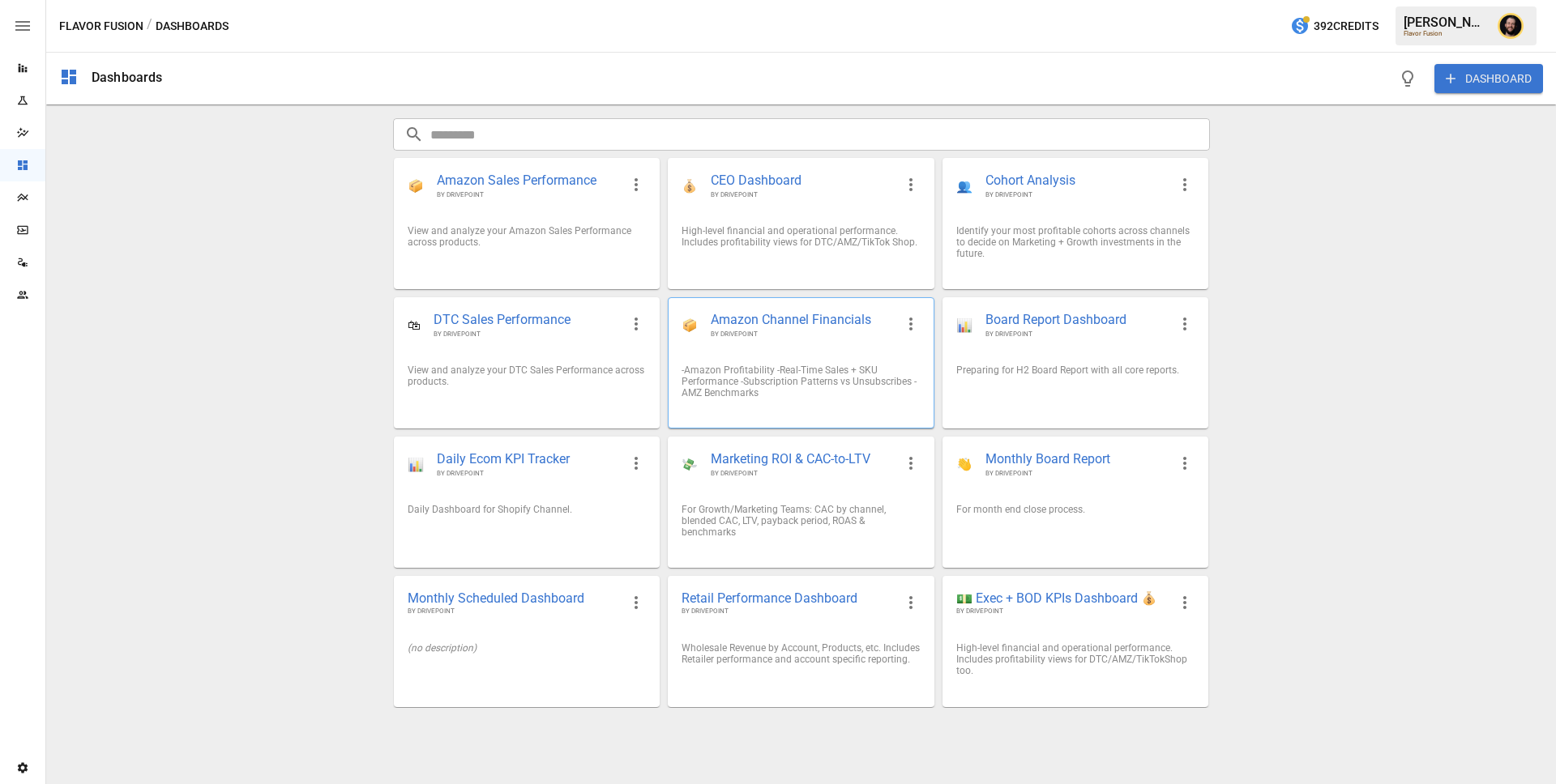 click 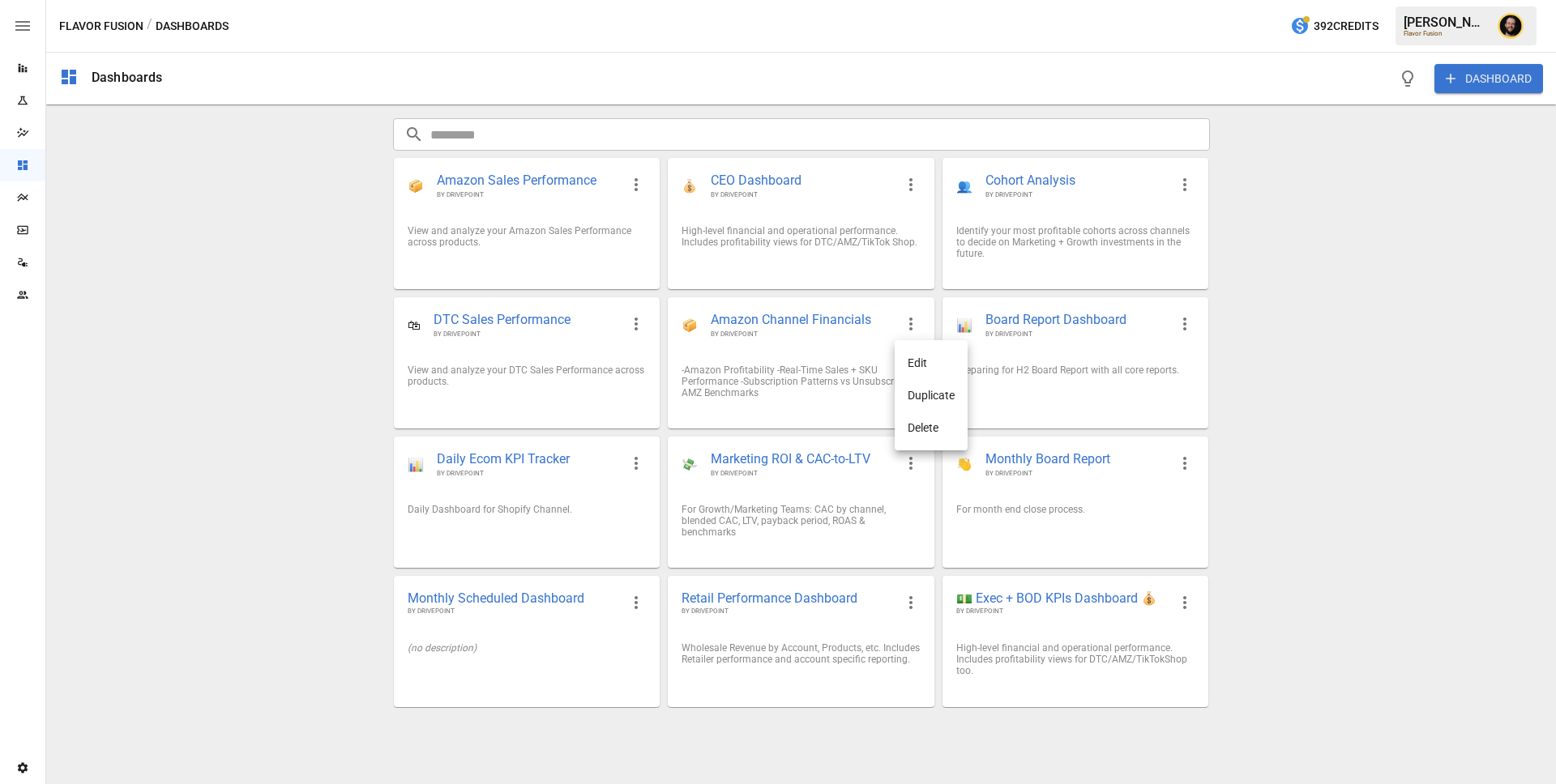click on "Edit" at bounding box center (931, 363) 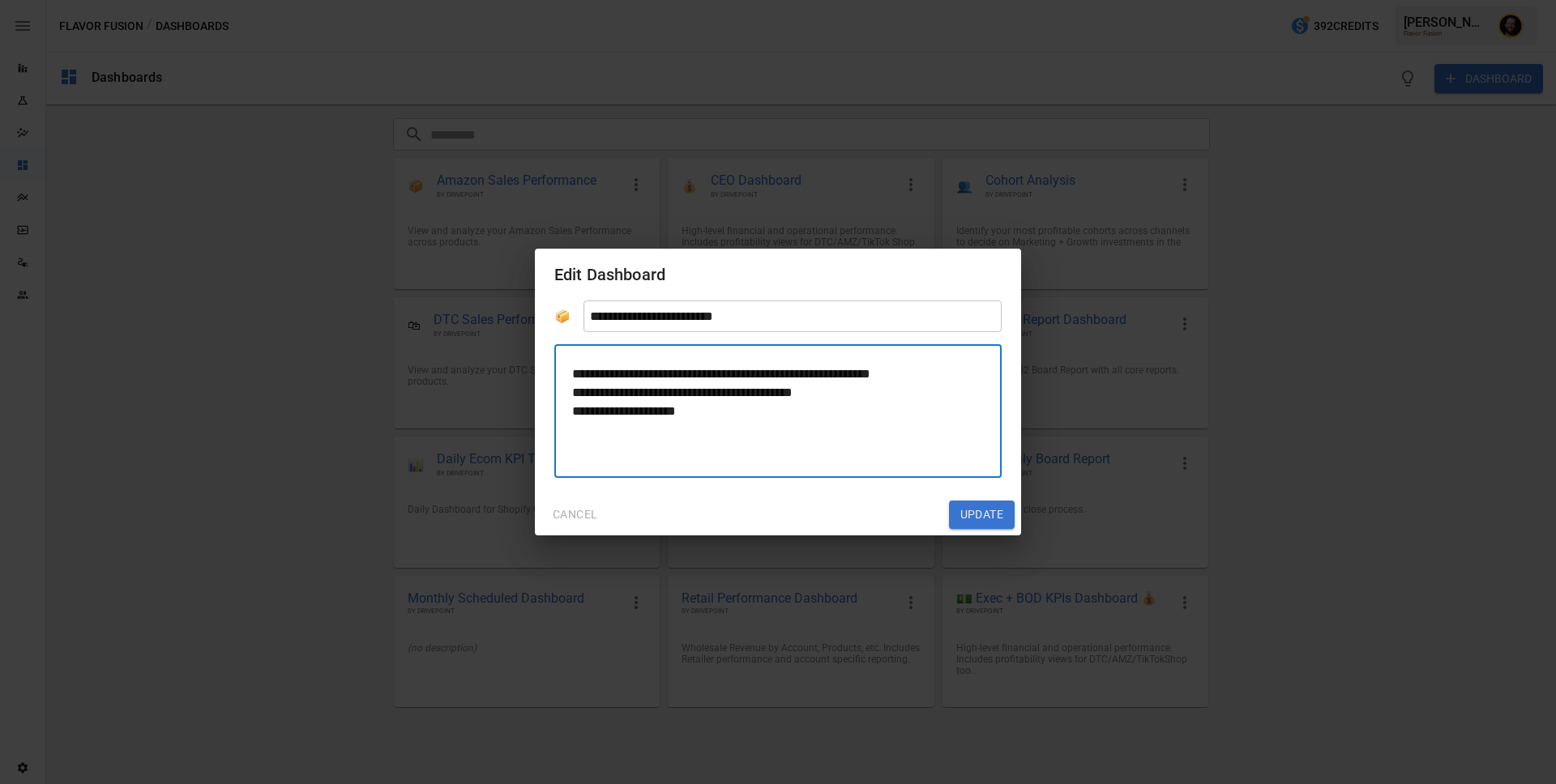 drag, startPoint x: 579, startPoint y: 375, endPoint x: 538, endPoint y: 377, distance: 41.048752 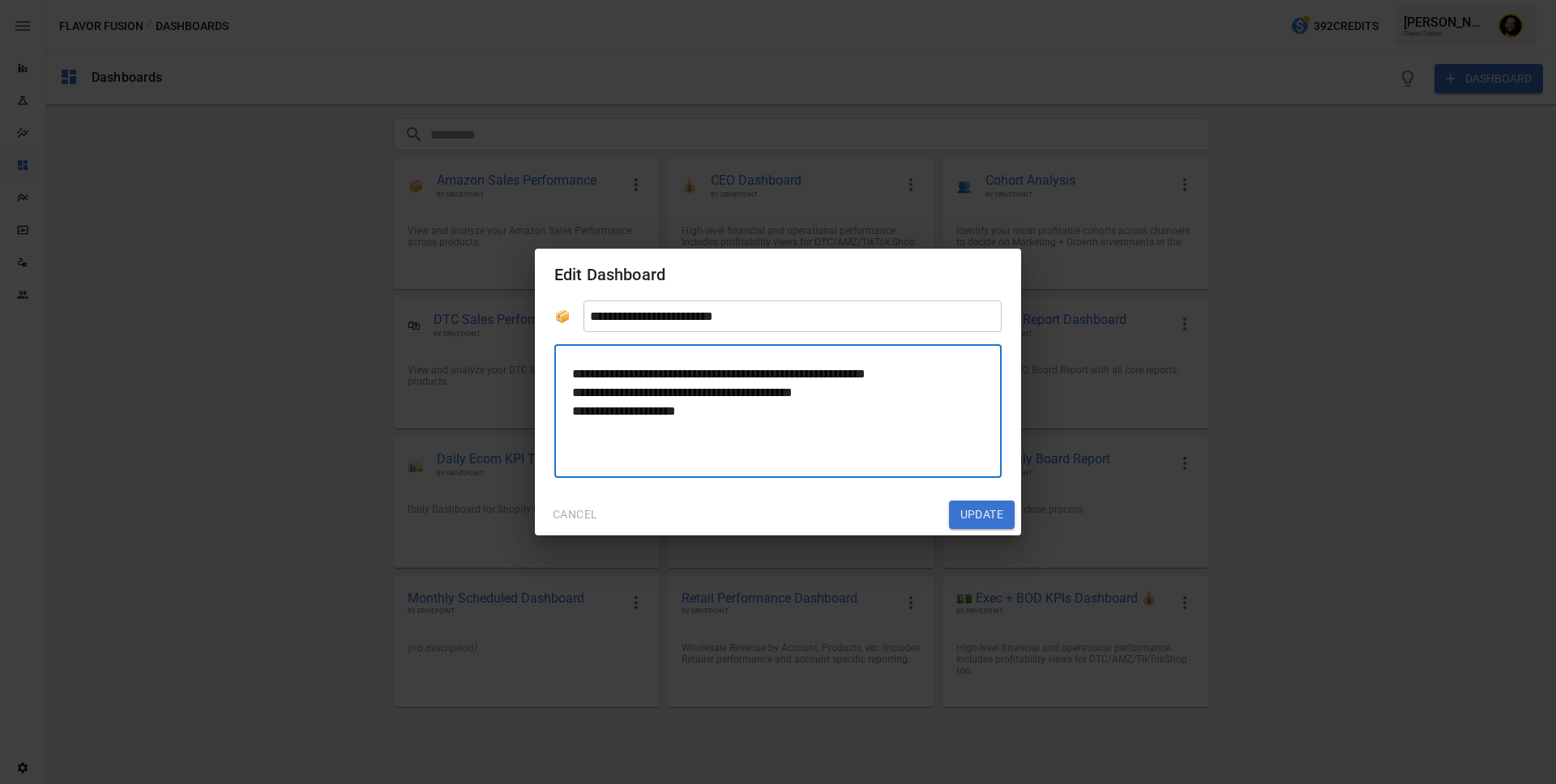 click on "**********" at bounding box center [778, 411] 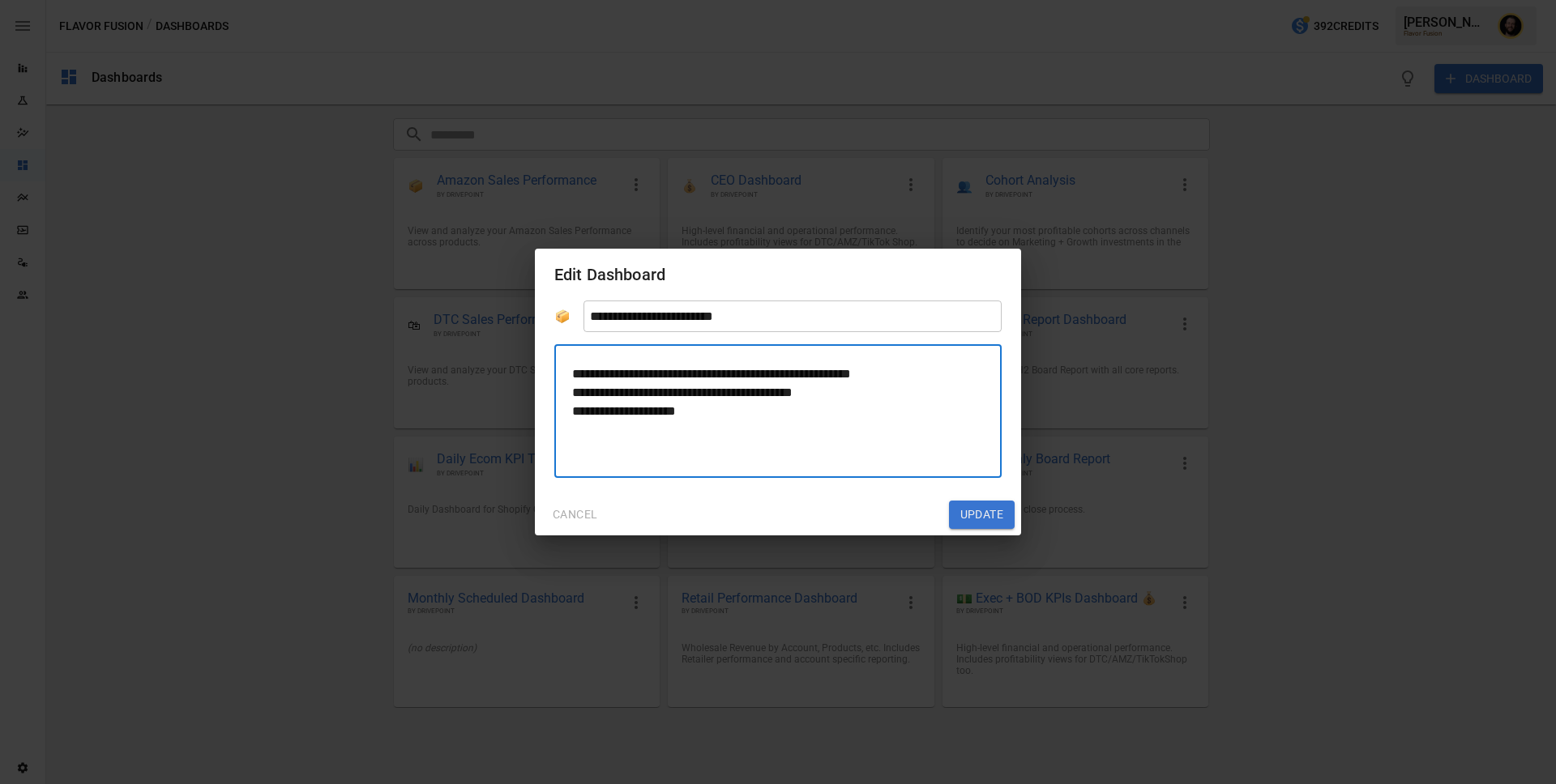 drag, startPoint x: 748, startPoint y: 373, endPoint x: 677, endPoint y: 373, distance: 71 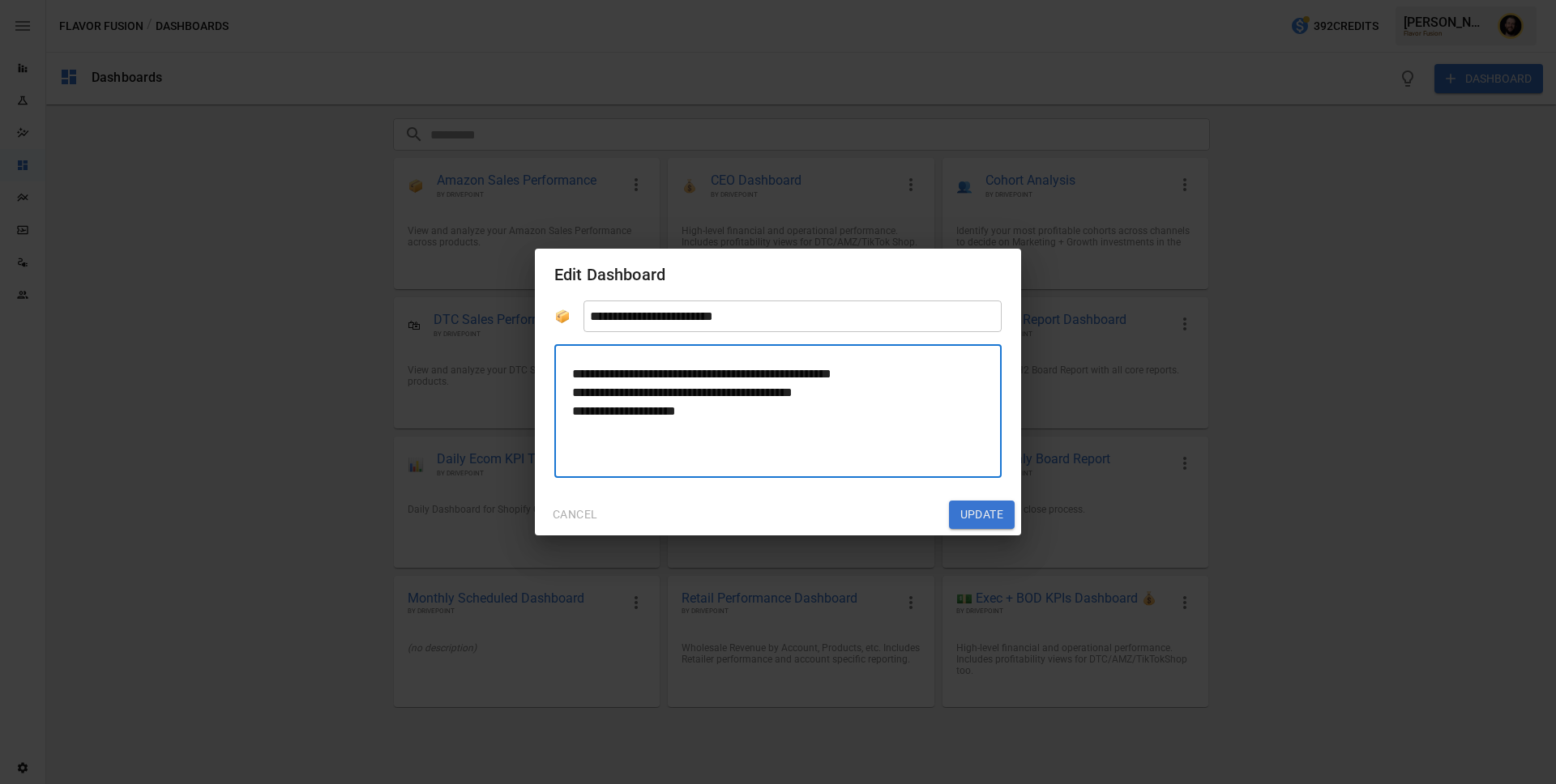 click on "**********" at bounding box center [778, 411] 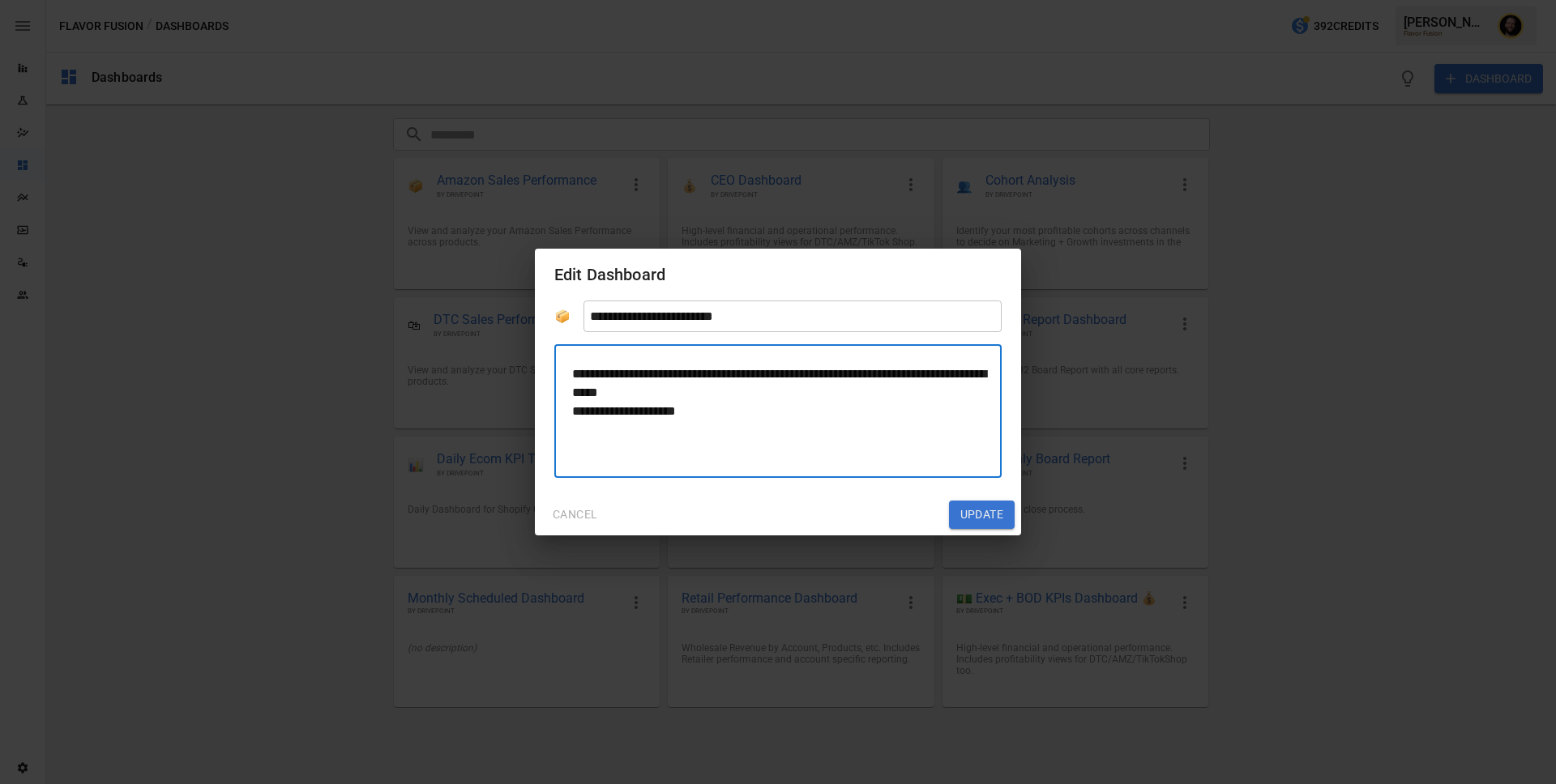 click on "**********" at bounding box center (778, 411) 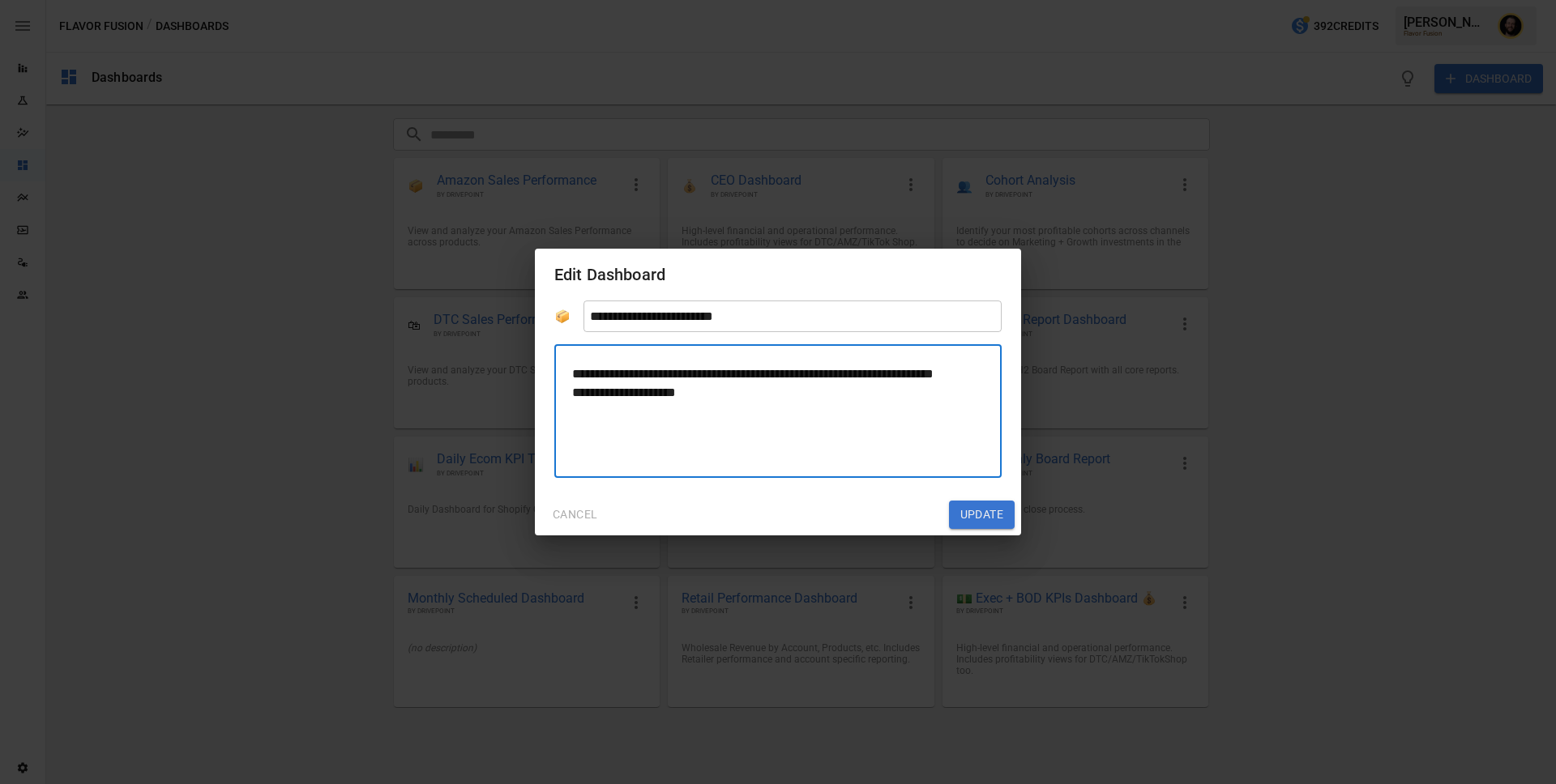 click on "**********" at bounding box center (778, 411) 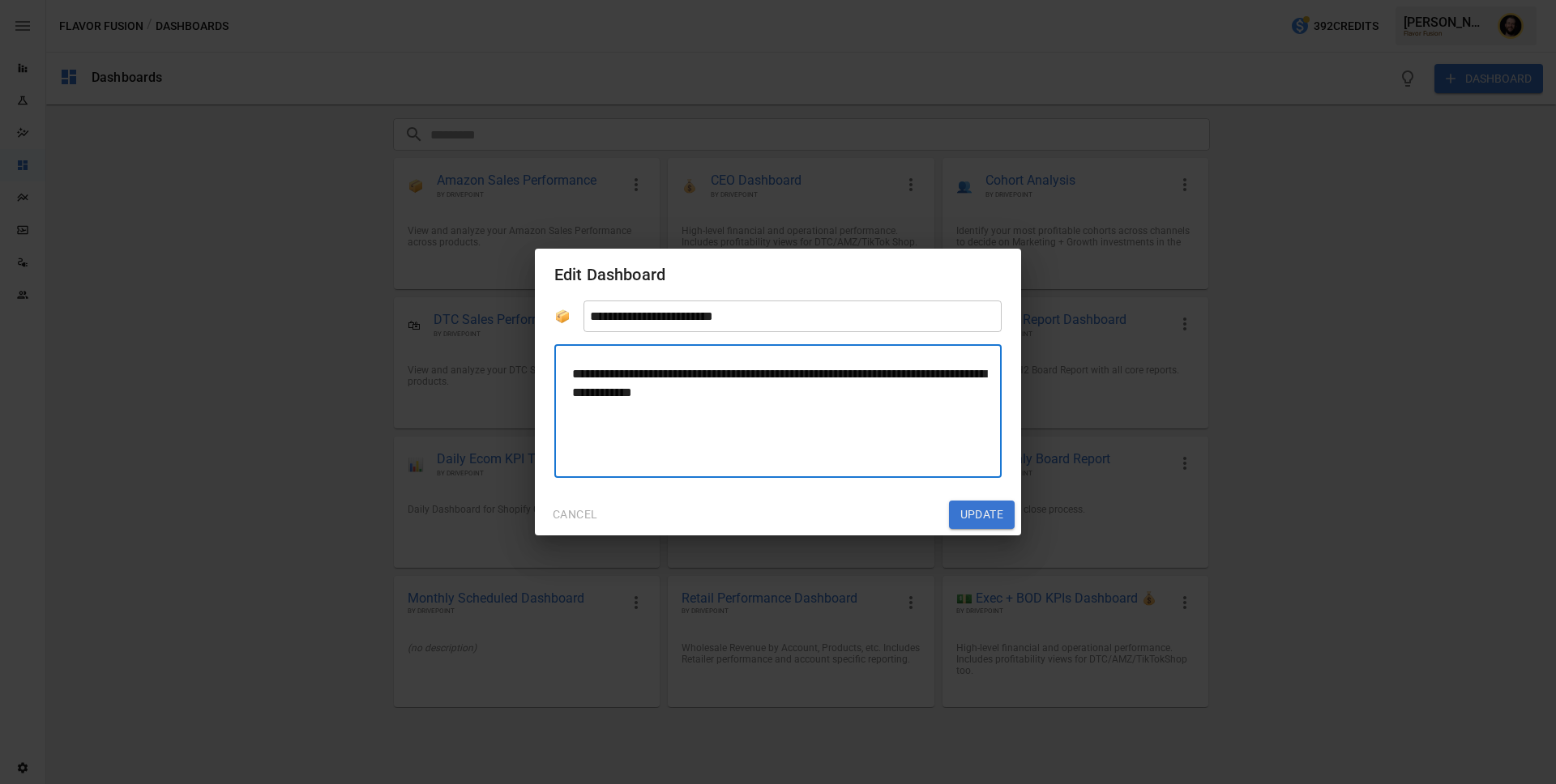 type on "**********" 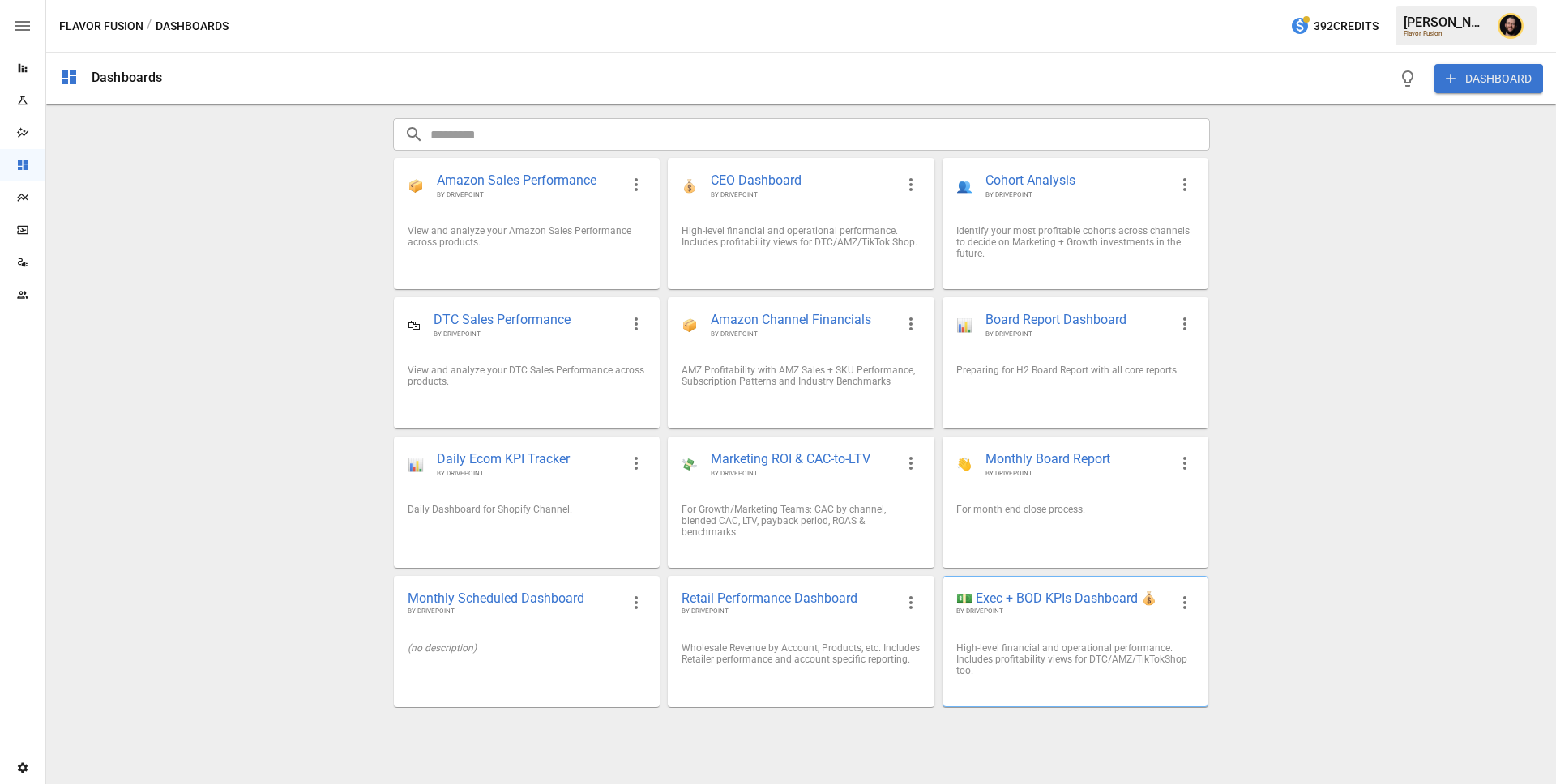 click on "💵 Exec + BOD KPIs Dashboard 💰" at bounding box center (1062, 598) 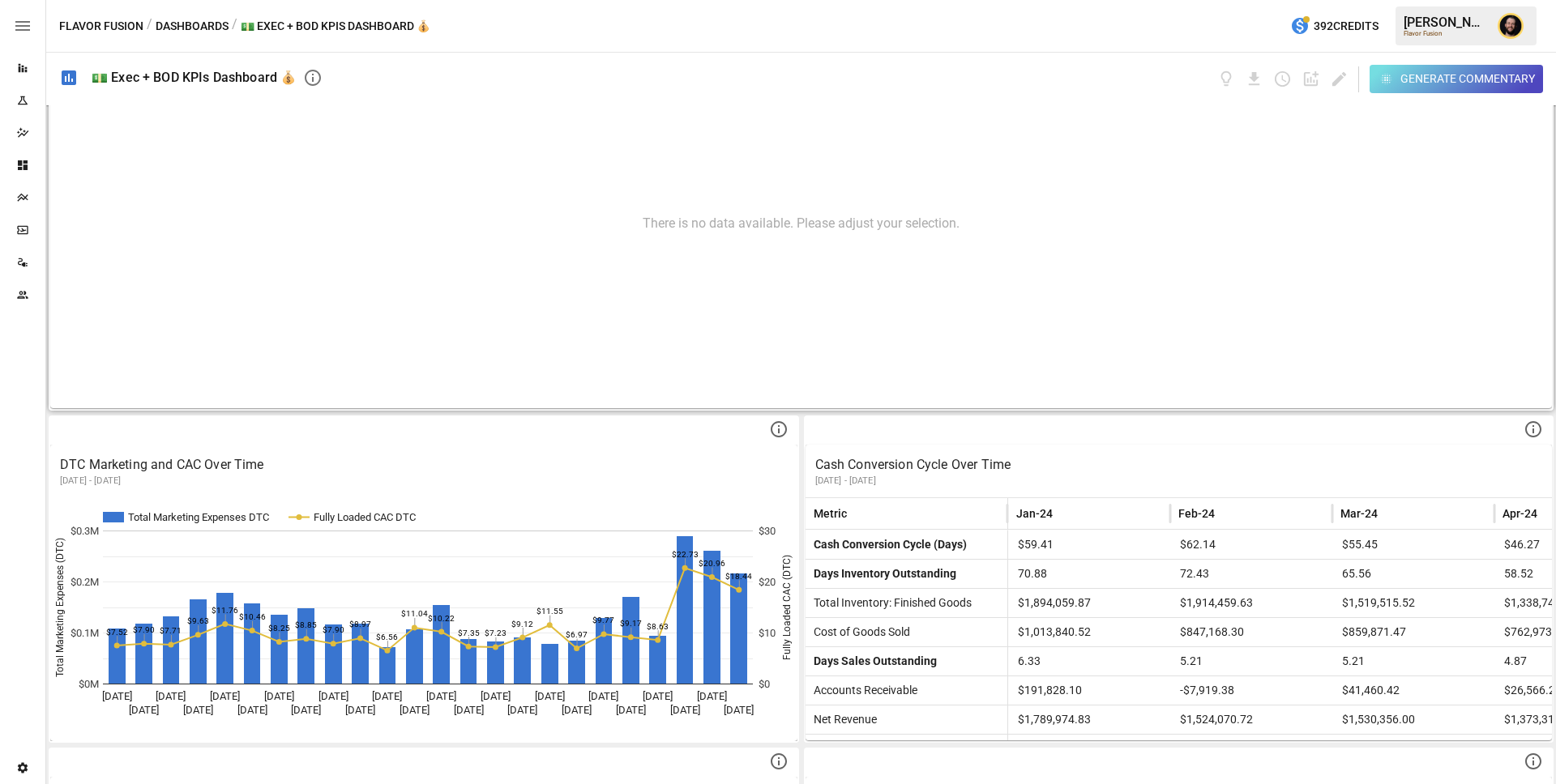 scroll, scrollTop: 0, scrollLeft: 0, axis: both 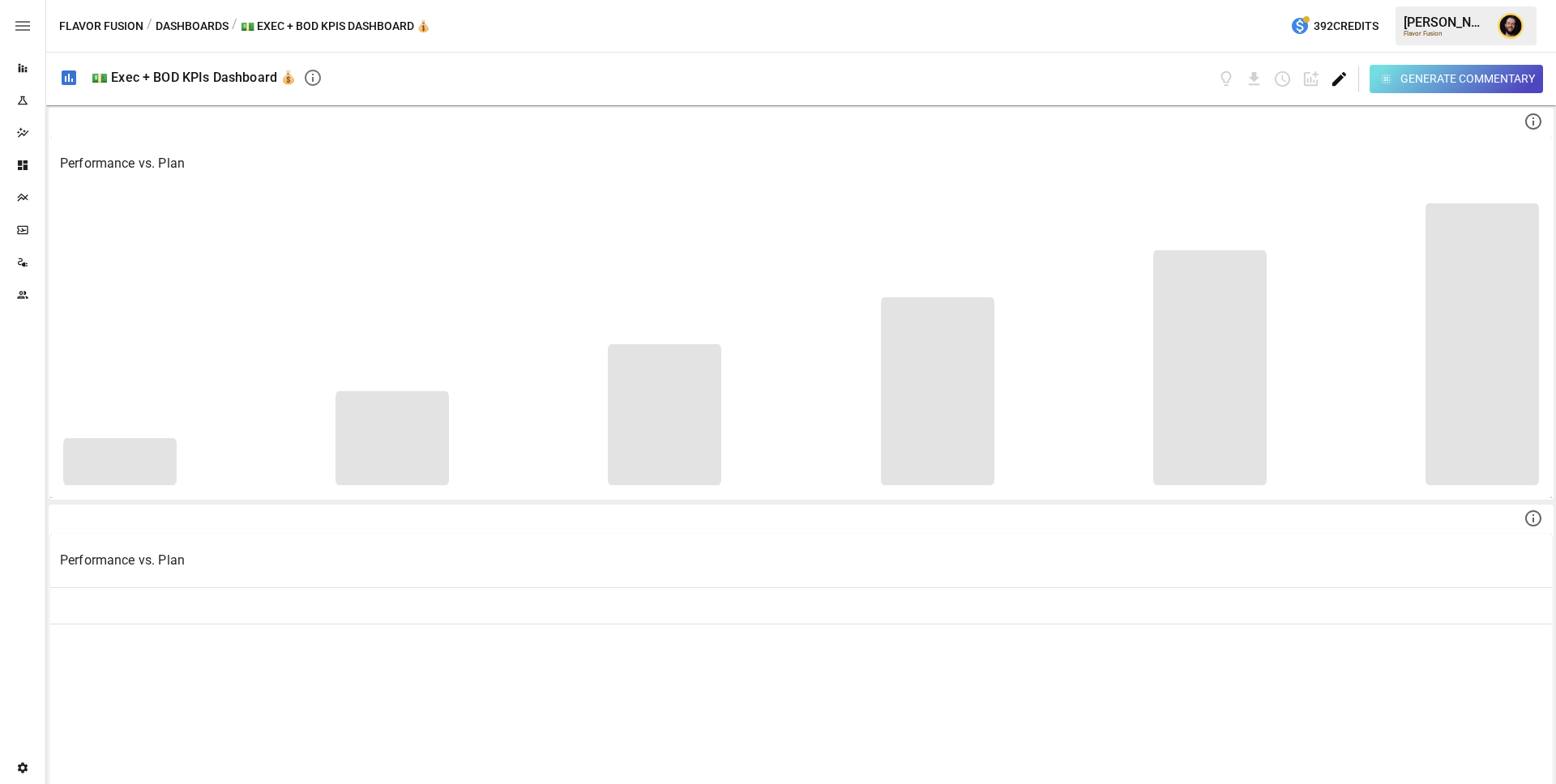 click 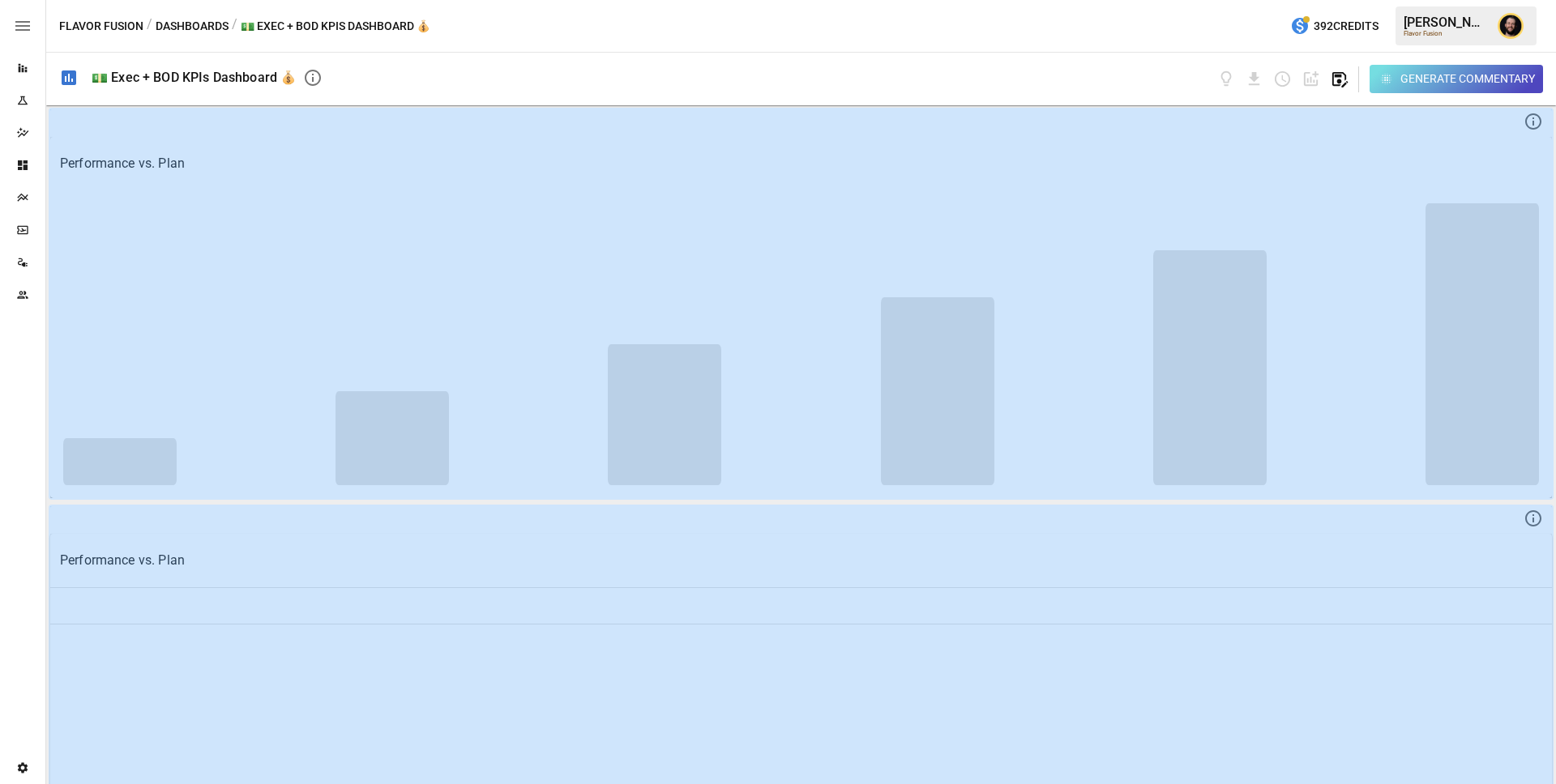 click 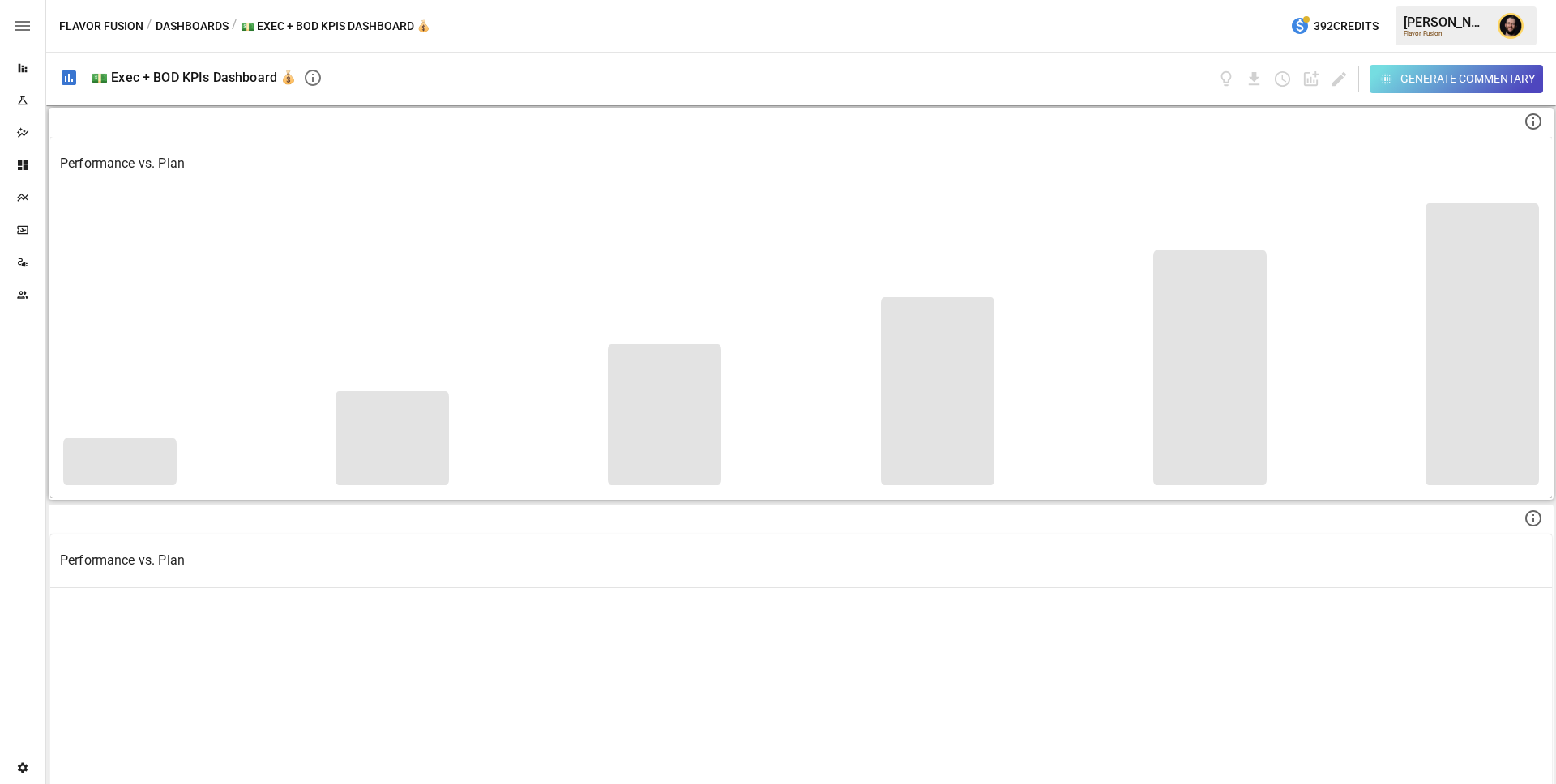 click at bounding box center (801, 344) 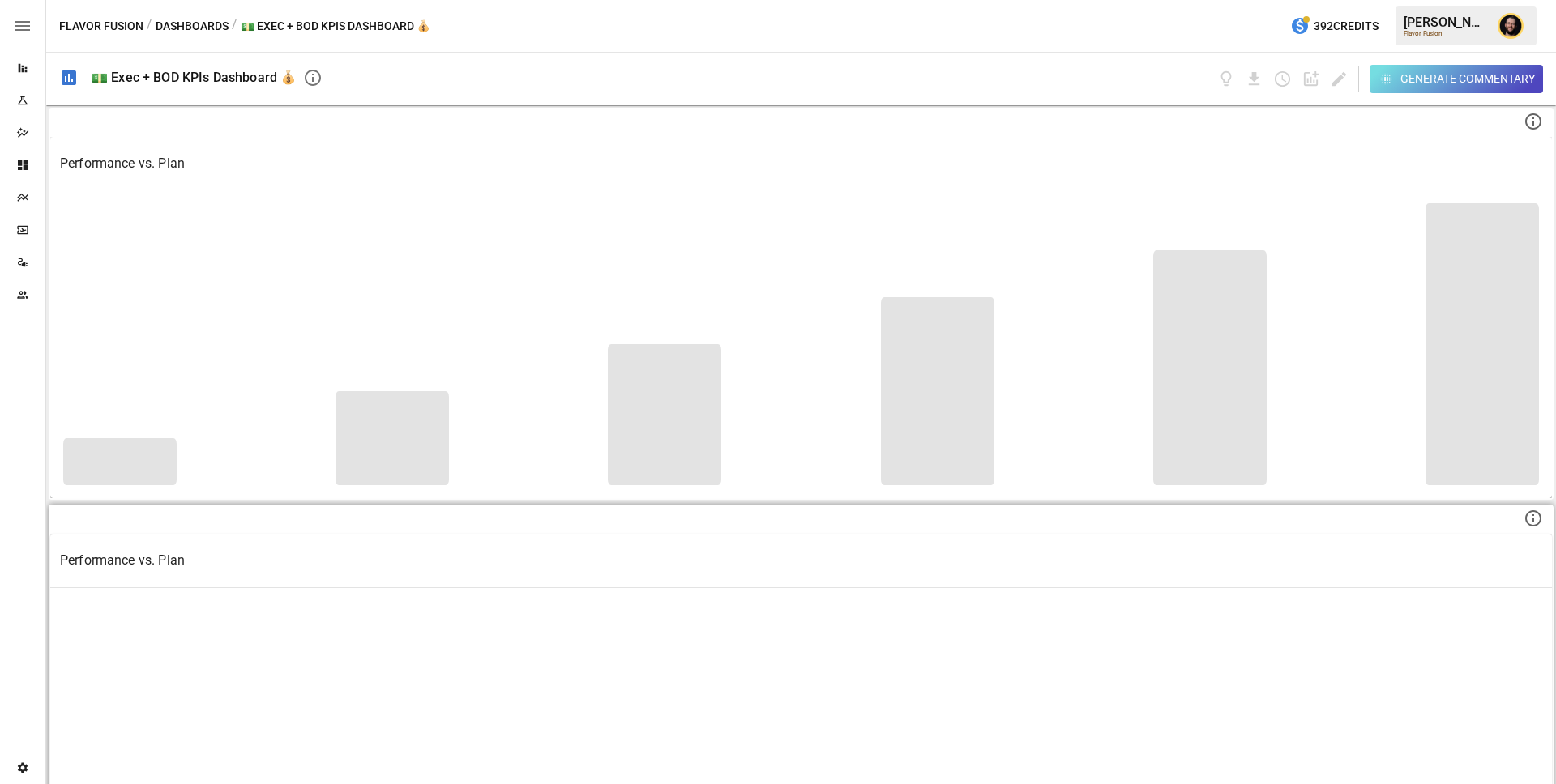 click at bounding box center [801, 587] 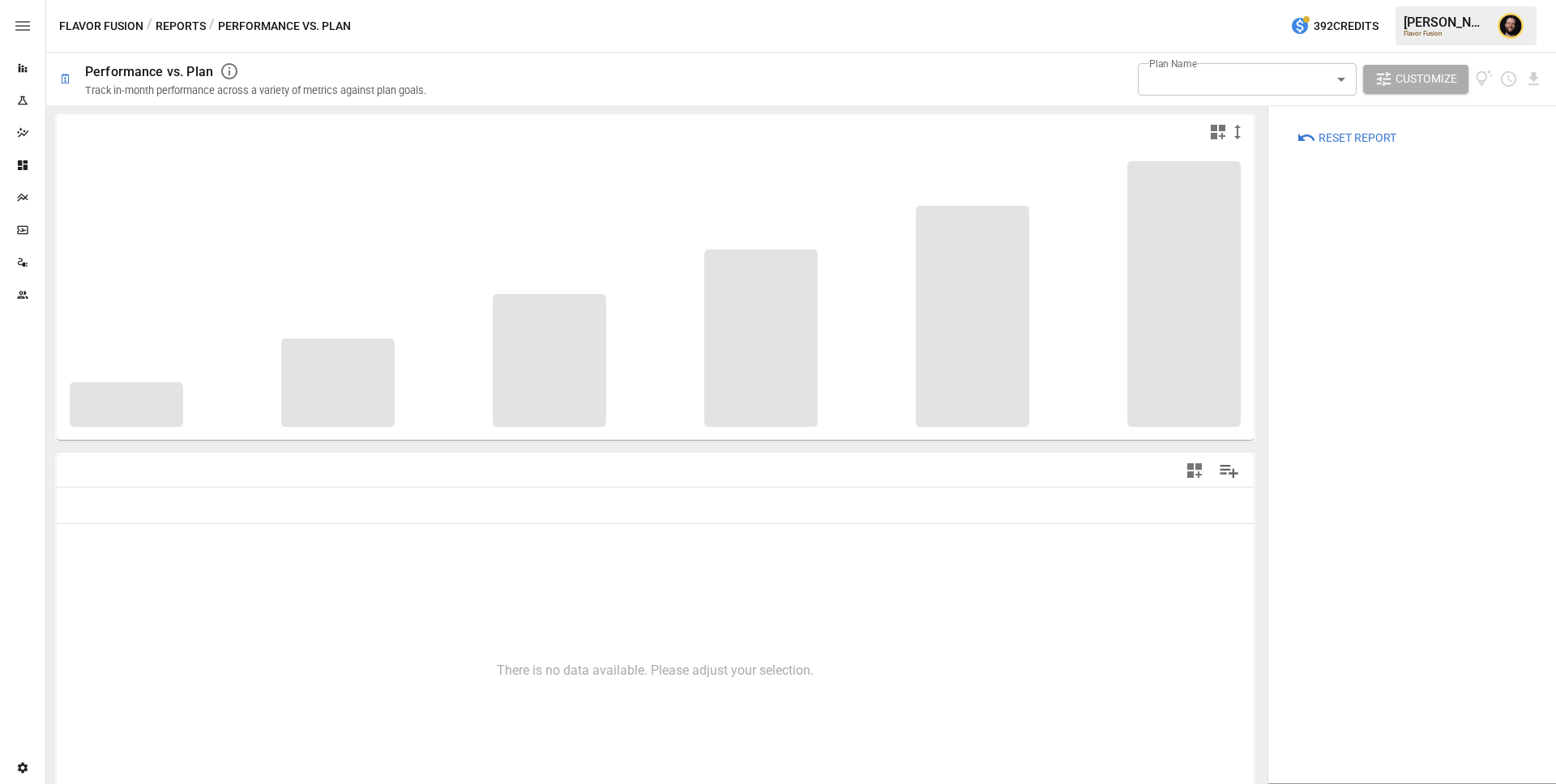 type on "**********" 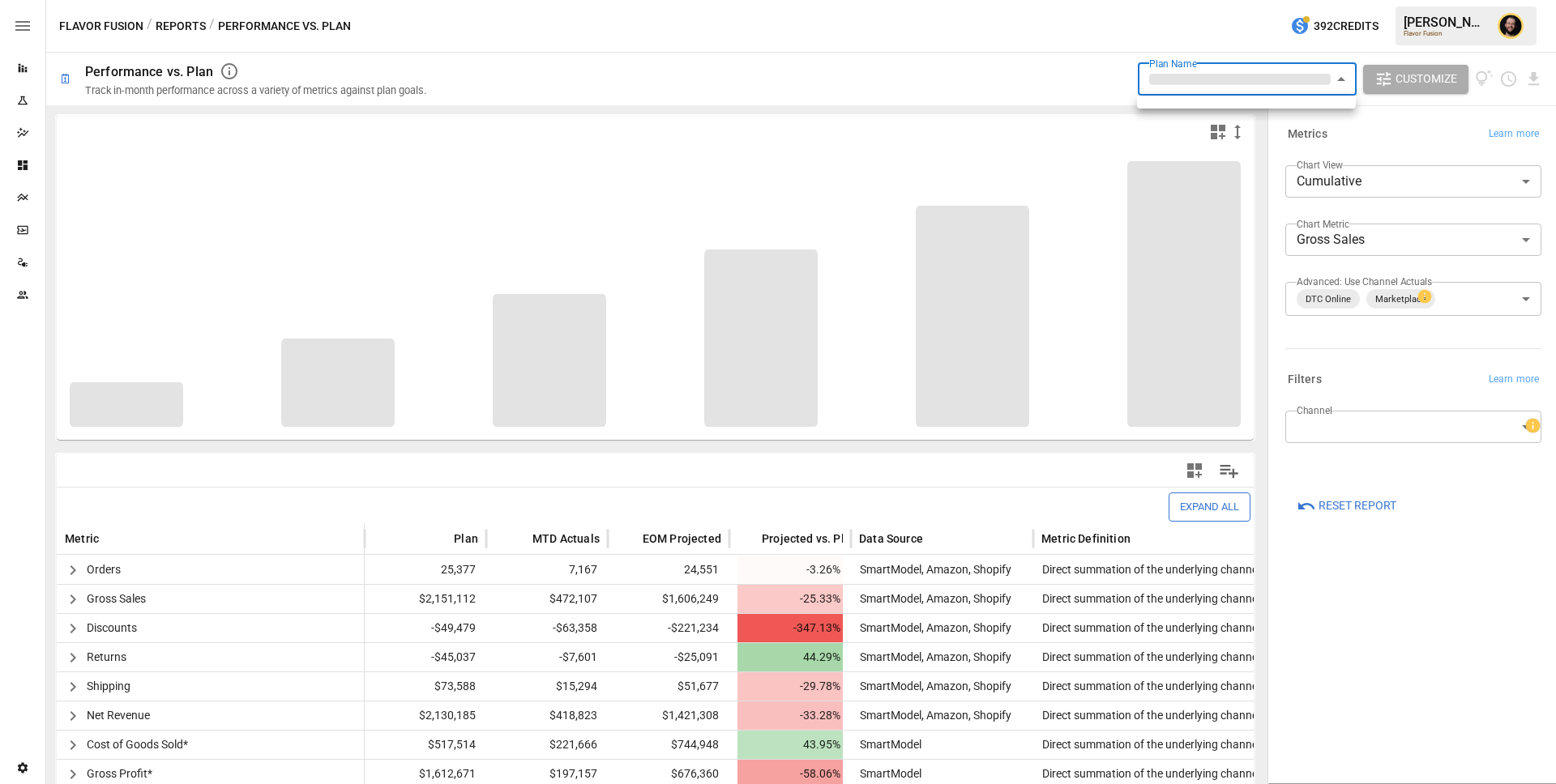 click on "**********" at bounding box center [778, 0] 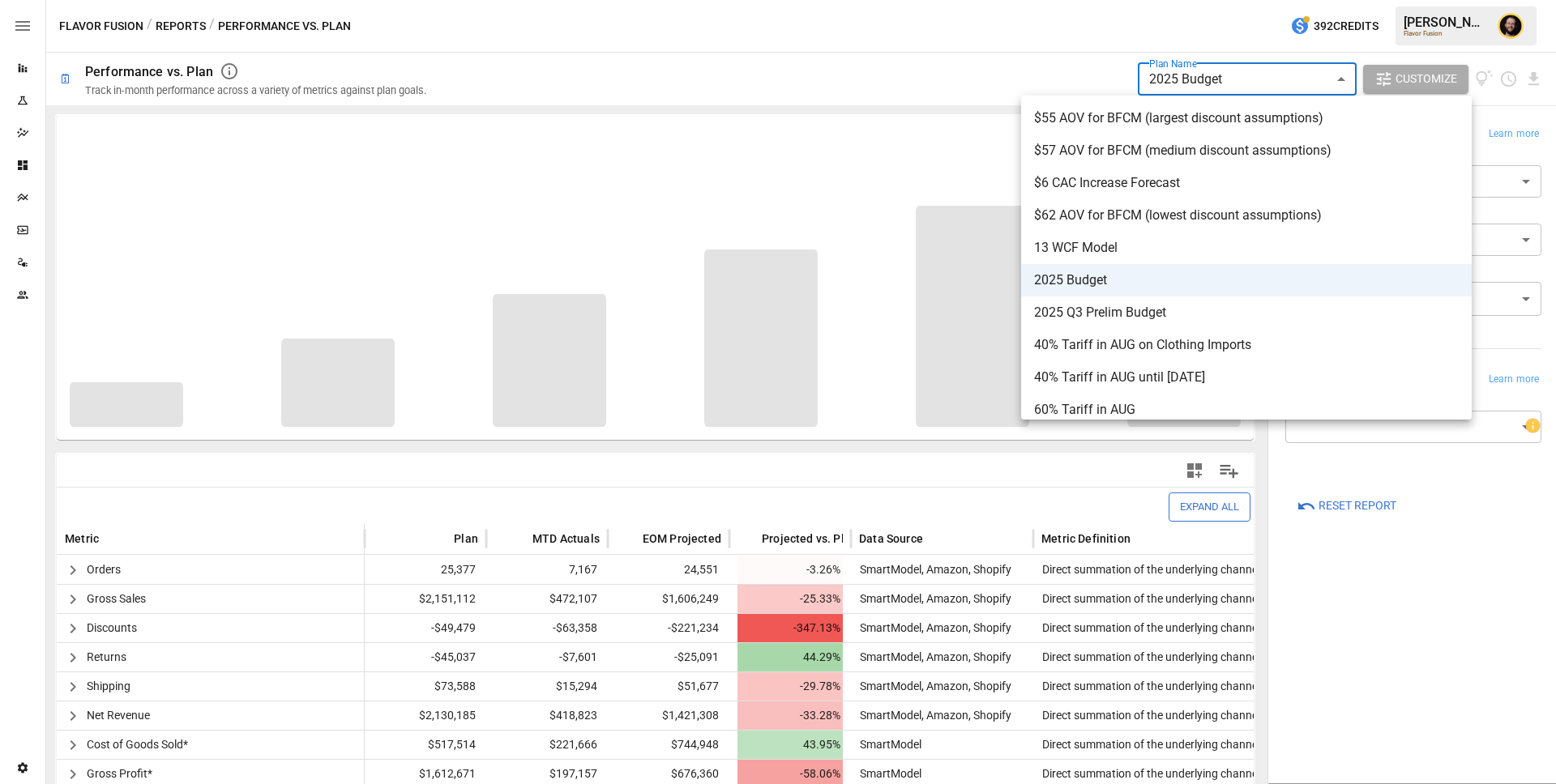 click on "2025 Budget" at bounding box center (1246, 280) 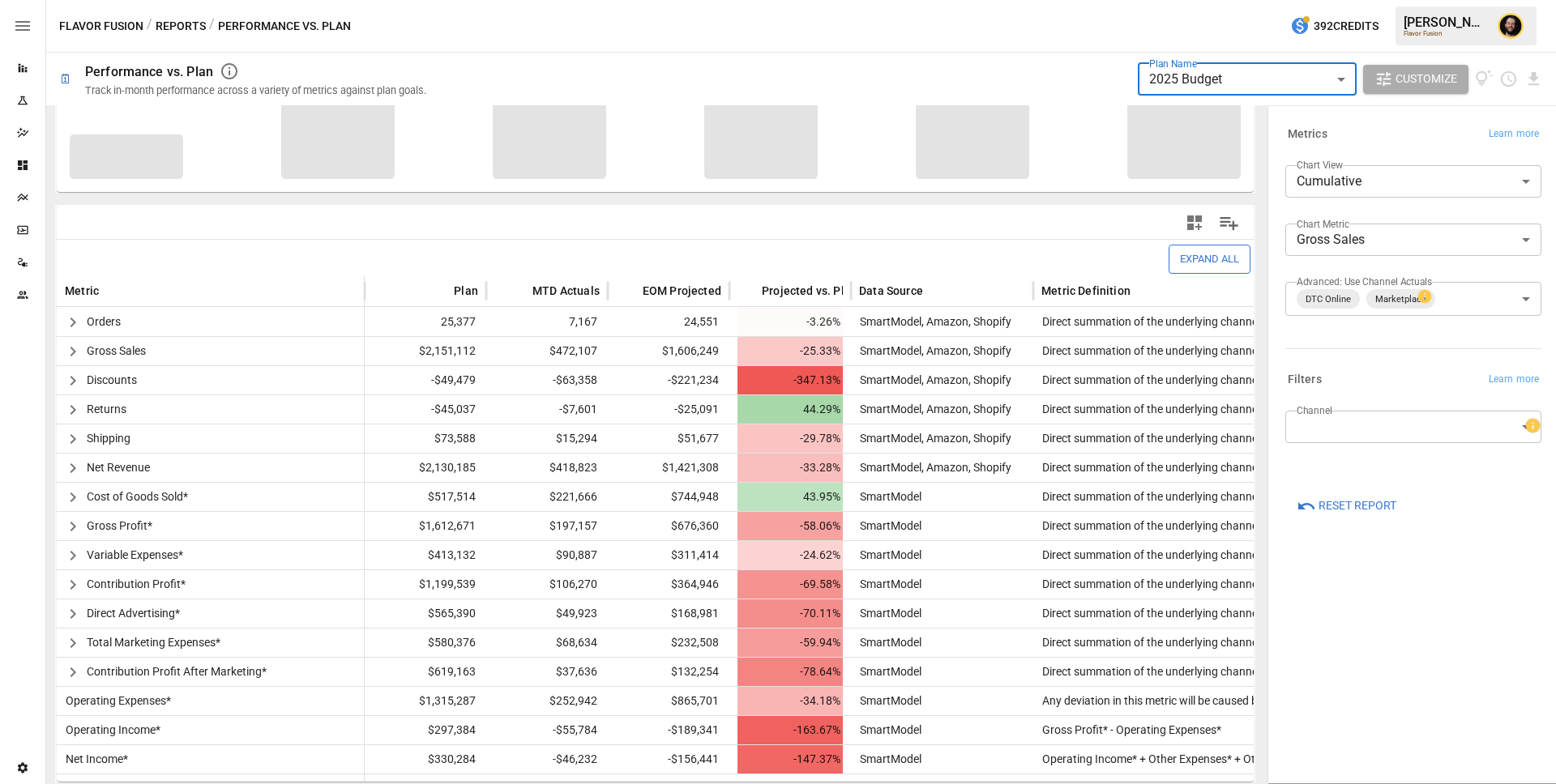 scroll, scrollTop: 0, scrollLeft: 0, axis: both 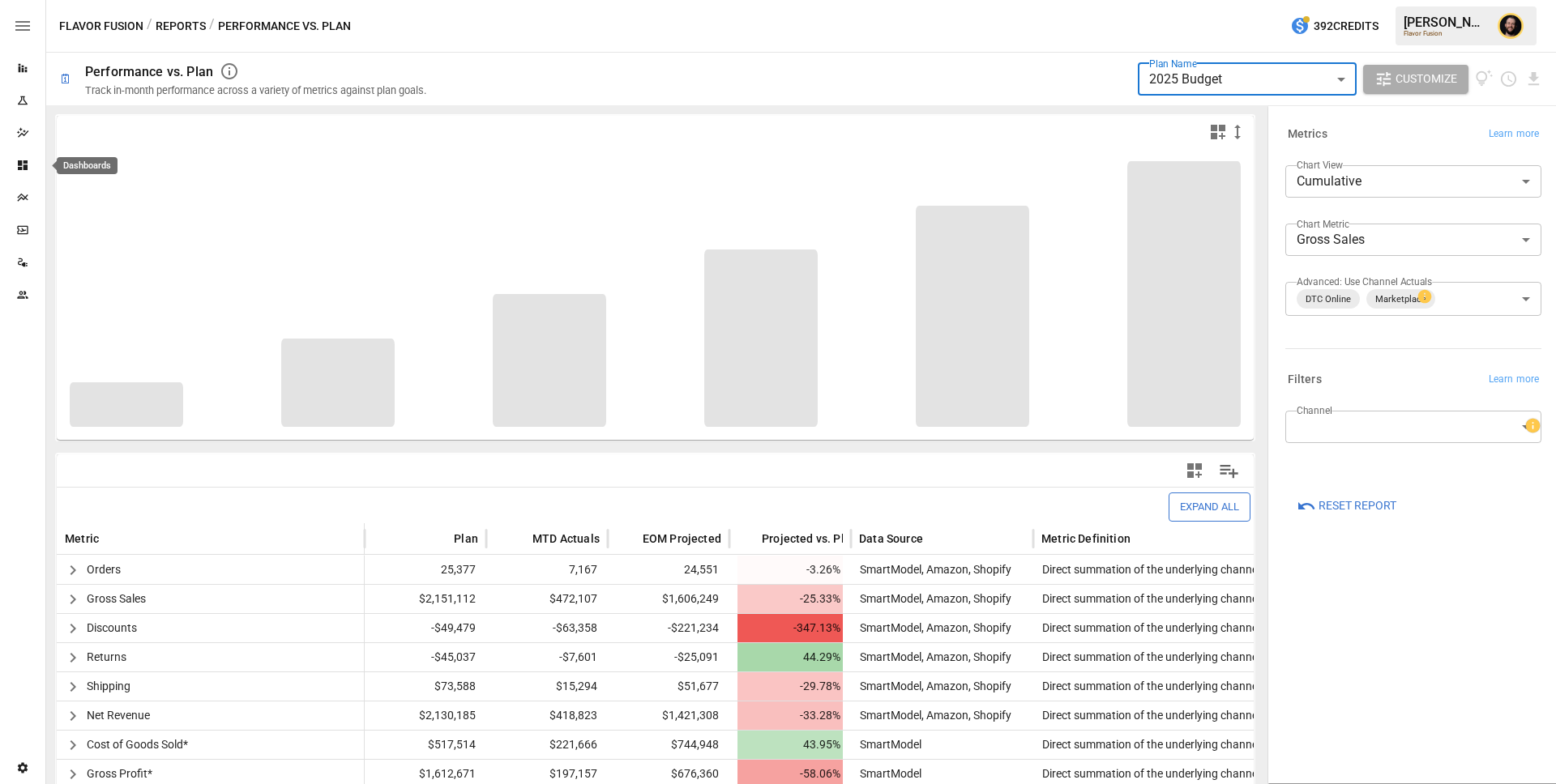 click at bounding box center [23, 165] 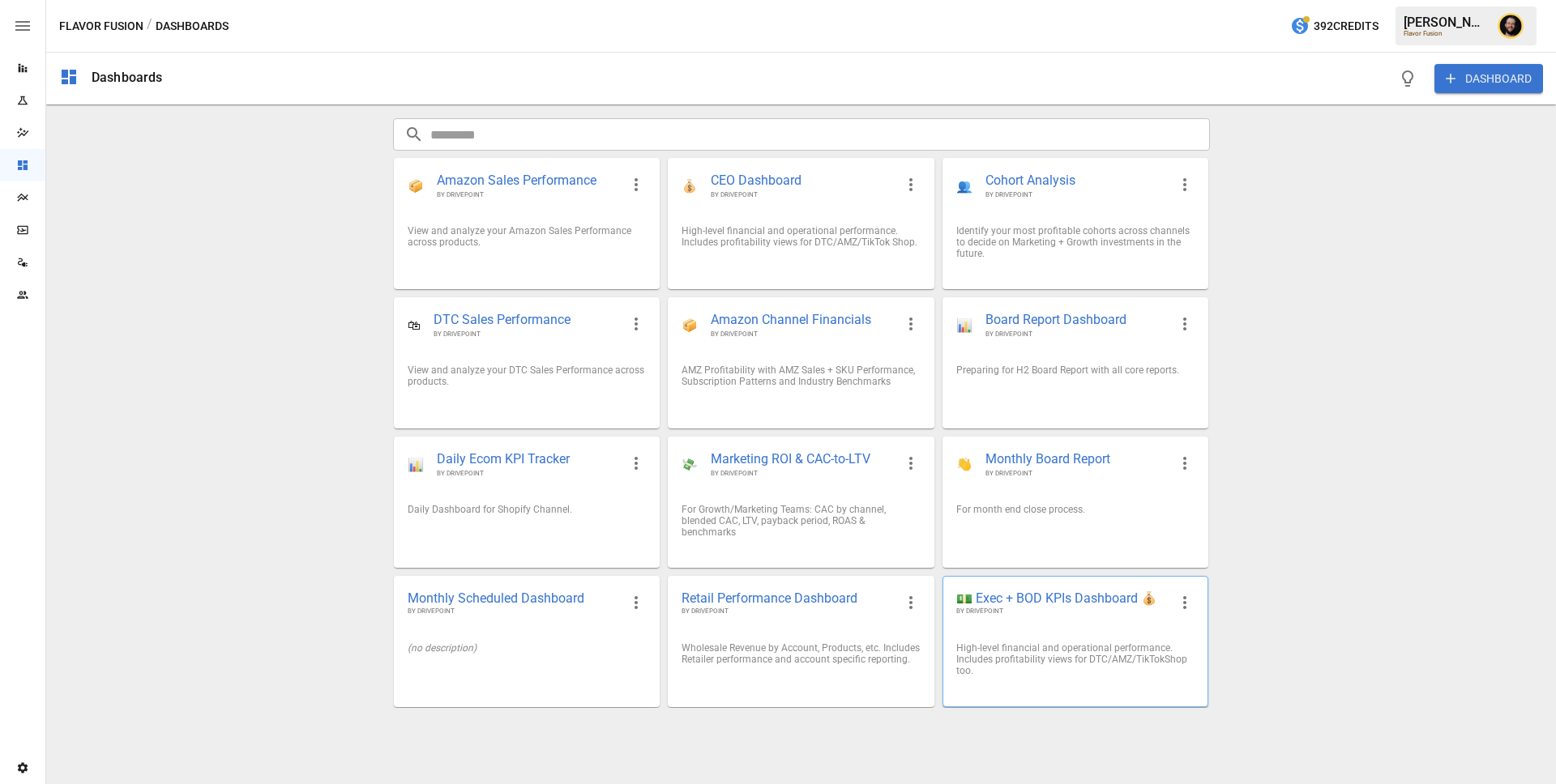 click on "💵 Exec + BOD KPIs Dashboard 💰 BY DRIVEPOINT" at bounding box center (1075, 603) 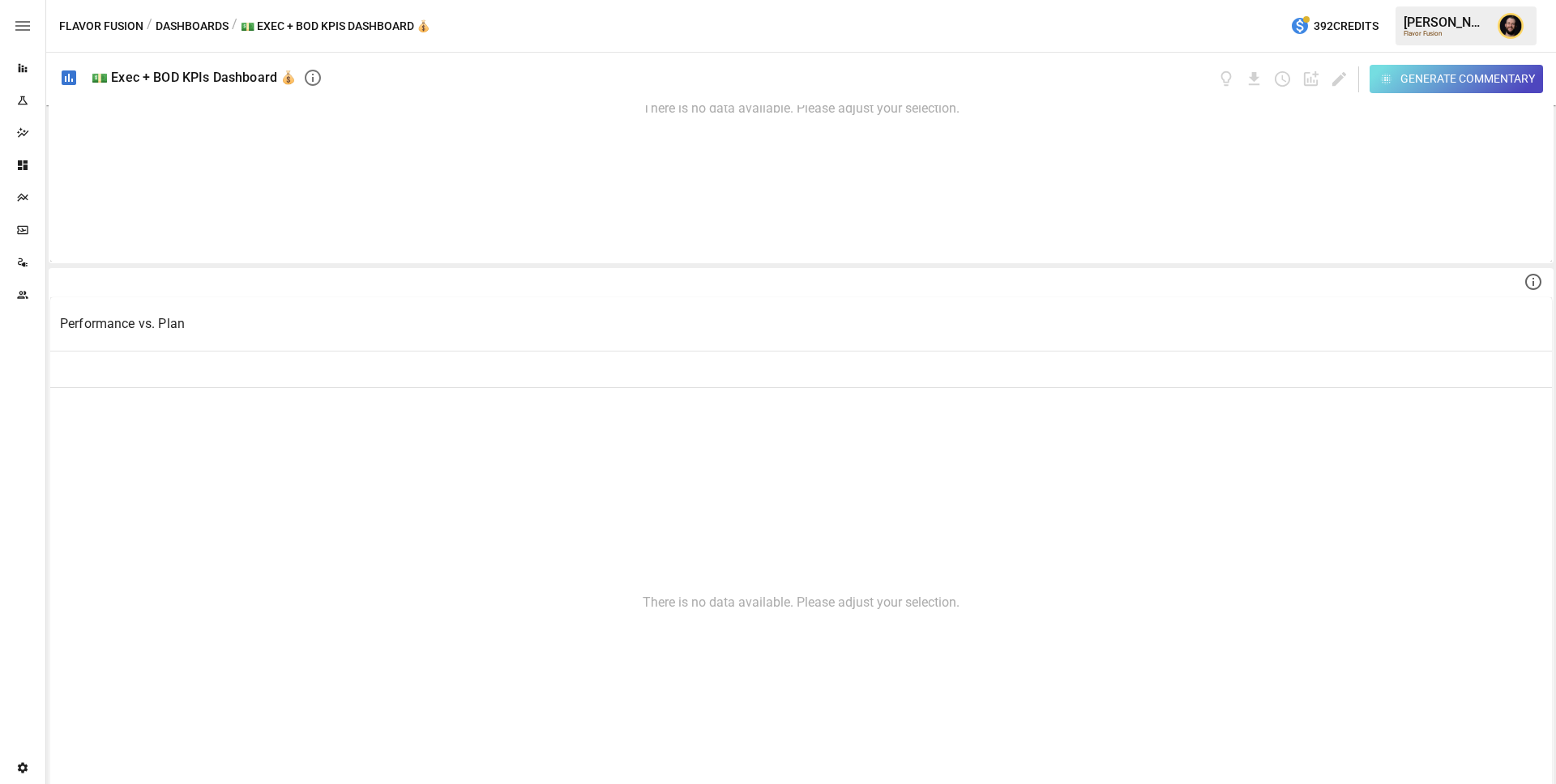 scroll, scrollTop: 0, scrollLeft: 0, axis: both 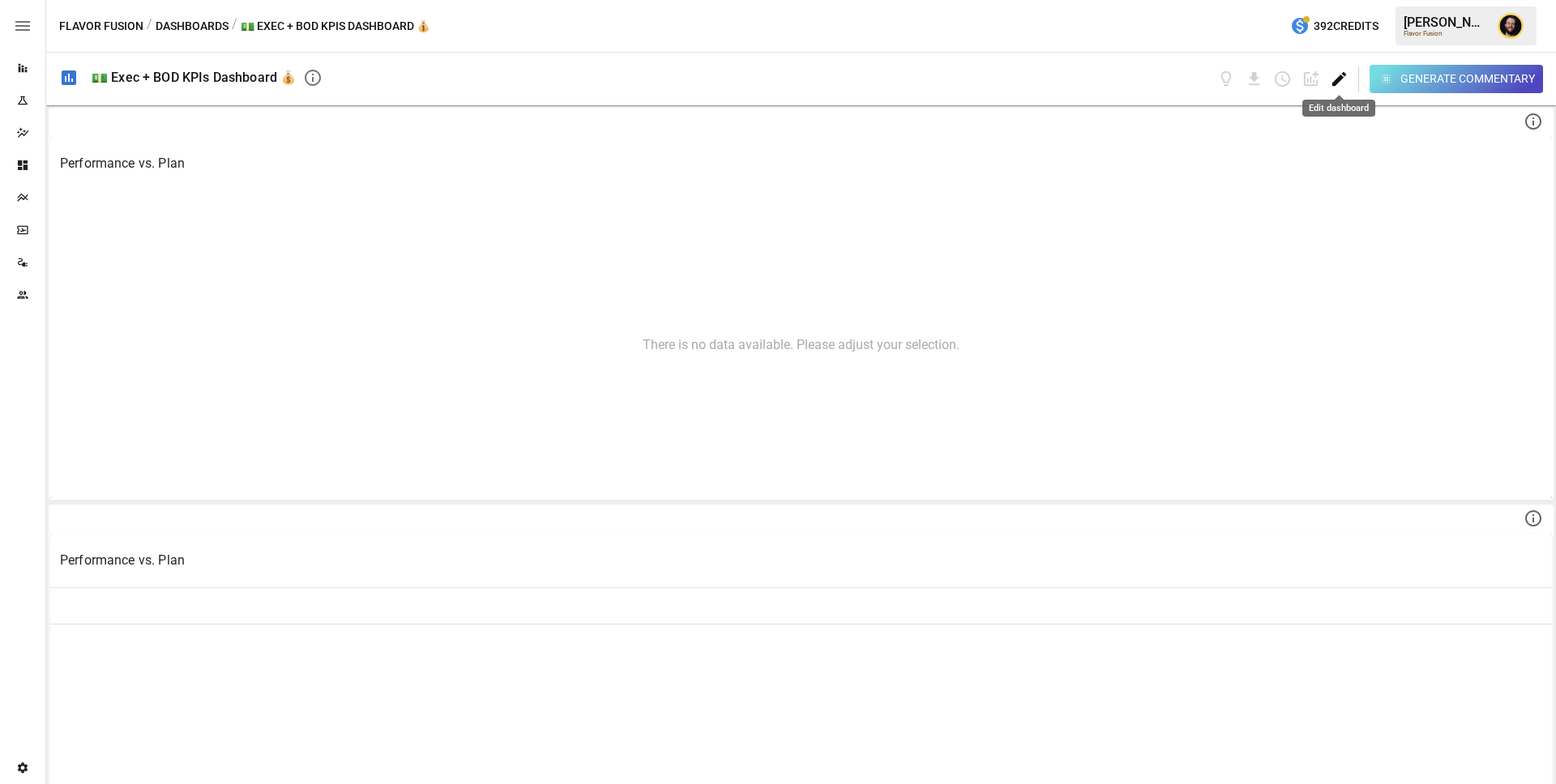 click 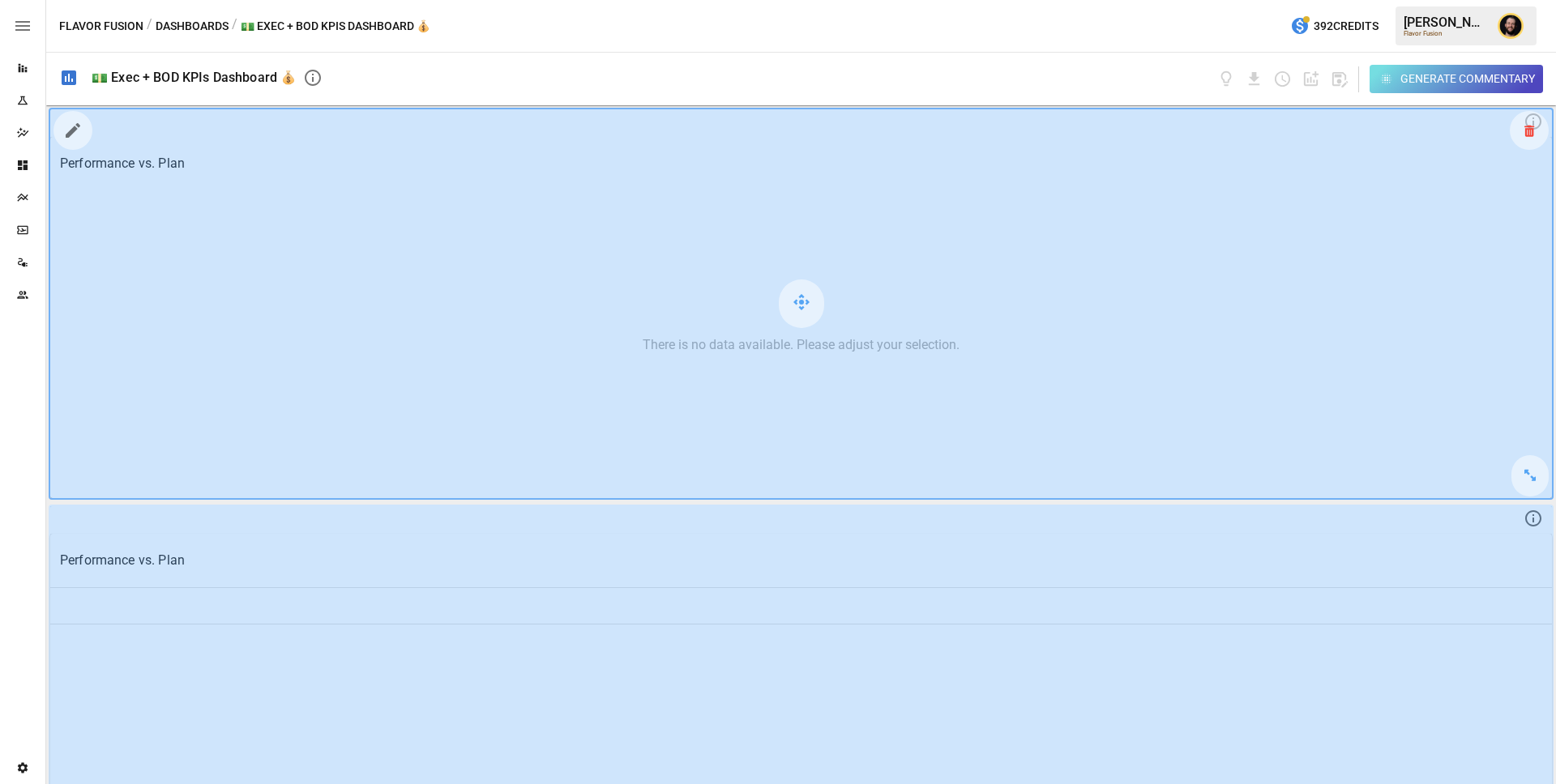 click at bounding box center (1529, 130) 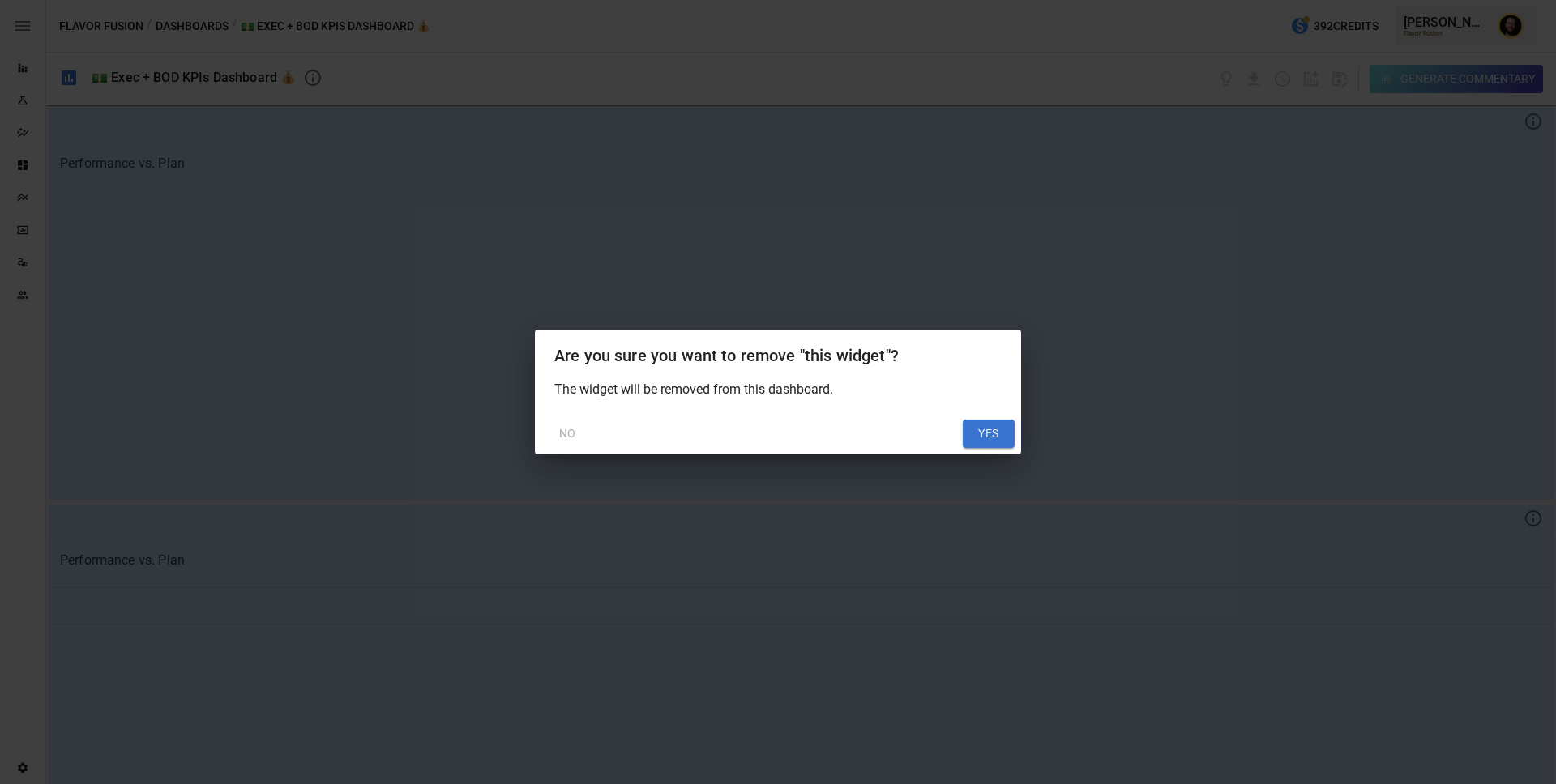 click on "YES" at bounding box center [989, 434] 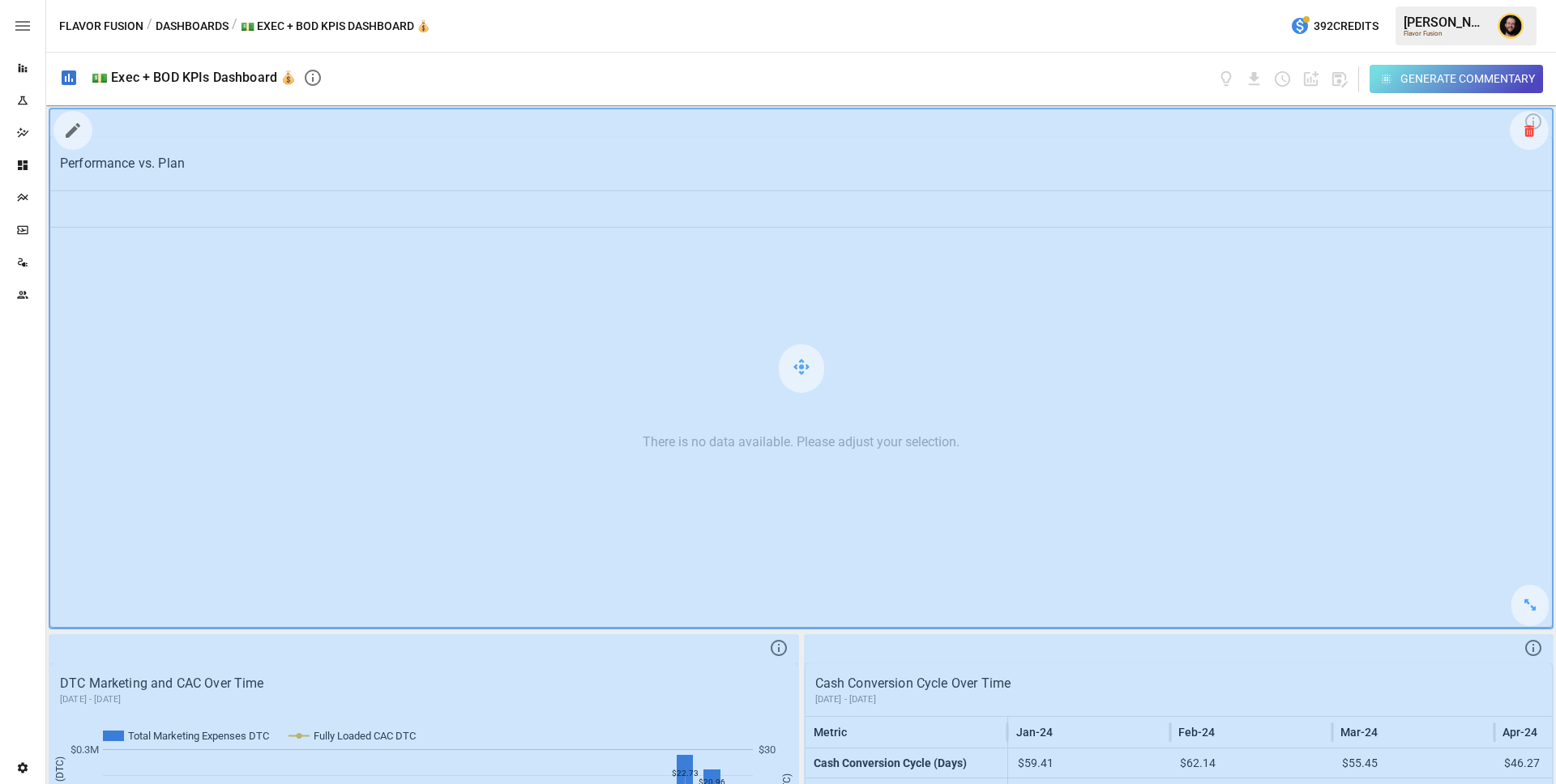 click at bounding box center [1529, 130] 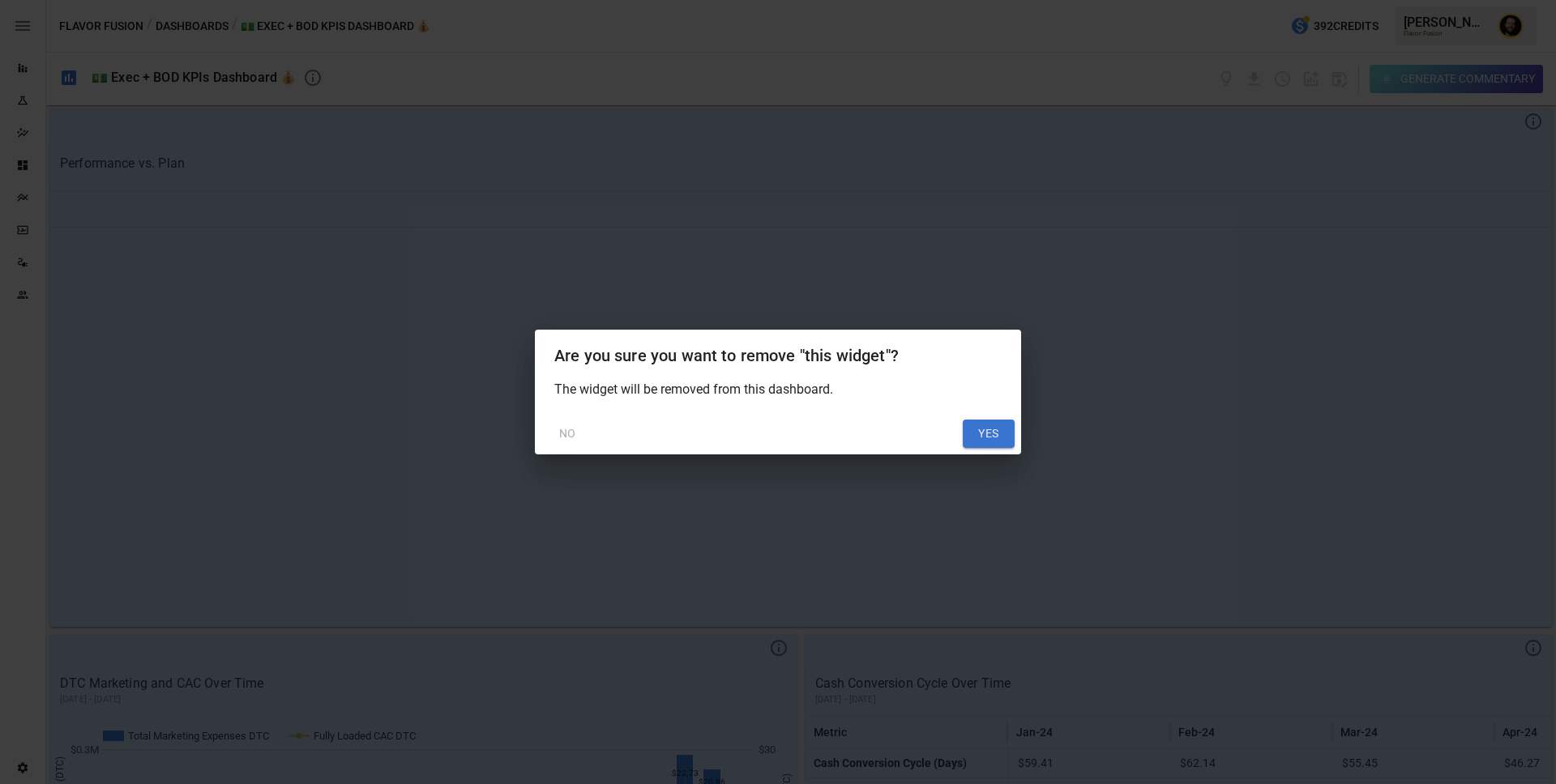 click on "YES" at bounding box center (989, 434) 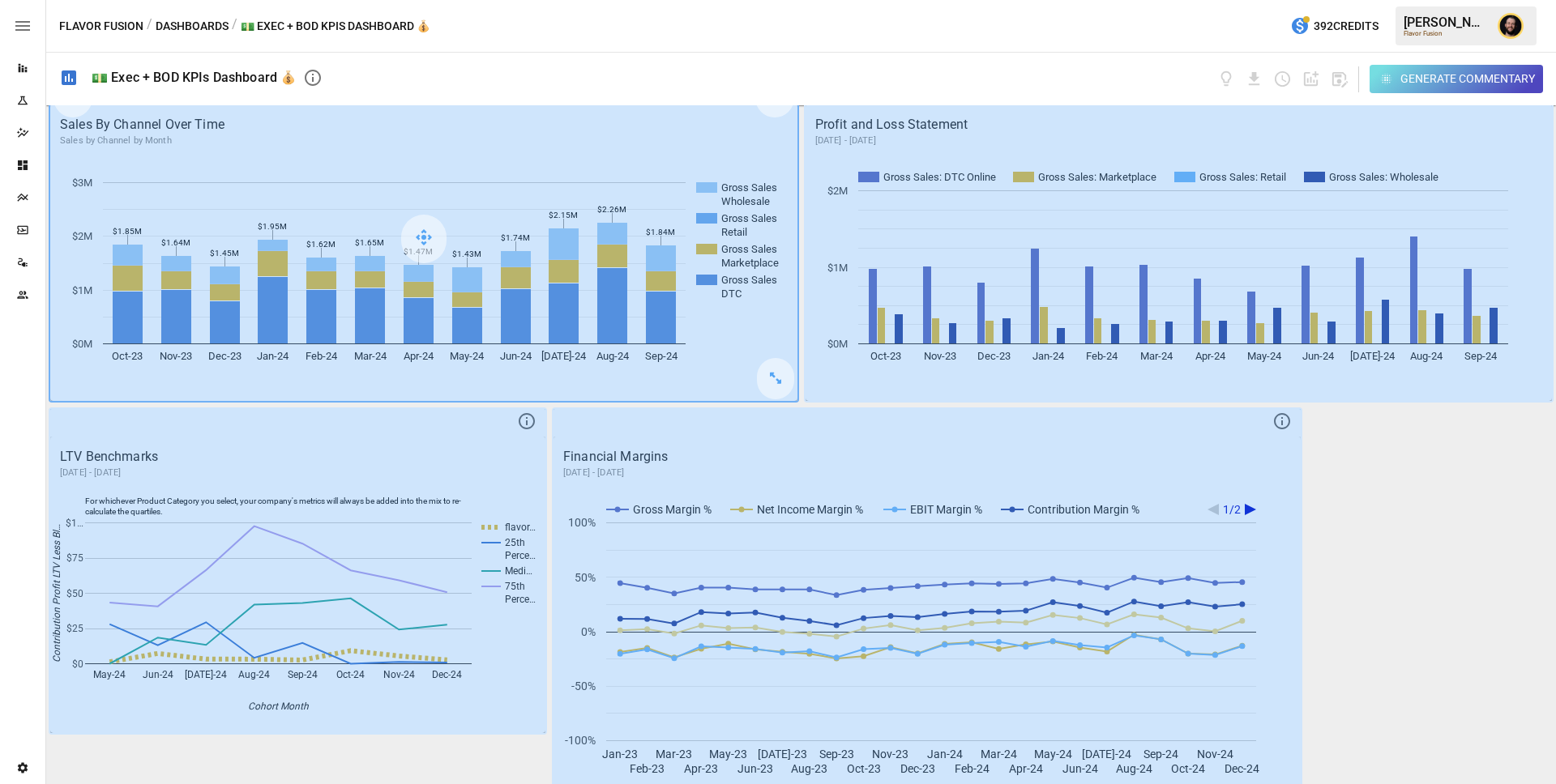 scroll, scrollTop: 1038, scrollLeft: 0, axis: vertical 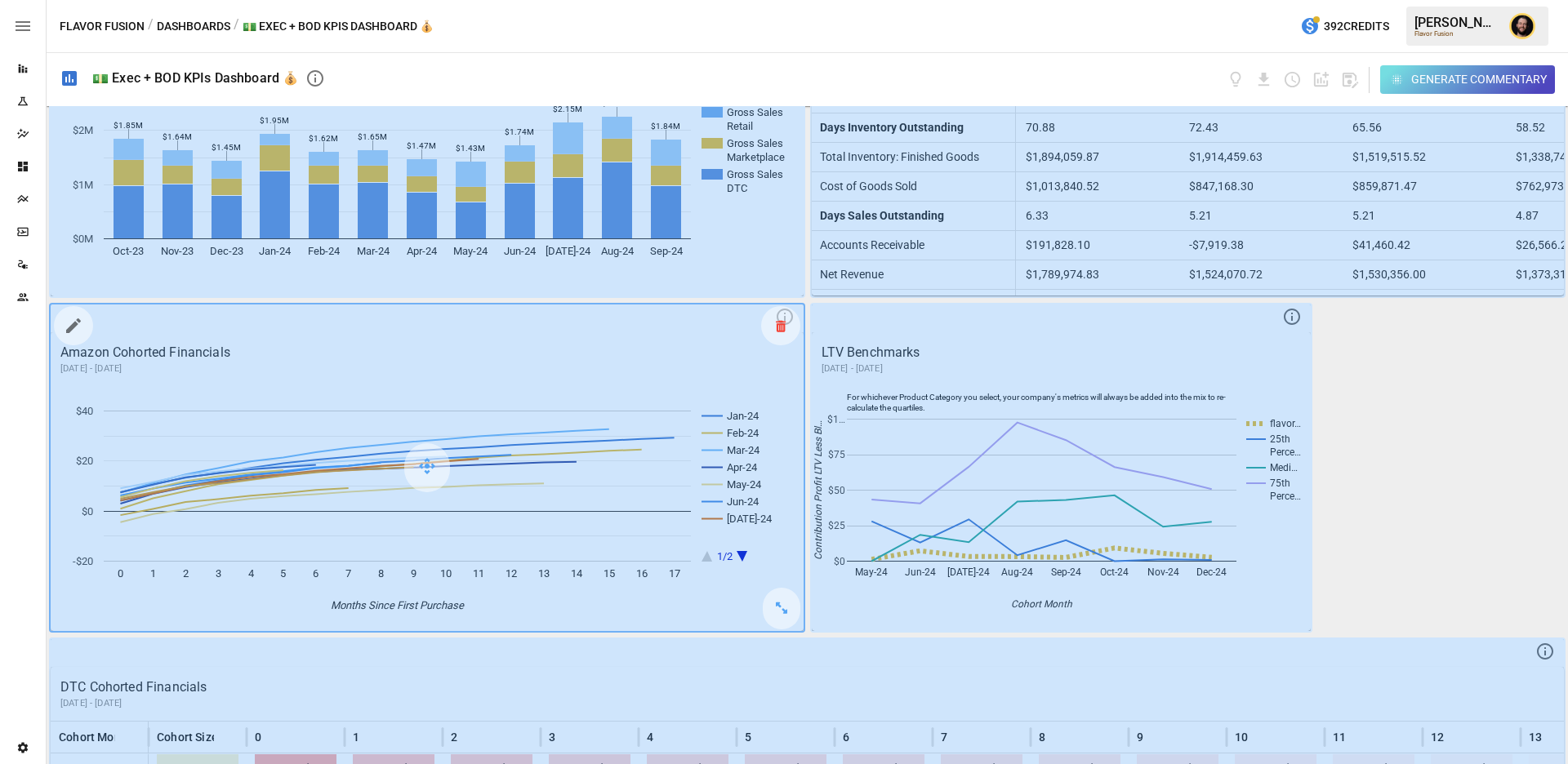 click at bounding box center (781, 326) 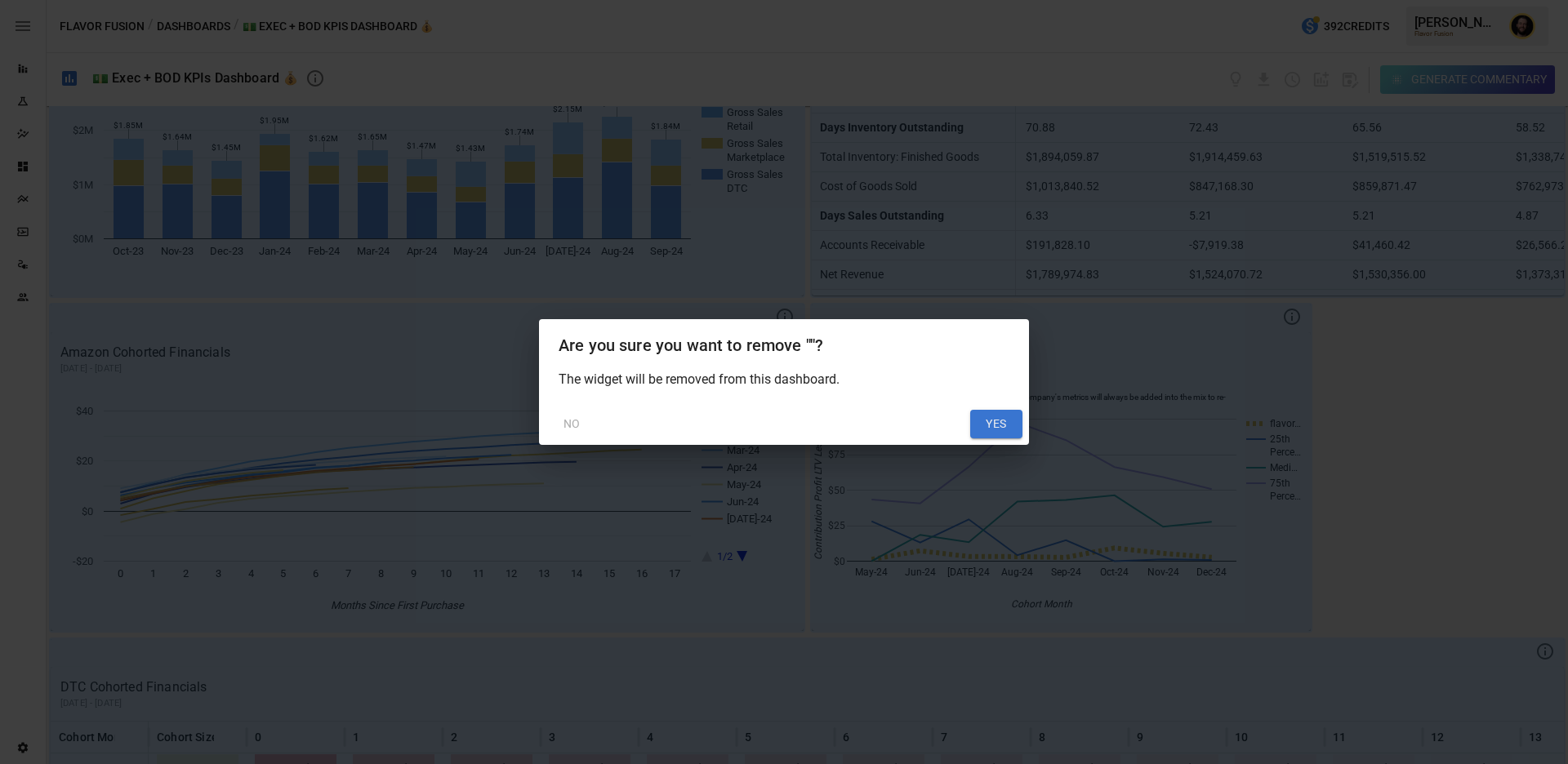 click on "NO" at bounding box center [572, 424] 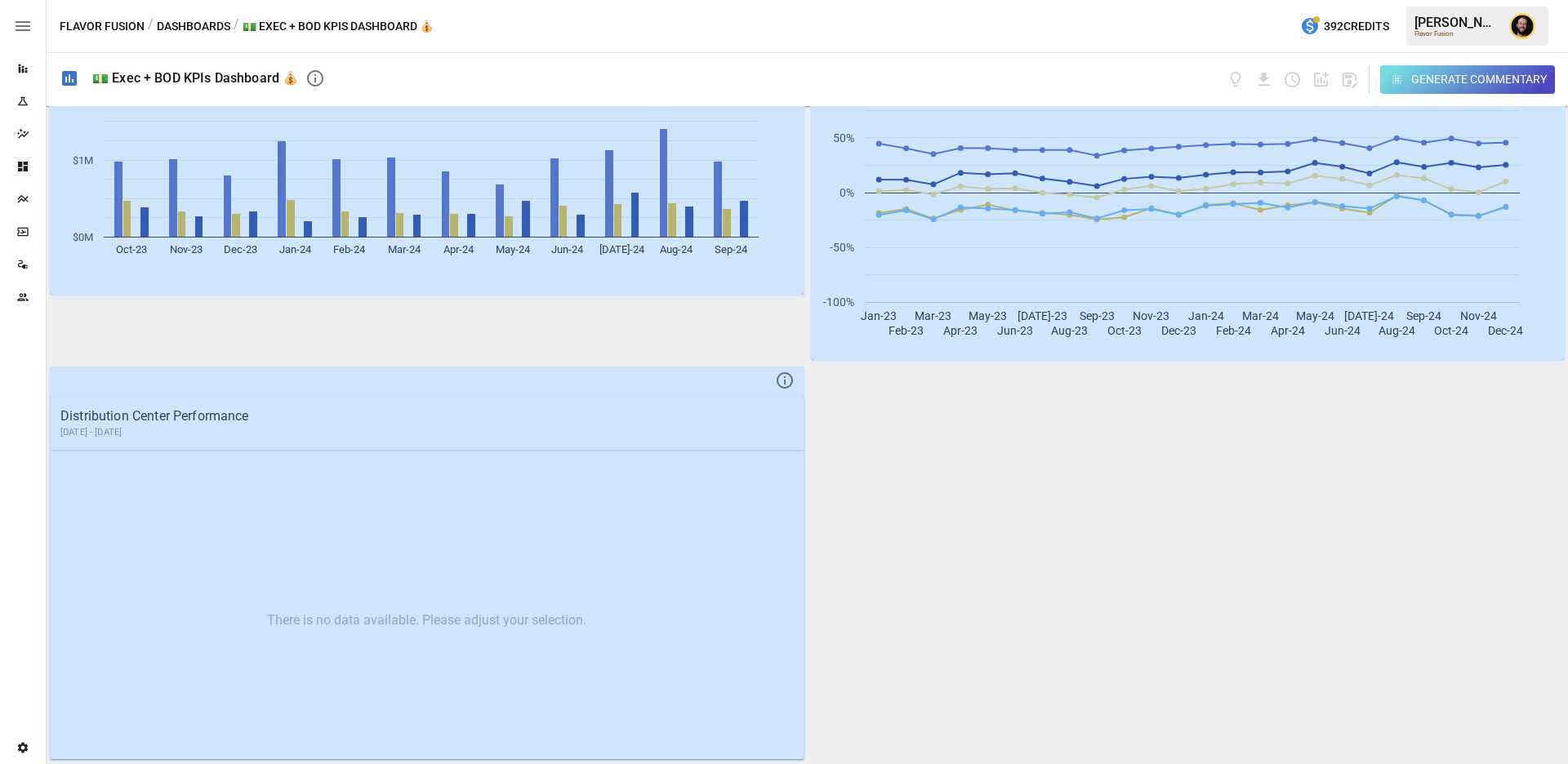 scroll, scrollTop: 1238, scrollLeft: 0, axis: vertical 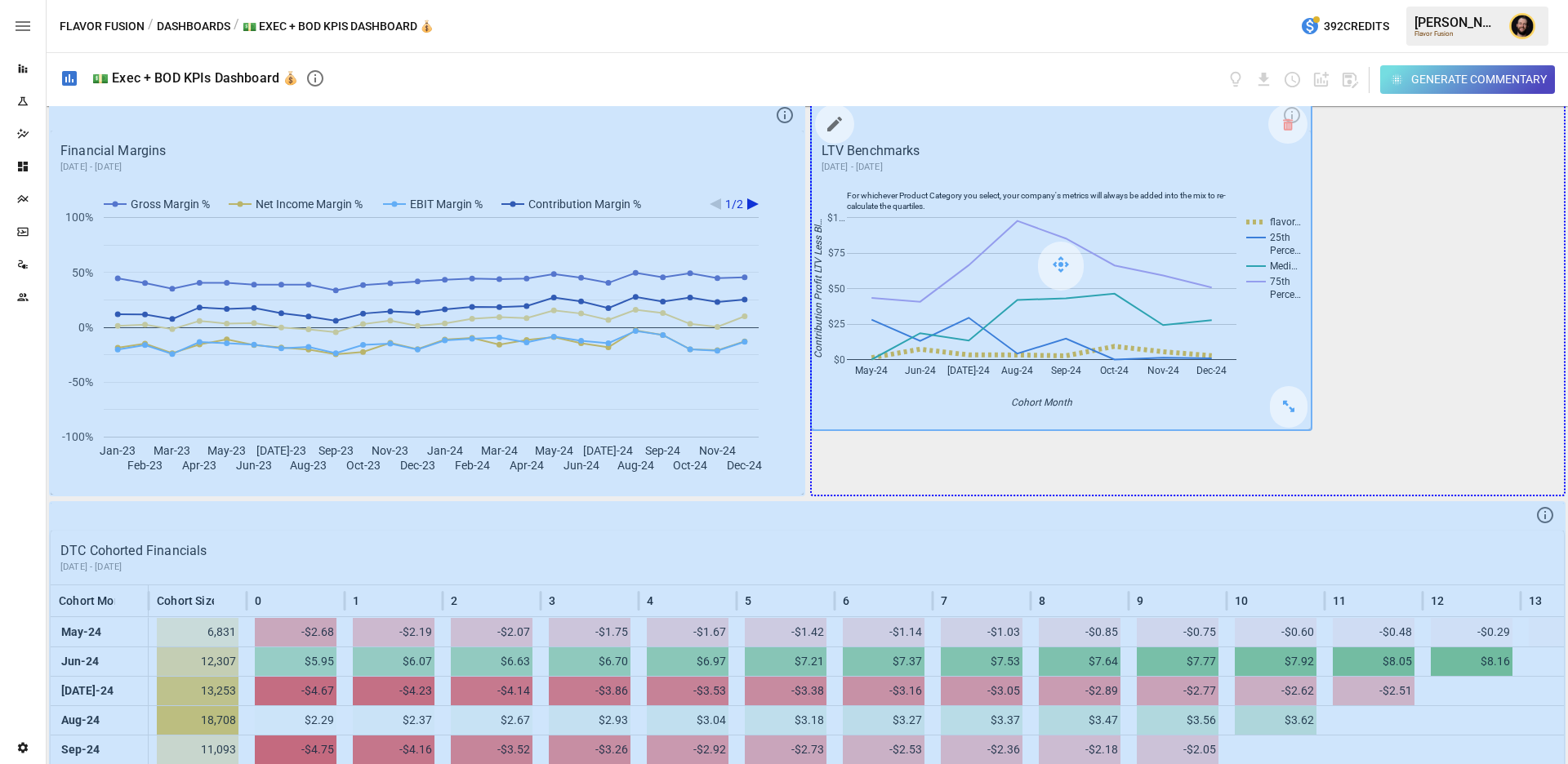 drag, startPoint x: 1290, startPoint y: 404, endPoint x: 1506, endPoint y: 470, distance: 225.85836 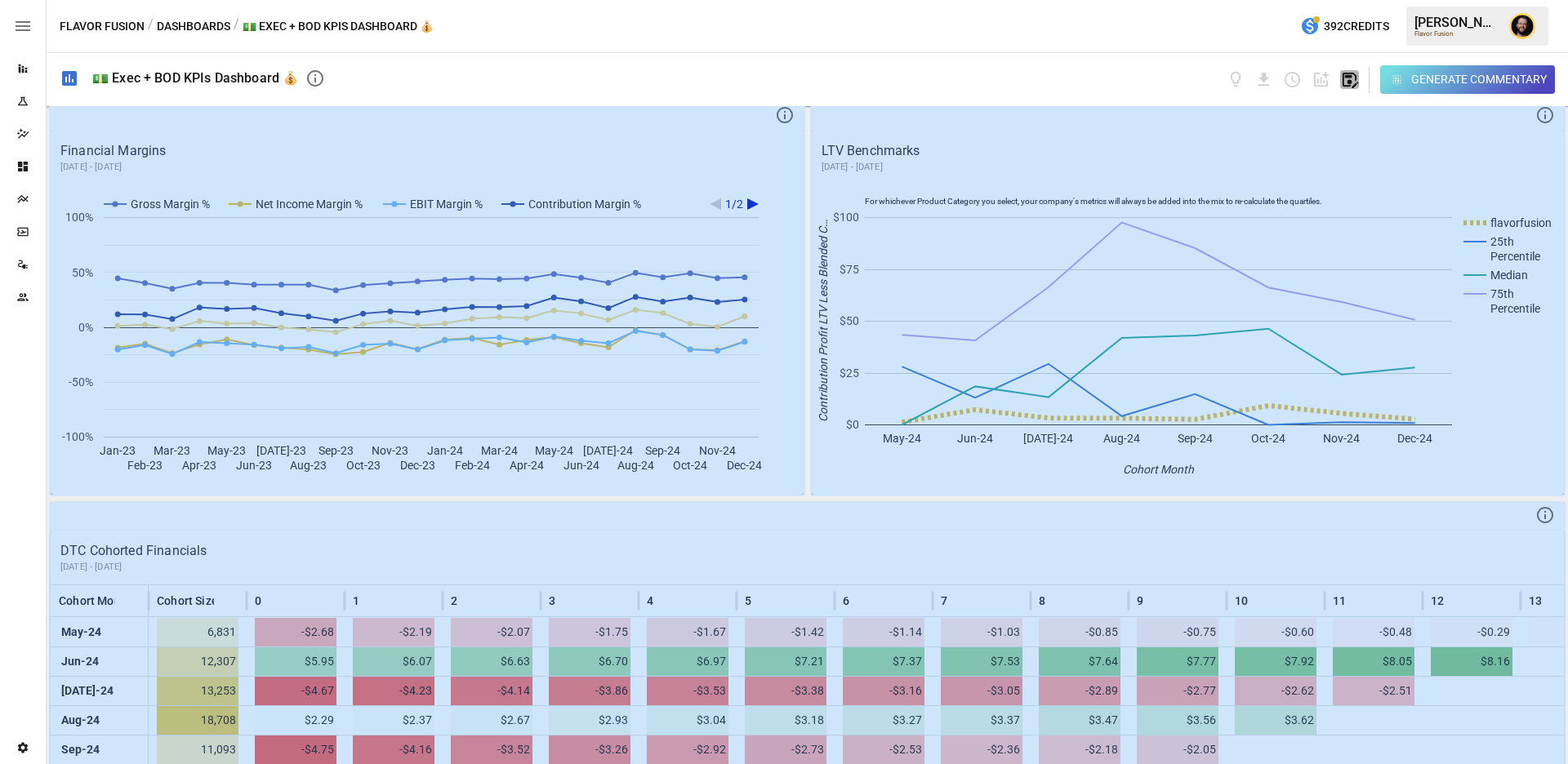 click 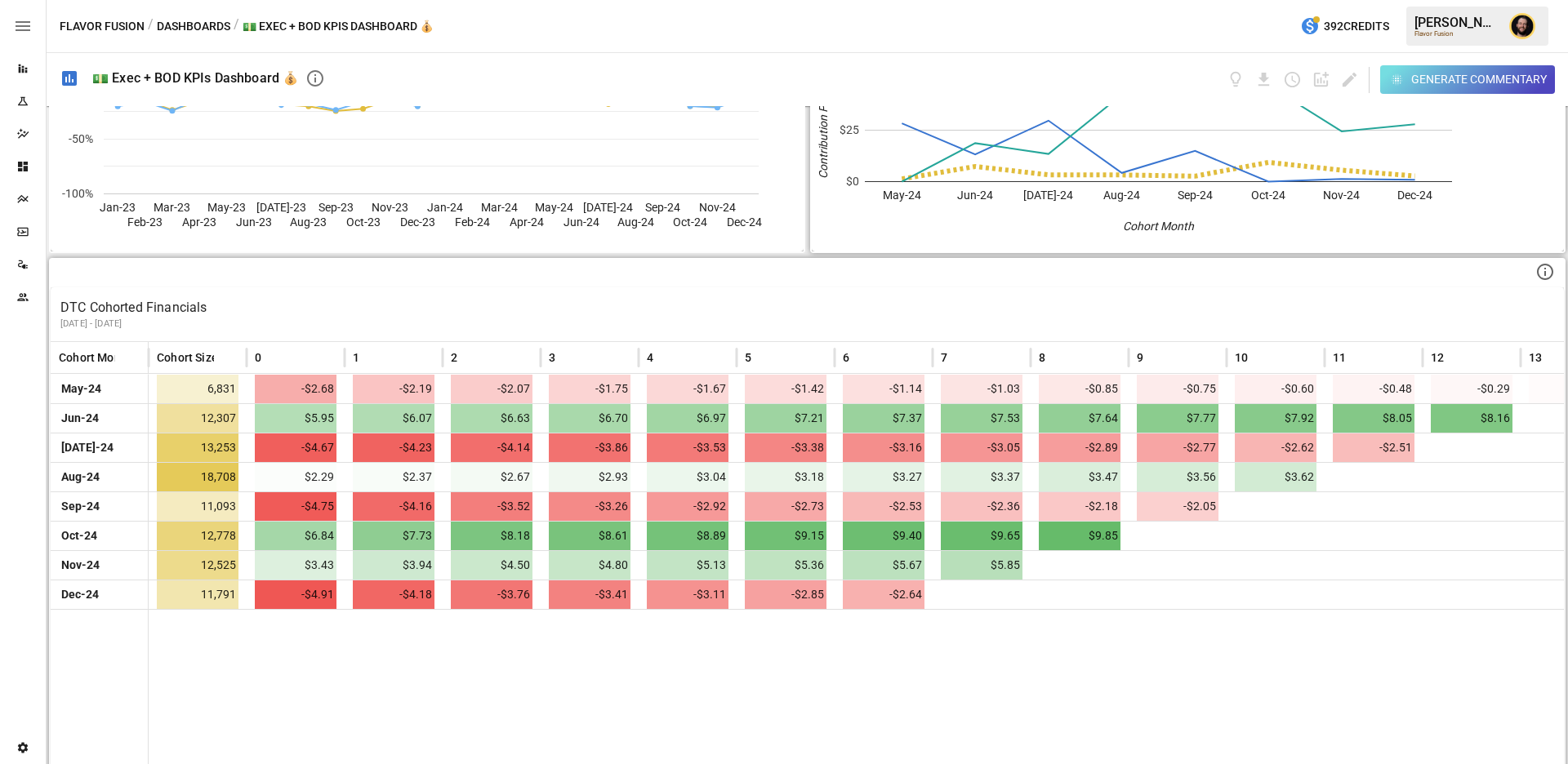 scroll, scrollTop: 1084, scrollLeft: 0, axis: vertical 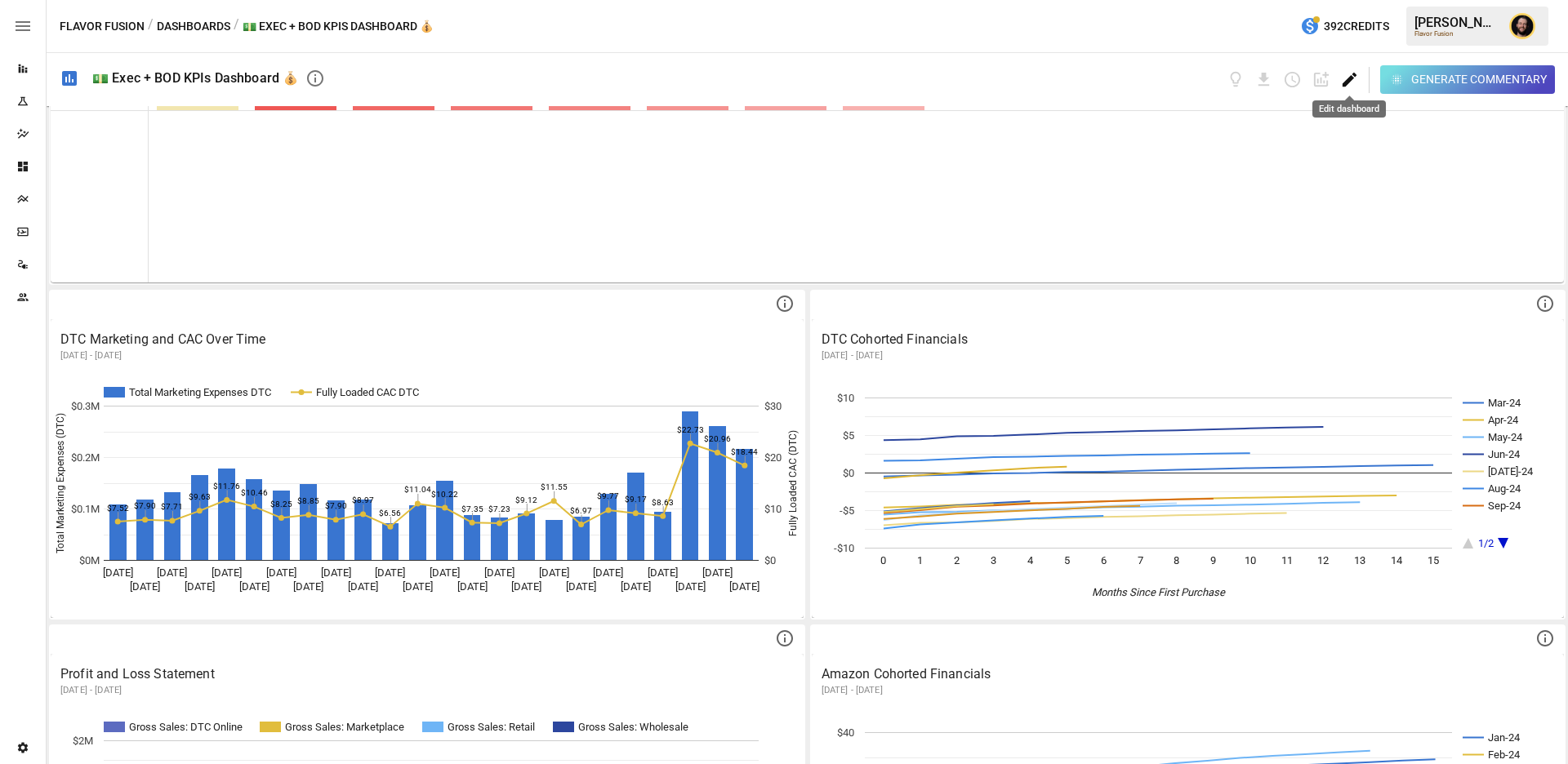 click 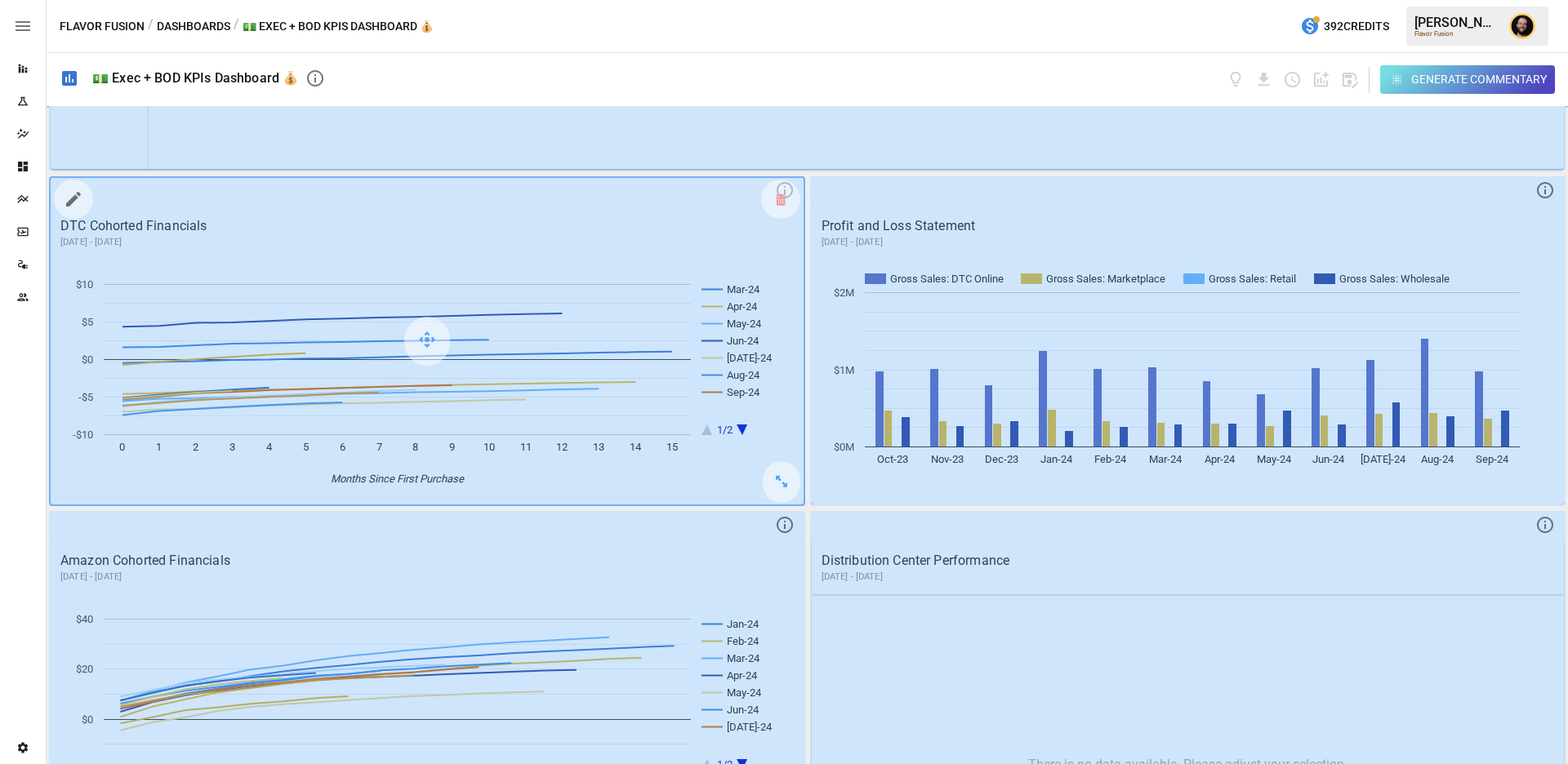 scroll, scrollTop: 1677, scrollLeft: 0, axis: vertical 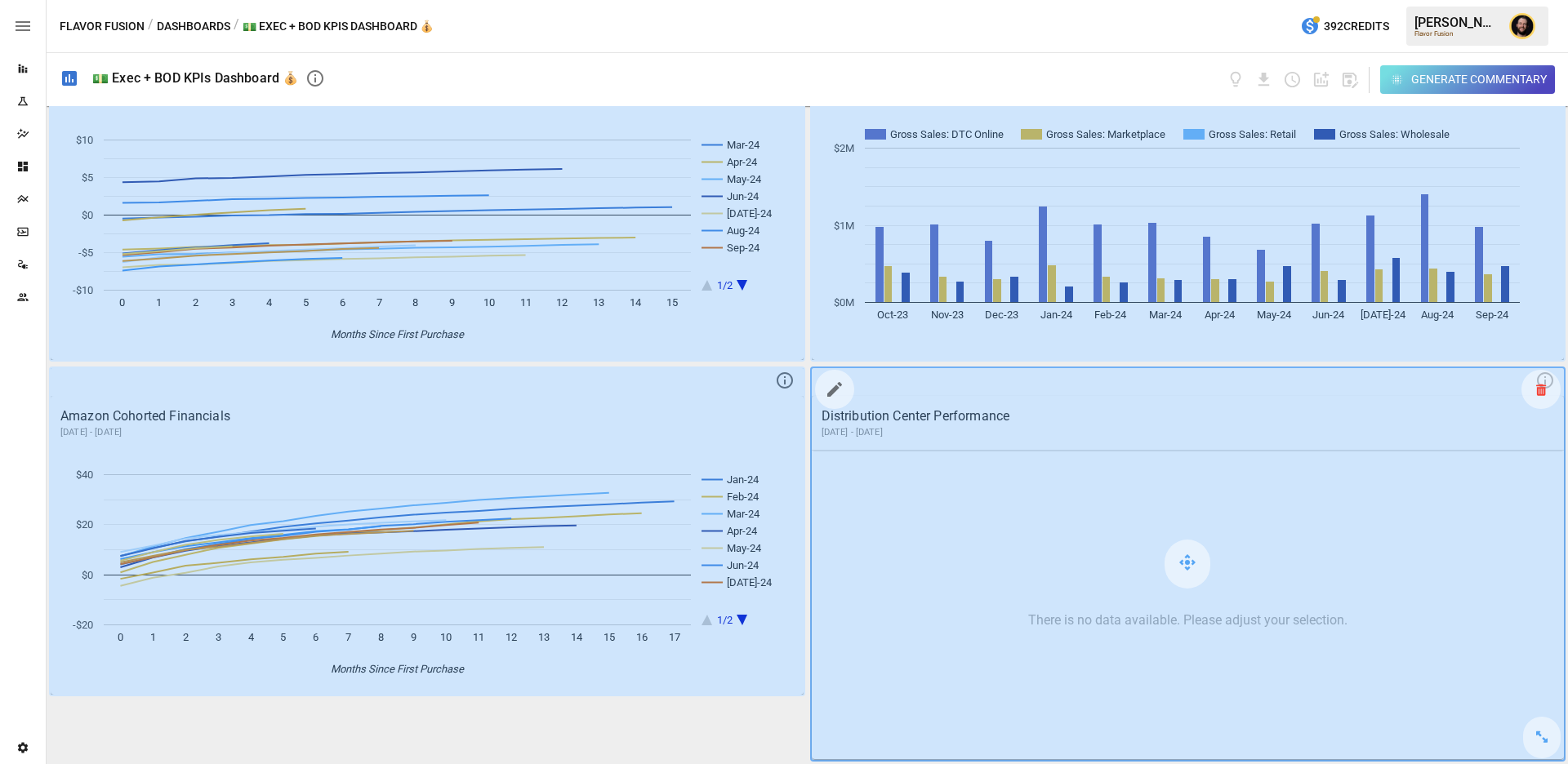 click at bounding box center (1541, 389) 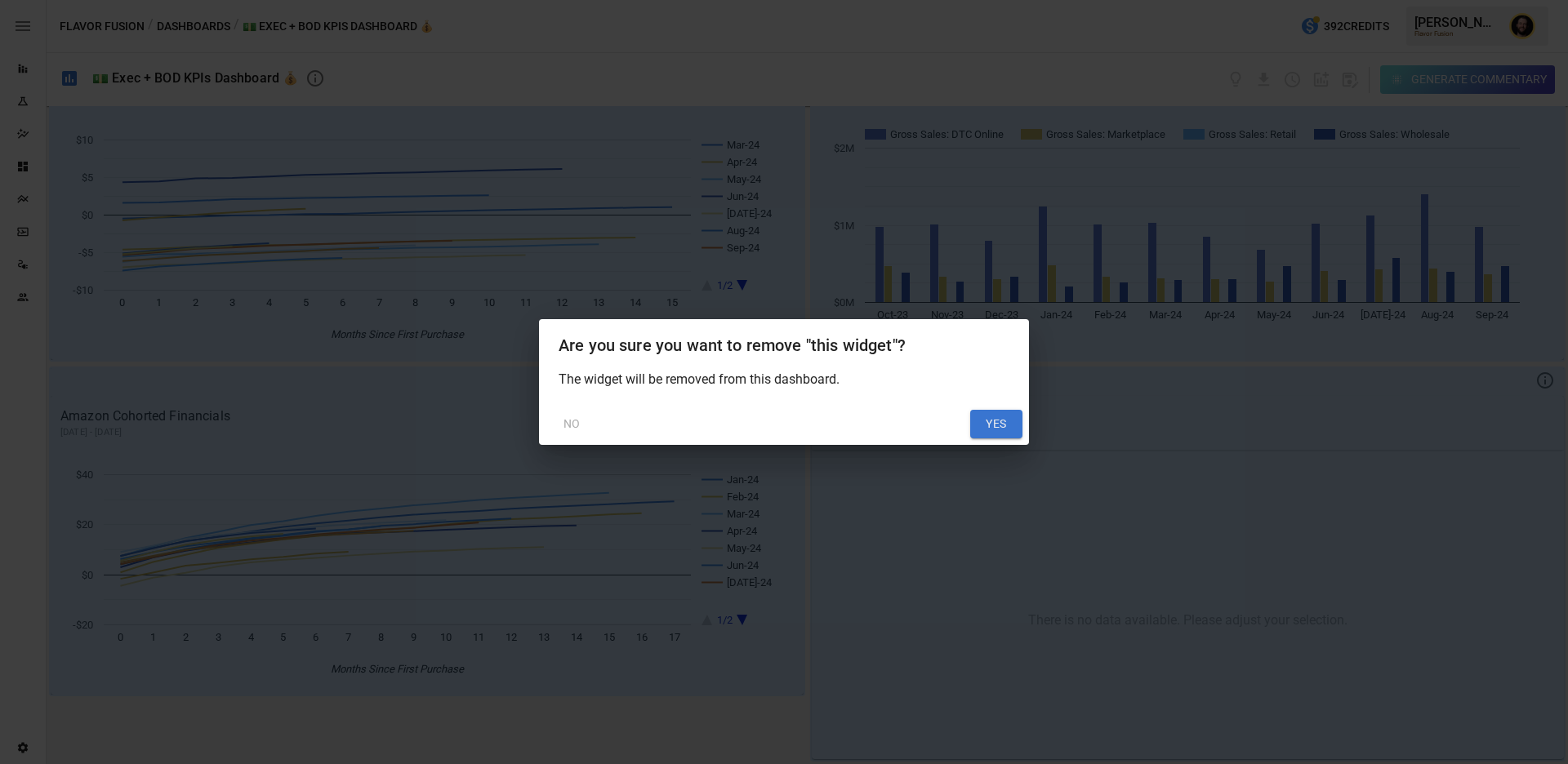 click on "YES" at bounding box center [996, 424] 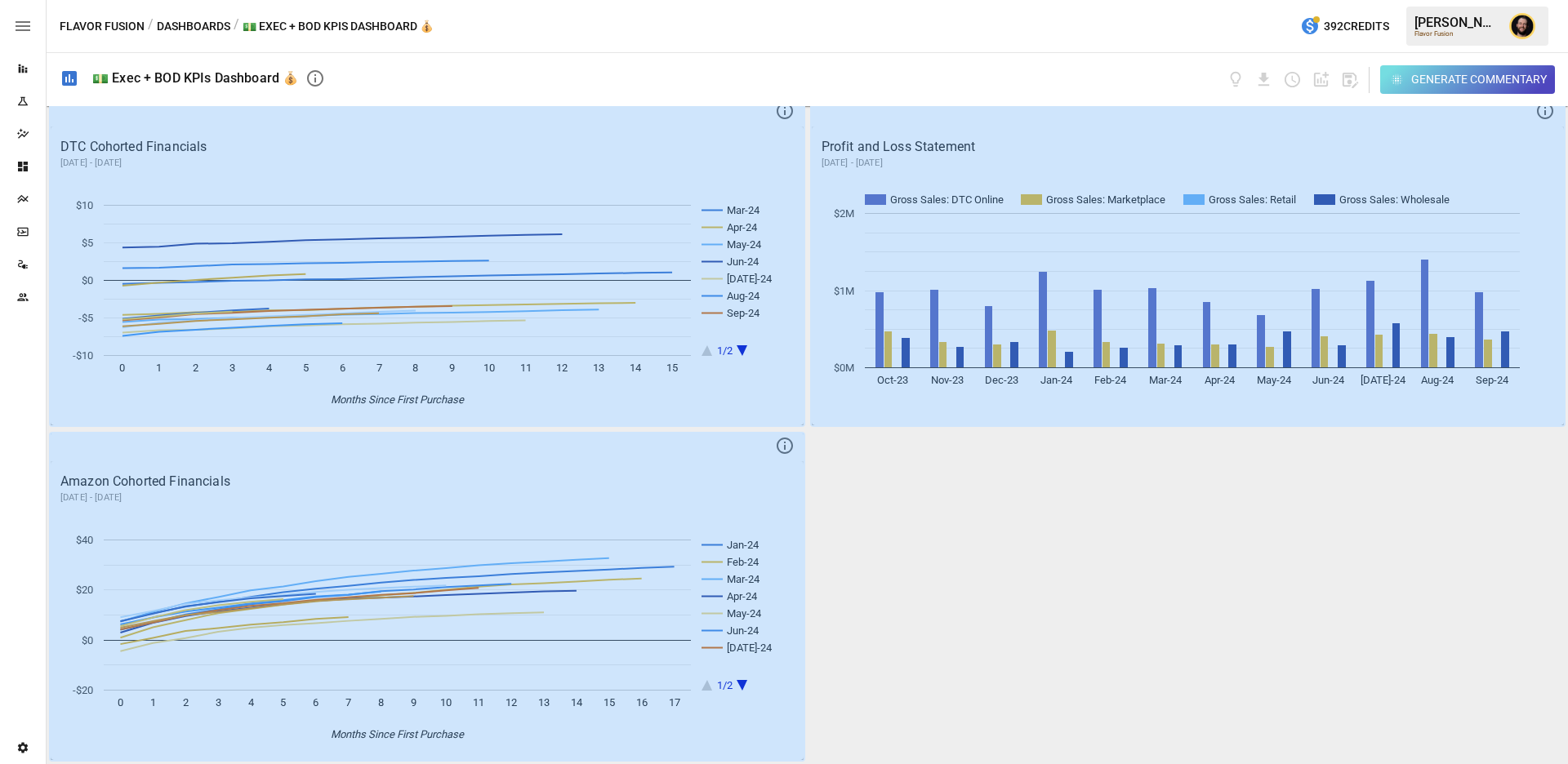 scroll, scrollTop: 1611, scrollLeft: 0, axis: vertical 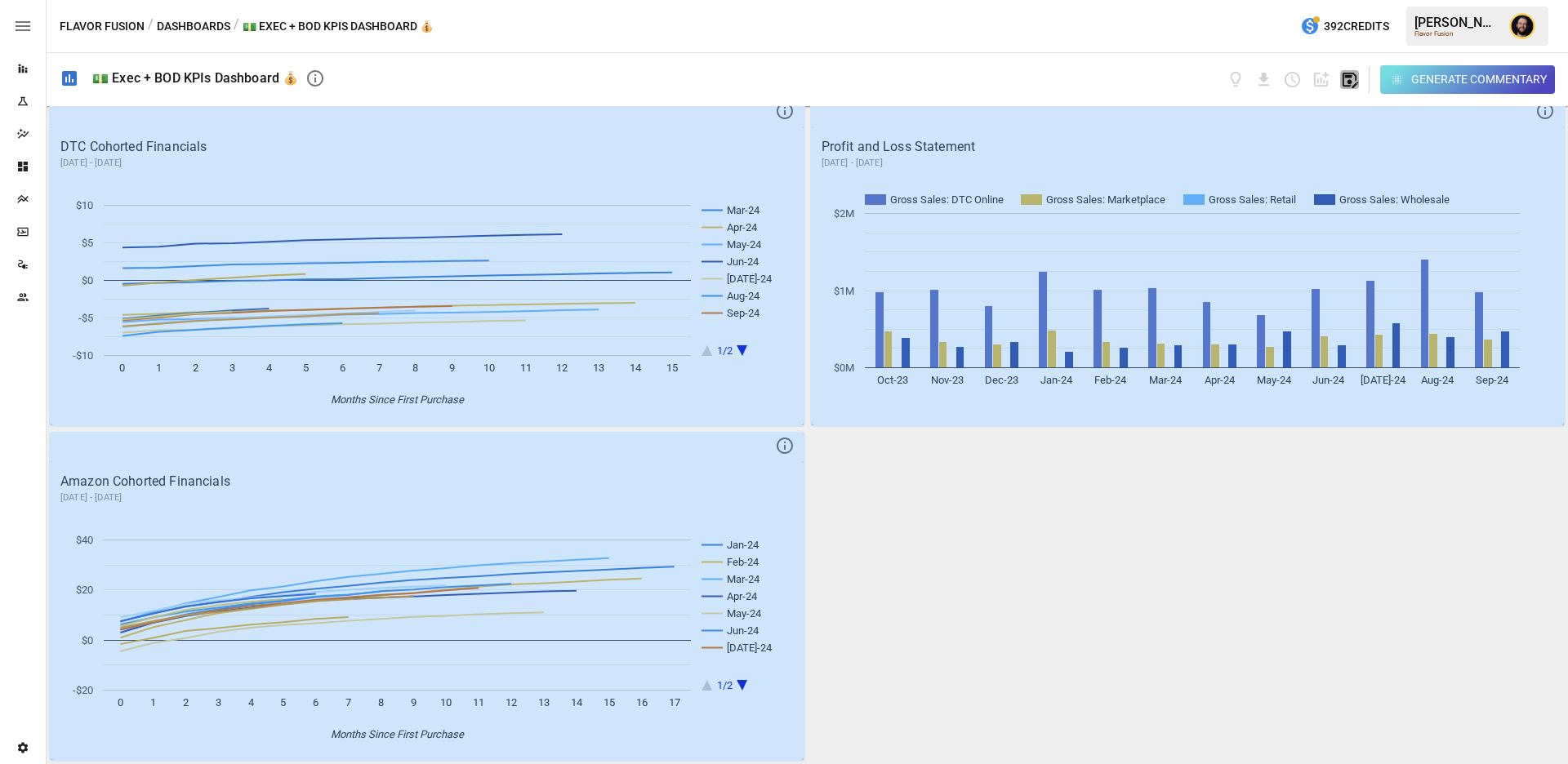 click 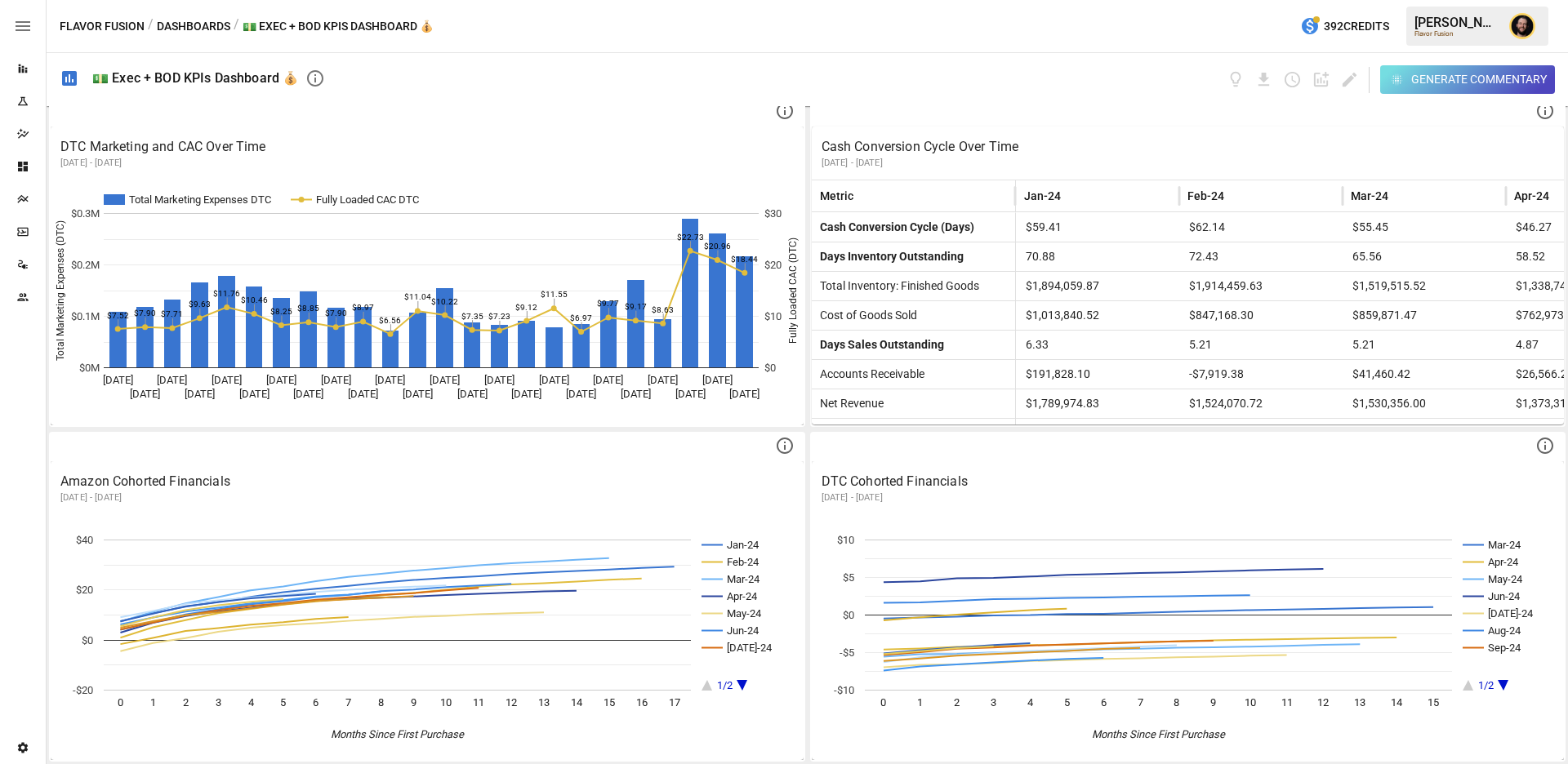 scroll, scrollTop: 2942, scrollLeft: 0, axis: vertical 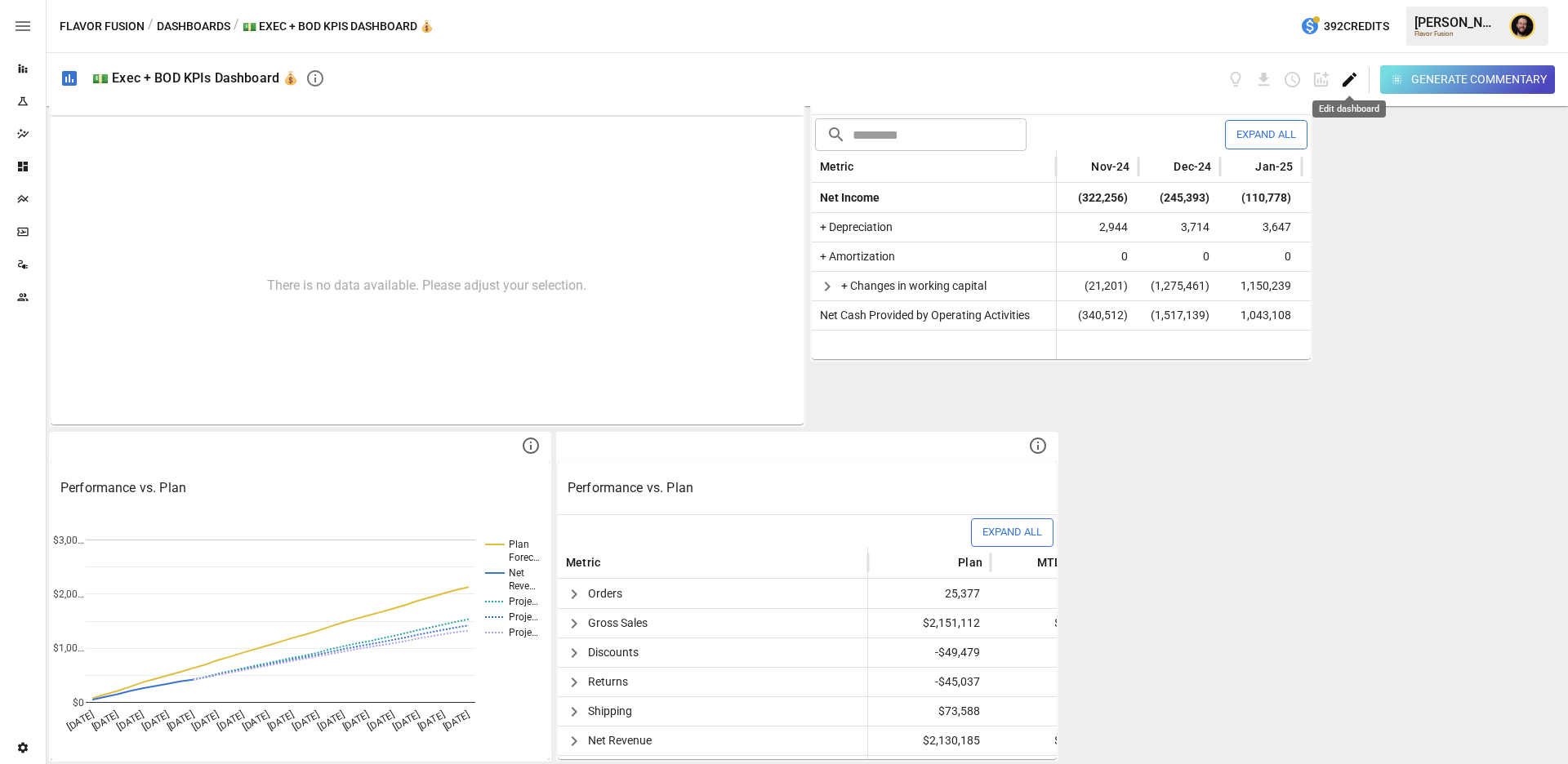 click 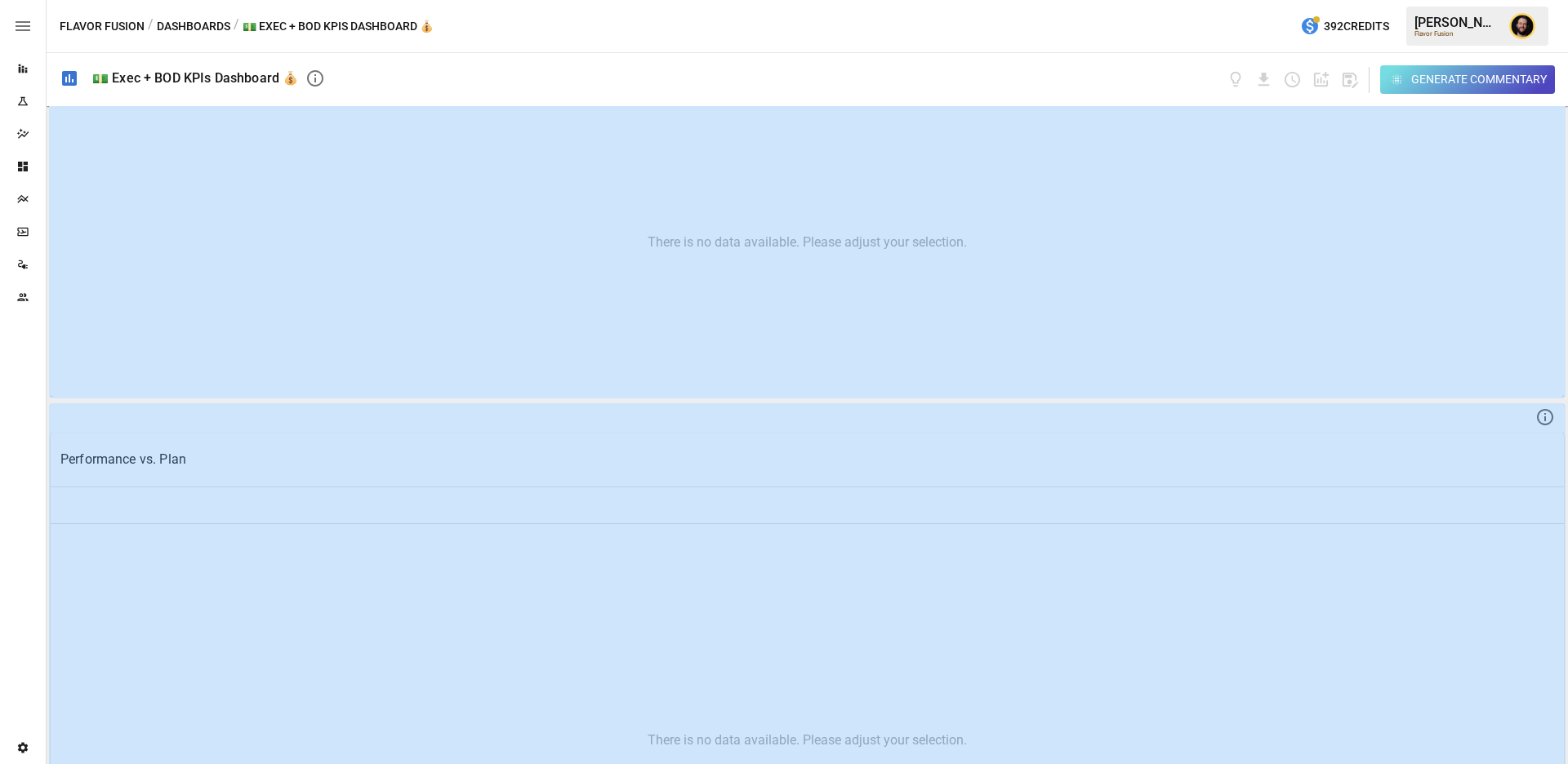 scroll, scrollTop: 0, scrollLeft: 0, axis: both 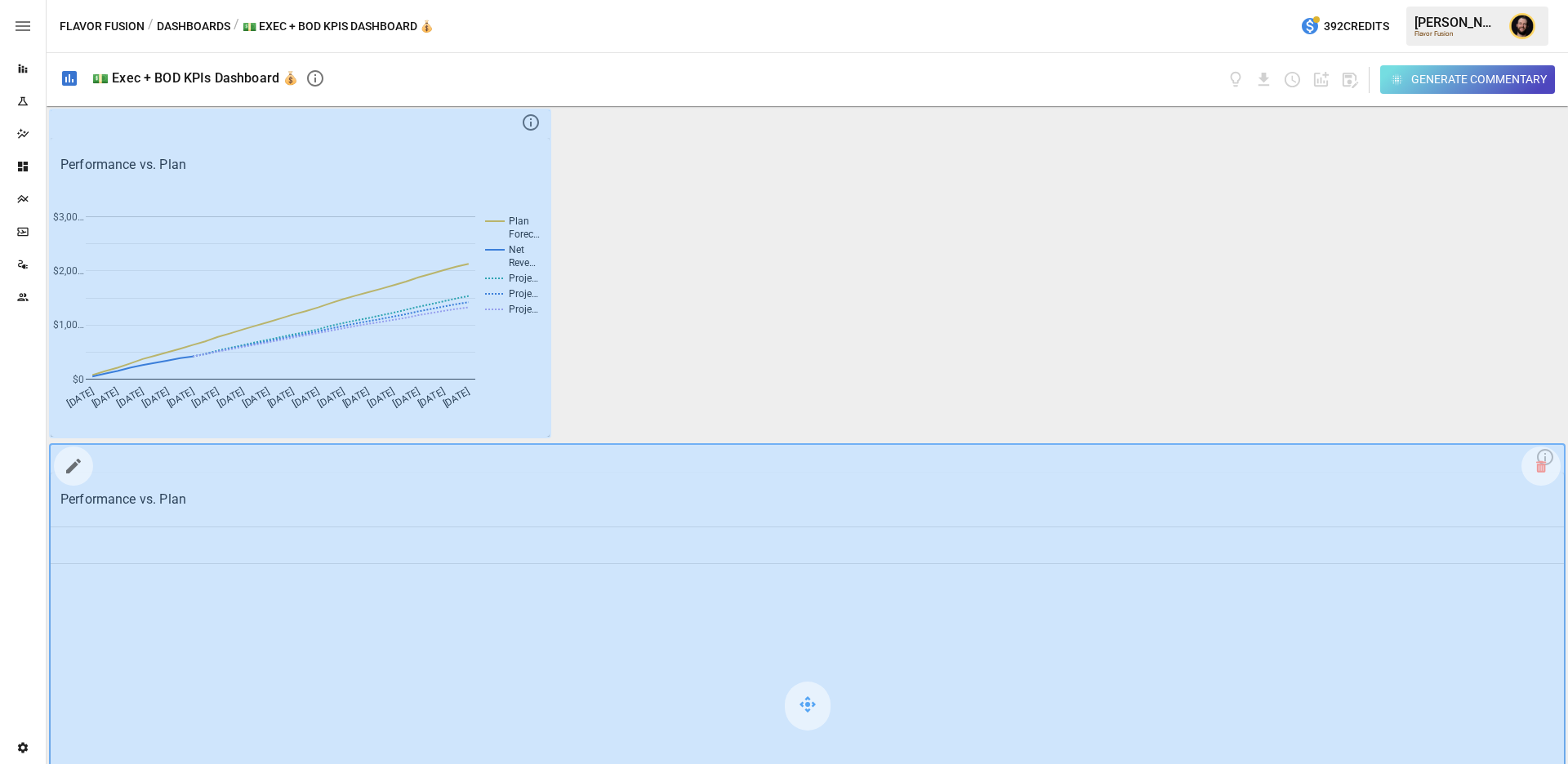 click at bounding box center (300, 273) 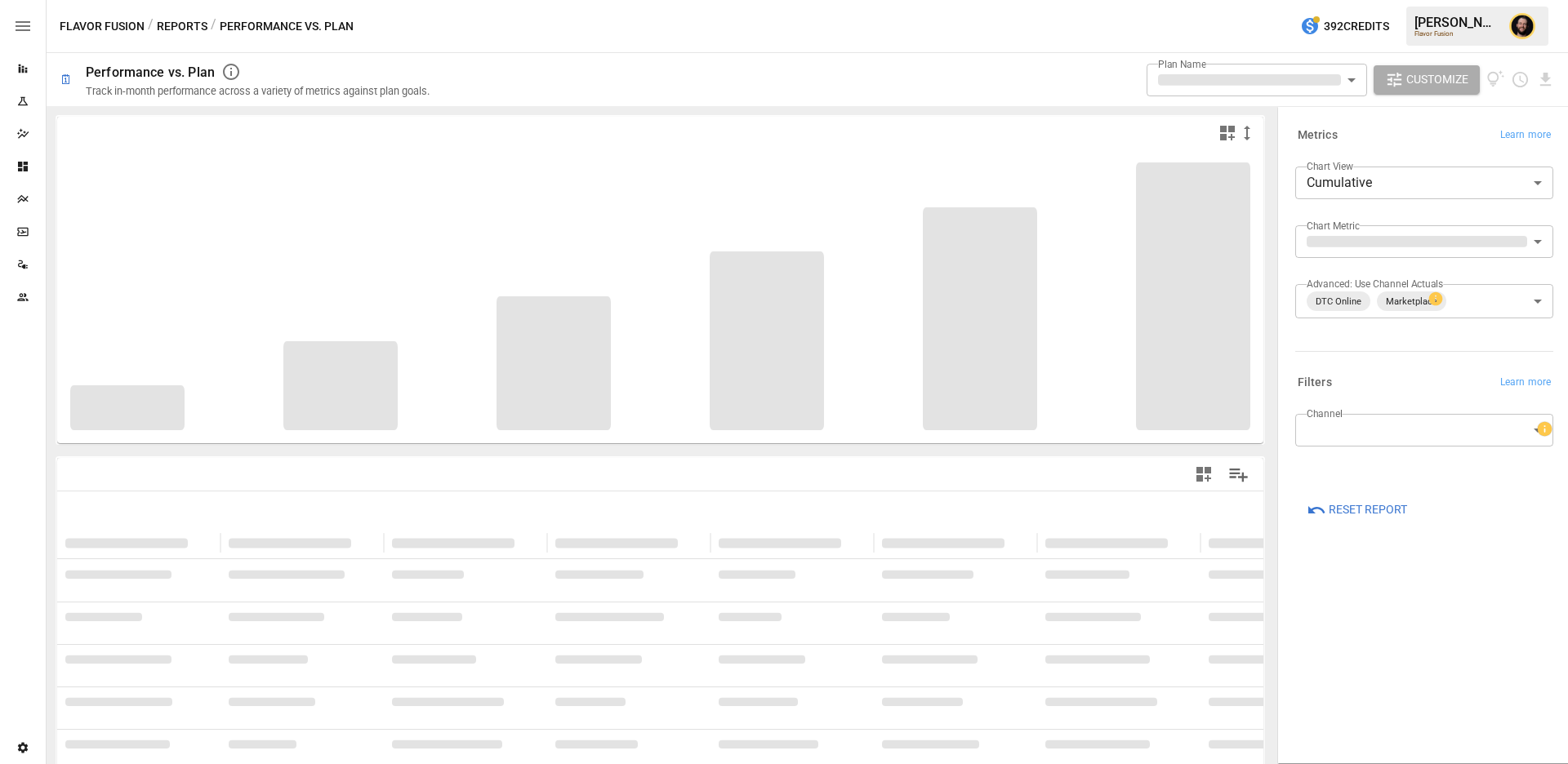 click 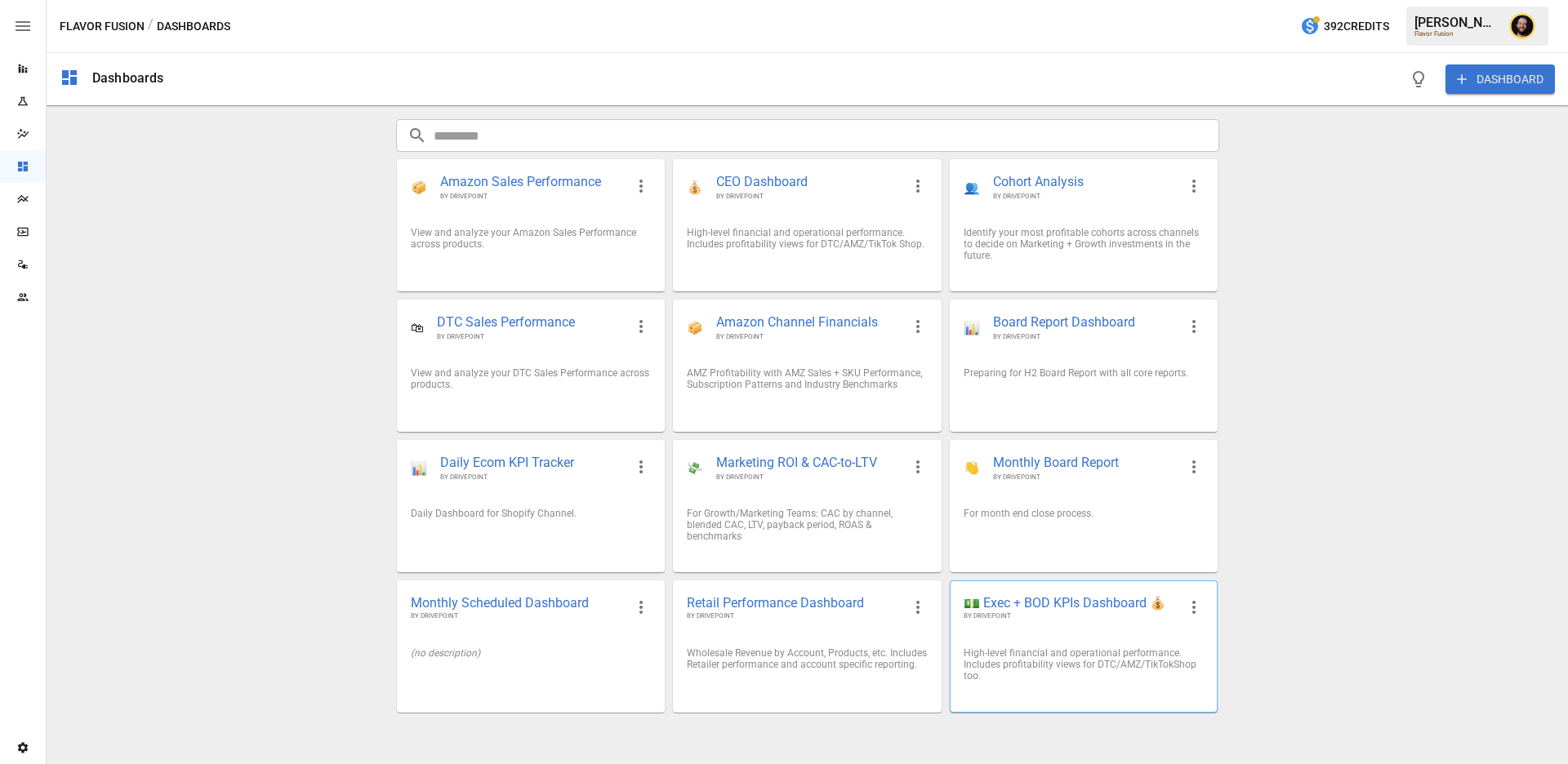 click on "BY DRIVEPOINT" at bounding box center [1071, 616] 